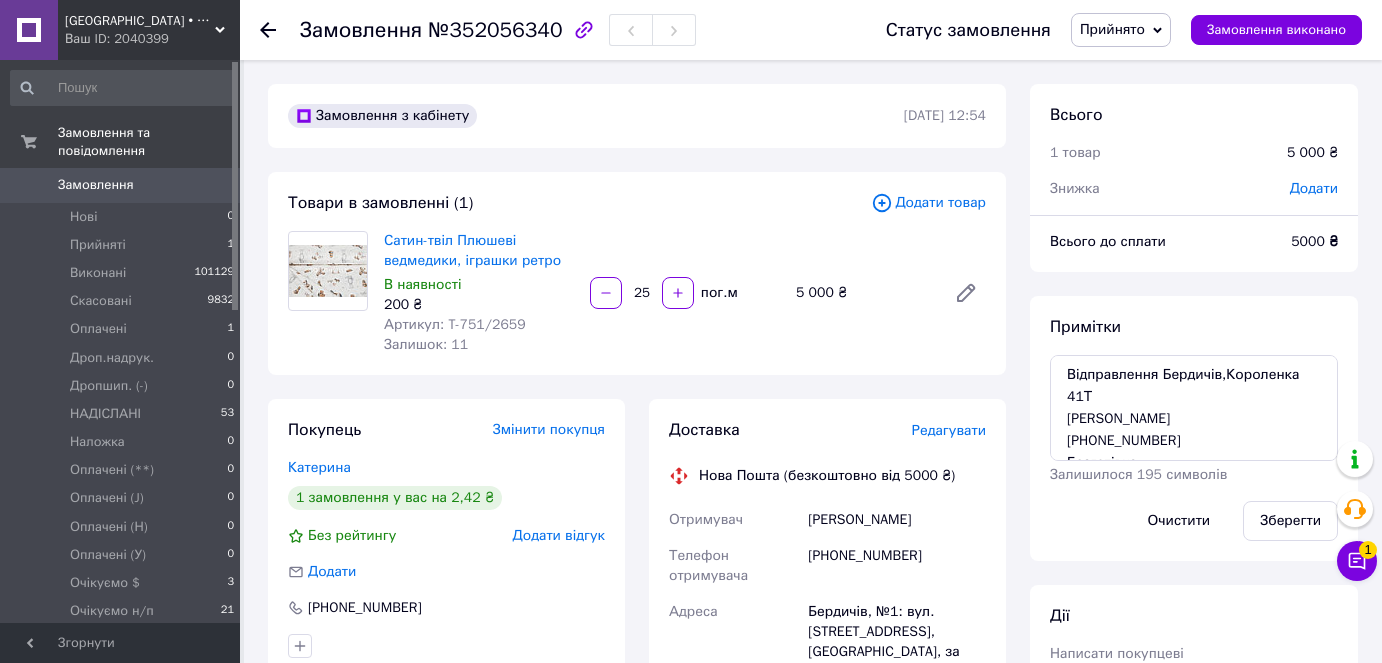 scroll, scrollTop: 69, scrollLeft: 0, axis: vertical 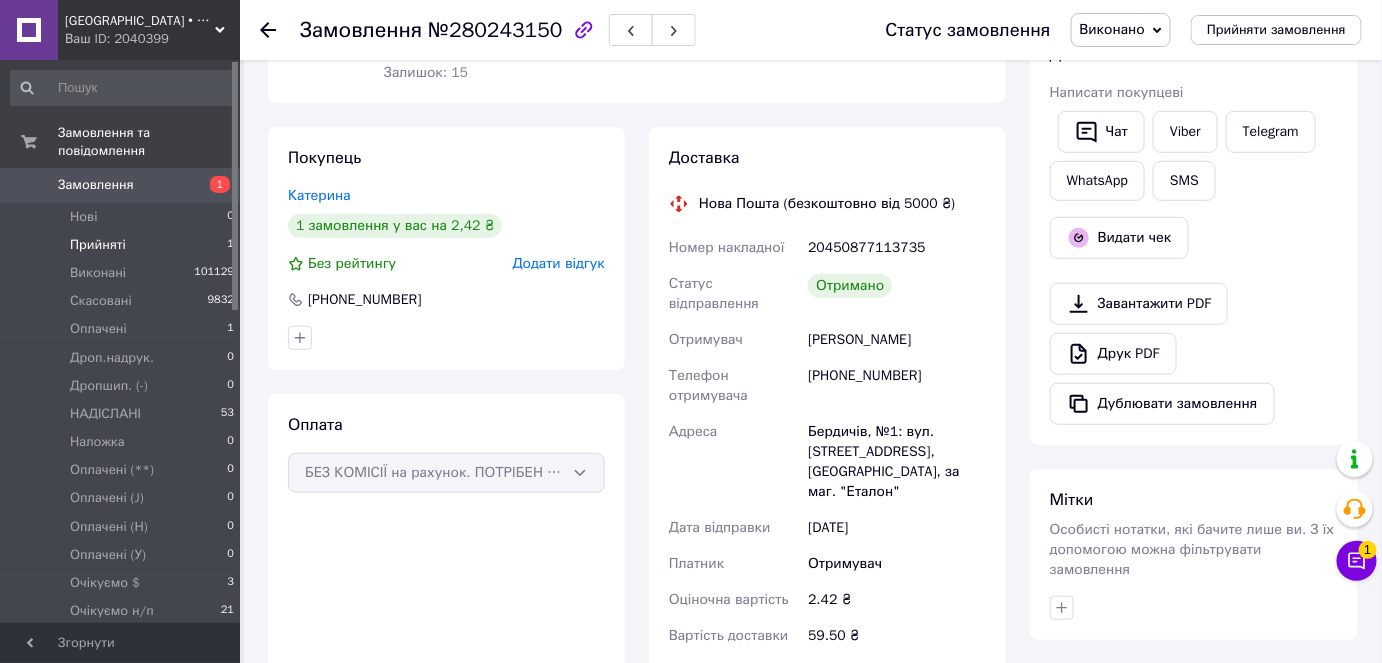 click on "Прийняті 1" at bounding box center [123, 245] 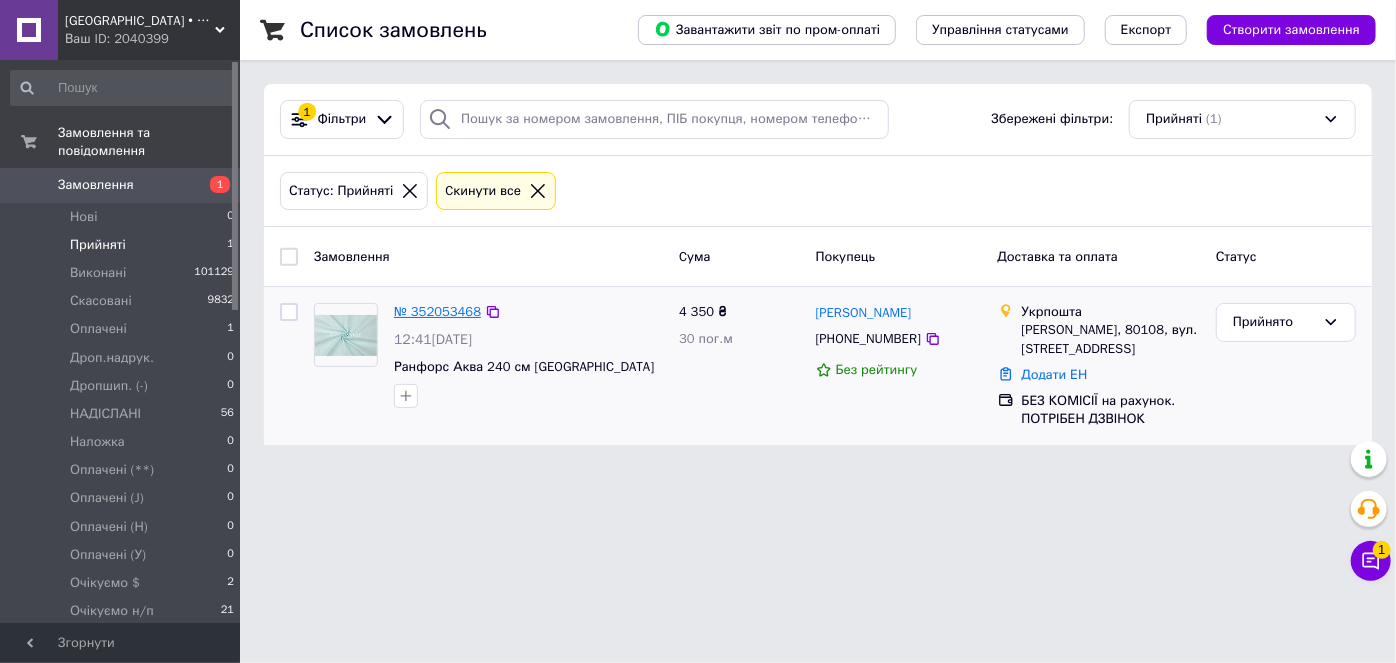 click on "№ 352053468" at bounding box center (437, 311) 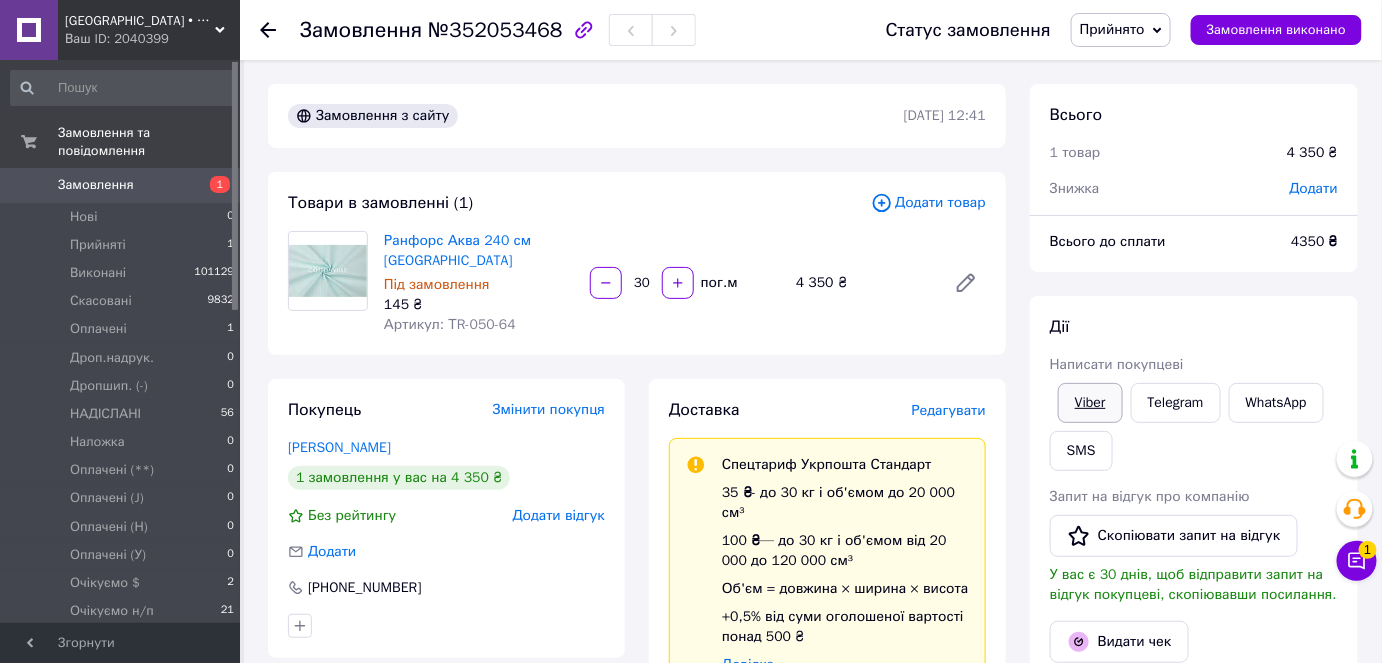 click on "Viber" at bounding box center (1090, 403) 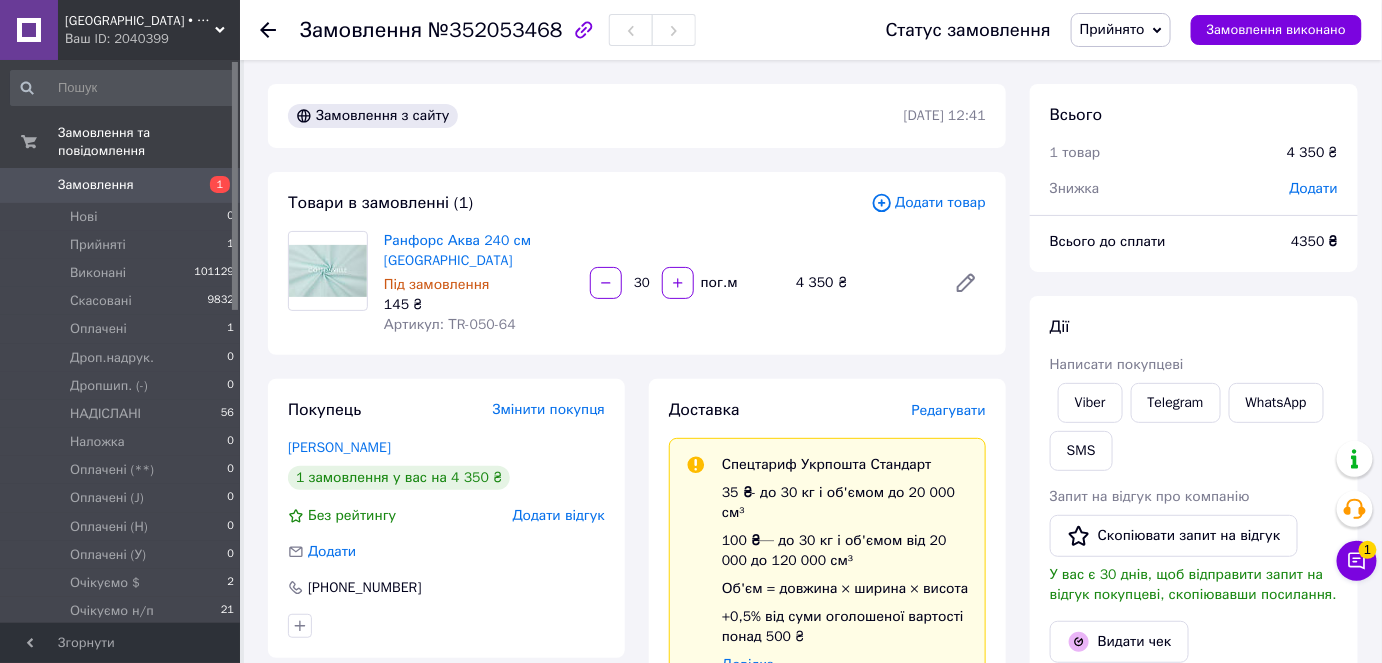 click on "№352053468" at bounding box center (495, 30) 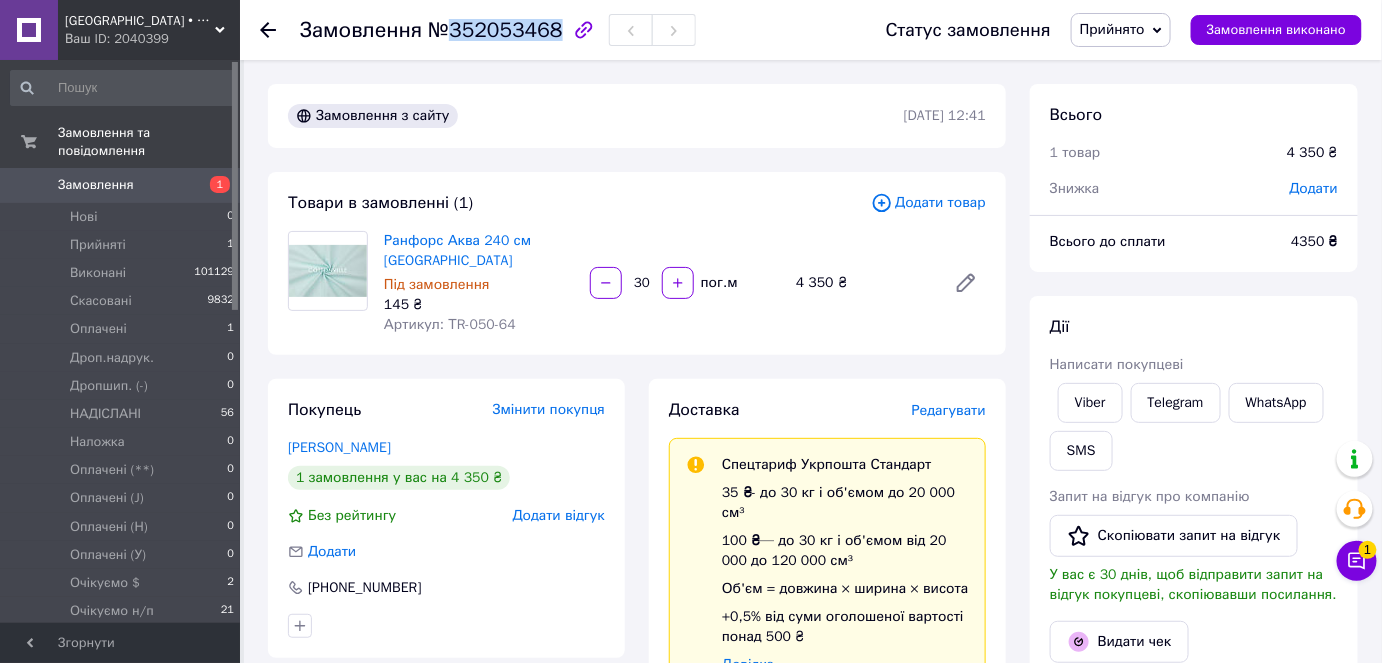 click on "№352053468" at bounding box center (495, 30) 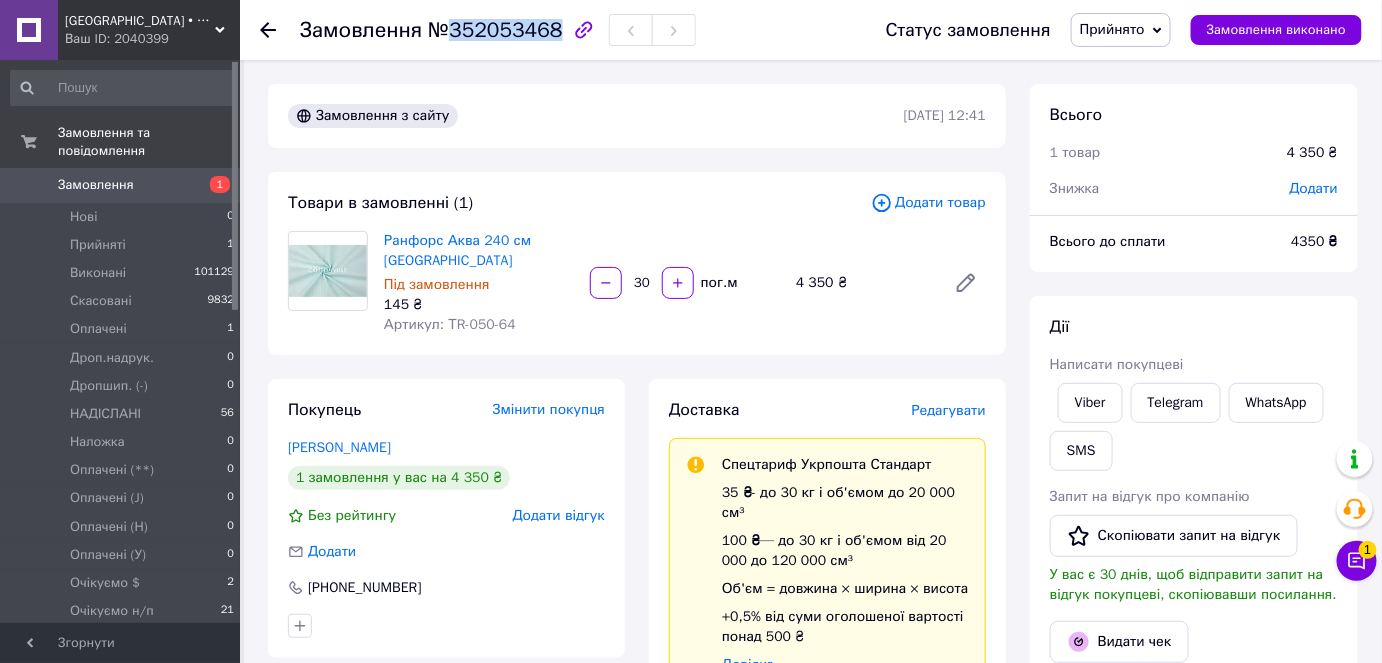 click on "1" at bounding box center [220, 184] 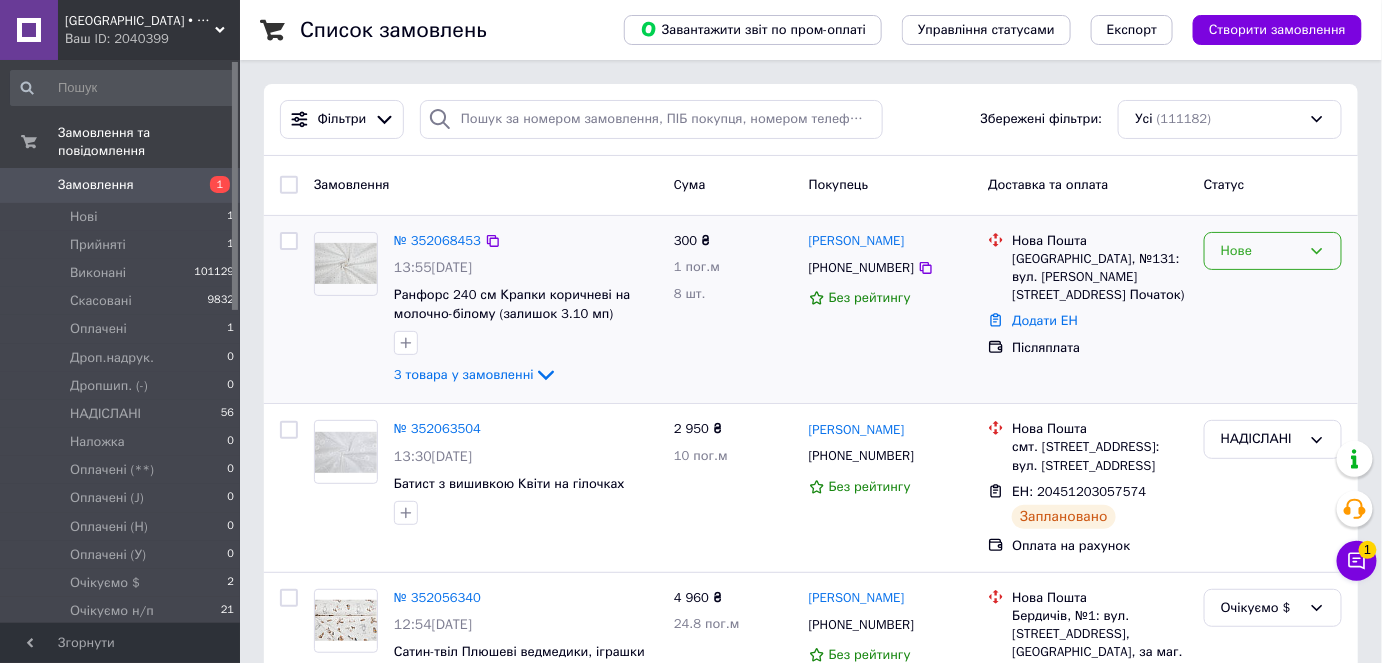 drag, startPoint x: 1278, startPoint y: 252, endPoint x: 1256, endPoint y: 268, distance: 27.202942 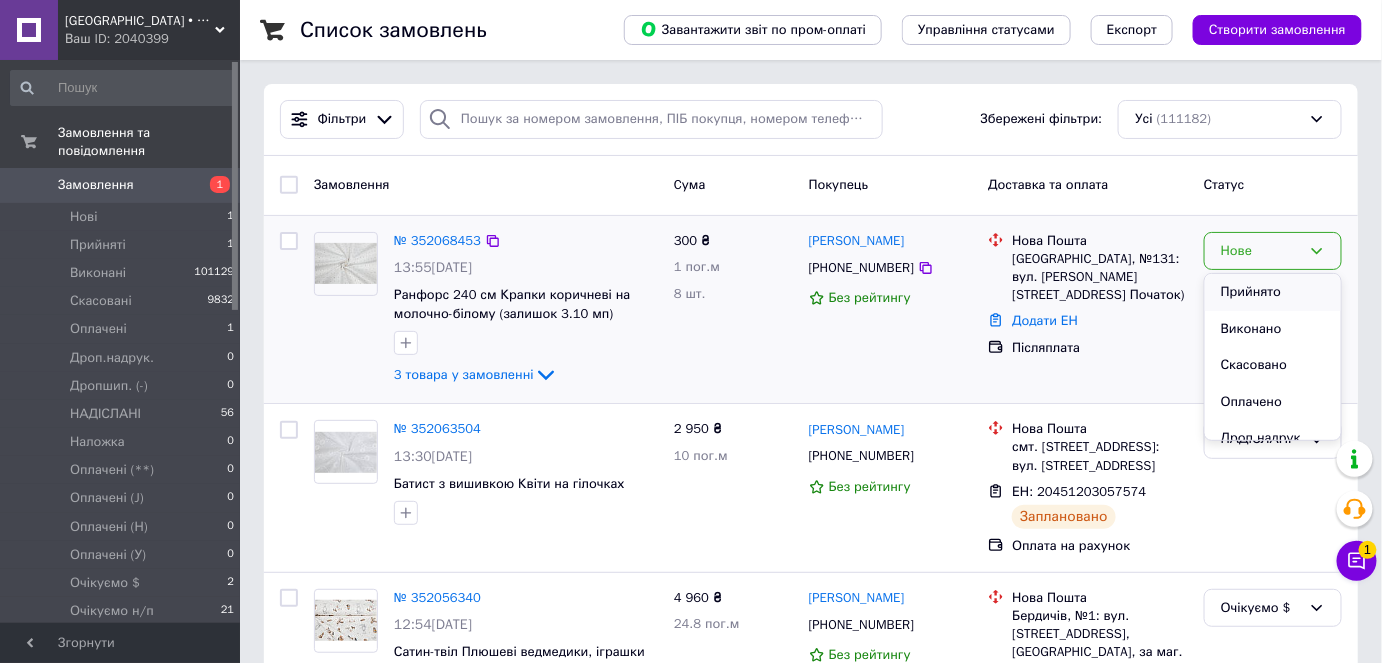 click on "Прийнято" at bounding box center [1273, 292] 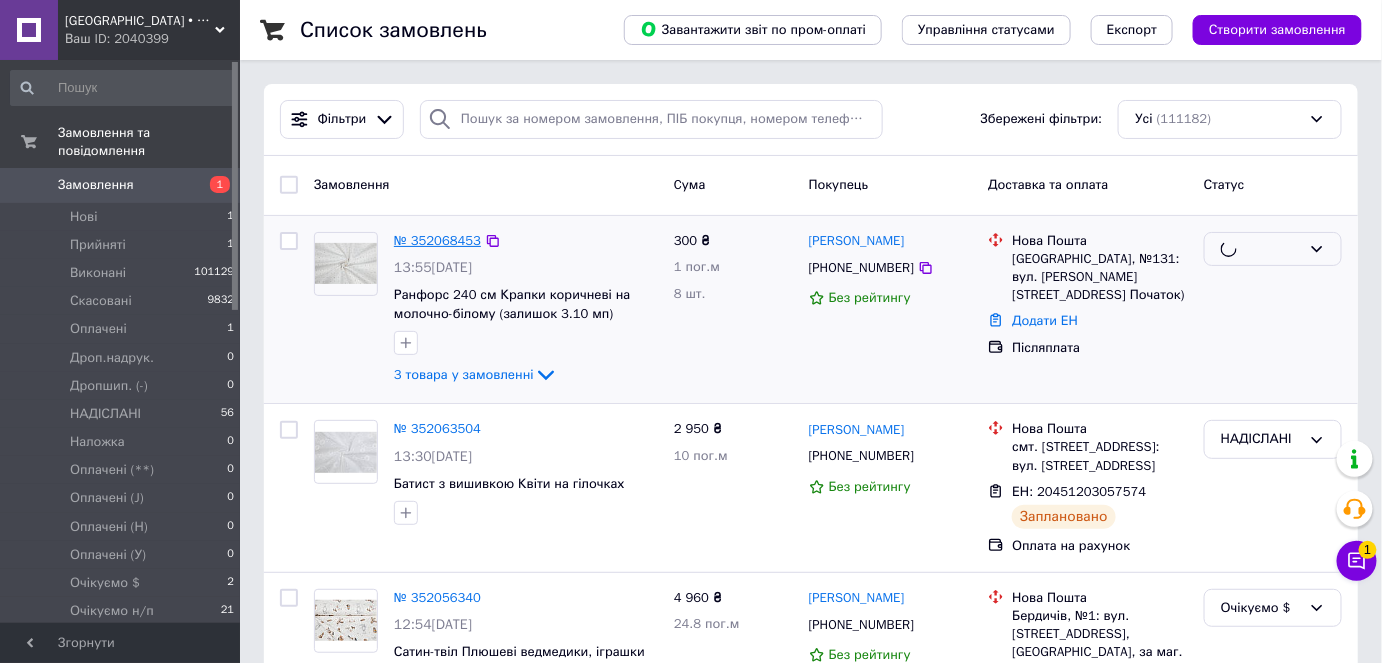 click on "№ 352068453" at bounding box center (437, 240) 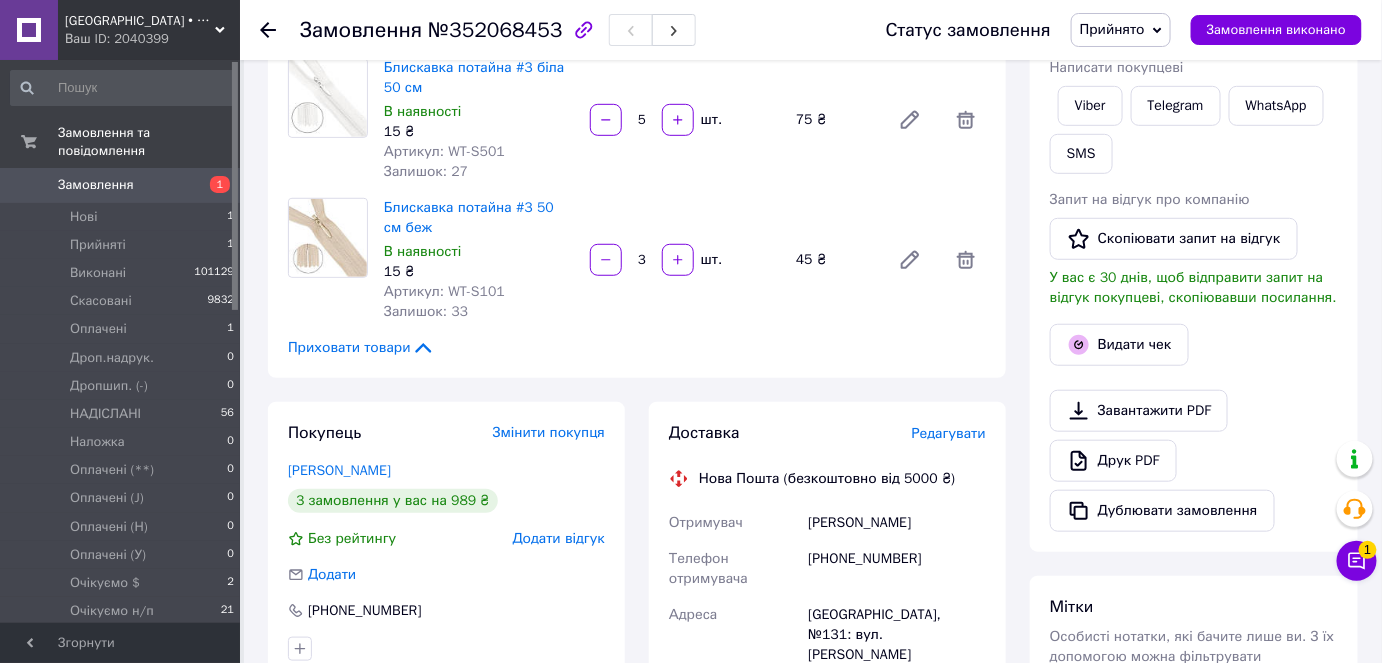 scroll, scrollTop: 363, scrollLeft: 0, axis: vertical 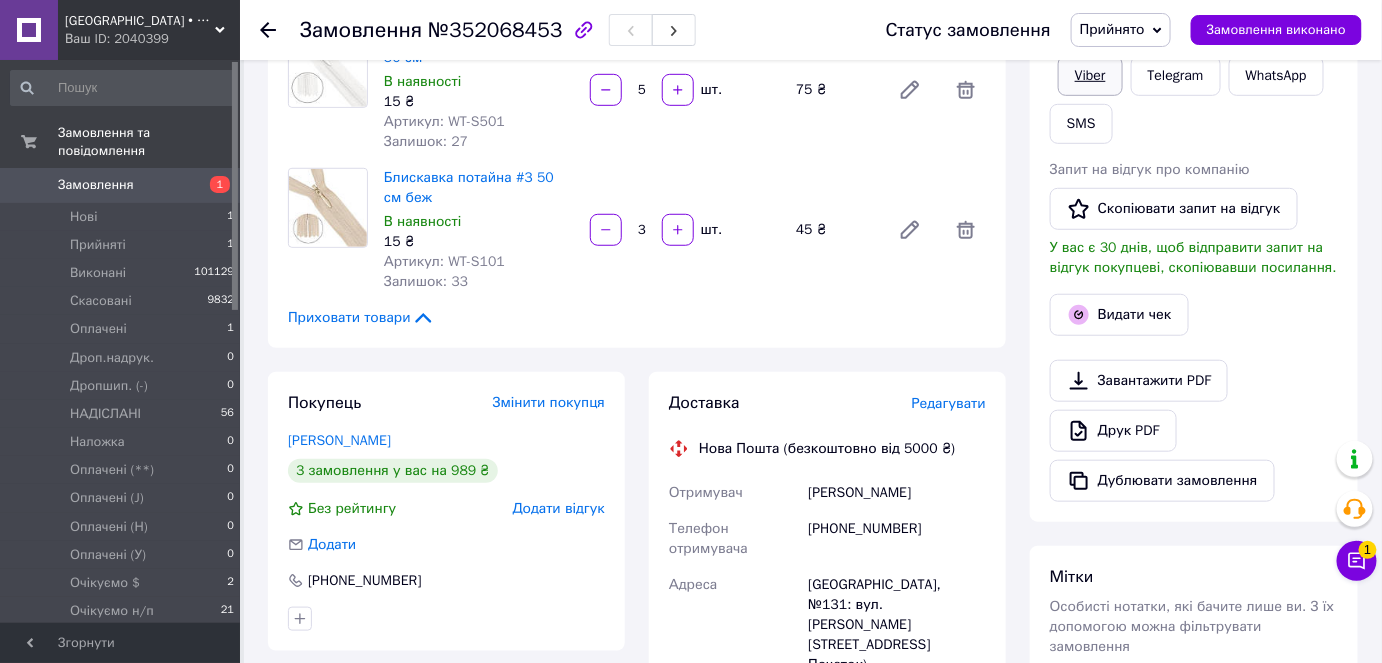 click on "Viber" at bounding box center [1090, 76] 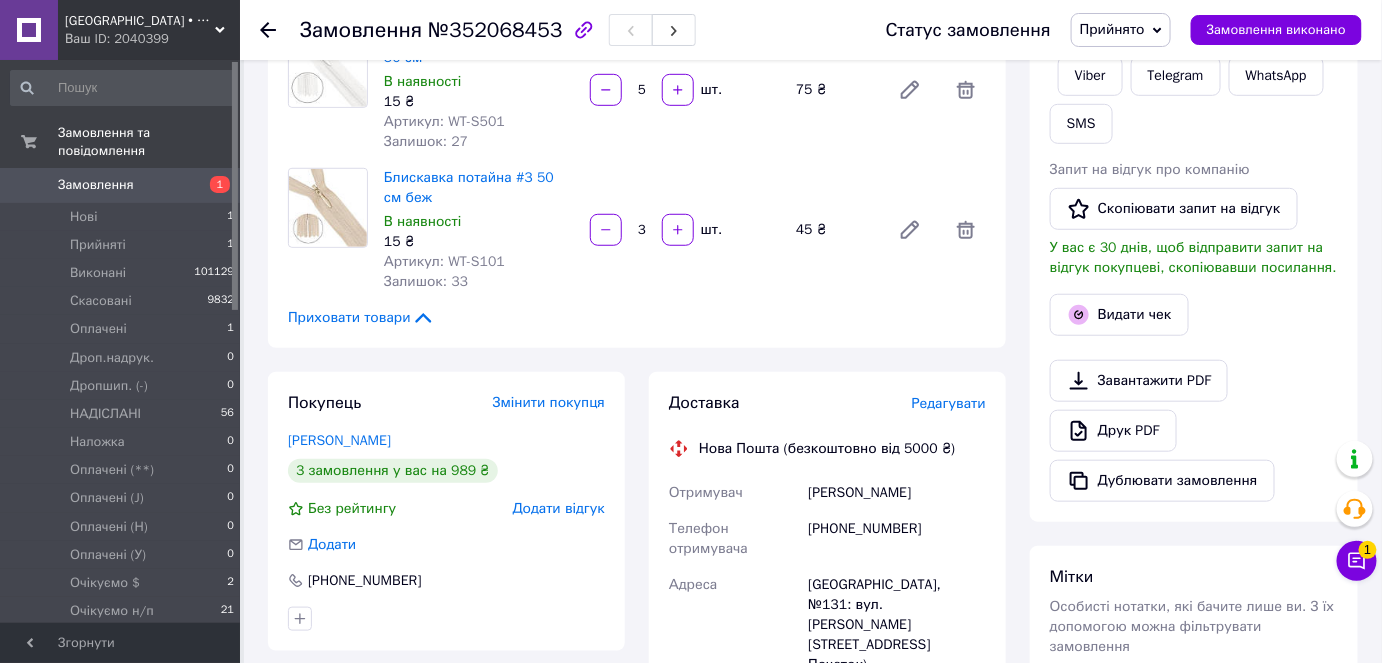 click on "№352068453" at bounding box center [495, 30] 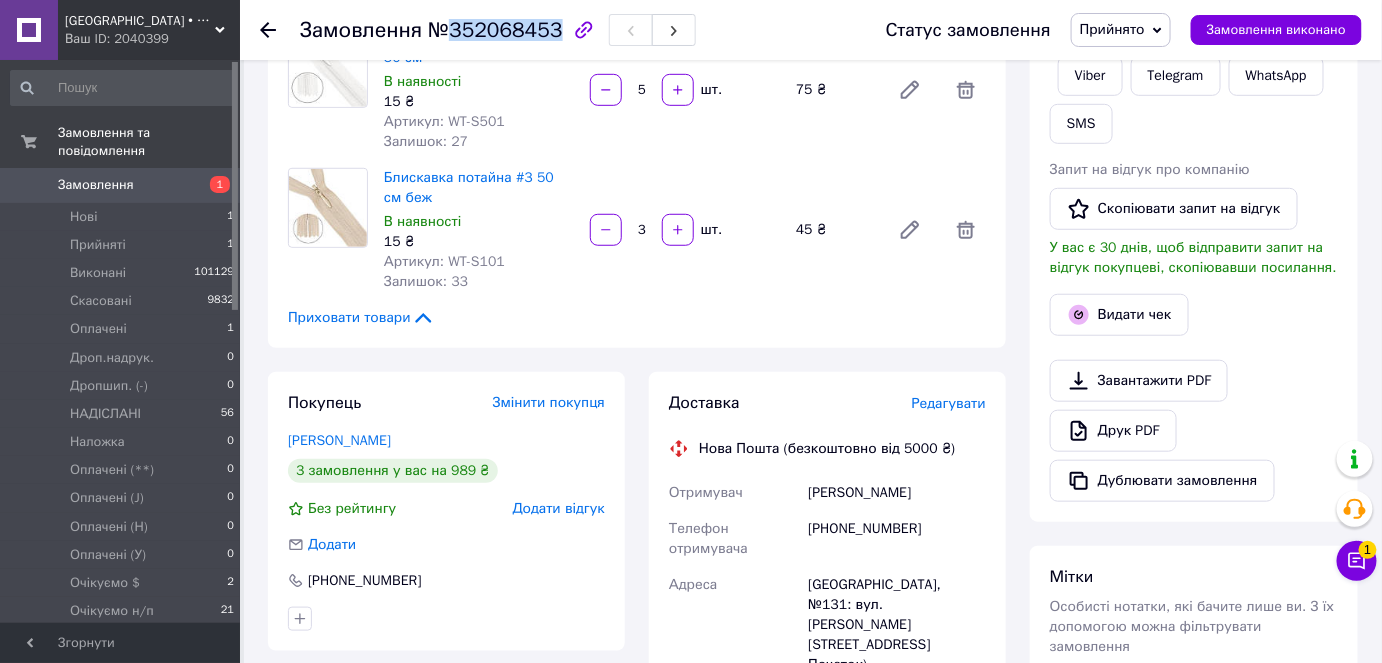 click on "№352068453" at bounding box center [495, 30] 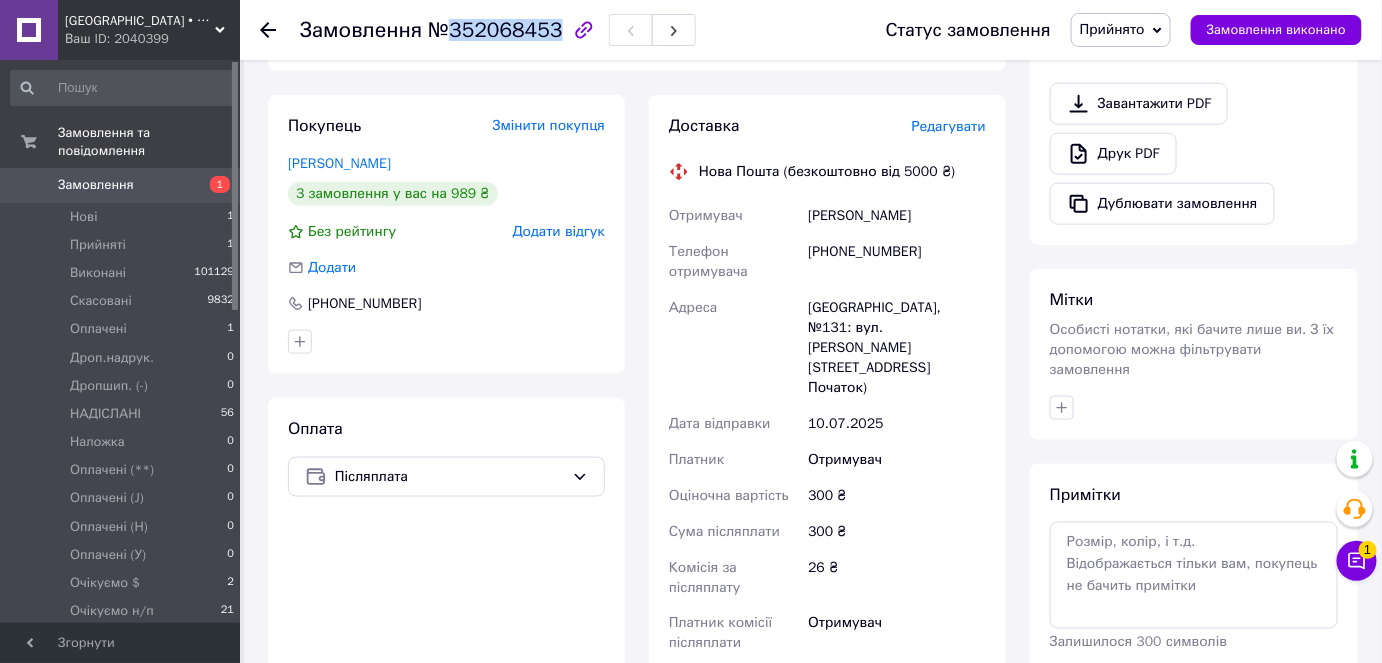 scroll, scrollTop: 545, scrollLeft: 0, axis: vertical 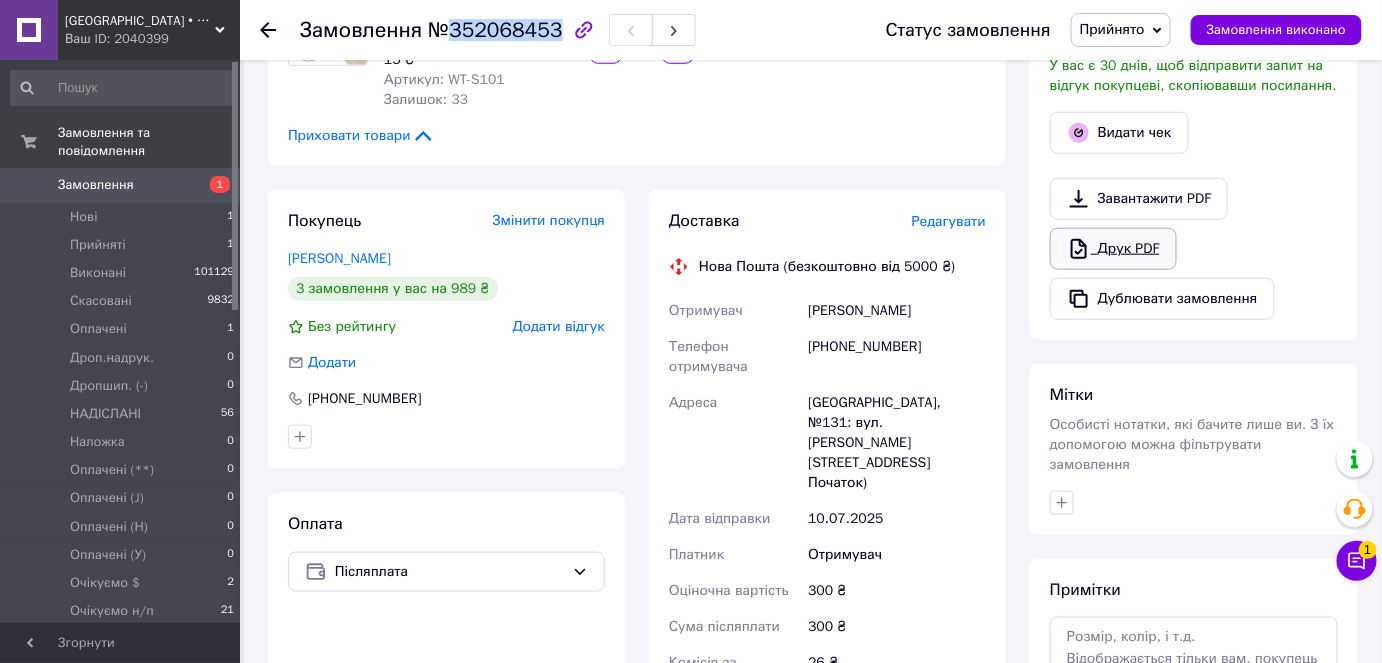 click on "Друк PDF" at bounding box center (1113, 249) 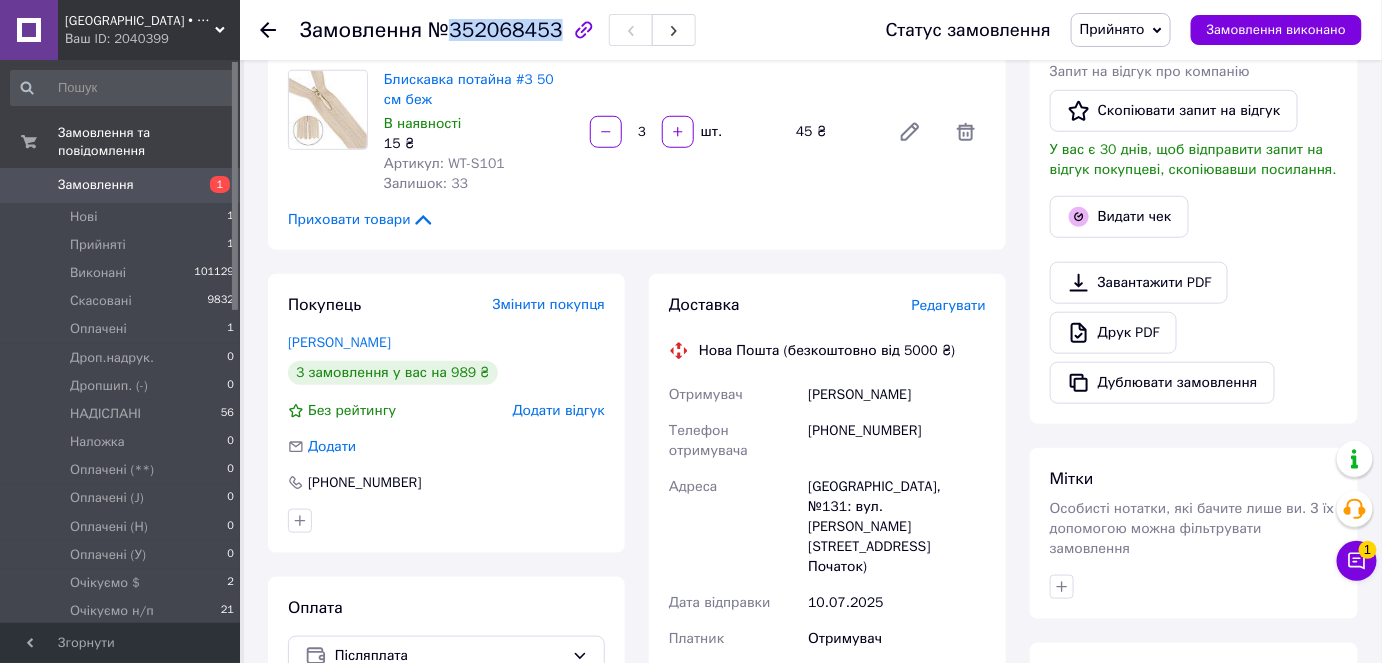 scroll, scrollTop: 363, scrollLeft: 0, axis: vertical 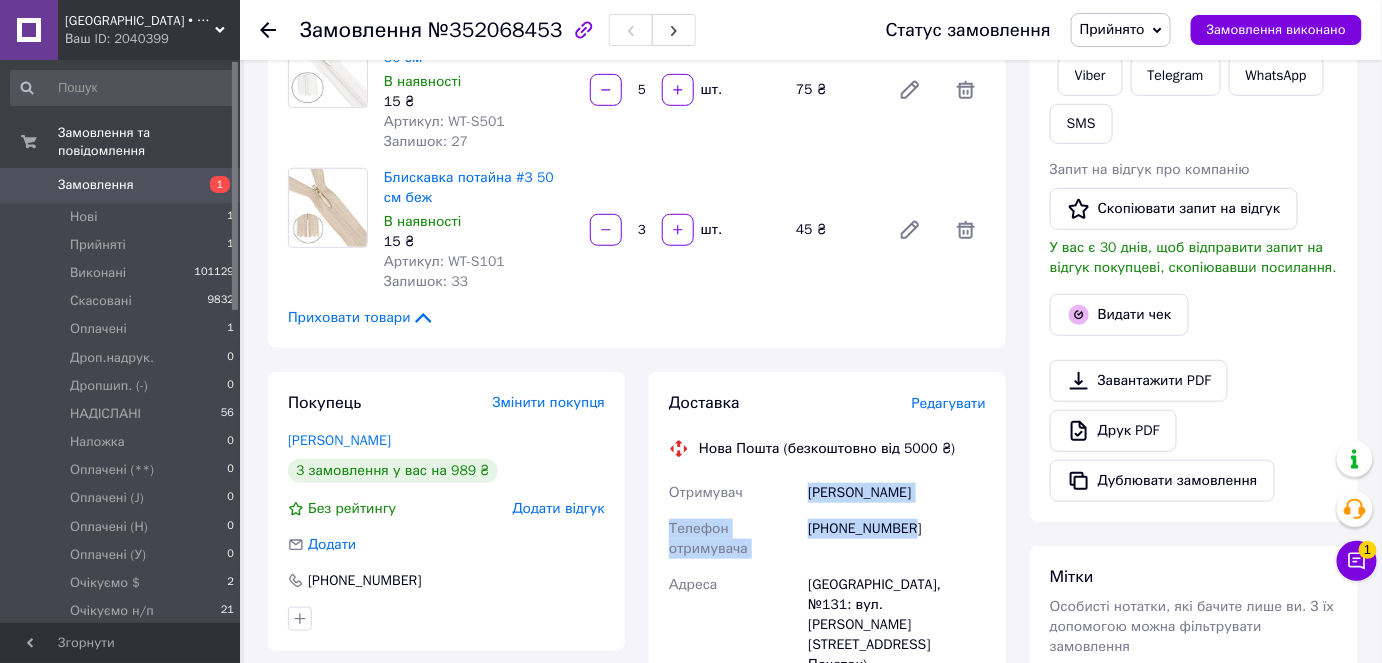 copy on "Гузунова Яна Телефон отримувача +380952452846" 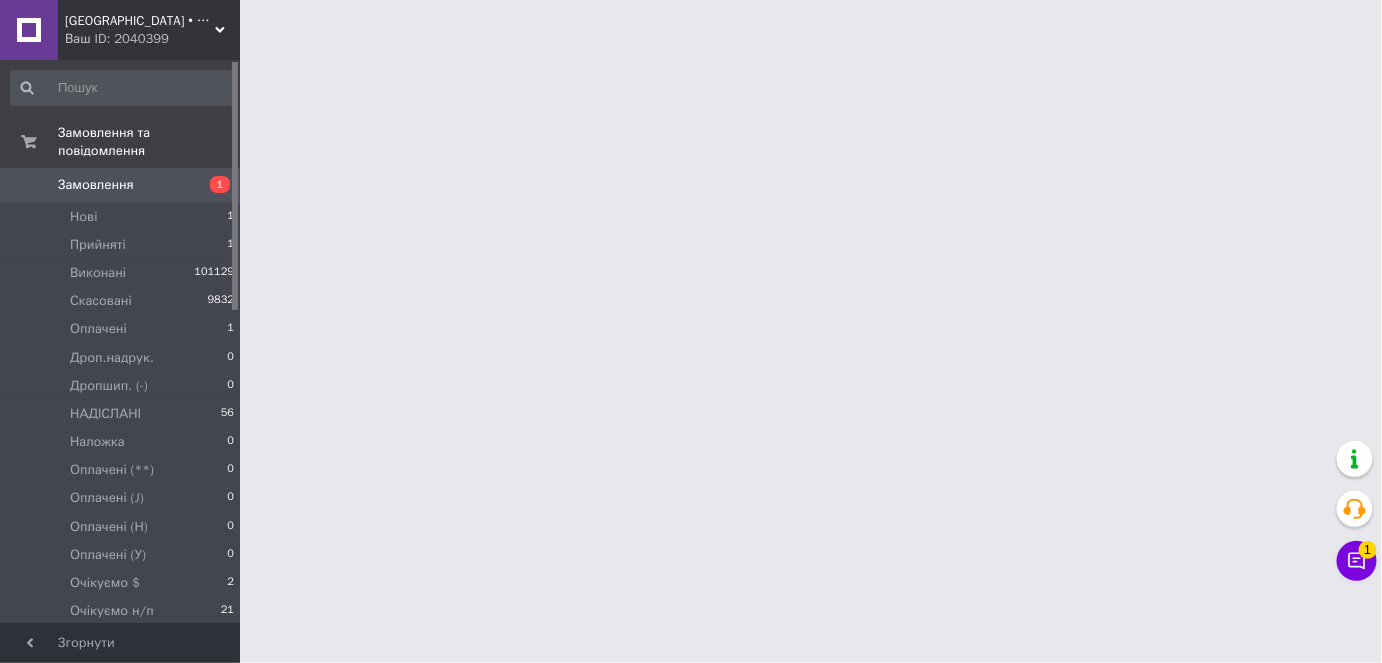 scroll, scrollTop: 0, scrollLeft: 0, axis: both 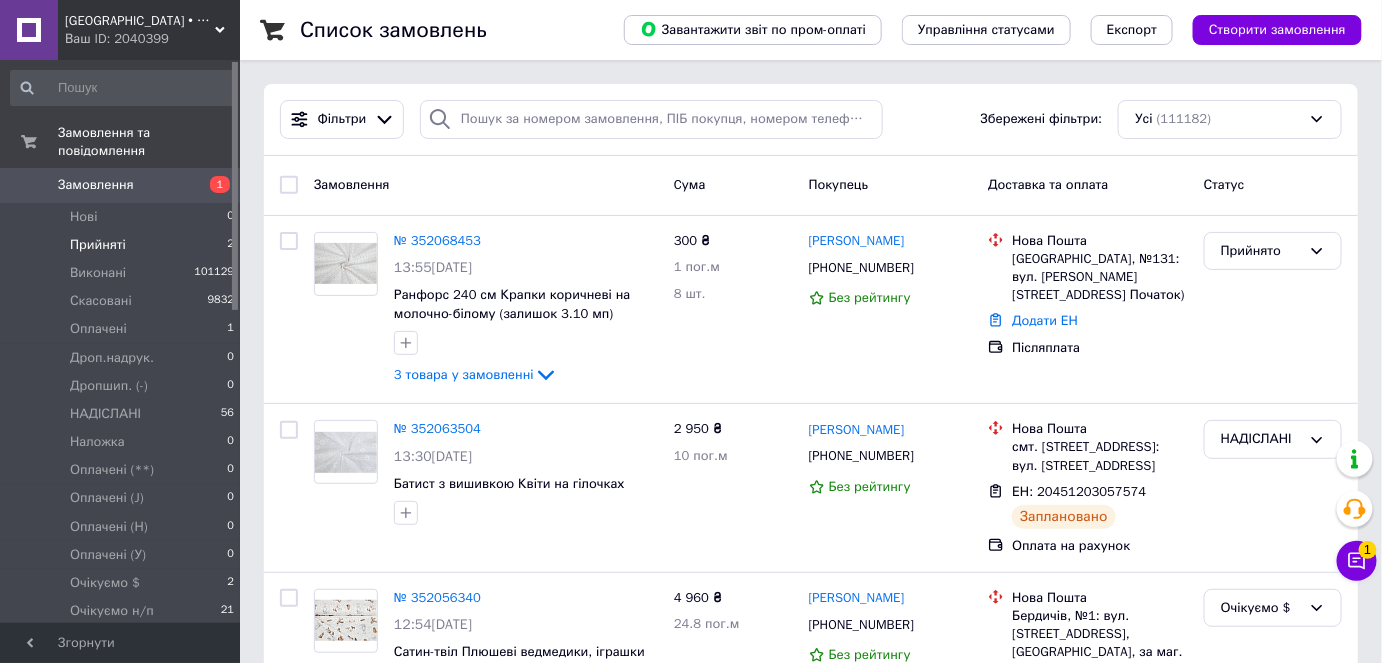 click on "Прийняті 2" at bounding box center (123, 245) 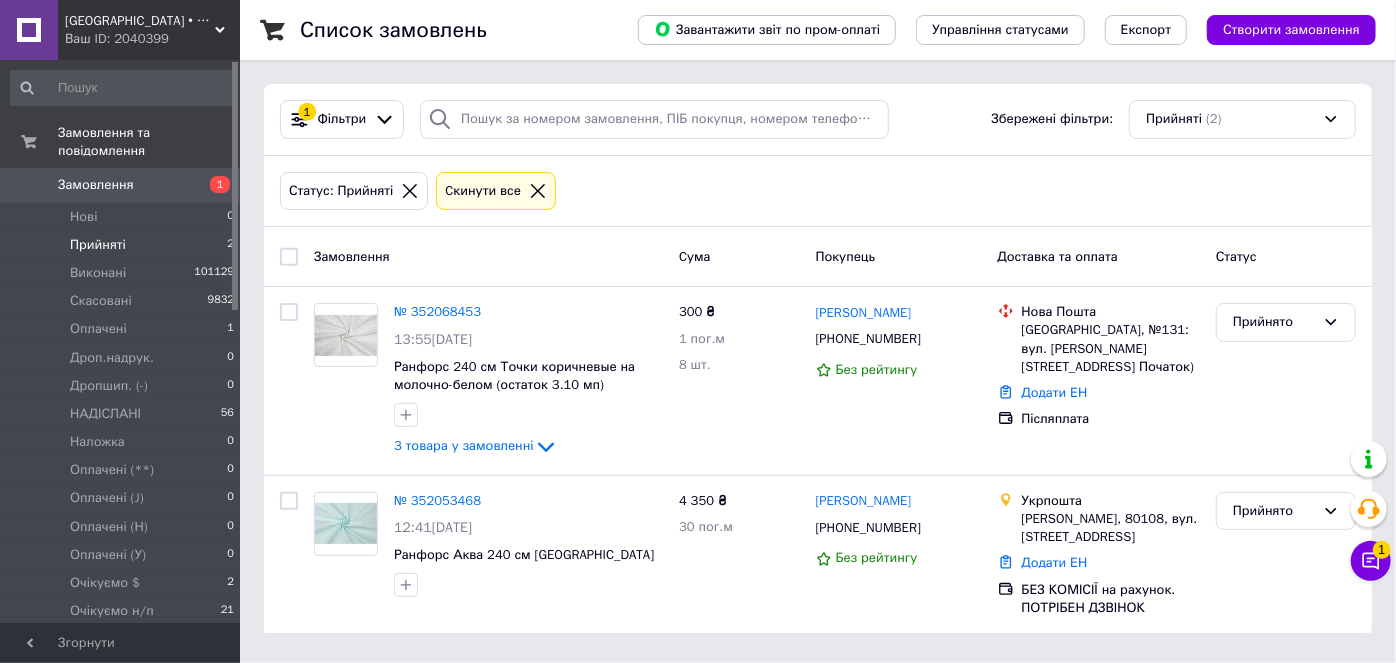 click on "Прийняті 2" at bounding box center (123, 245) 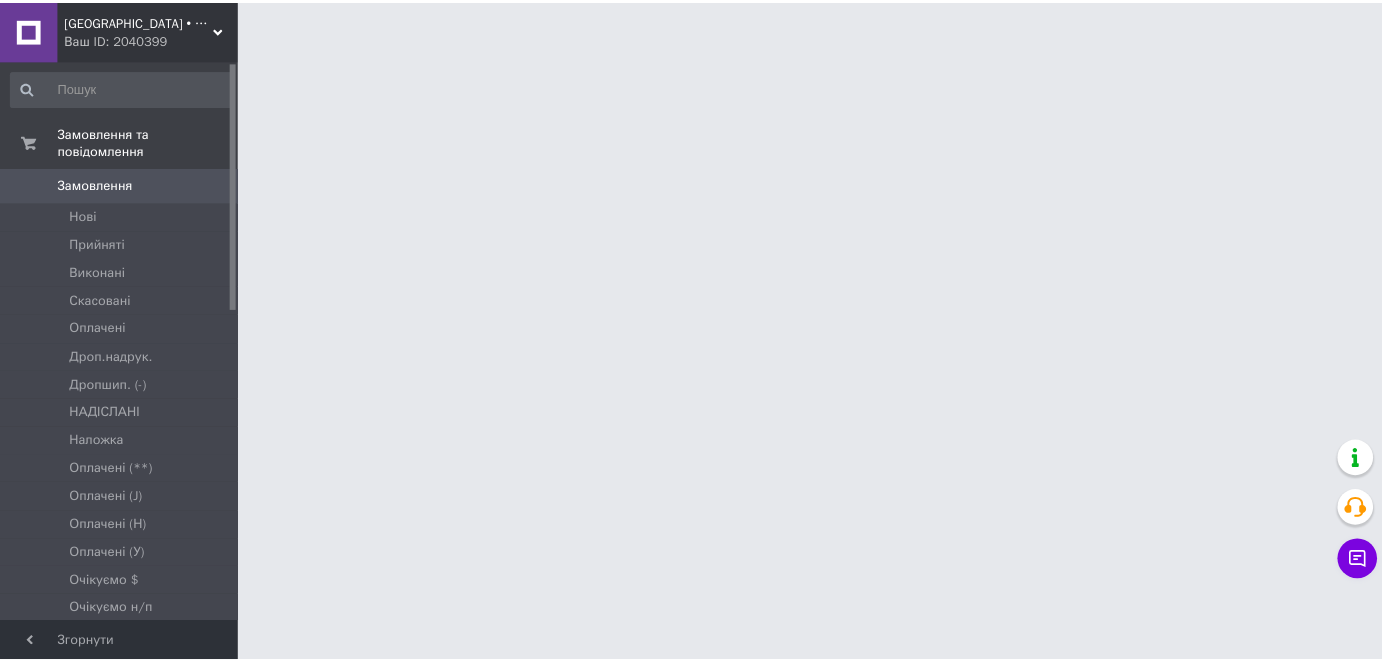 scroll, scrollTop: 0, scrollLeft: 0, axis: both 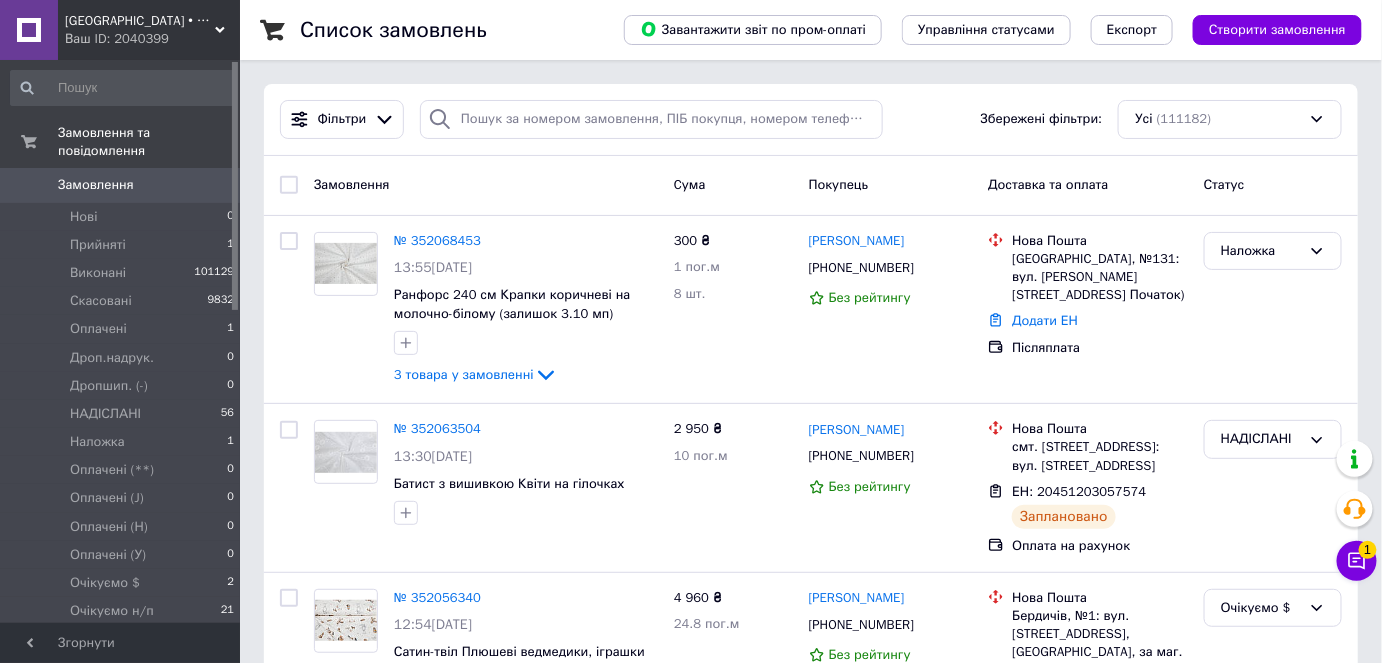 click on "Замовлення" at bounding box center (121, 185) 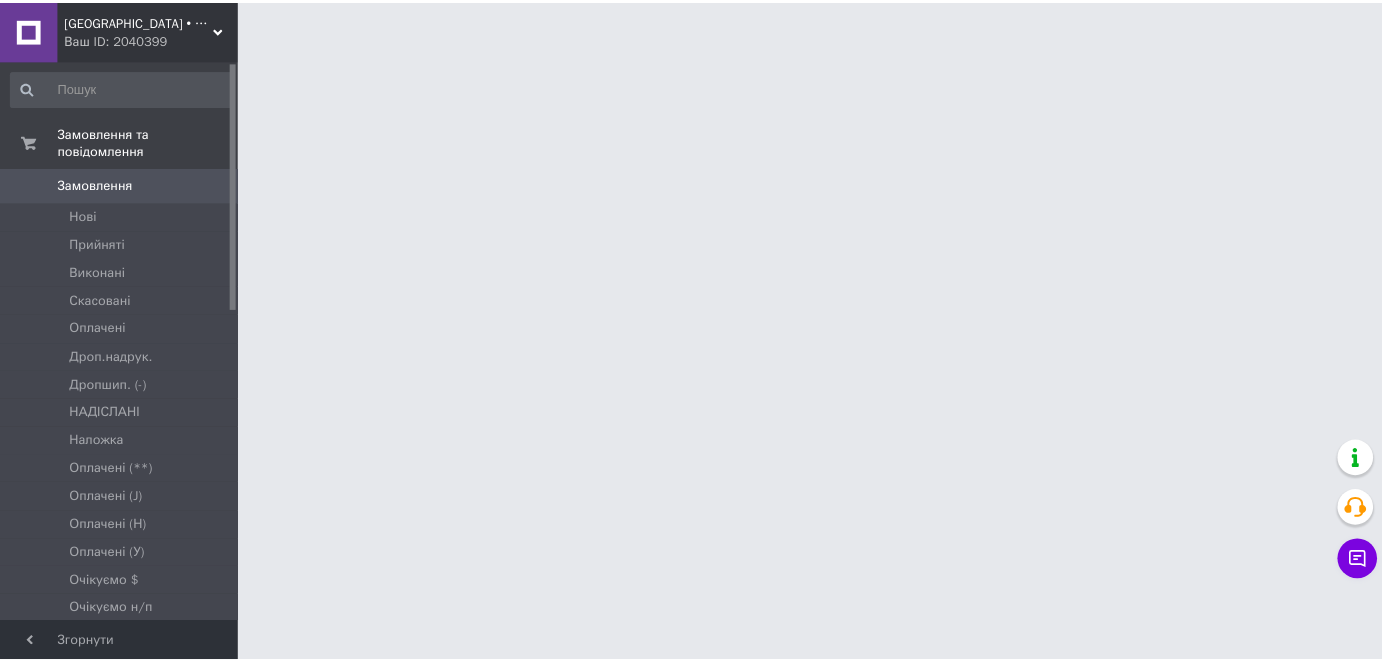 scroll, scrollTop: 0, scrollLeft: 0, axis: both 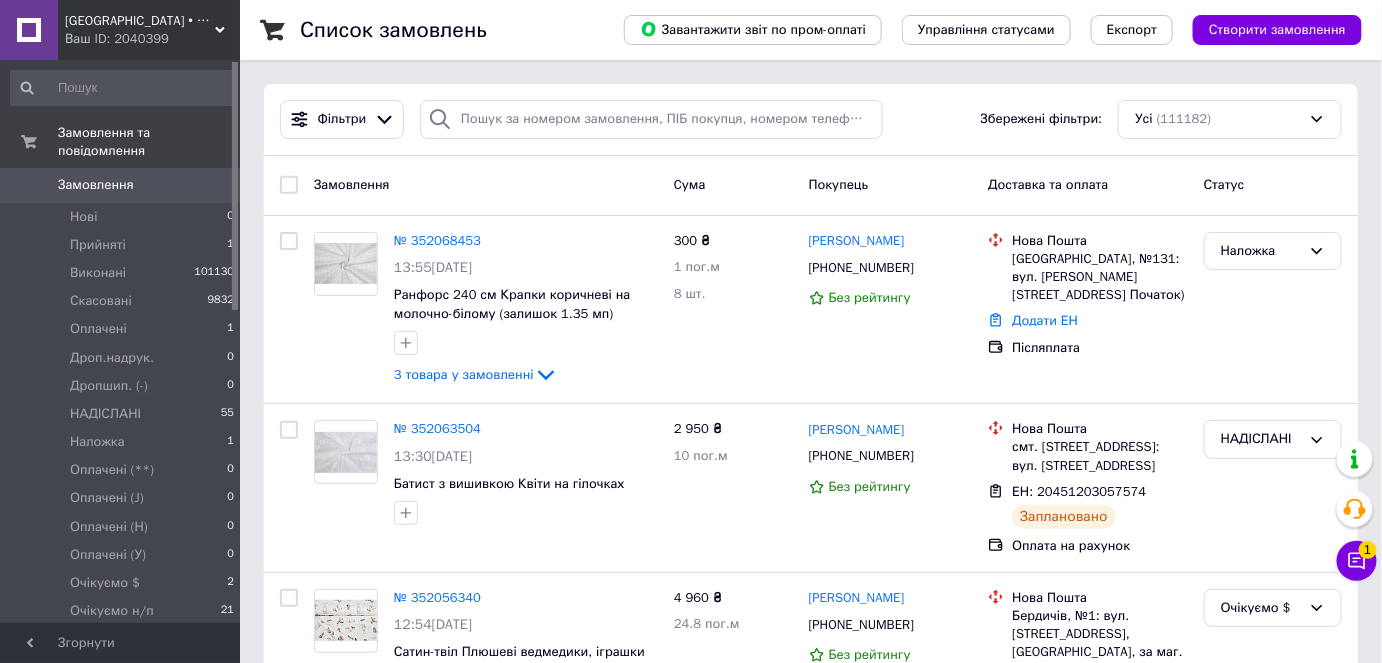 click on "0" at bounding box center [212, 185] 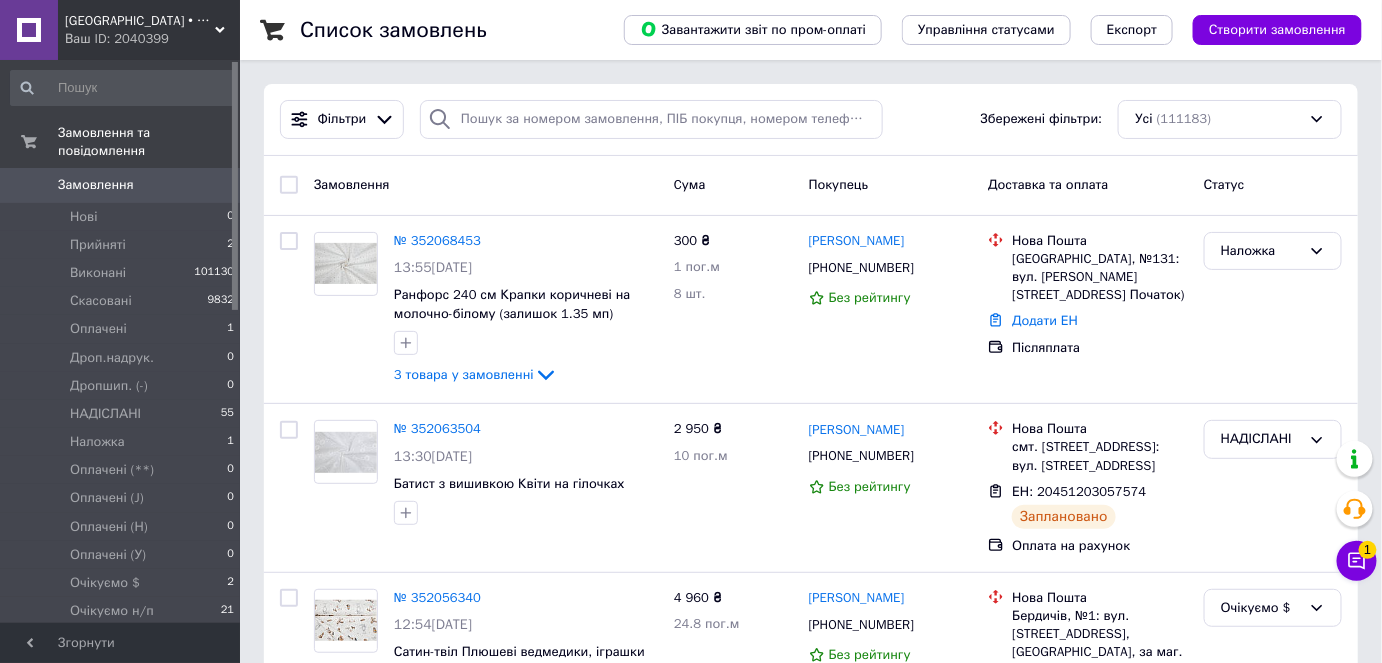 click on "Замовлення 0" at bounding box center (123, 185) 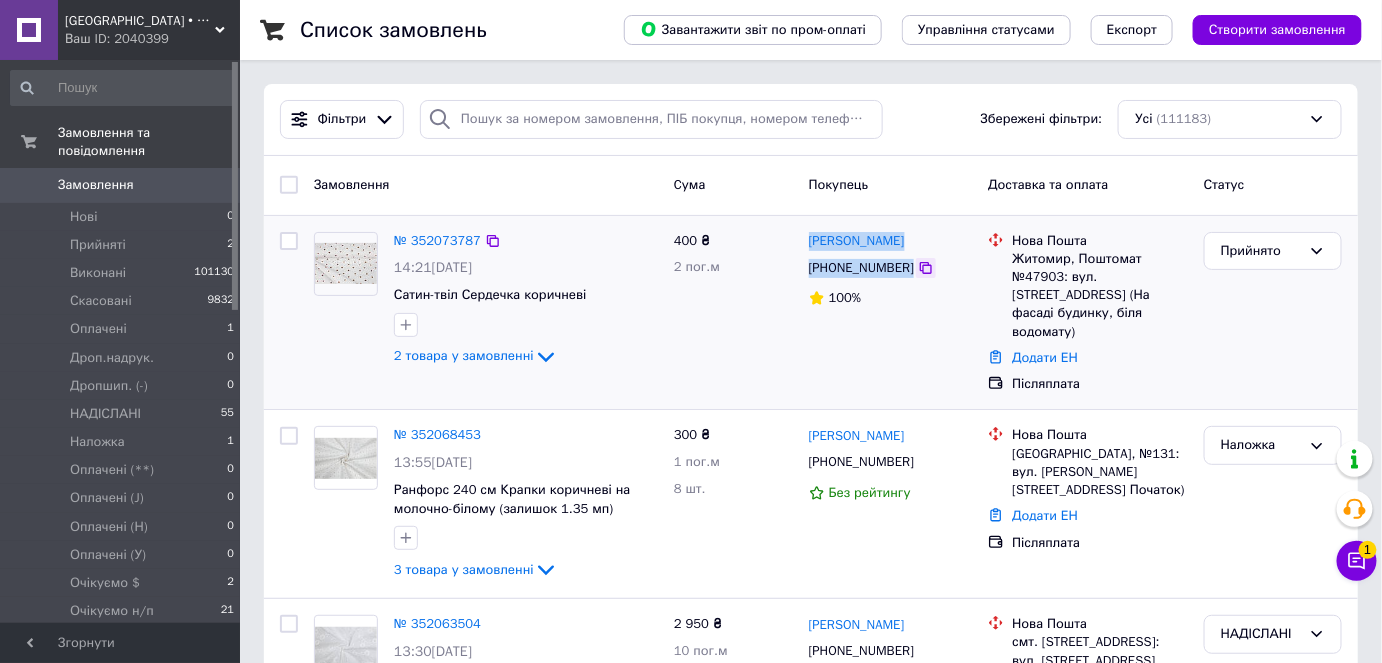 drag, startPoint x: 808, startPoint y: 240, endPoint x: 906, endPoint y: 267, distance: 101.65137 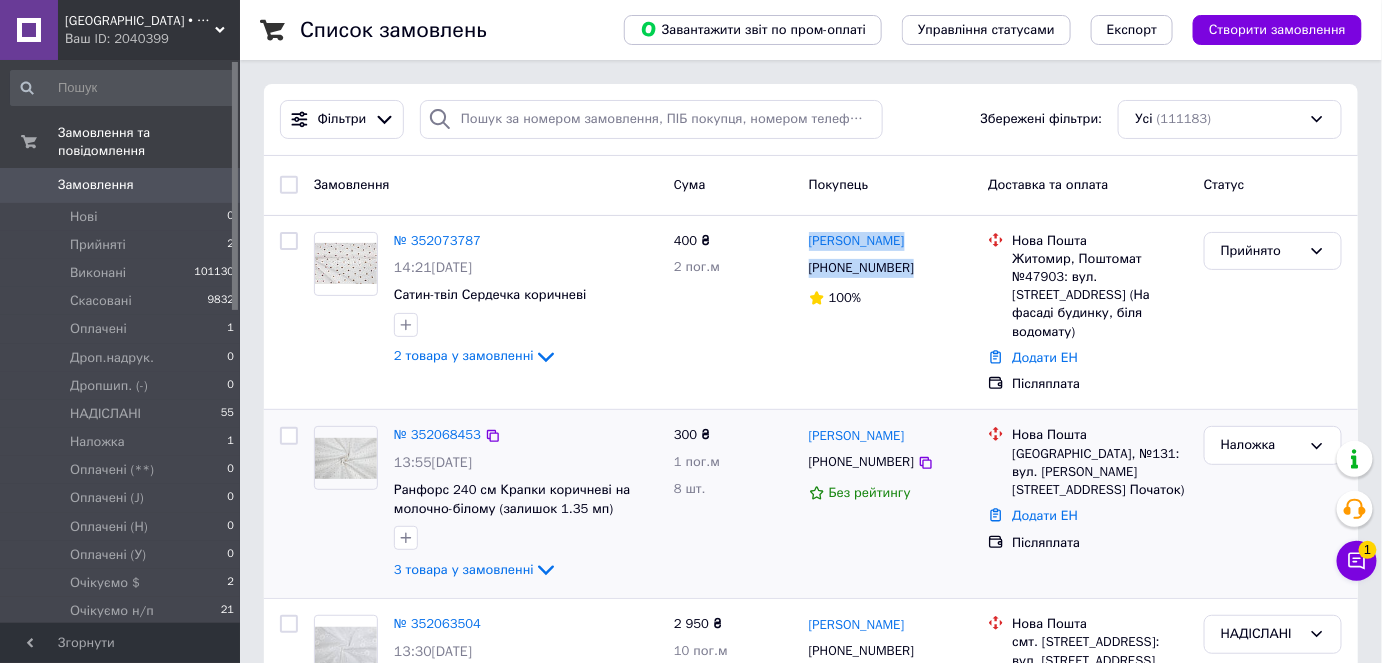 copy on "Олена Люлько +380982654165" 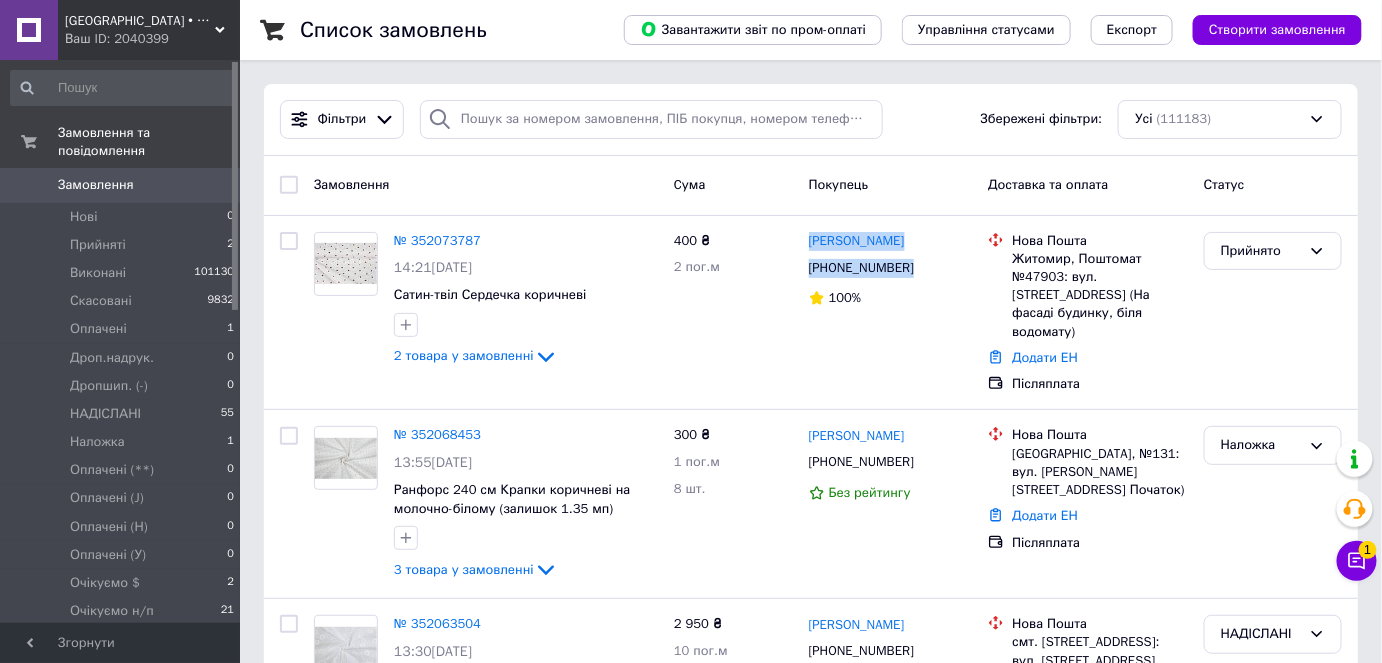 click on "Замовлення" at bounding box center [121, 185] 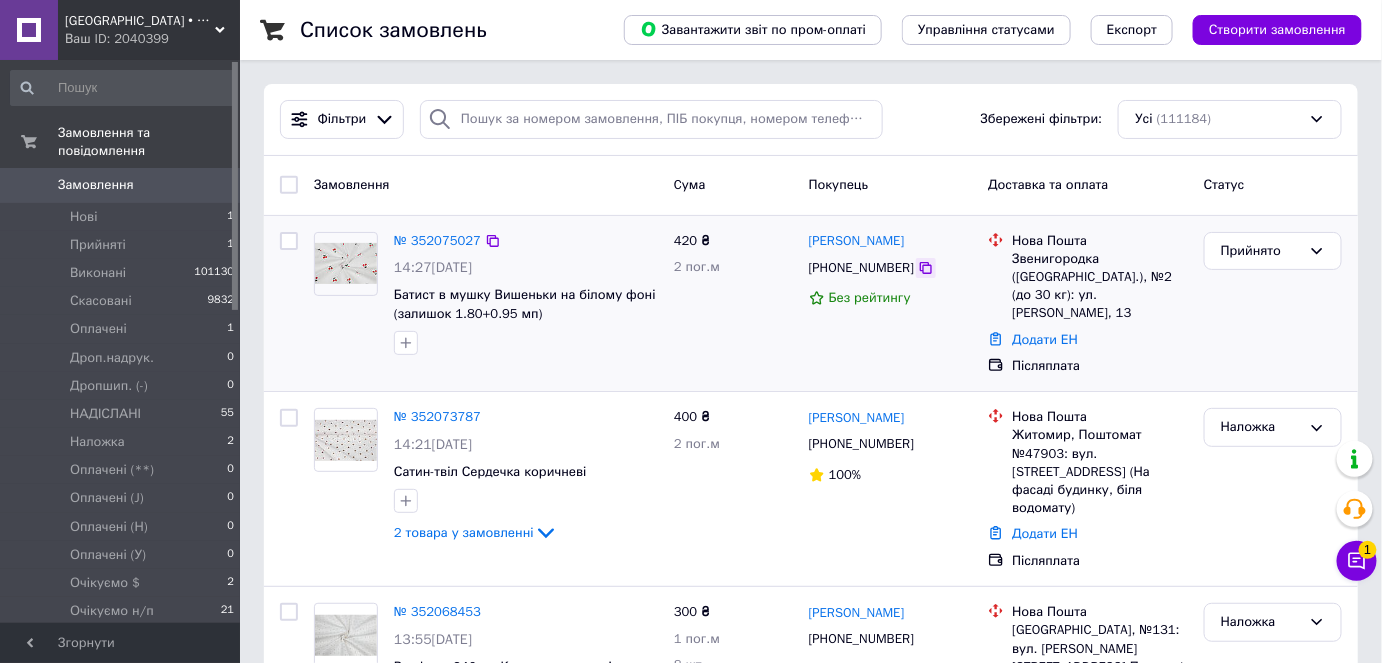 click 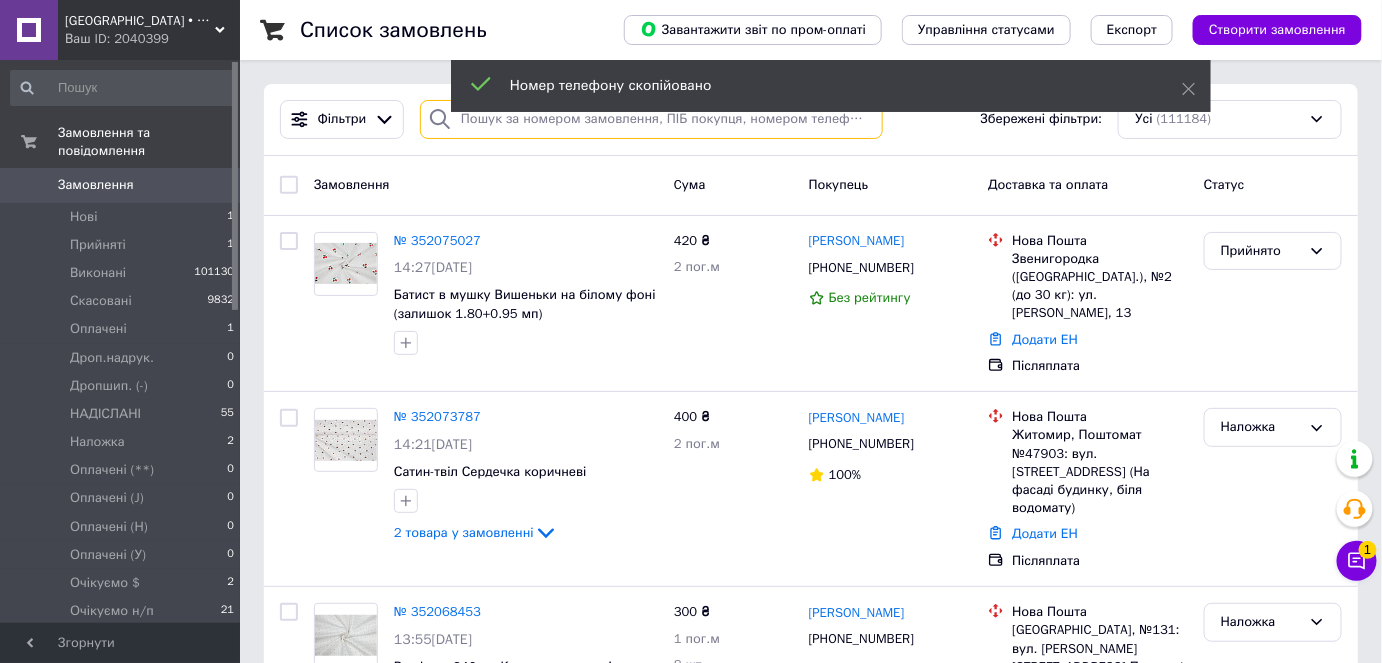 click at bounding box center [651, 119] 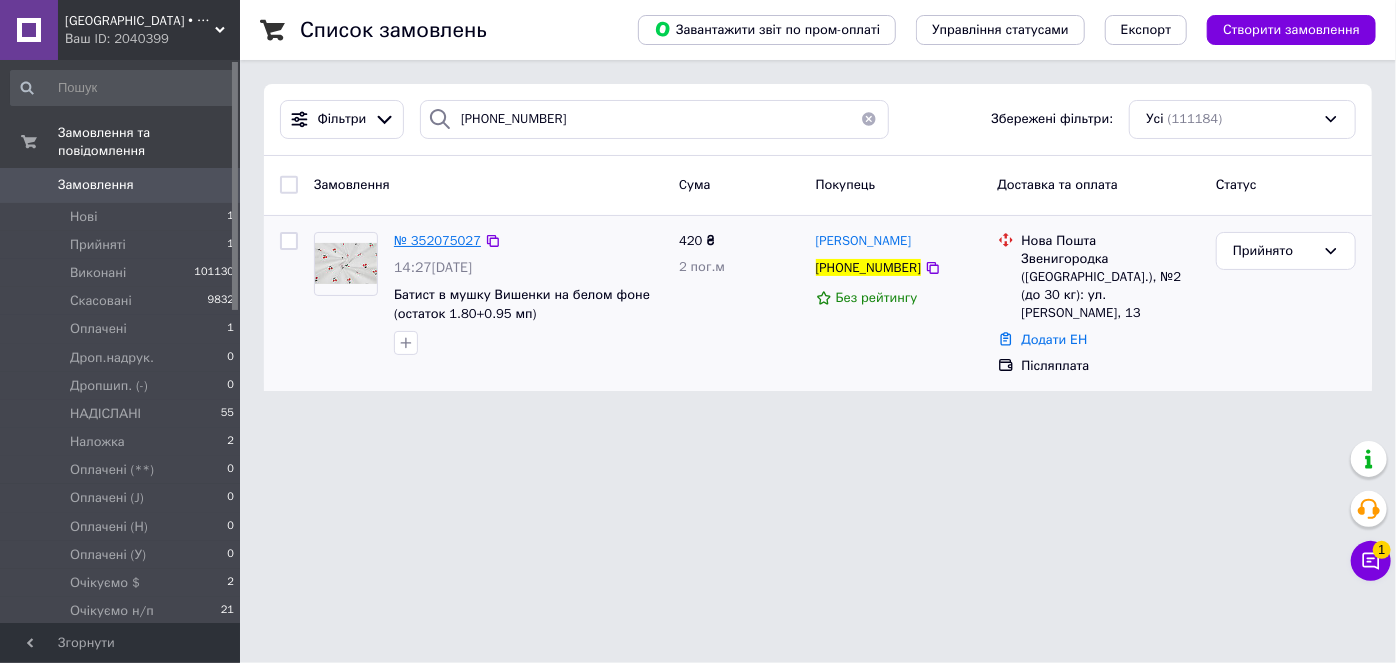 click on "№ 352075027" at bounding box center [437, 240] 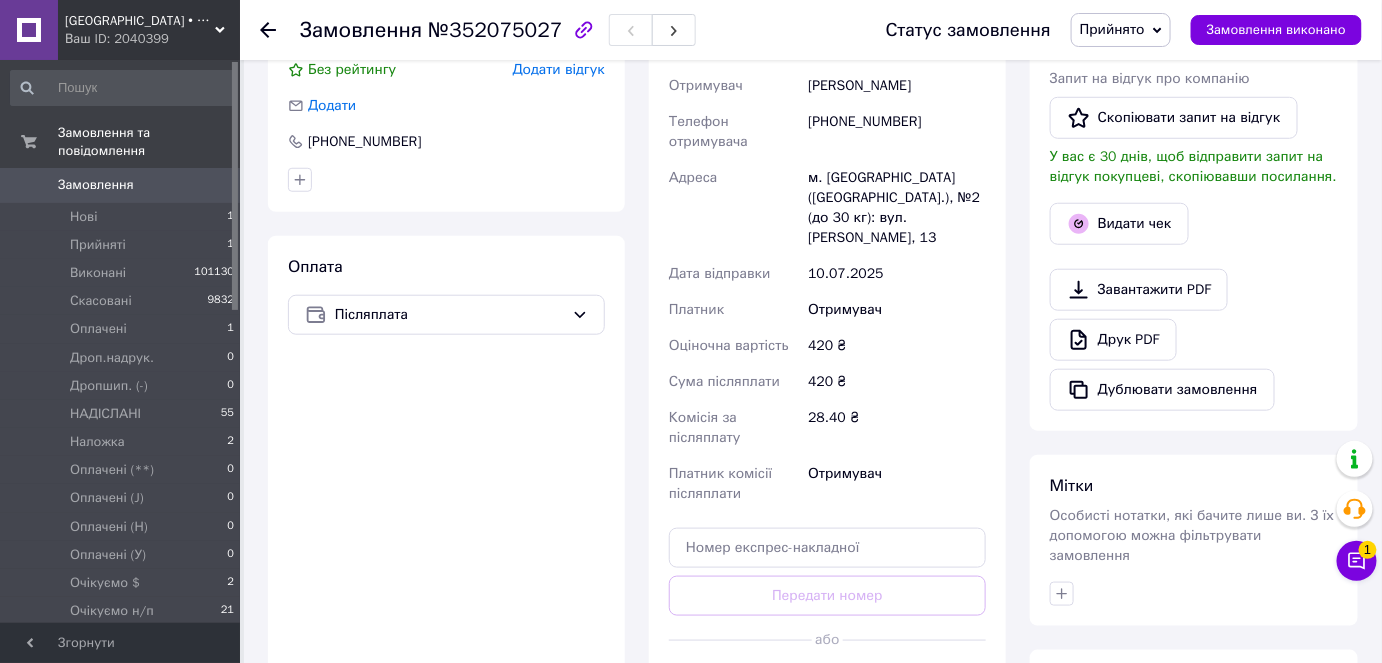 scroll, scrollTop: 0, scrollLeft: 0, axis: both 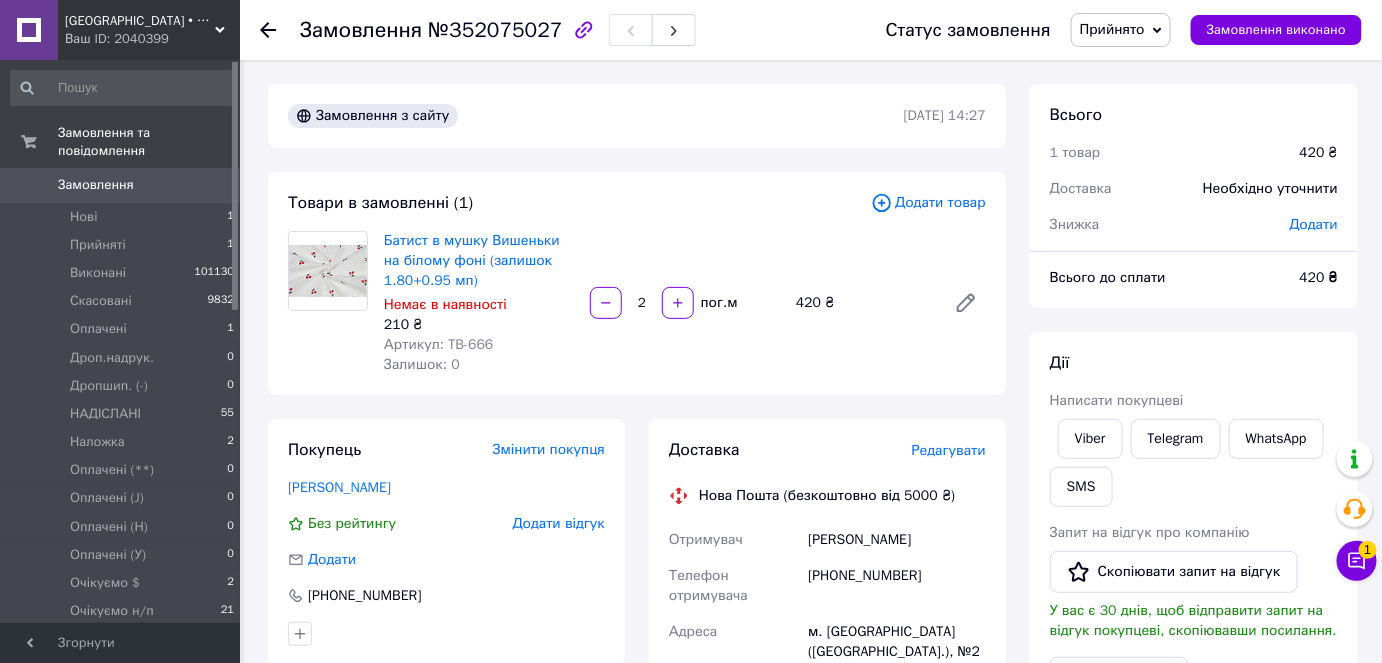 drag, startPoint x: 650, startPoint y: 300, endPoint x: 637, endPoint y: 292, distance: 15.264338 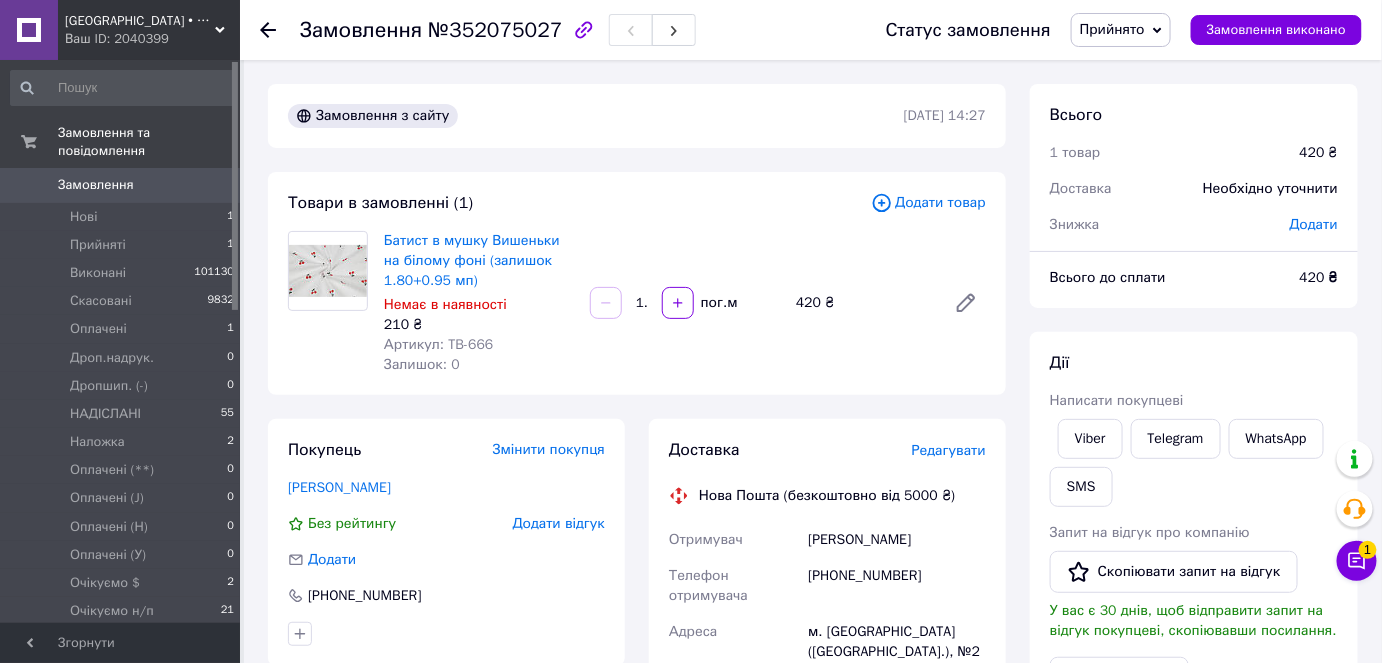 click on "1.   пог.м" at bounding box center [685, 303] 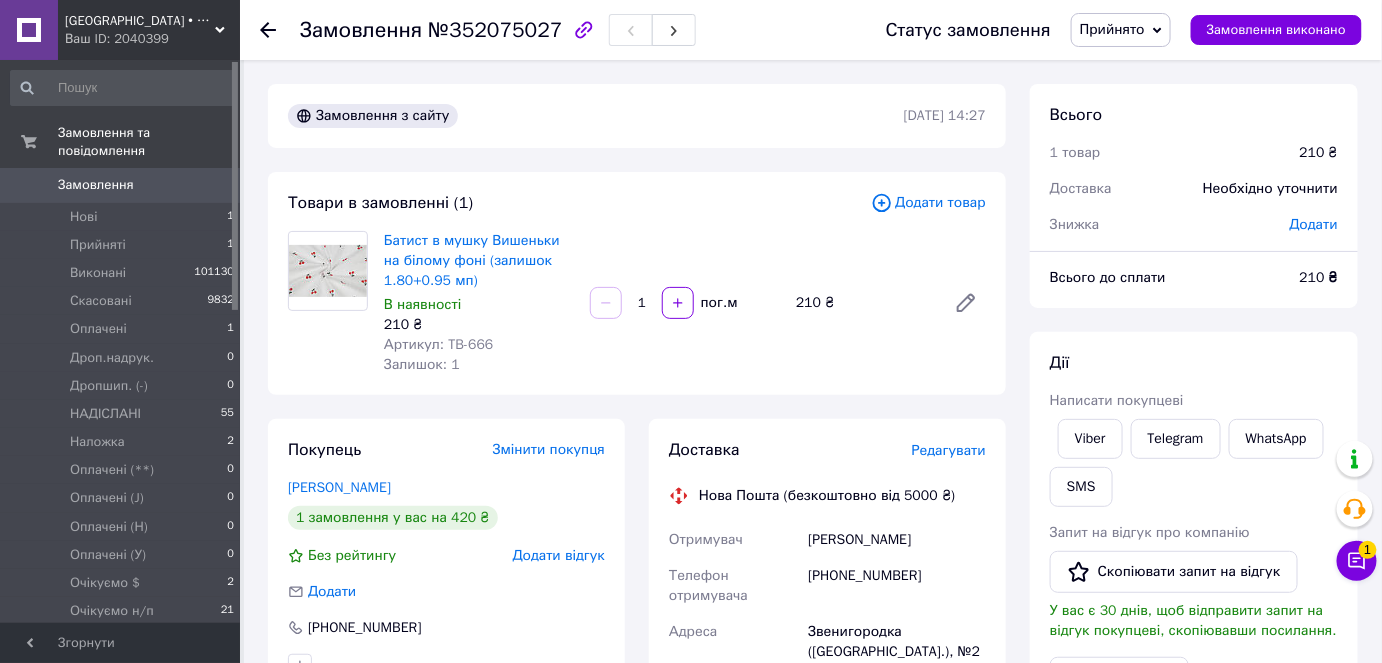 drag, startPoint x: 650, startPoint y: 305, endPoint x: 661, endPoint y: 300, distance: 12.083046 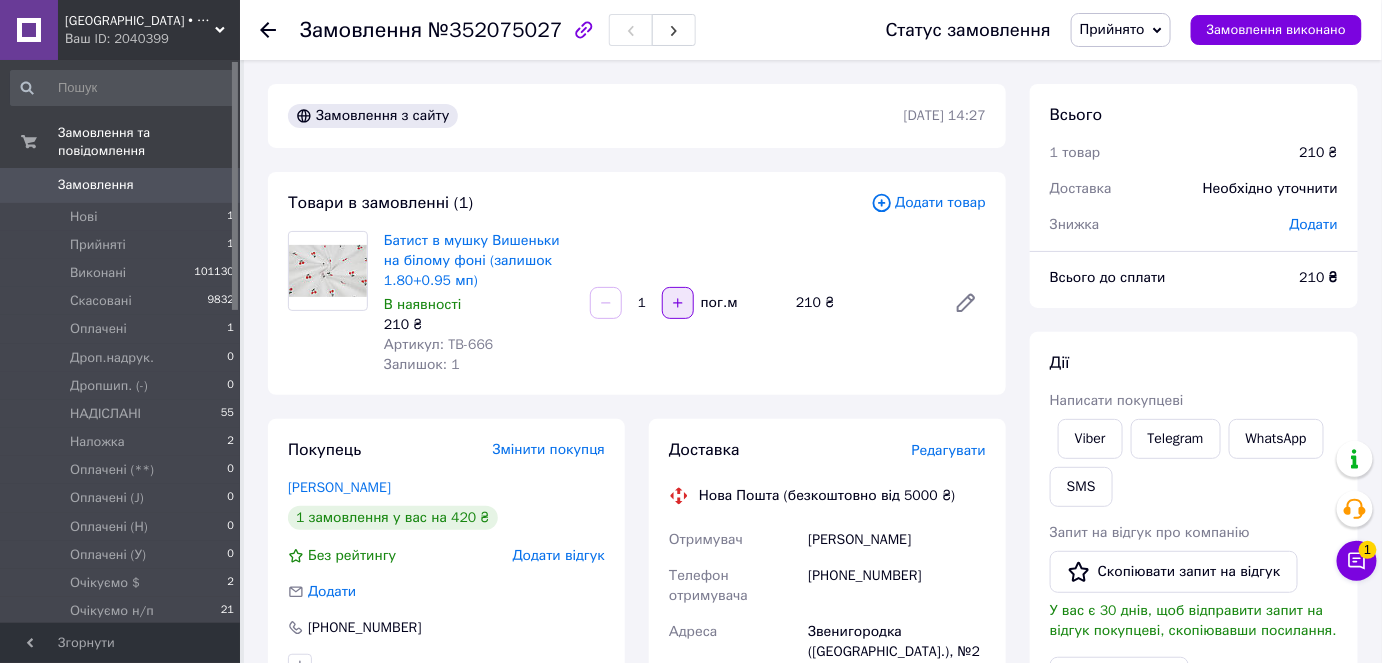 click on "1" at bounding box center [642, 303] 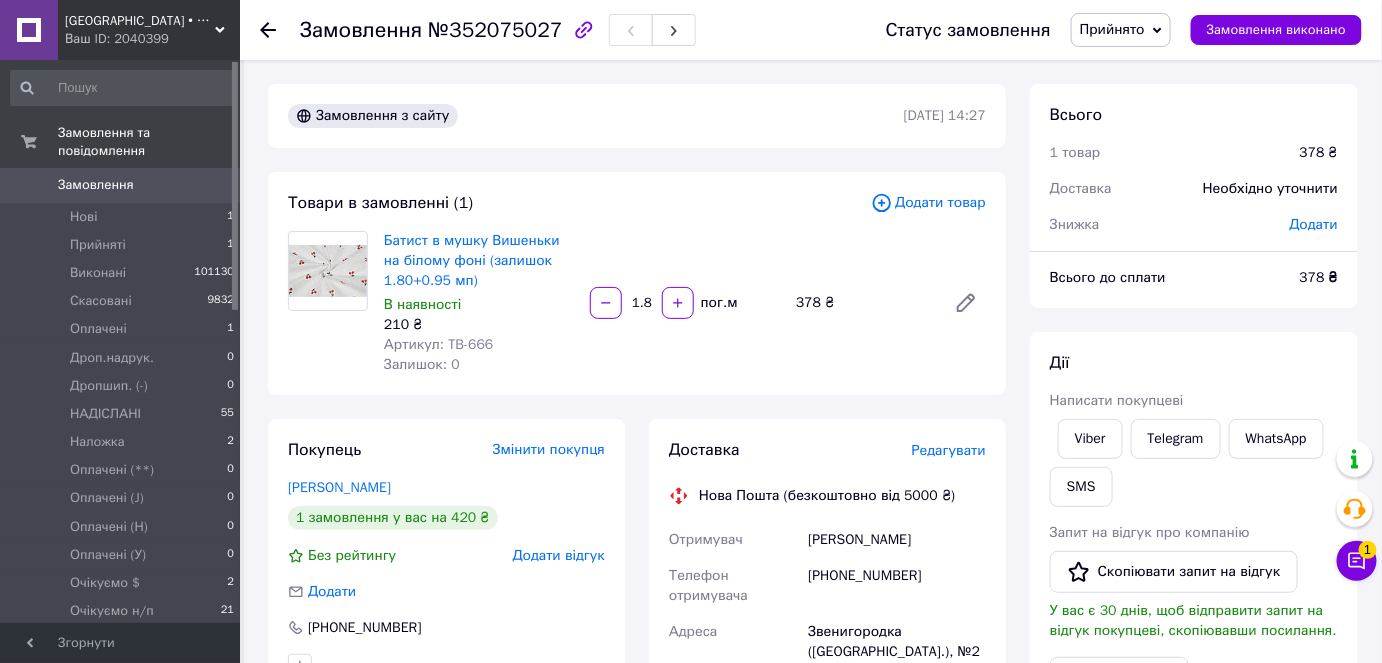 type on "1.8" 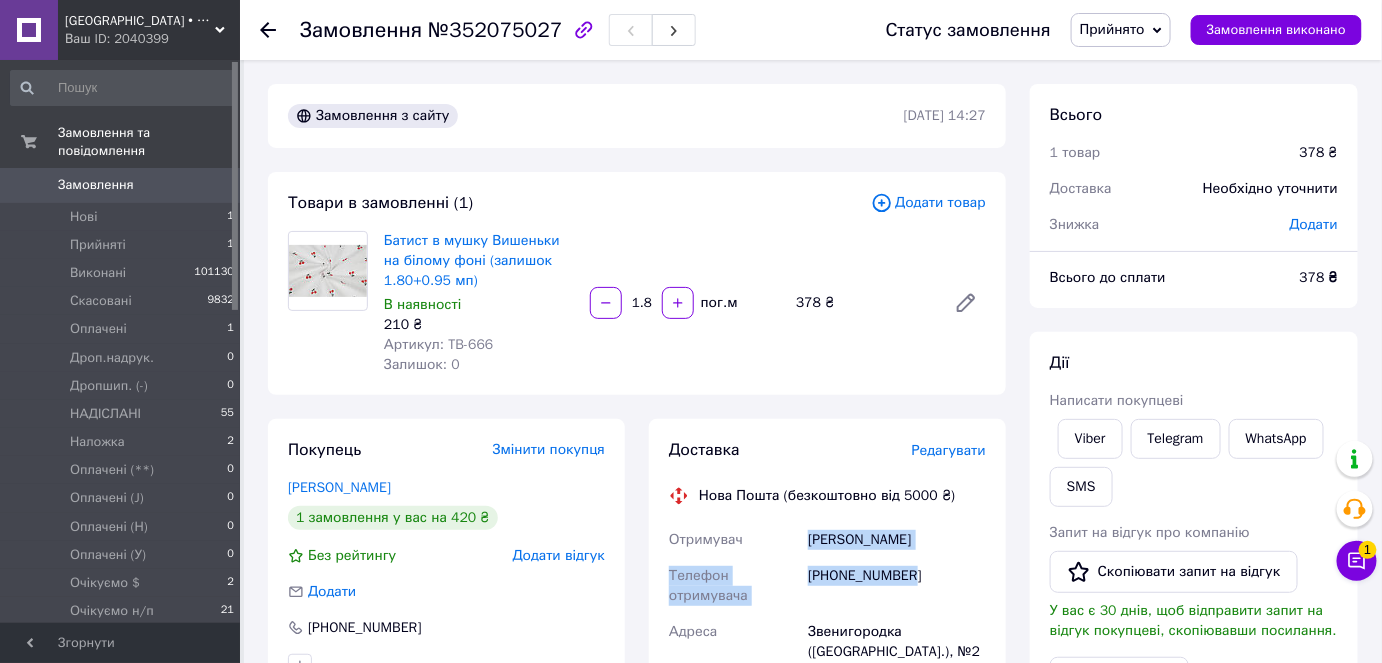 copy on "Мельник Юлія Телефон отримувача +380973777015" 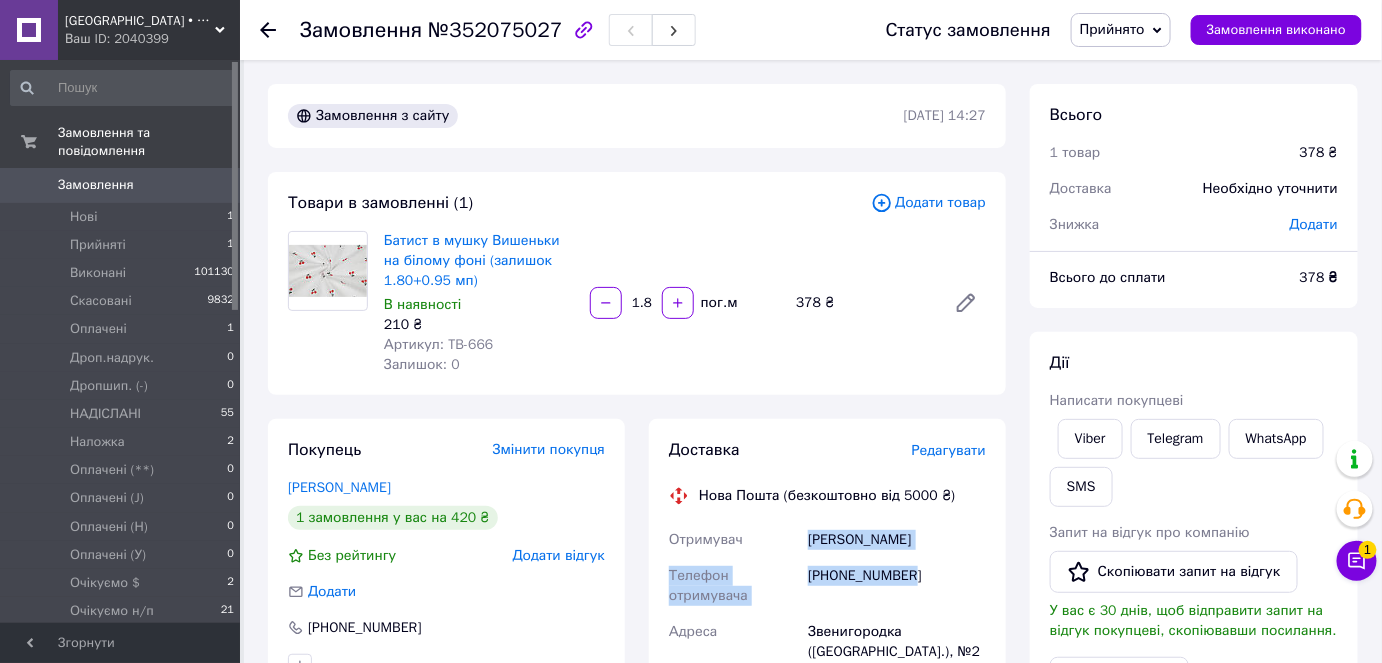click on "Замовлення" at bounding box center [121, 185] 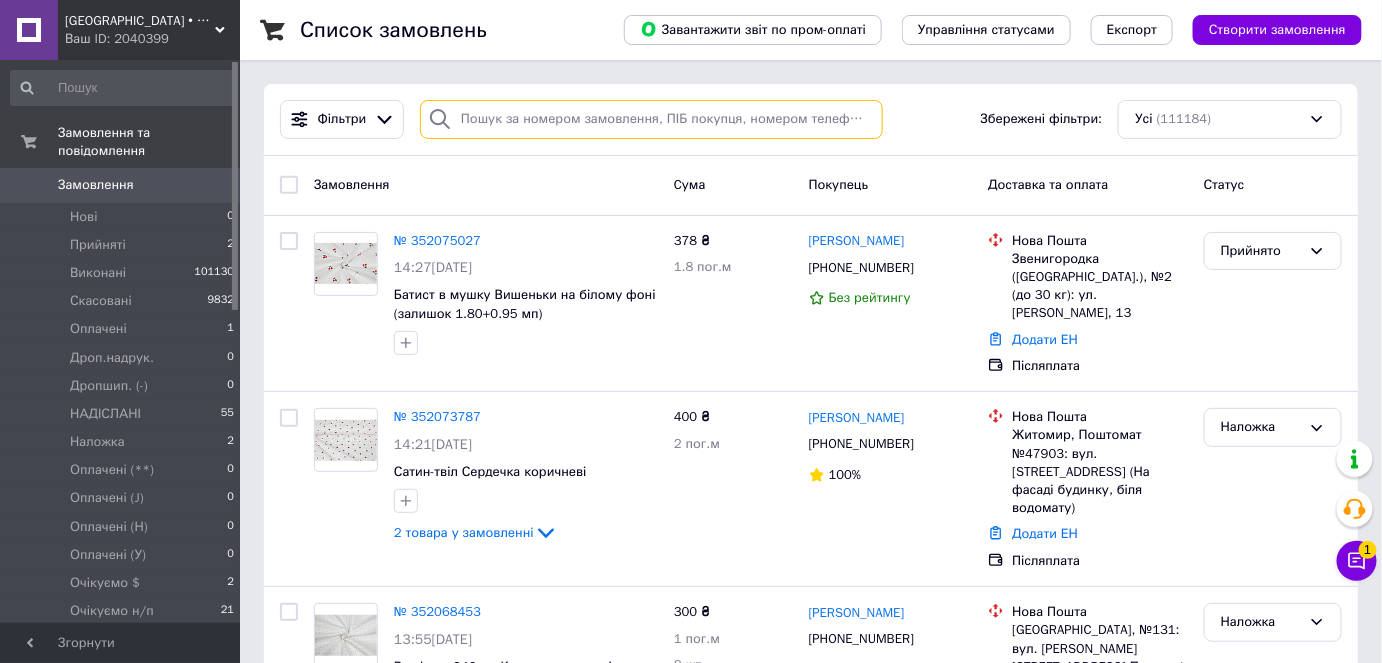 click at bounding box center (651, 119) 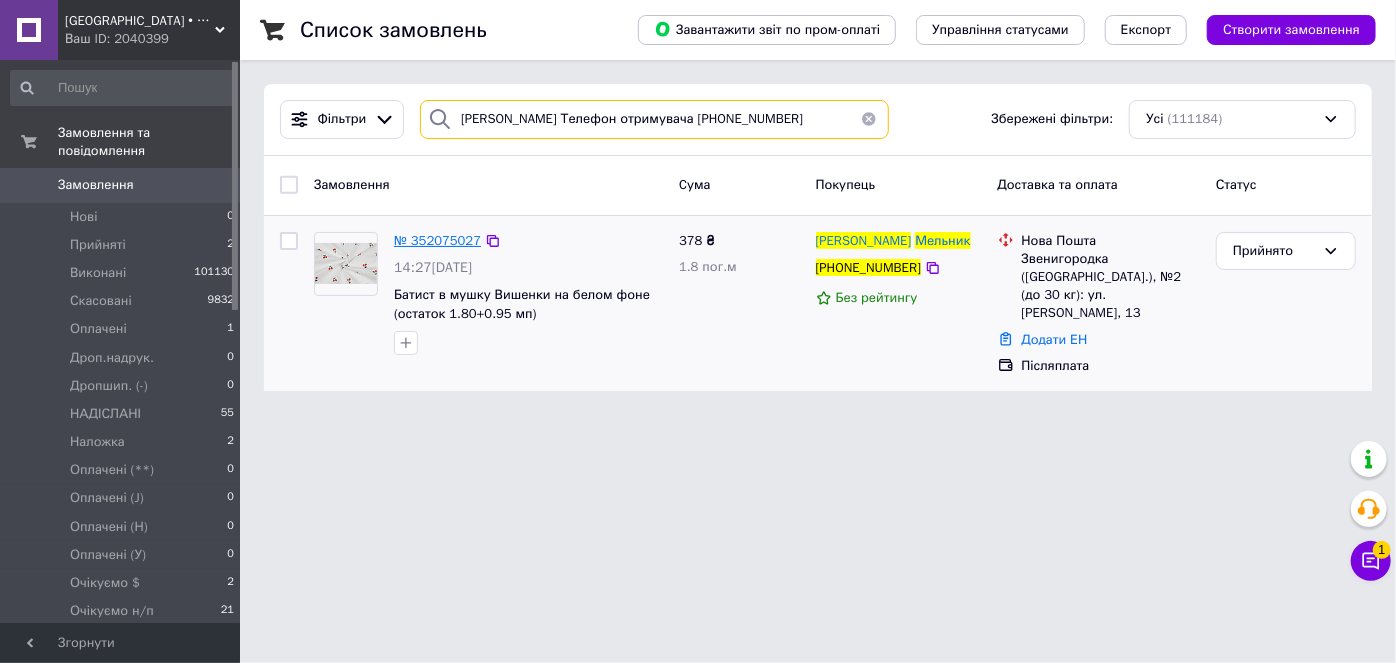 type on "Мельник Юлія Телефон отримувача +380973777015" 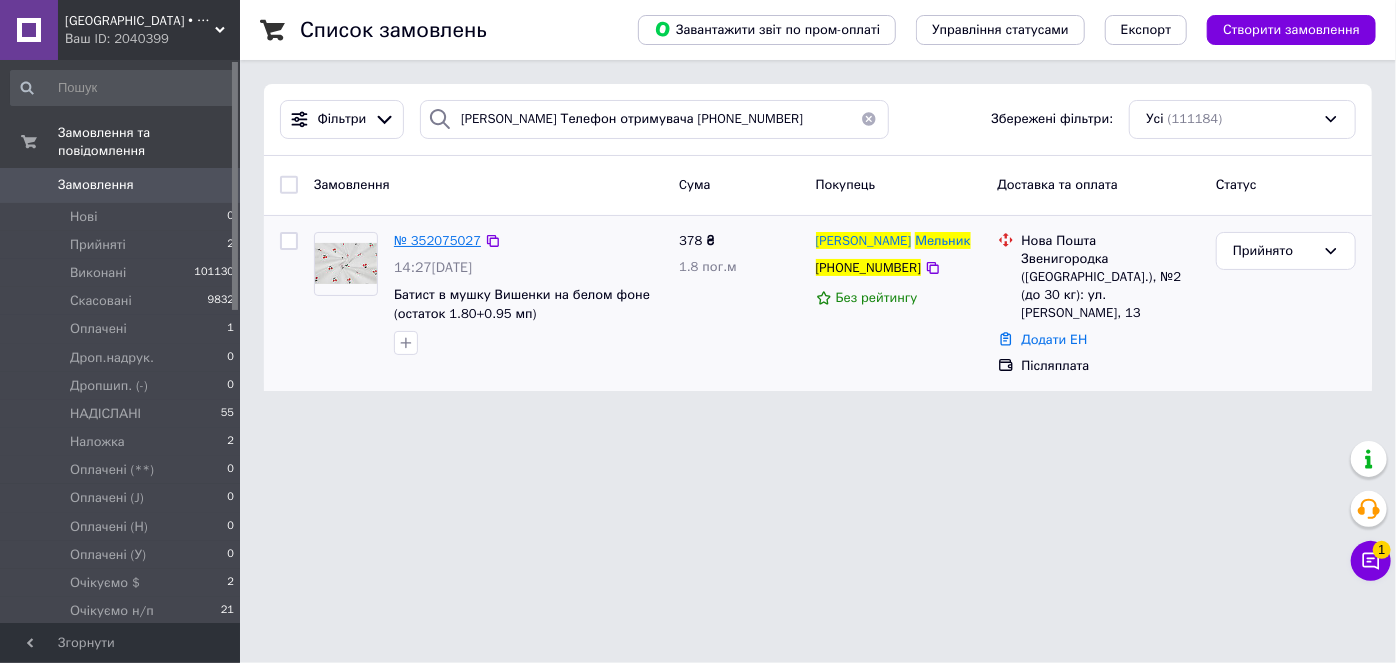 click on "№ 352075027" at bounding box center (437, 240) 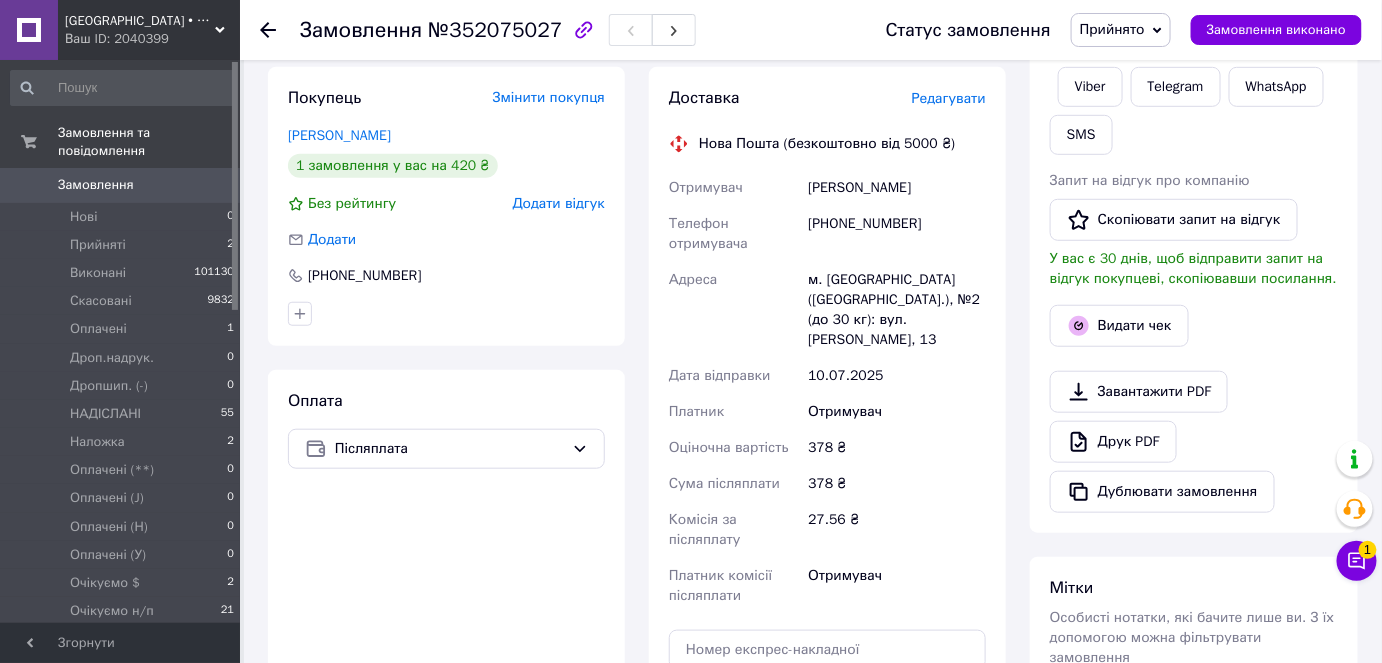 scroll, scrollTop: 363, scrollLeft: 0, axis: vertical 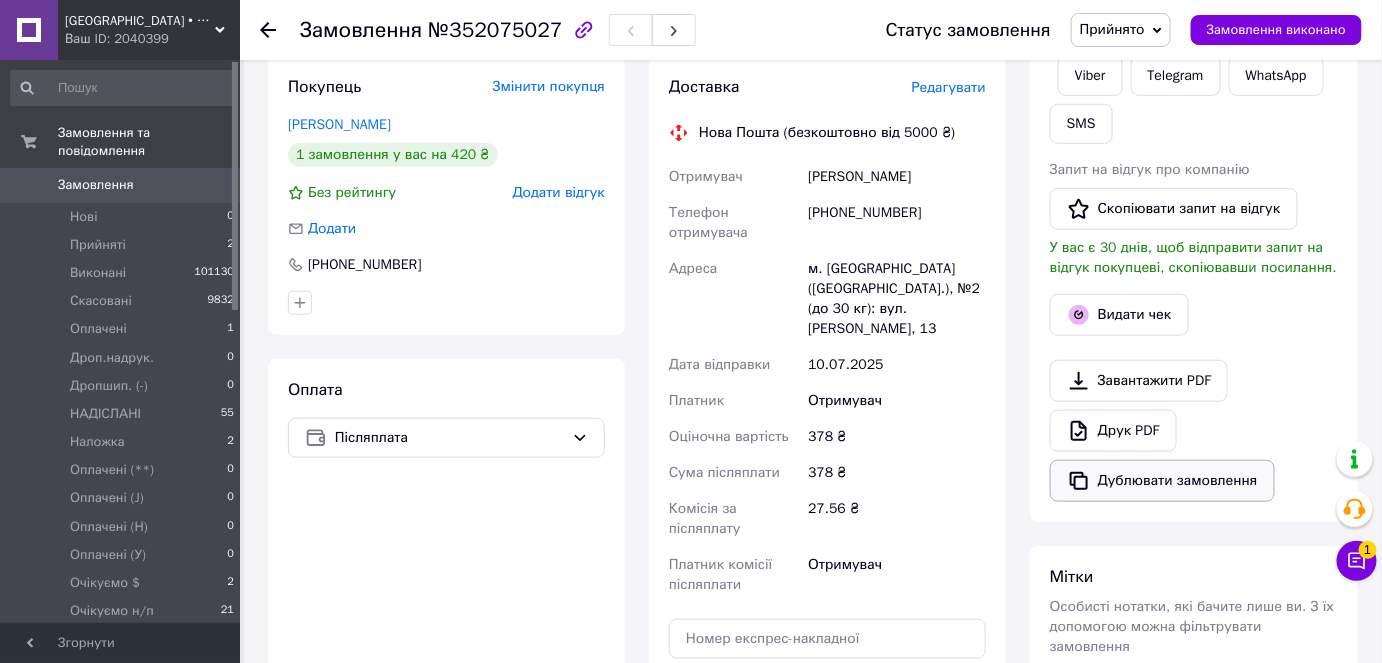 click on "Дублювати замовлення" at bounding box center [1162, 481] 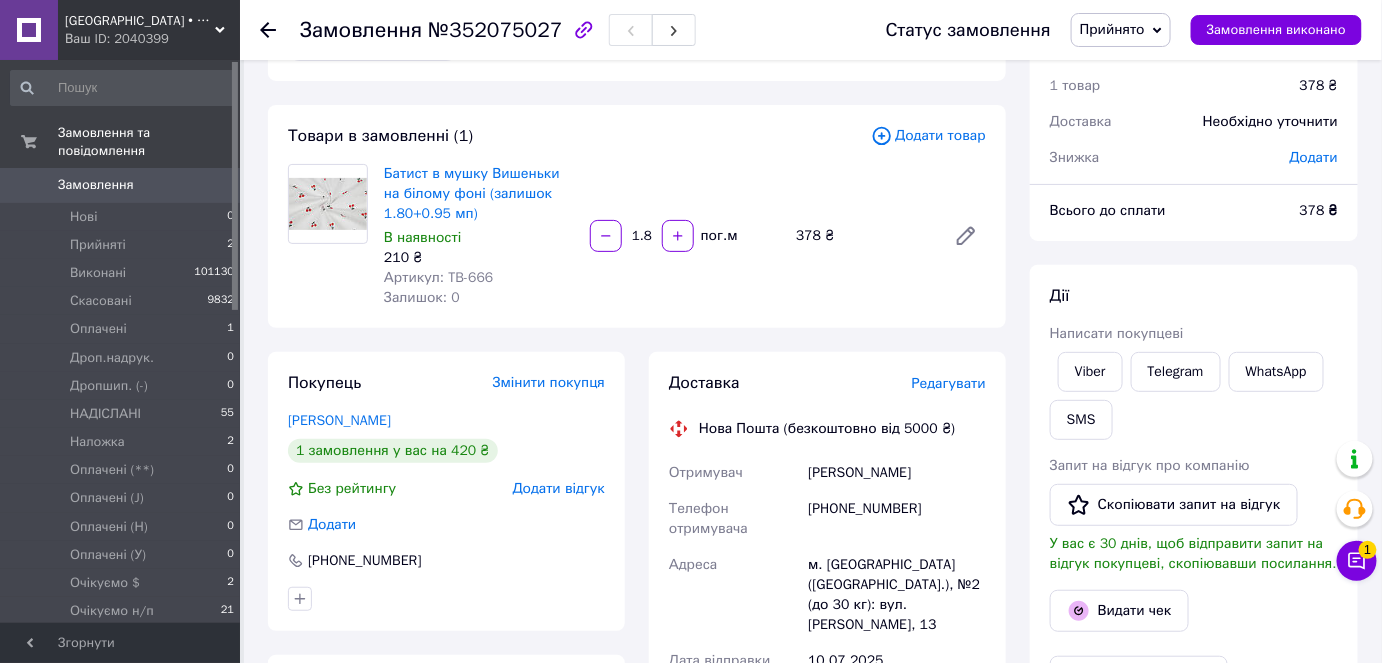 scroll, scrollTop: 0, scrollLeft: 0, axis: both 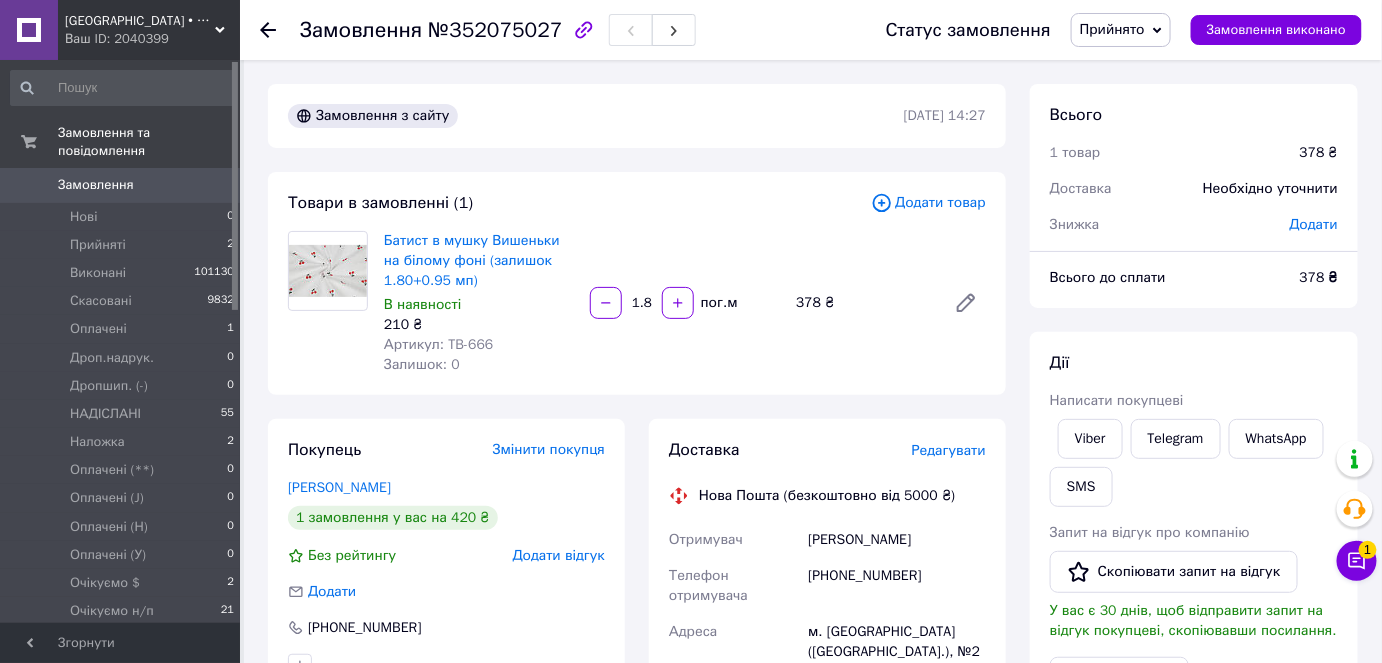 click on "0" at bounding box center (212, 185) 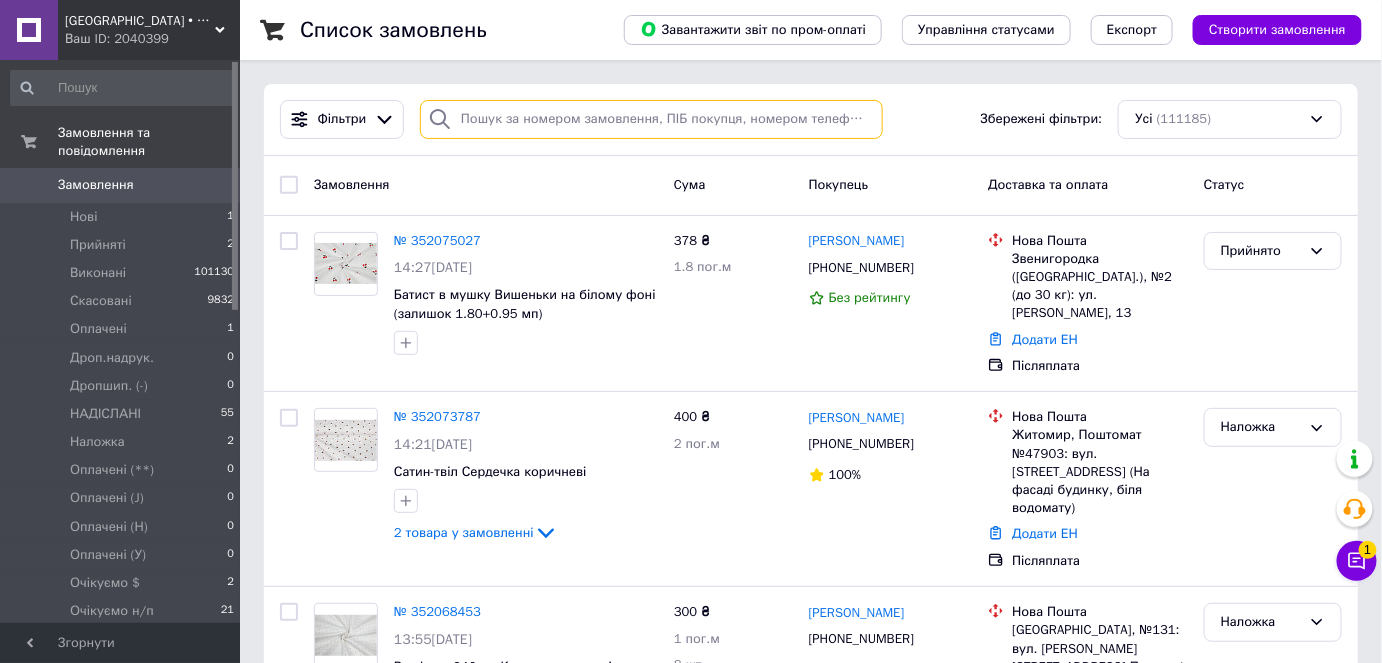 click at bounding box center [651, 119] 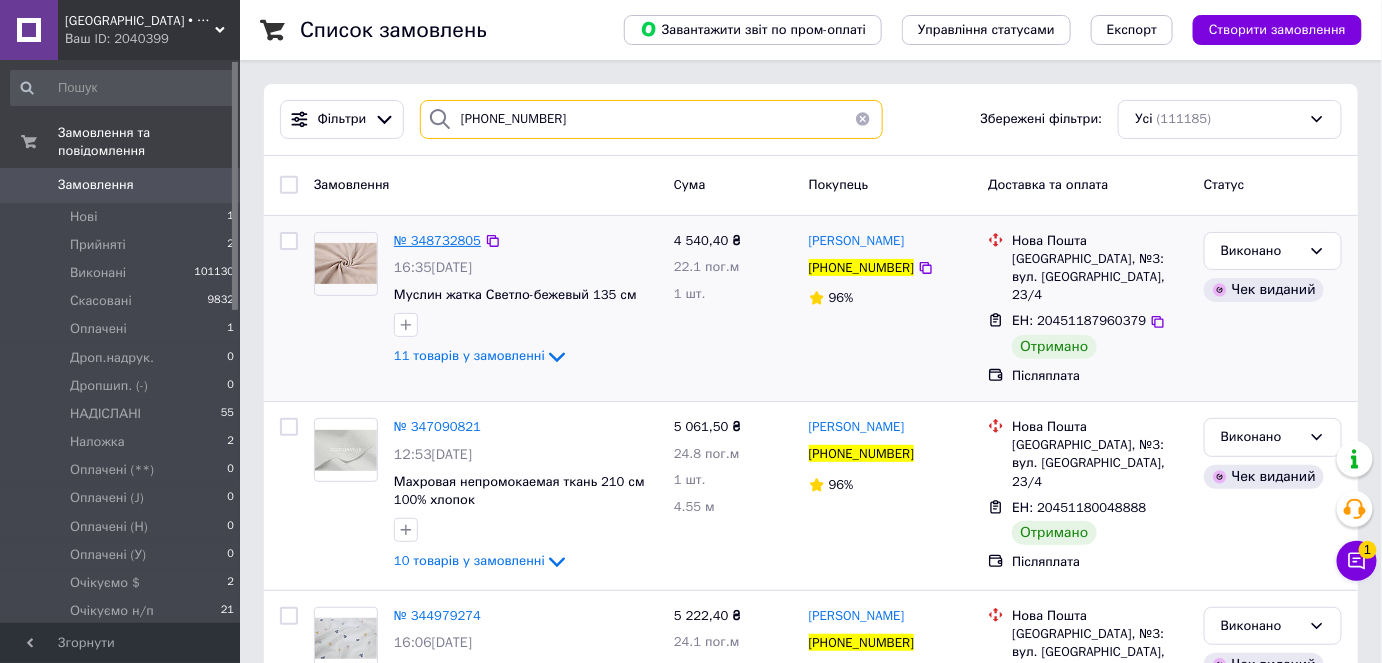 type on "[PHONE_NUMBER]" 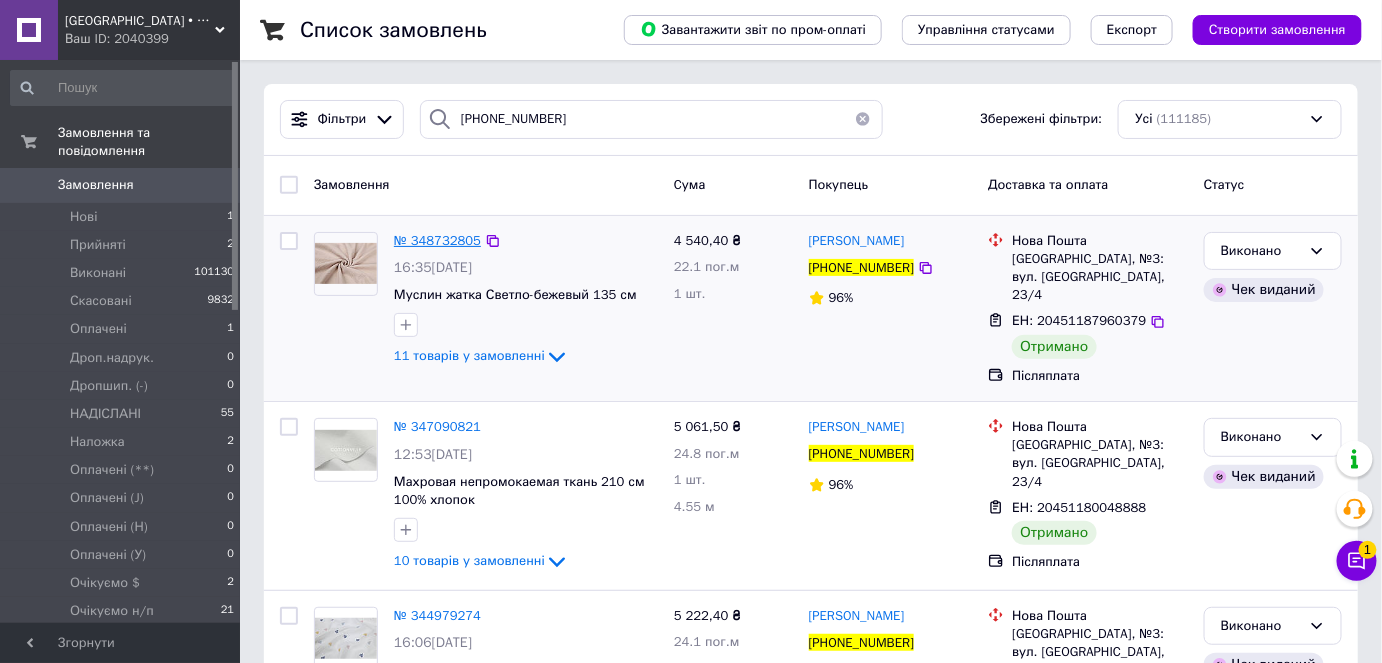 click on "№ 348732805" at bounding box center [437, 240] 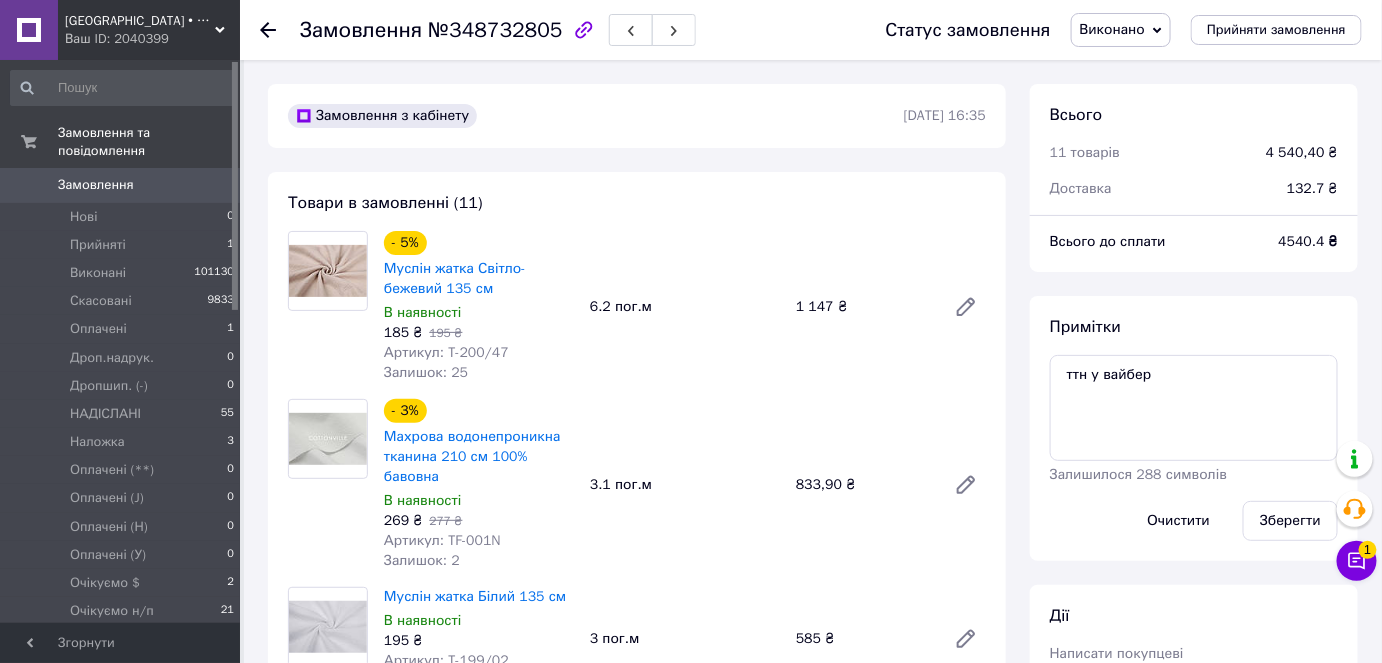 scroll, scrollTop: 2765, scrollLeft: 0, axis: vertical 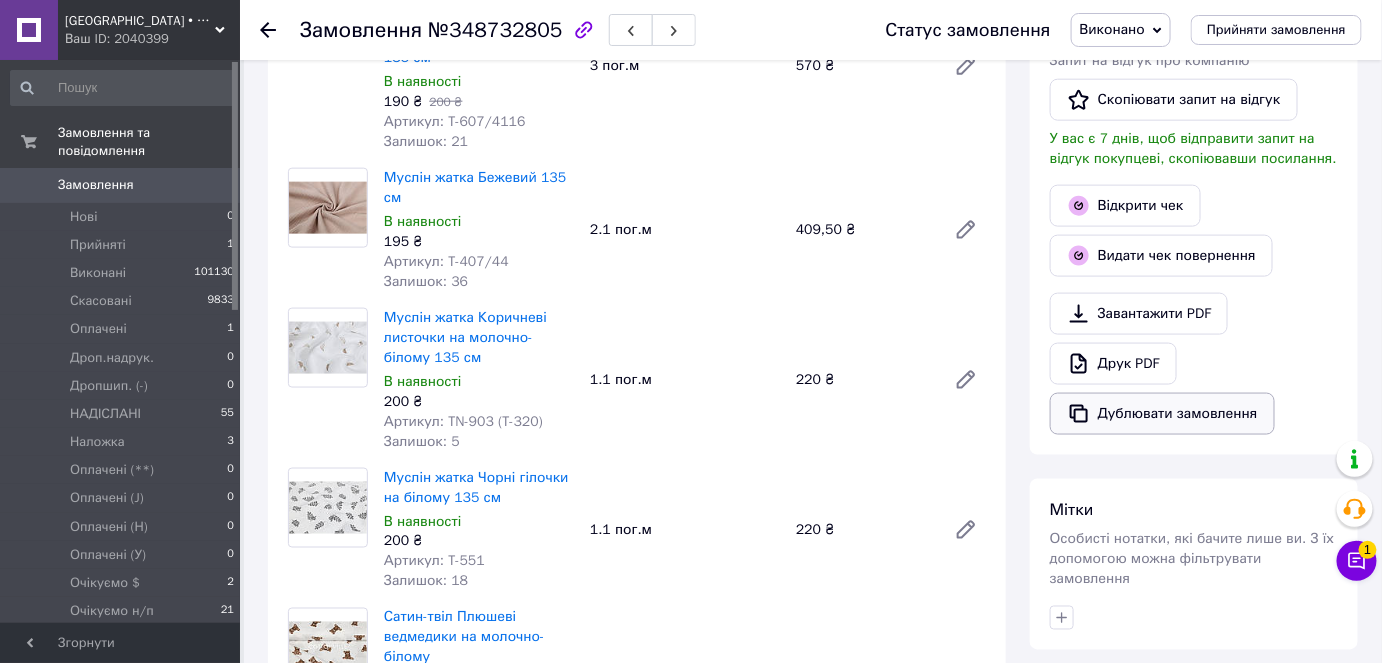 click on "Дублювати замовлення" at bounding box center [1162, 414] 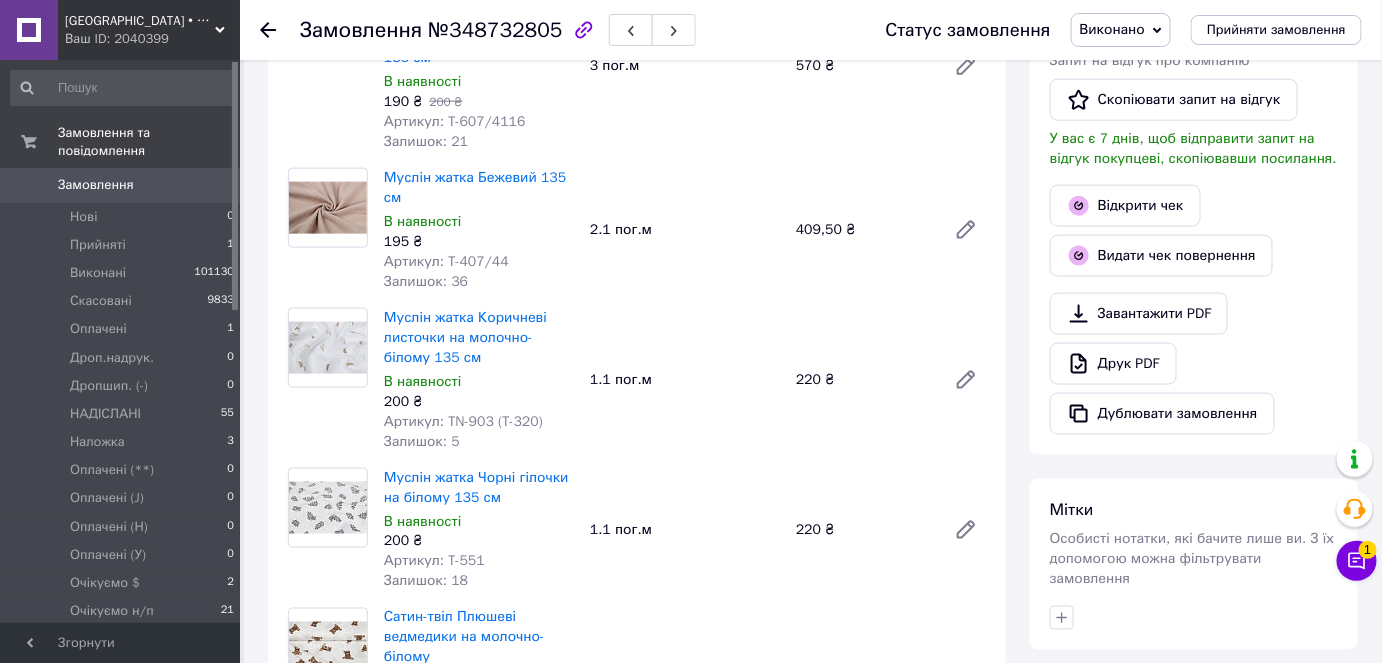 click on "0" at bounding box center (212, 185) 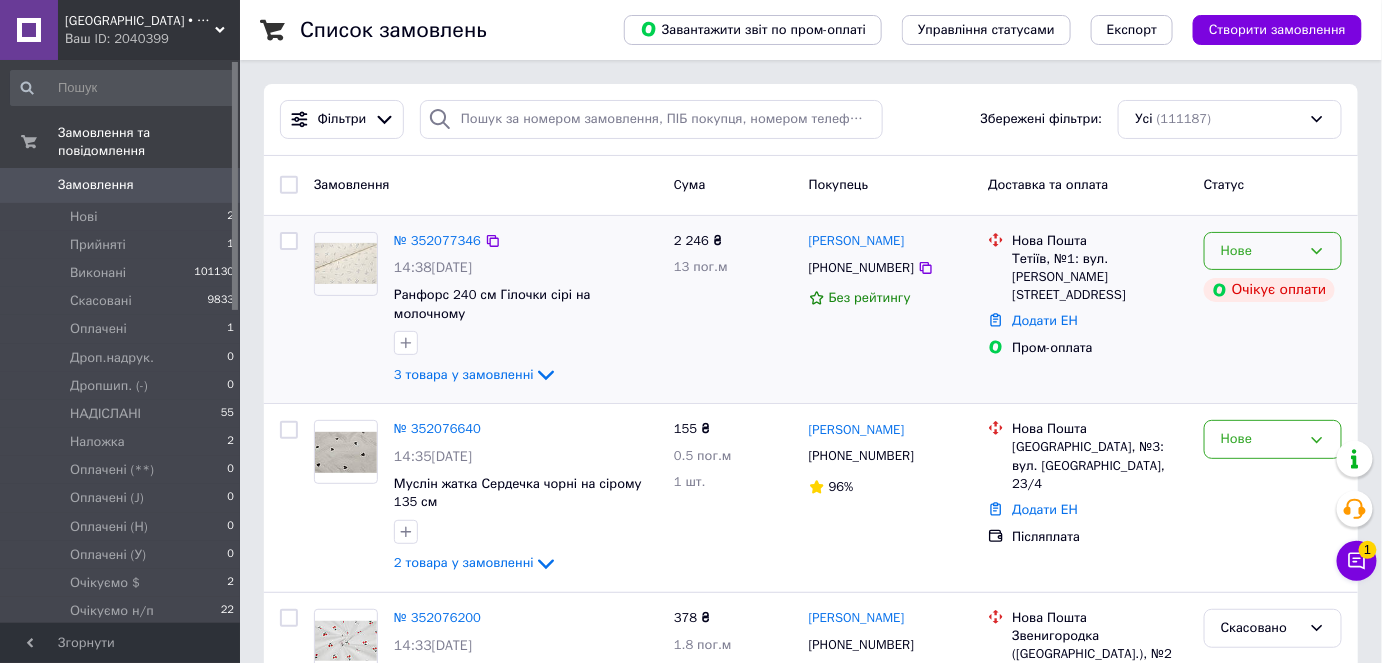 click on "Нове" at bounding box center (1273, 251) 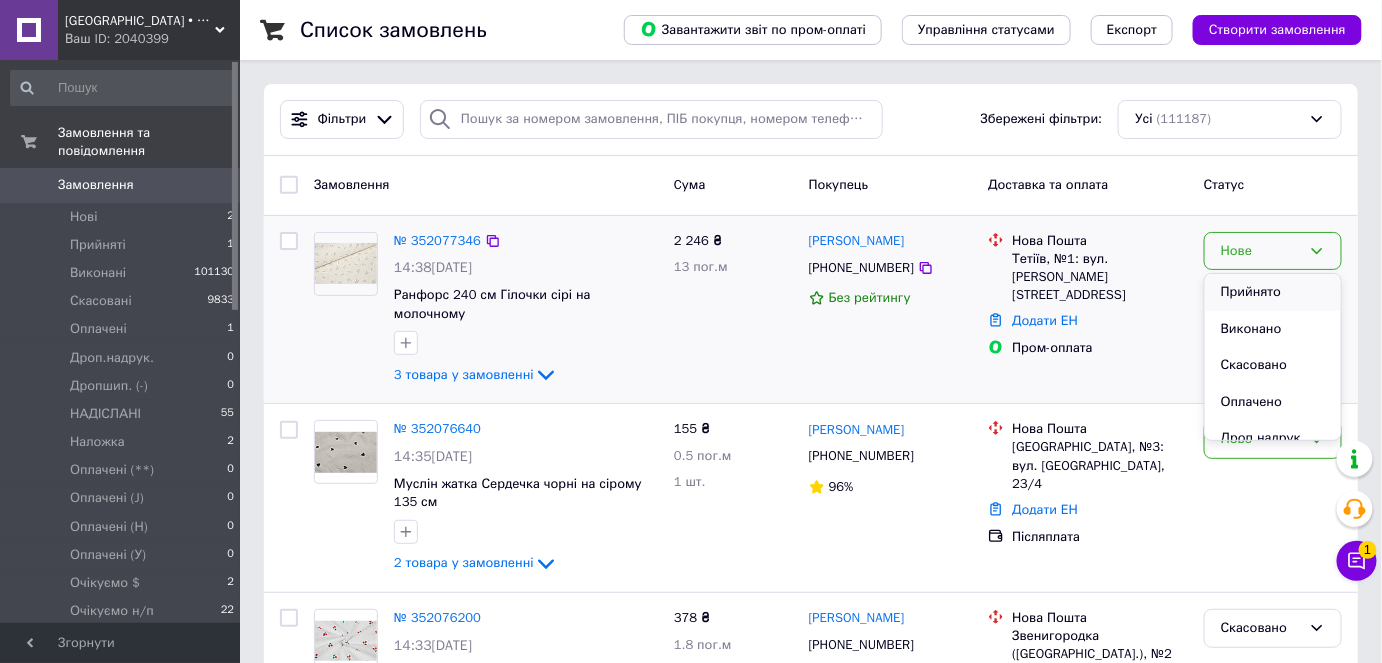 click on "Прийнято" at bounding box center [1273, 292] 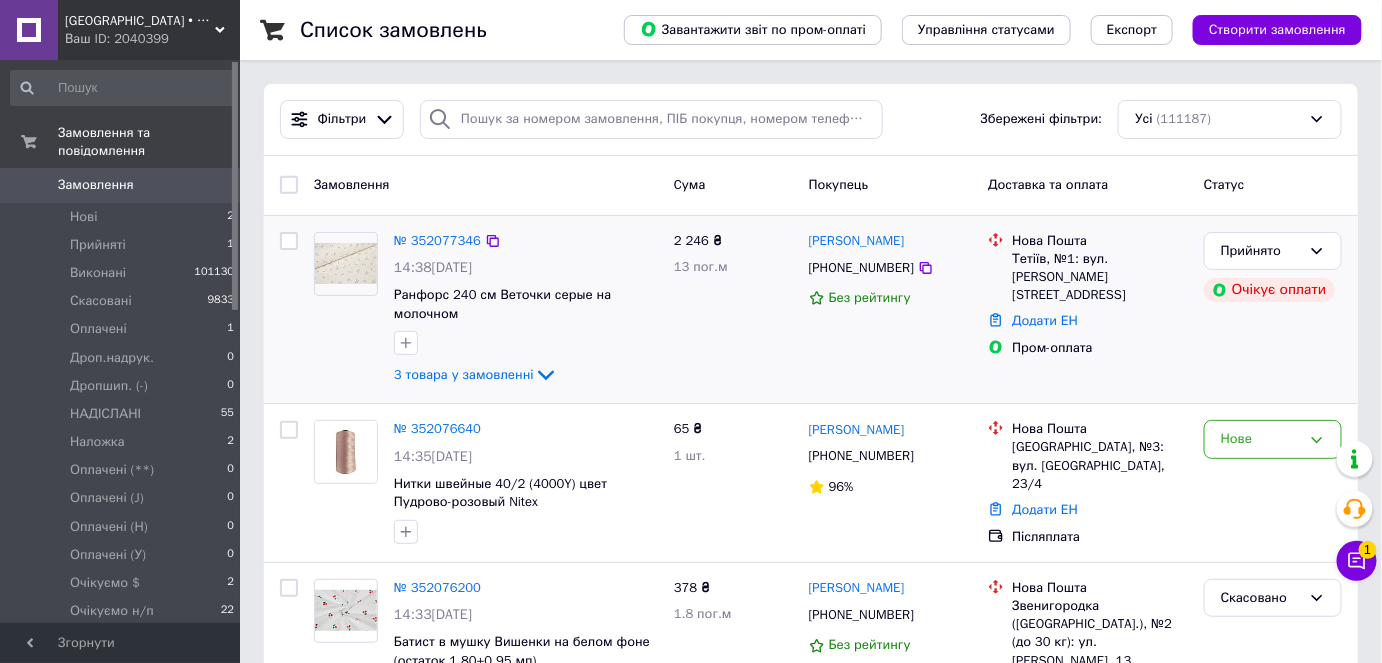 click on "Замовлення 0" at bounding box center (123, 185) 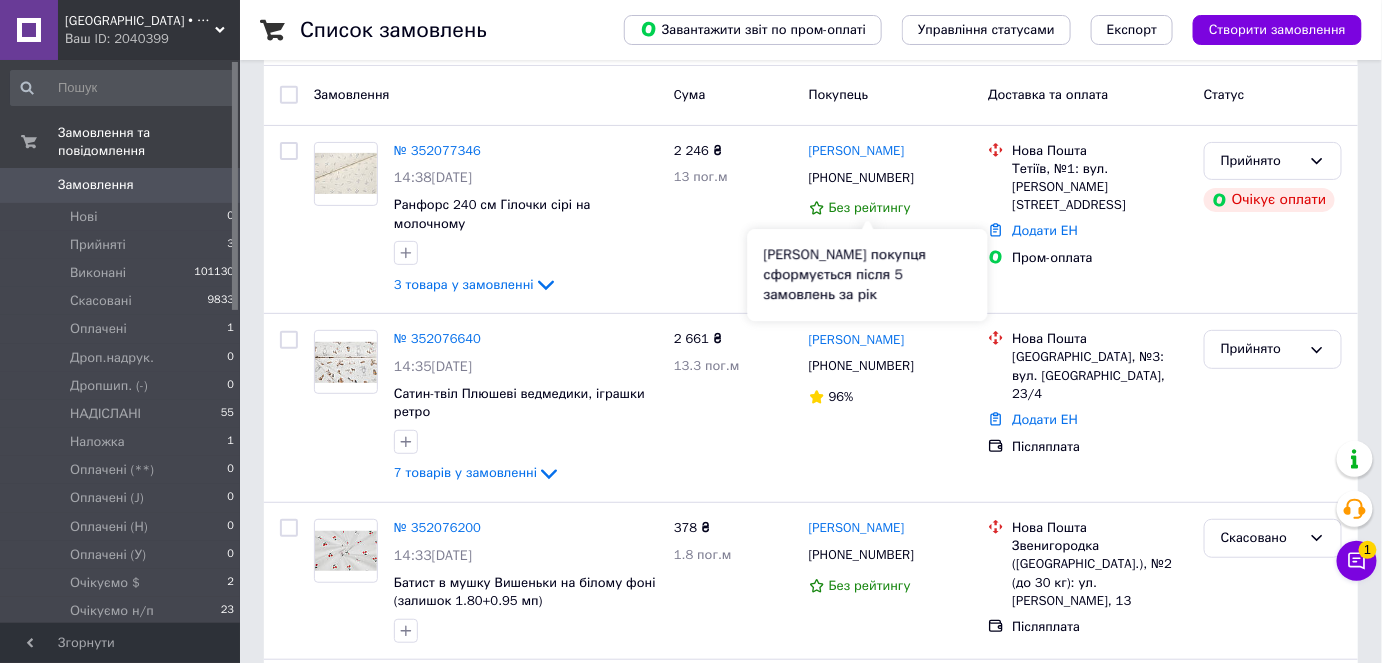 scroll, scrollTop: 0, scrollLeft: 0, axis: both 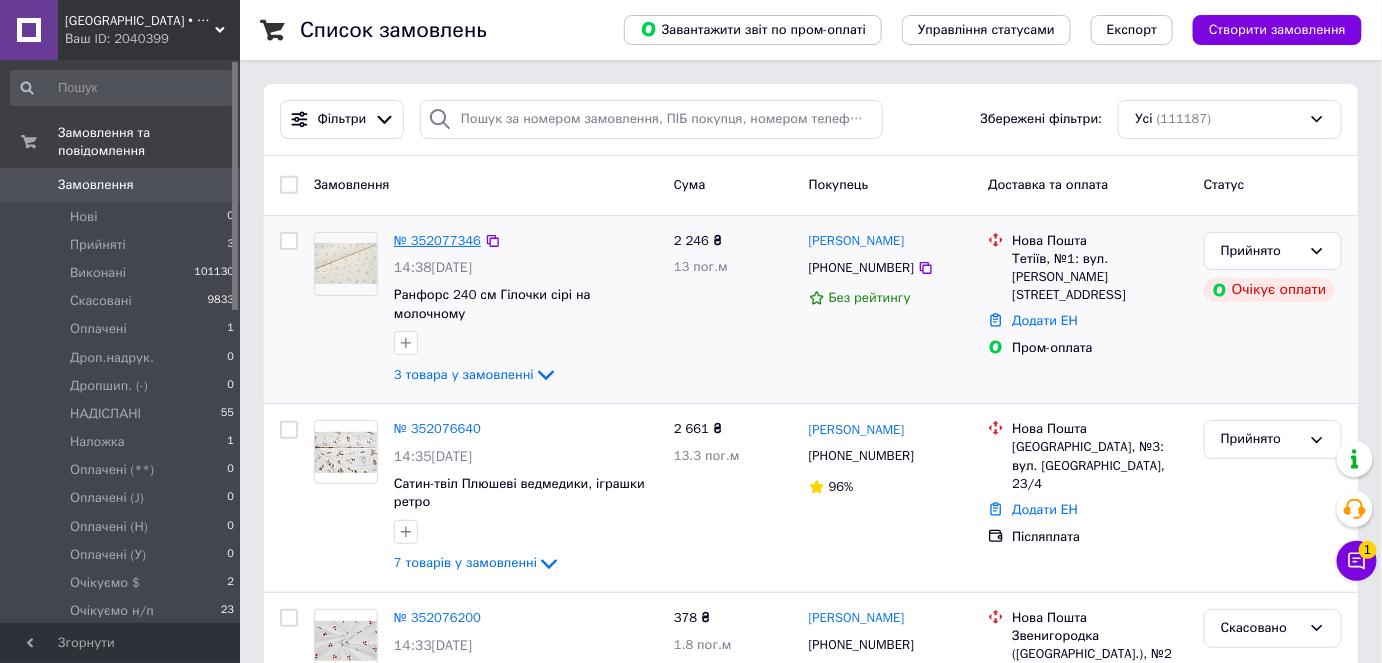 click on "№ 352077346" at bounding box center [437, 240] 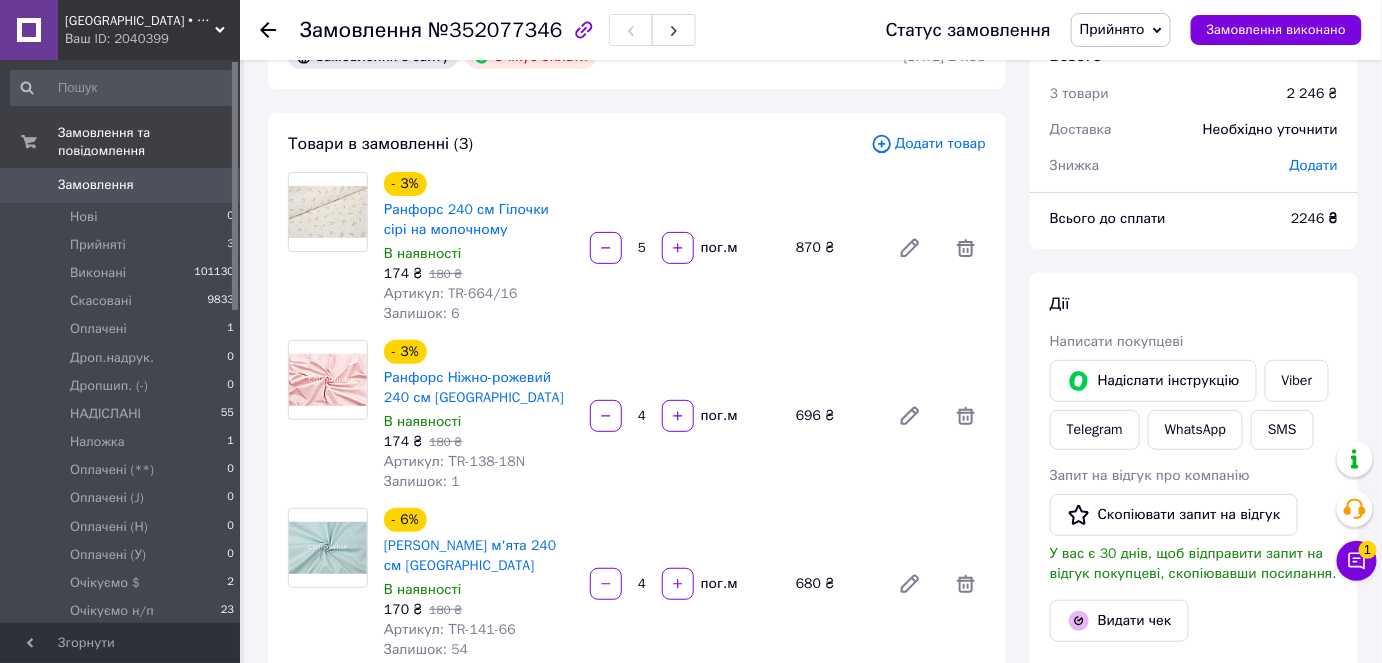 scroll, scrollTop: 90, scrollLeft: 0, axis: vertical 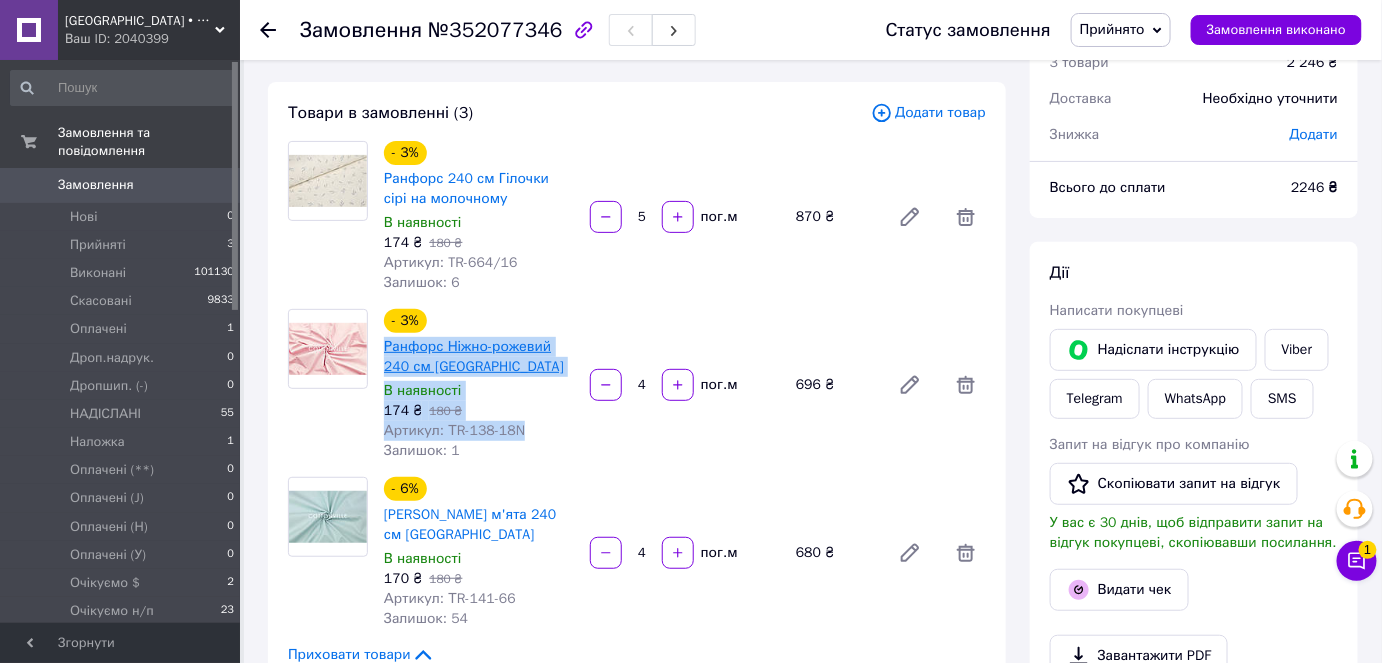 copy on "Ранфорс Ніжно-рожевий 240 см Туреччина В наявності 174 ₴   180 ₴ Артикул: ТR-138-18N" 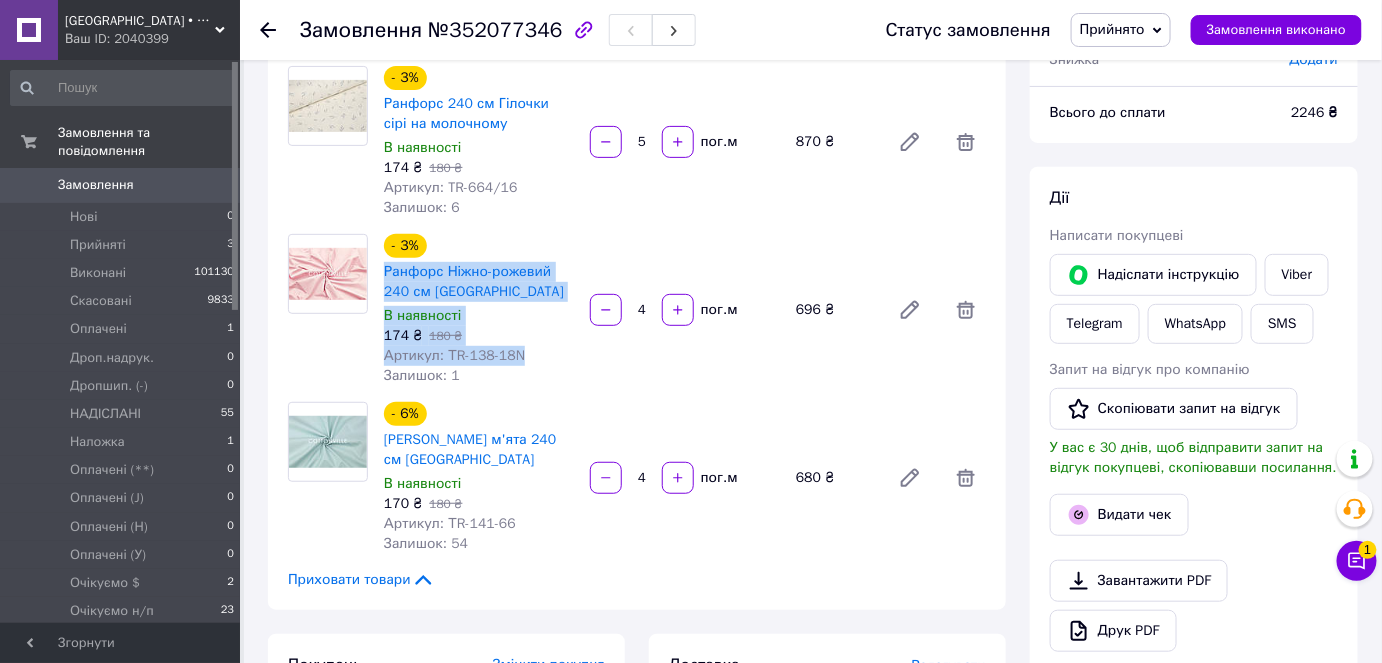 scroll, scrollTop: 90, scrollLeft: 0, axis: vertical 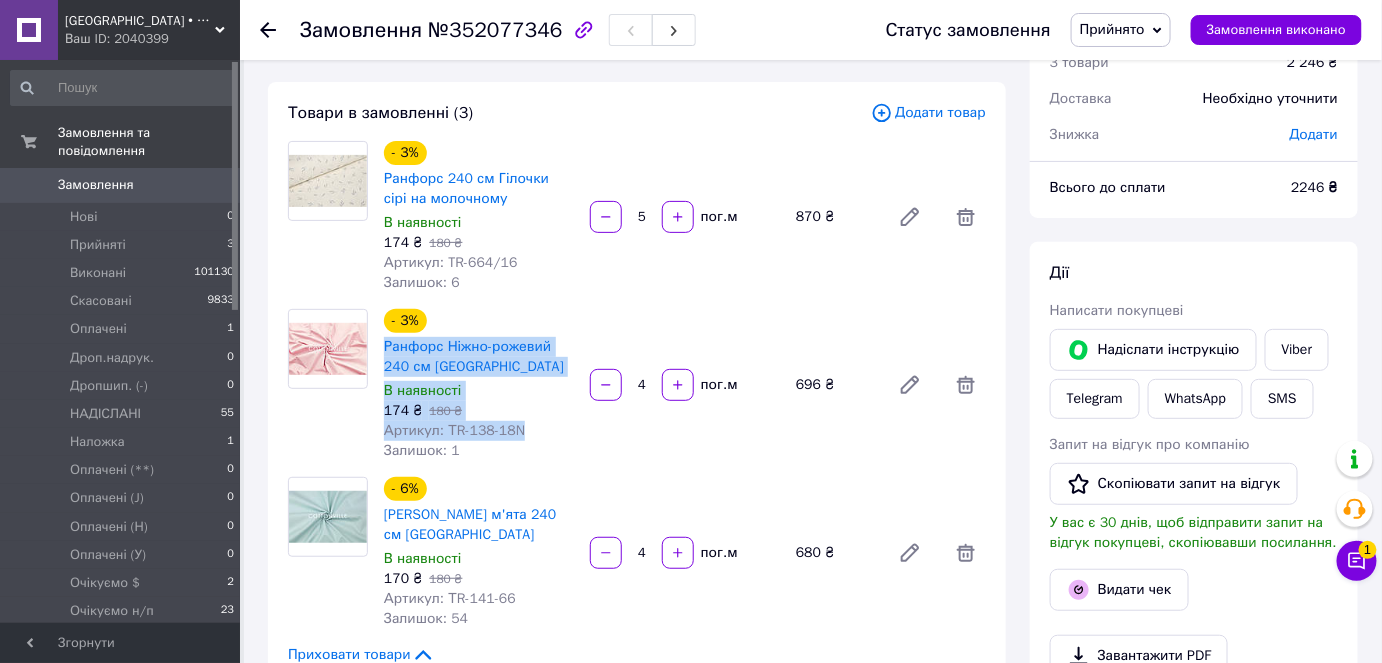 click on "Замовлення 0" at bounding box center (123, 185) 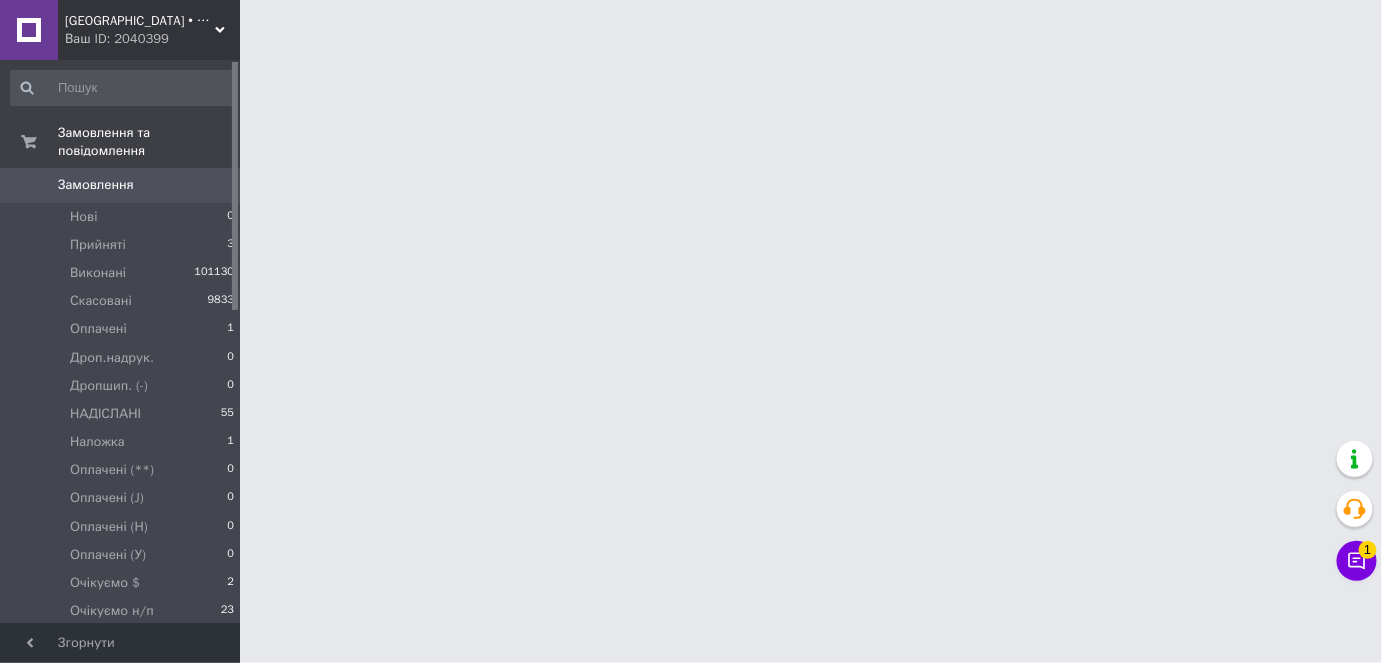 scroll, scrollTop: 0, scrollLeft: 0, axis: both 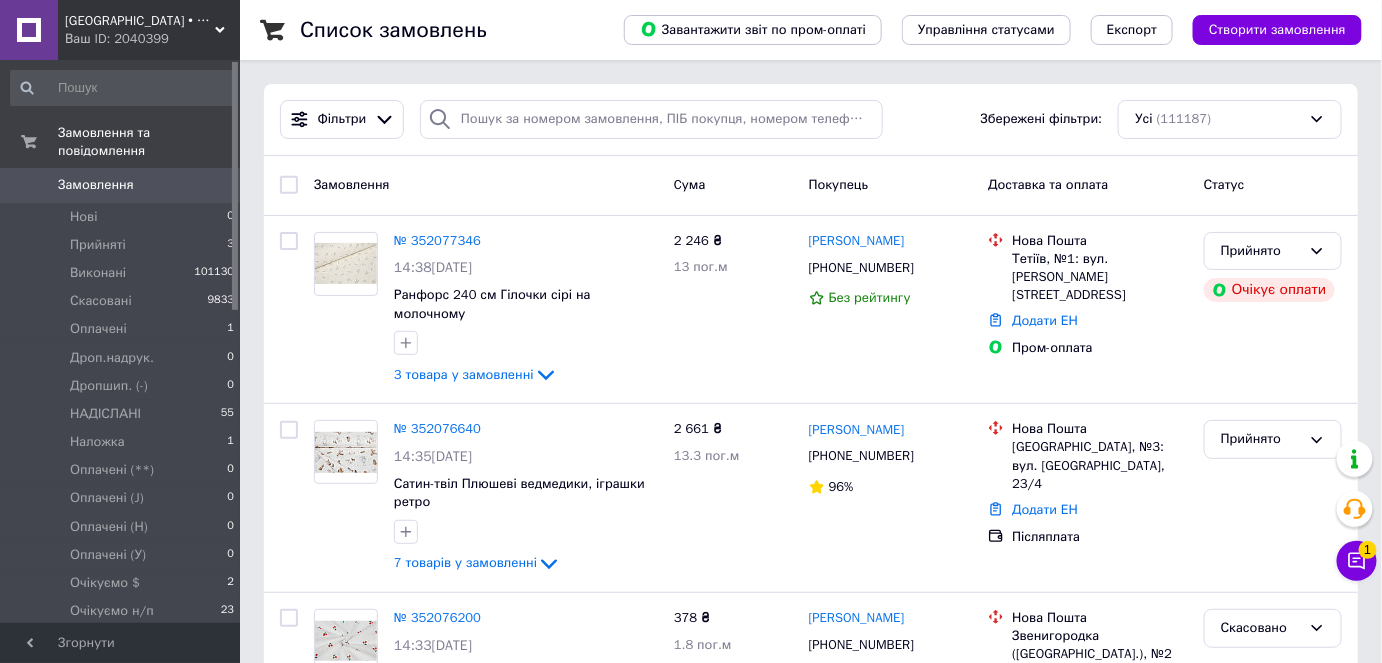 click on "0" at bounding box center (212, 185) 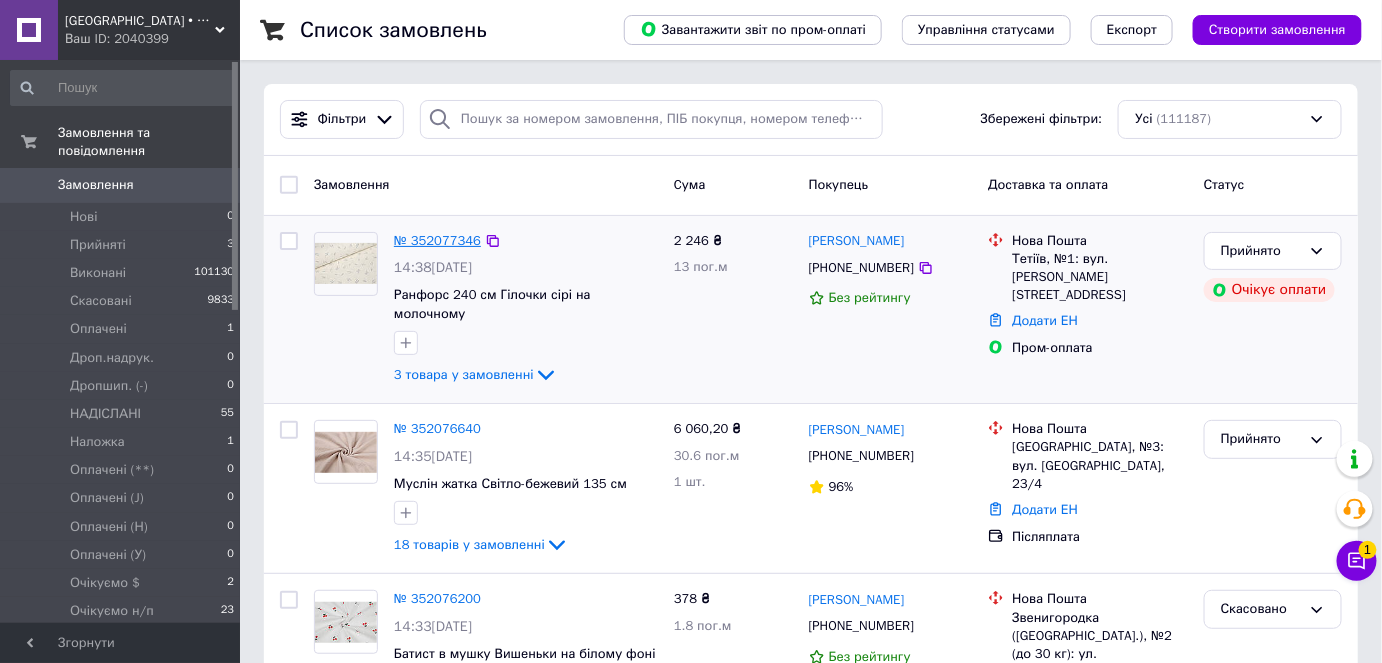 click on "№ 352077346" at bounding box center [437, 240] 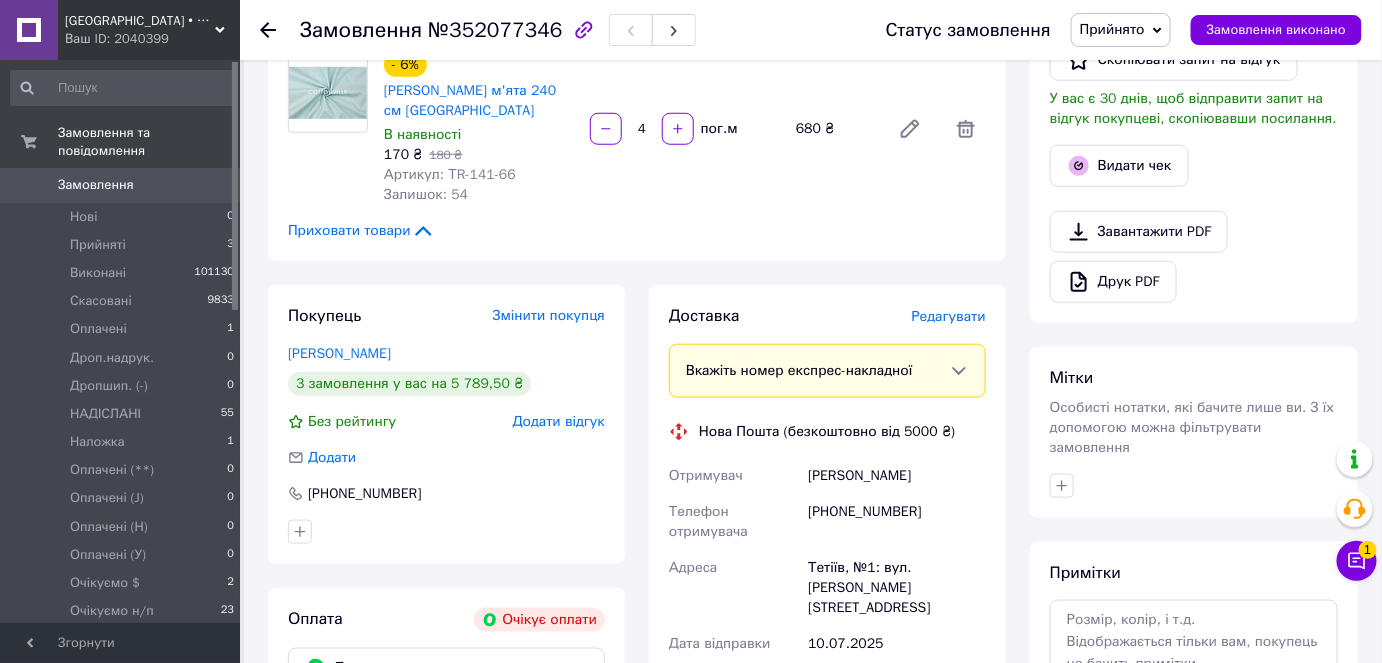 scroll, scrollTop: 545, scrollLeft: 0, axis: vertical 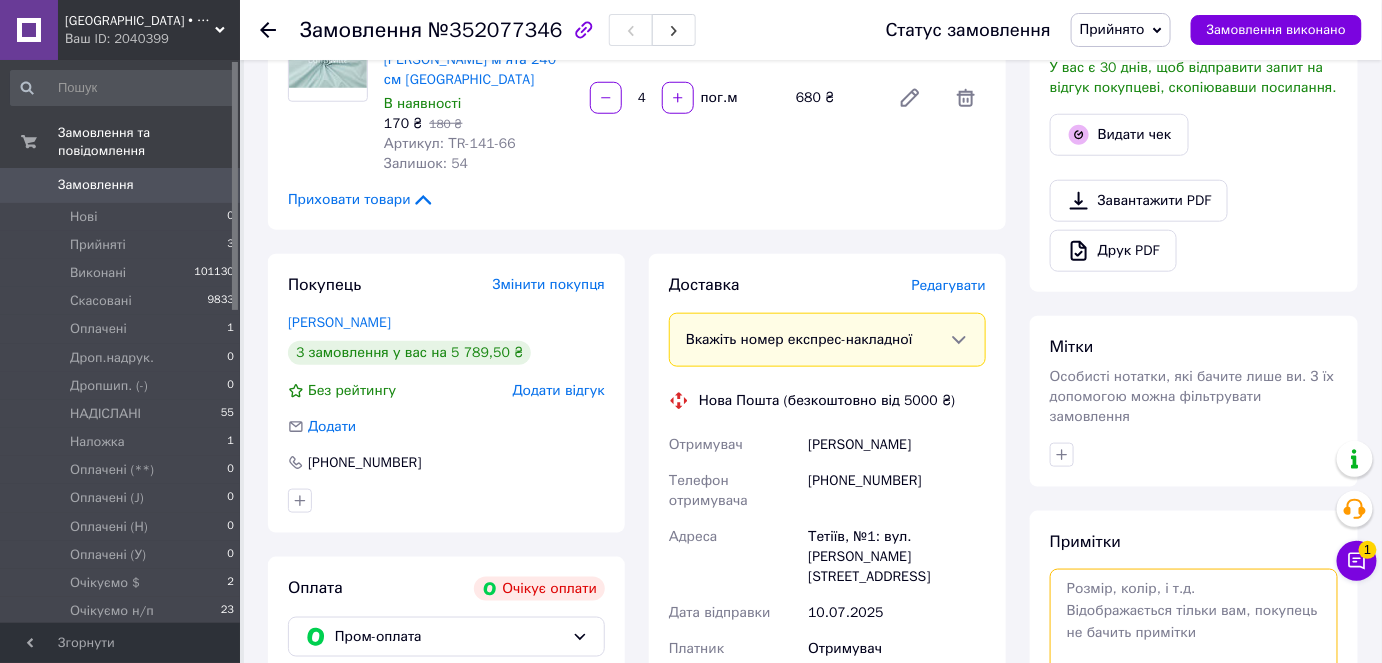 click at bounding box center [1194, 622] 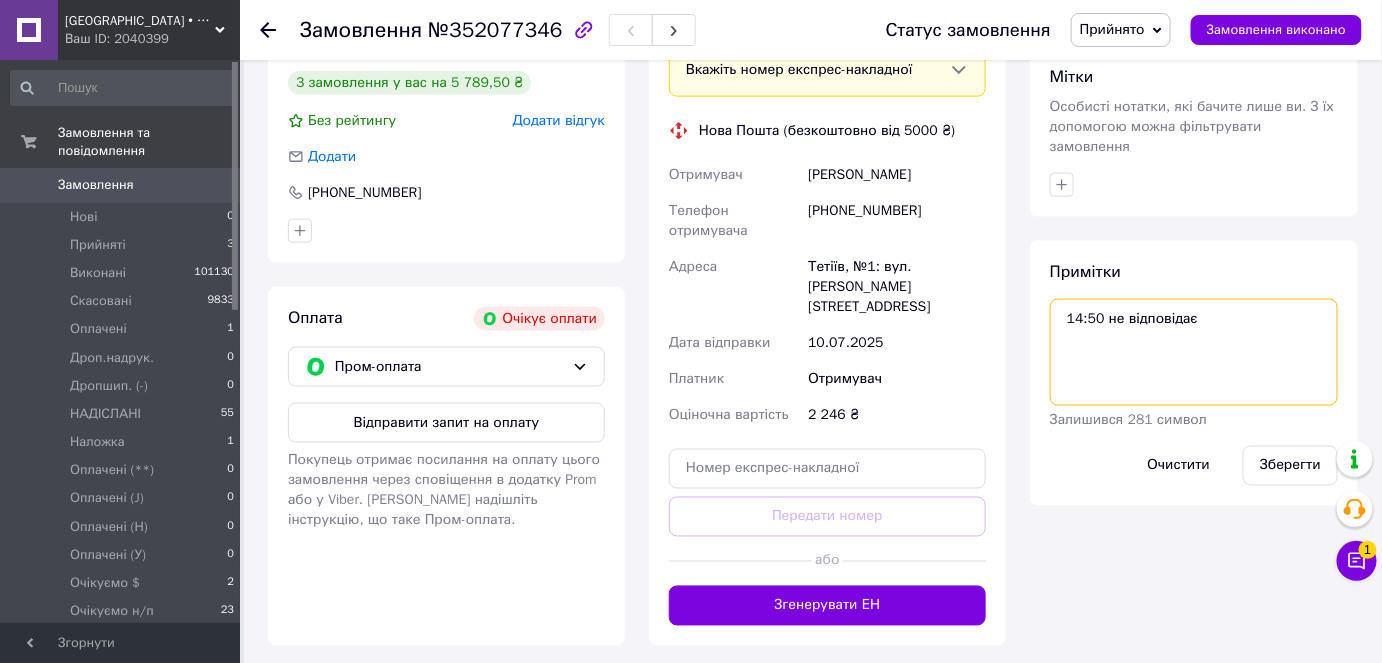 scroll, scrollTop: 818, scrollLeft: 0, axis: vertical 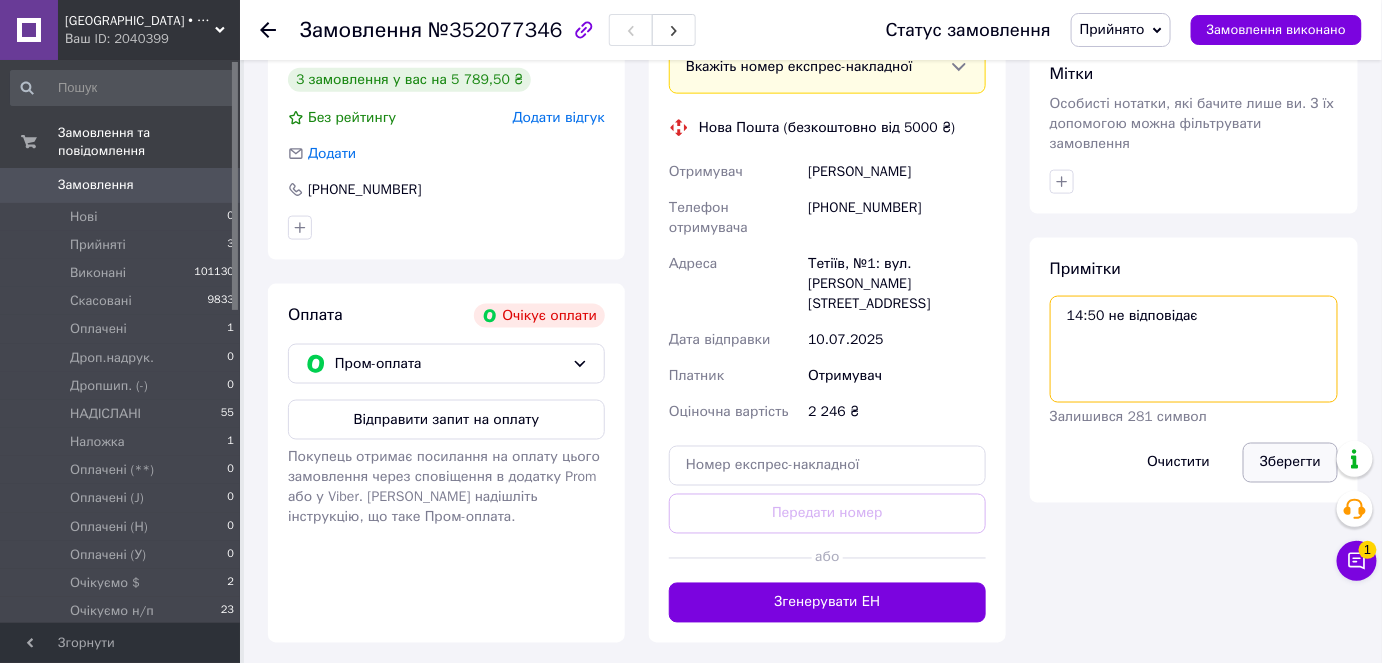 type on "14:50 не відповідає" 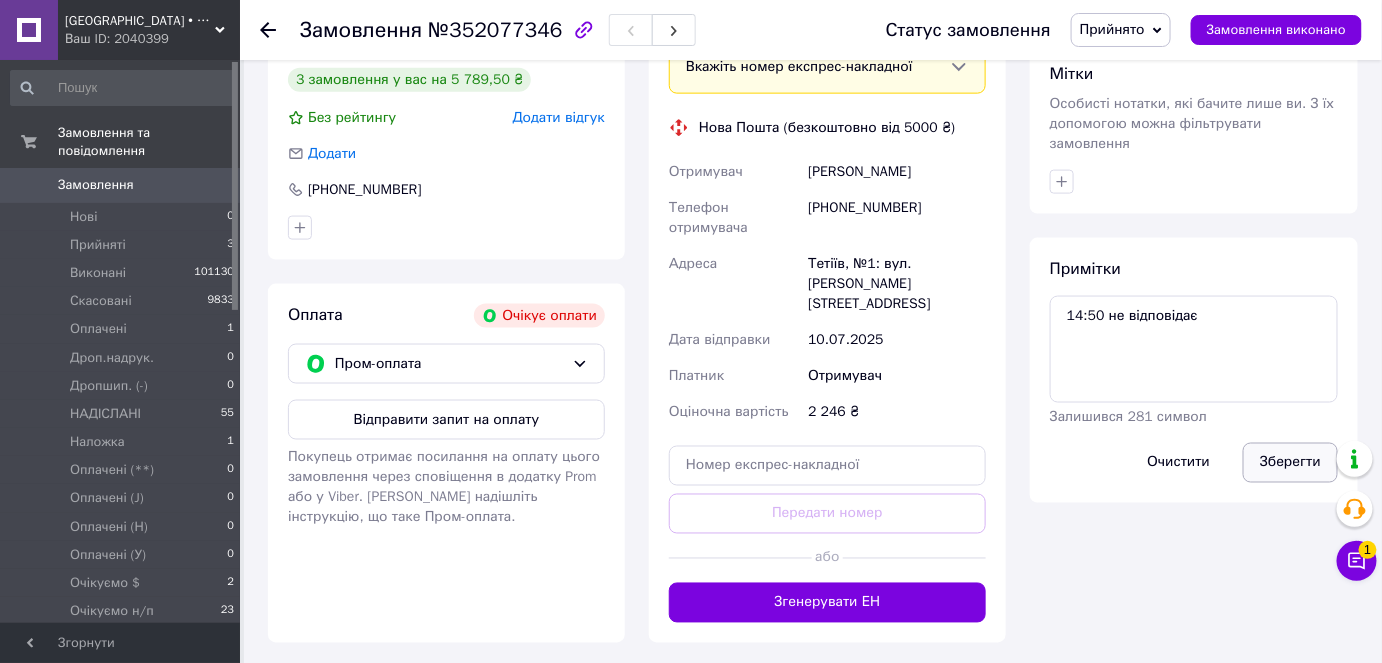 click on "Зберегти" at bounding box center (1290, 463) 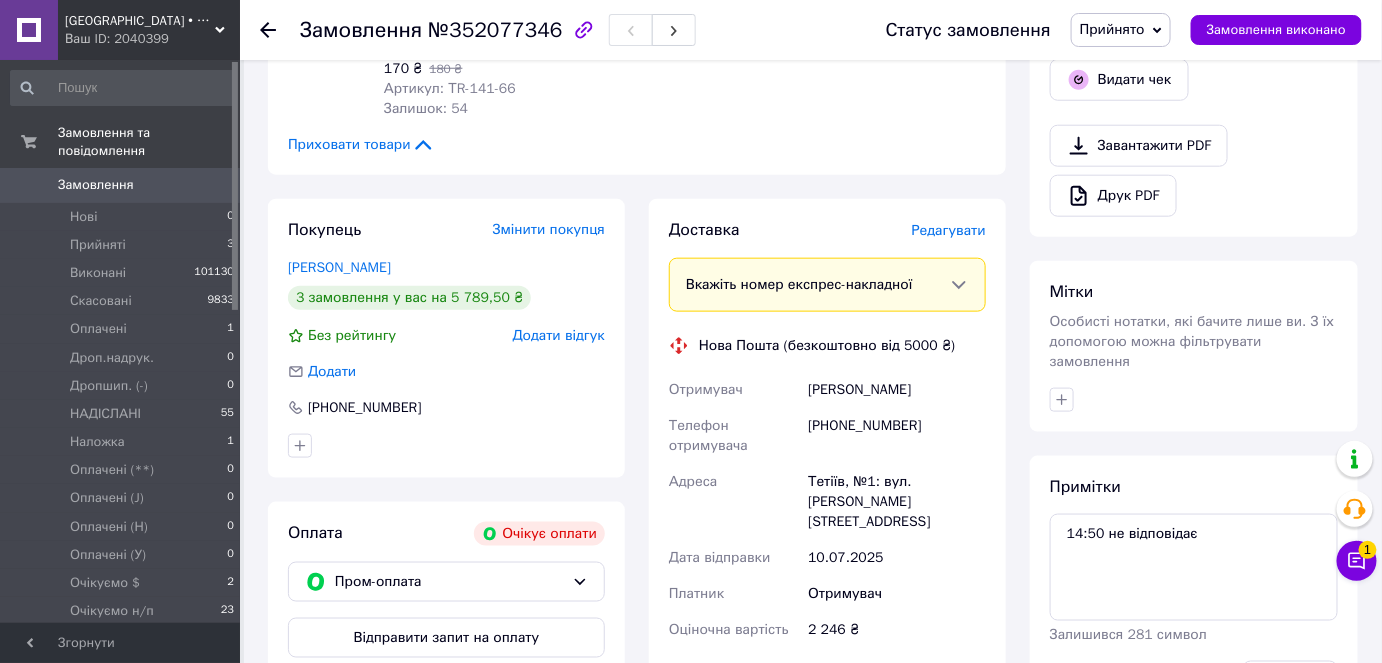 scroll, scrollTop: 454, scrollLeft: 0, axis: vertical 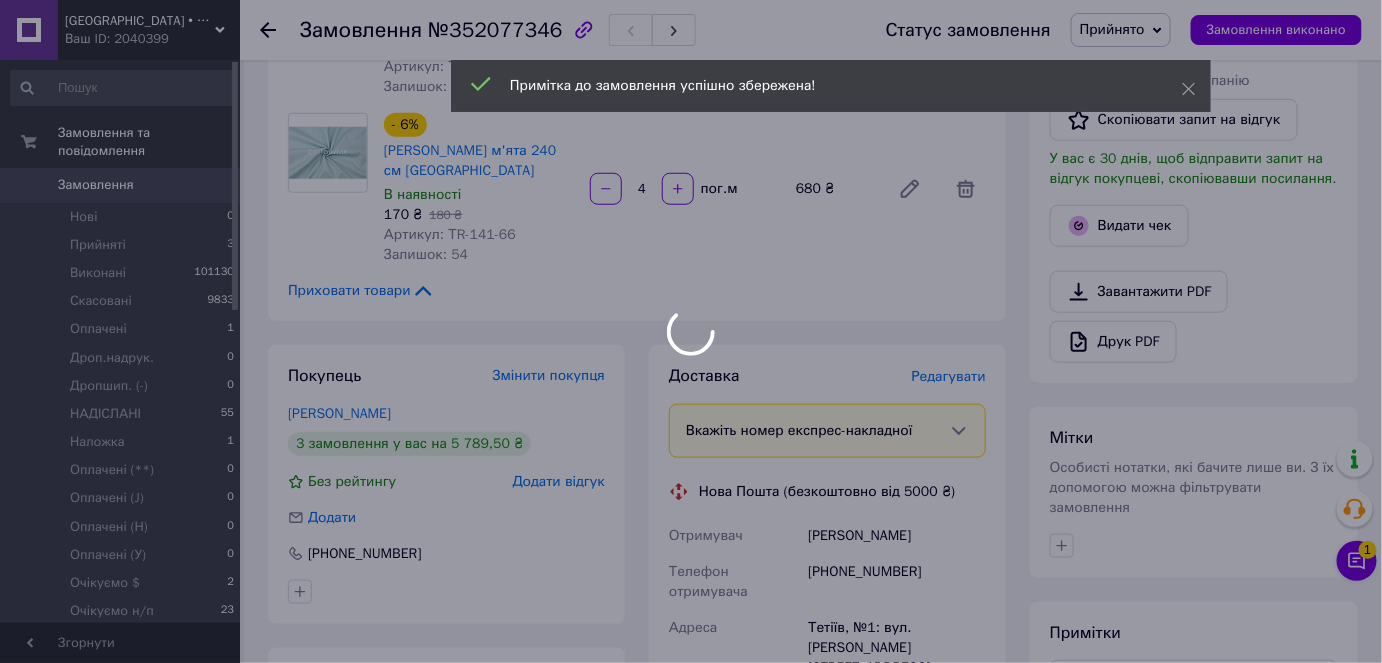 click on "COTTONville • тканини для шиття і рукоділля • роздріб та опт Ваш ID: 2040399 Сайт COTTONville • тканини для шиття і р... Кабінет покупця Перевірити стан системи Сторінка на порталі Довідка Вийти Замовлення та повідомлення Замовлення 0 Нові 0 Прийняті 3 Виконані 101130 Скасовані 9833 Оплачені 1 Дроп.надрук. 0 Дропшип. (-) 0 НАДІСЛАНІ 55 Наложка 1 Оплачені (**) 0 Оплачені (J) 0 Оплачені (Н) 0 Оплачені (У) 0 Очікуємо $ 2 Очікуємо н/п 23 Прийняті: не додзвонились 0 Прийняті: перевірити наяв 0 Проблемні 132 Чекають тканини 7 Повідомлення 0 Сповіщення 8 16 5" at bounding box center [691, 408] 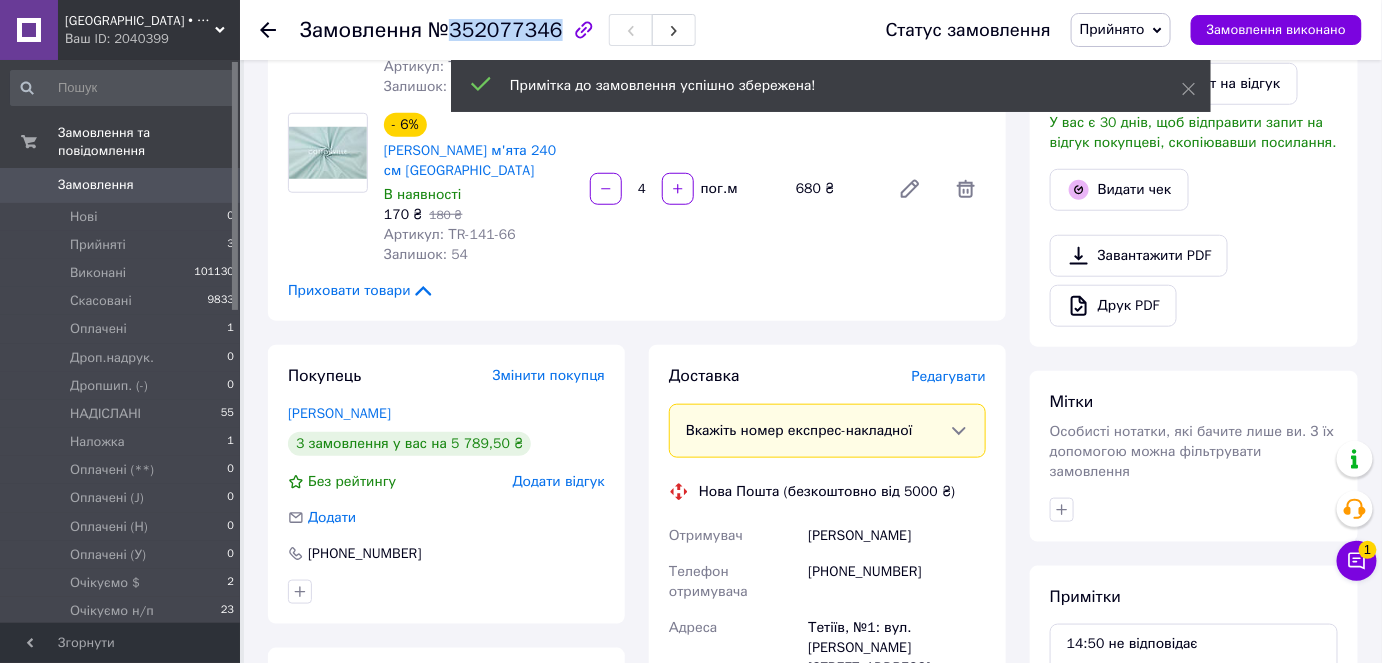 click on "№352077346" at bounding box center (495, 30) 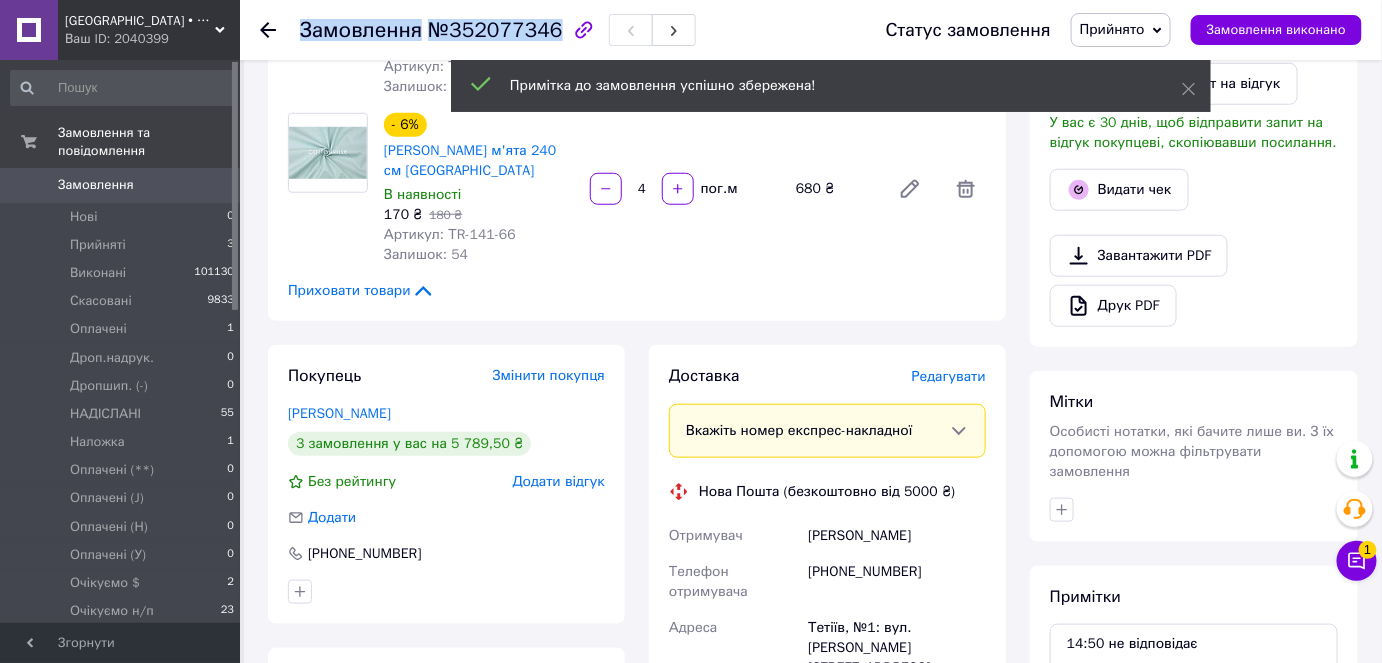 click on "№352077346" at bounding box center (495, 30) 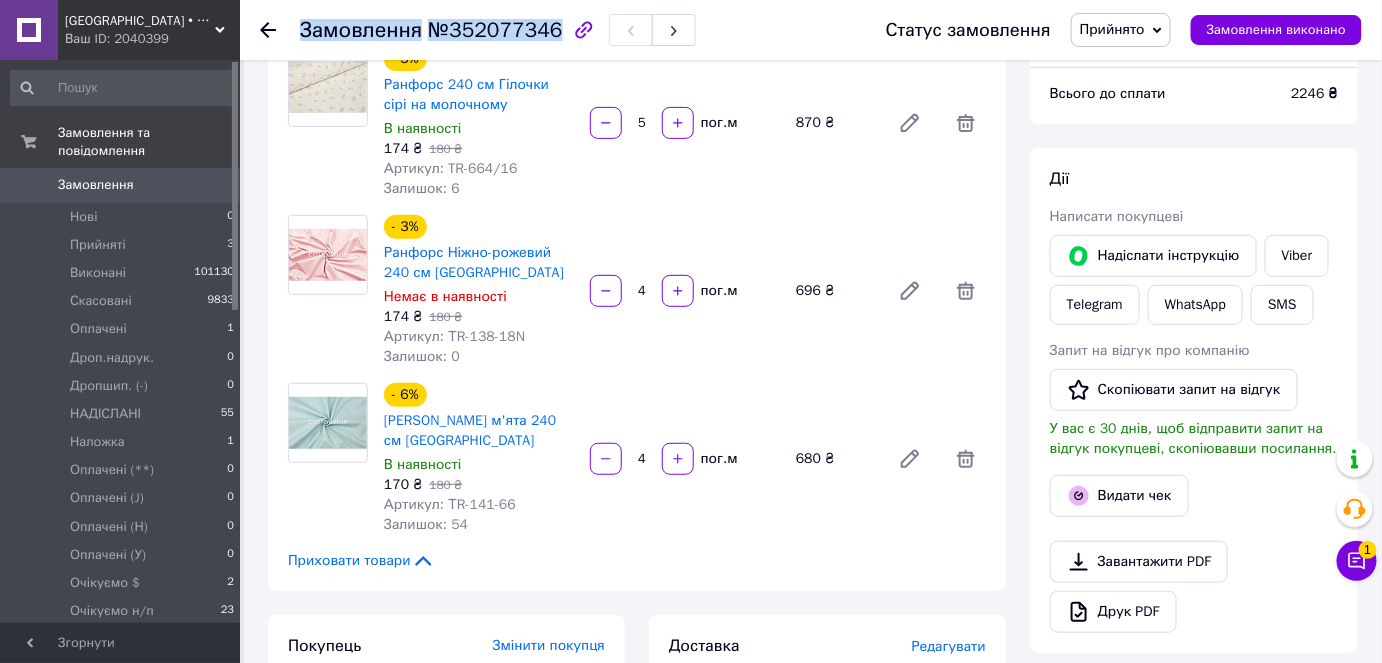 scroll, scrollTop: 181, scrollLeft: 0, axis: vertical 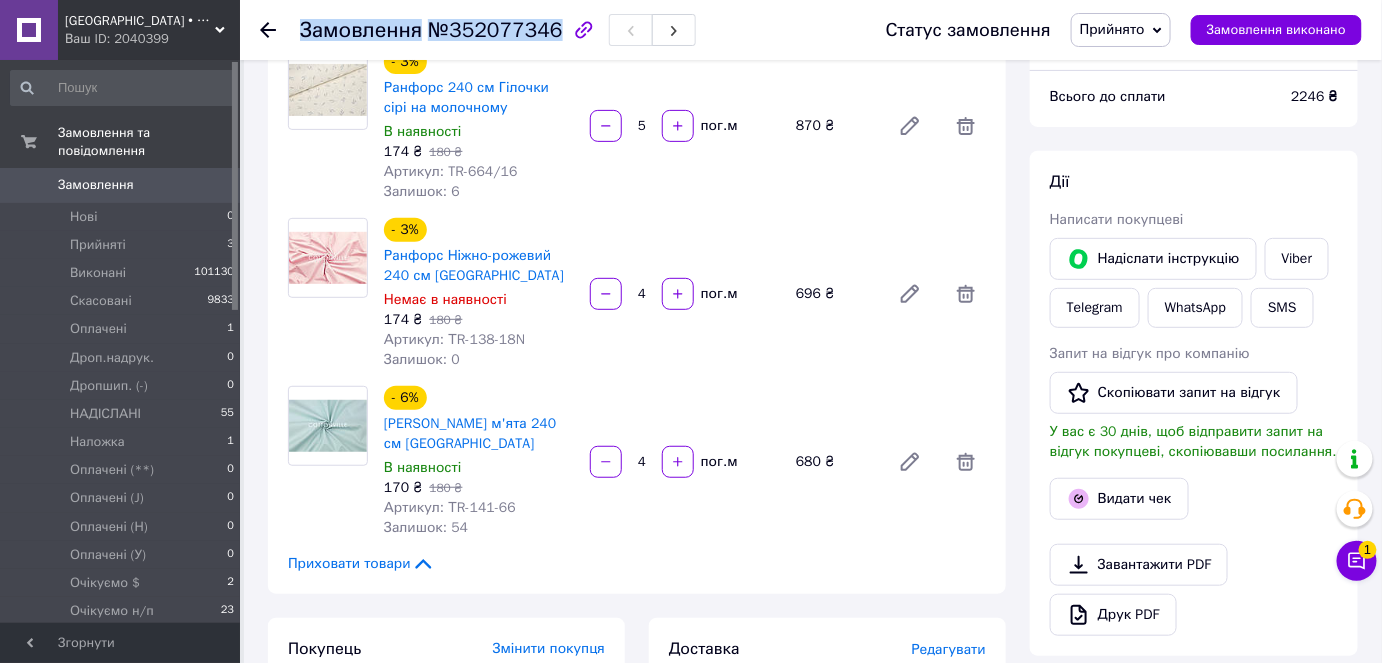 click on "№352077346" at bounding box center (495, 30) 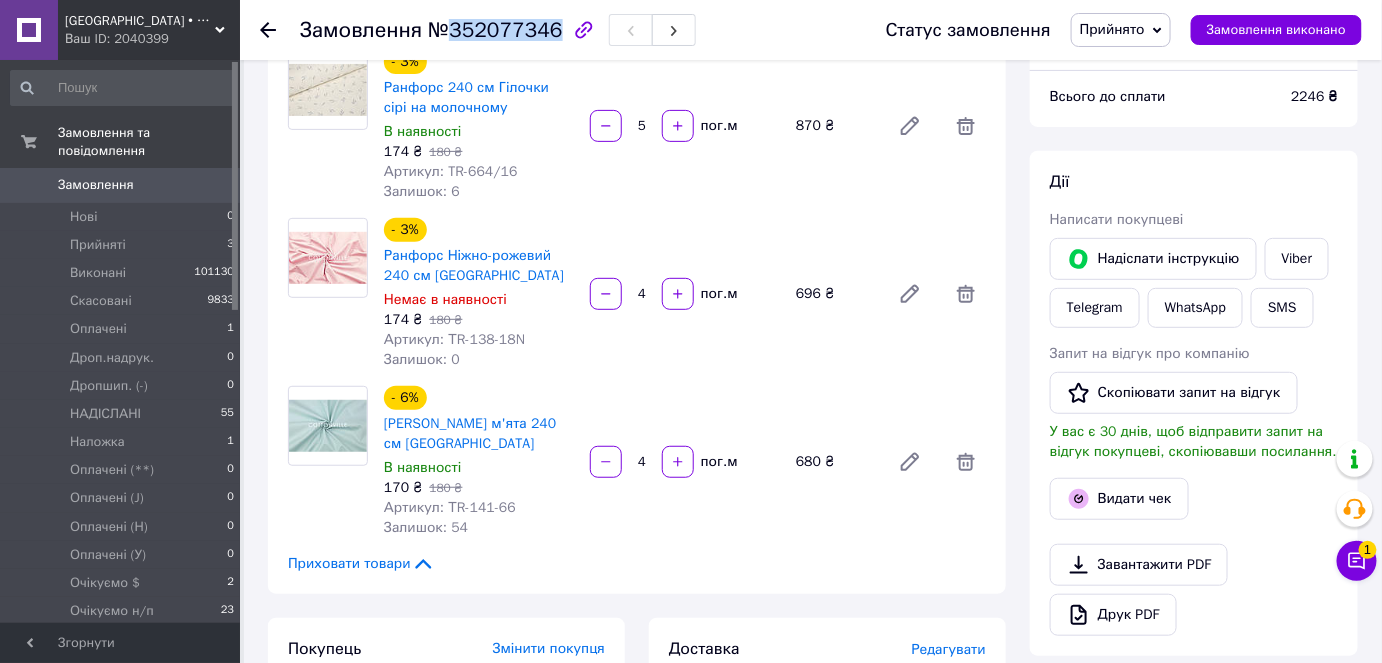 click on "№352077346" at bounding box center [495, 30] 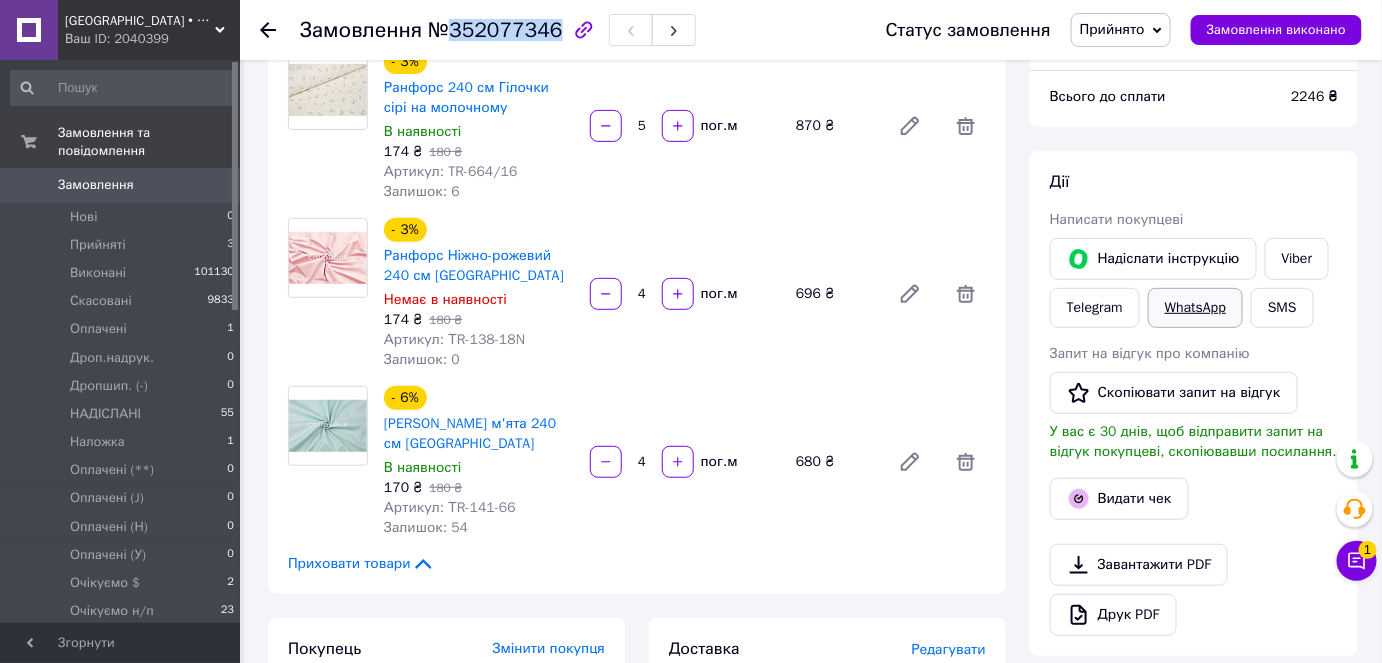 scroll, scrollTop: 90, scrollLeft: 0, axis: vertical 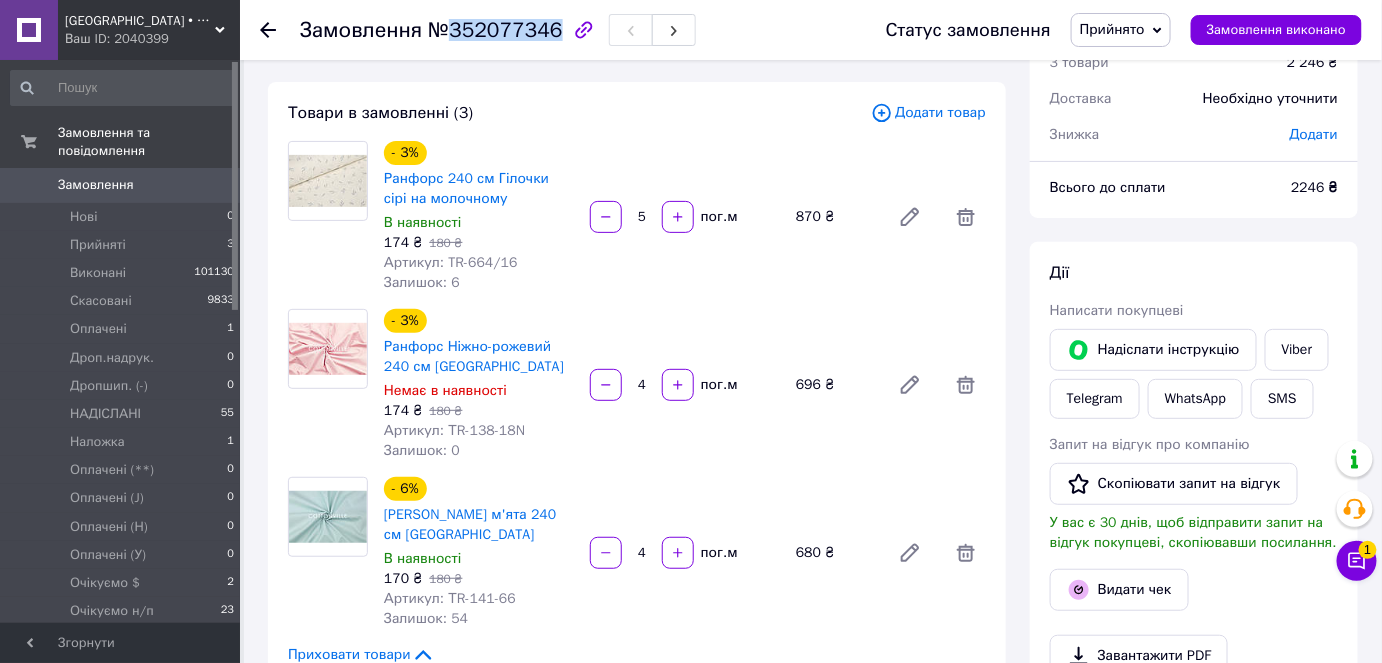click on "Замовлення" at bounding box center (121, 185) 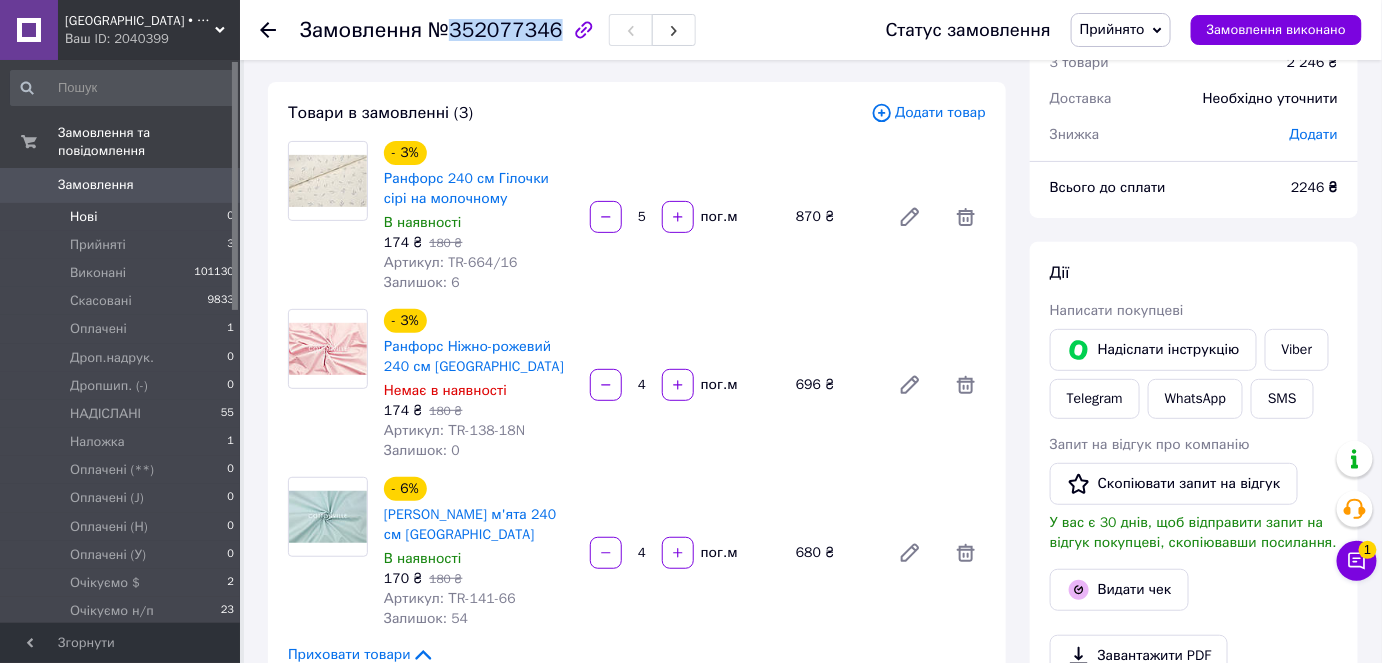 scroll, scrollTop: 0, scrollLeft: 0, axis: both 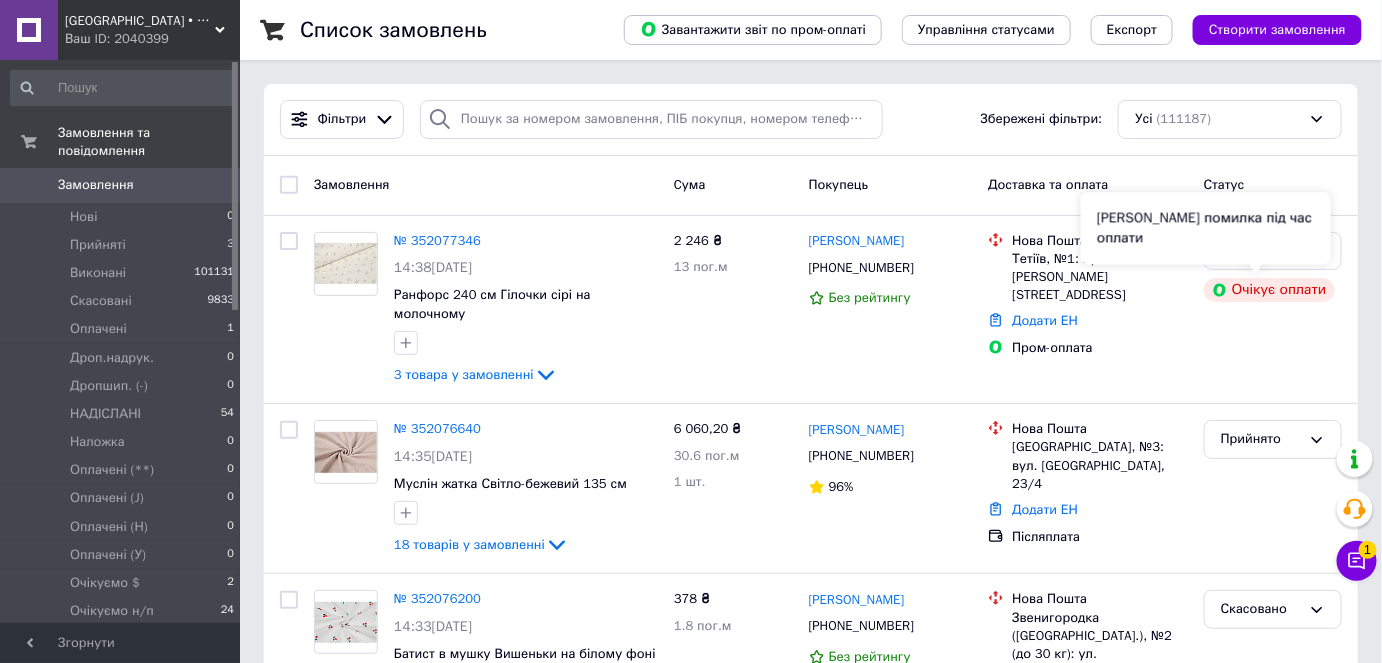 click on "Сталася помилка під час оплати" at bounding box center [1206, 228] 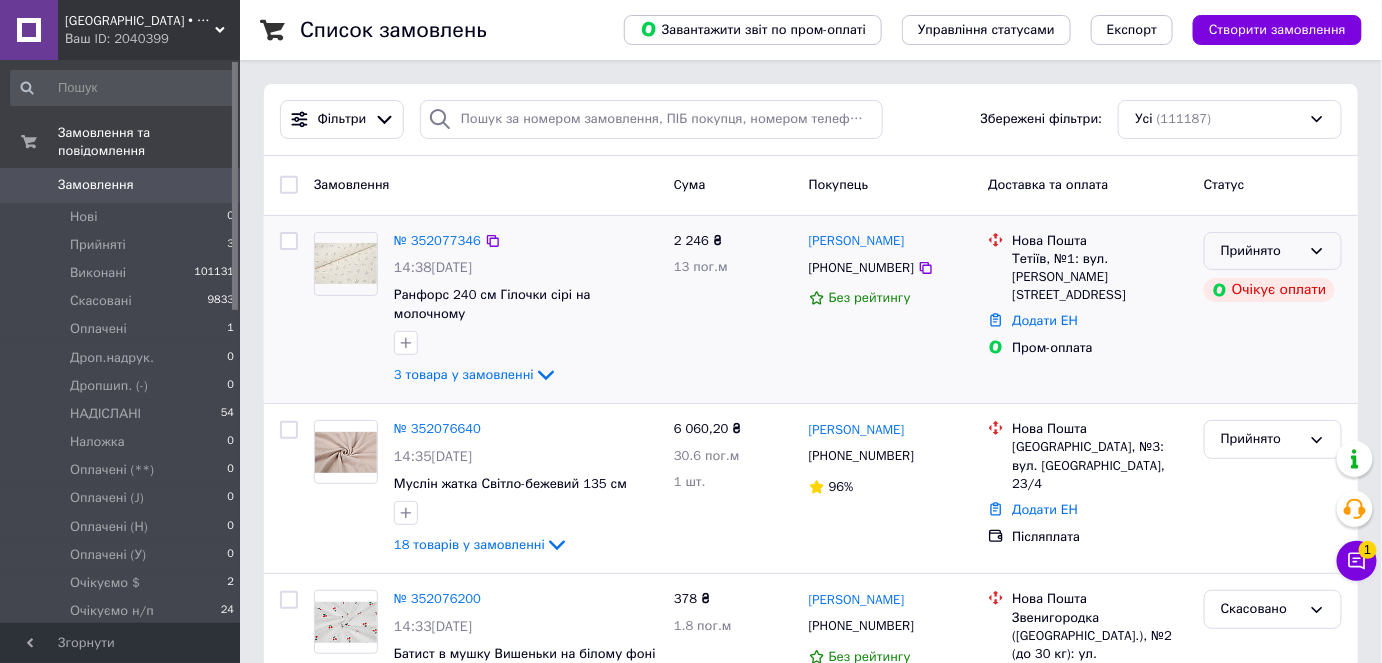 click on "Прийнято" at bounding box center (1273, 251) 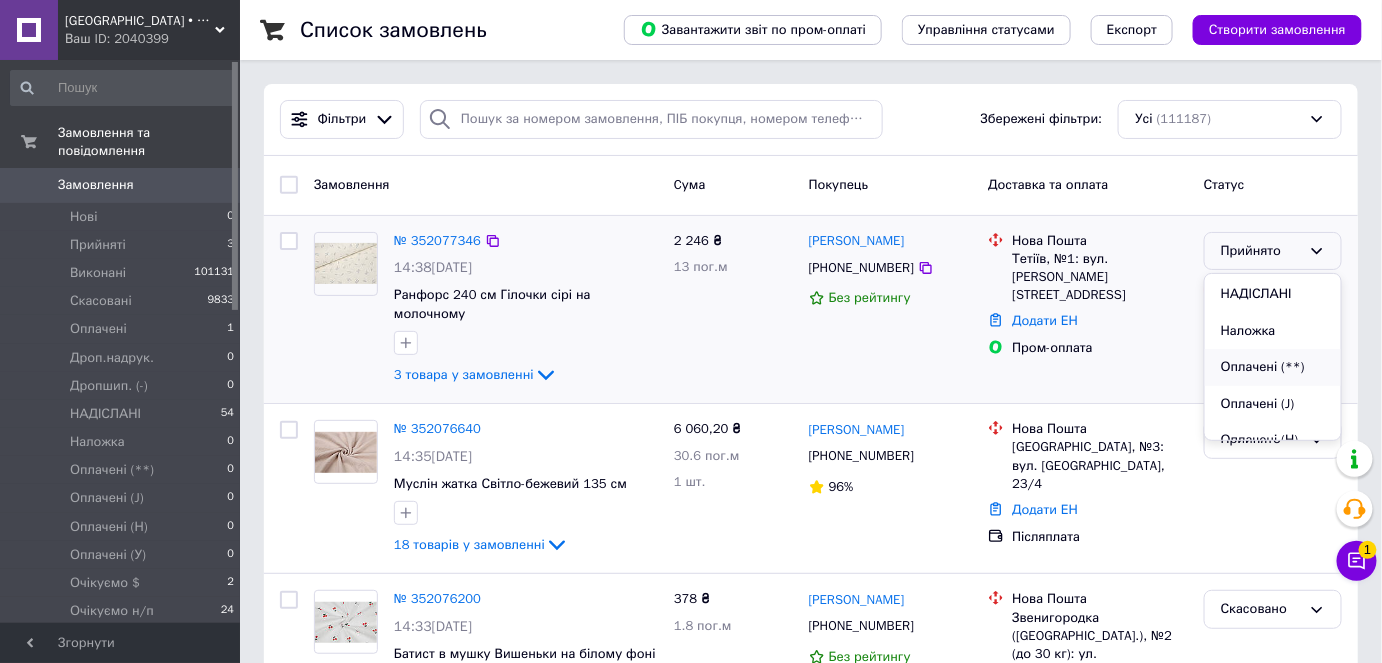 scroll, scrollTop: 272, scrollLeft: 0, axis: vertical 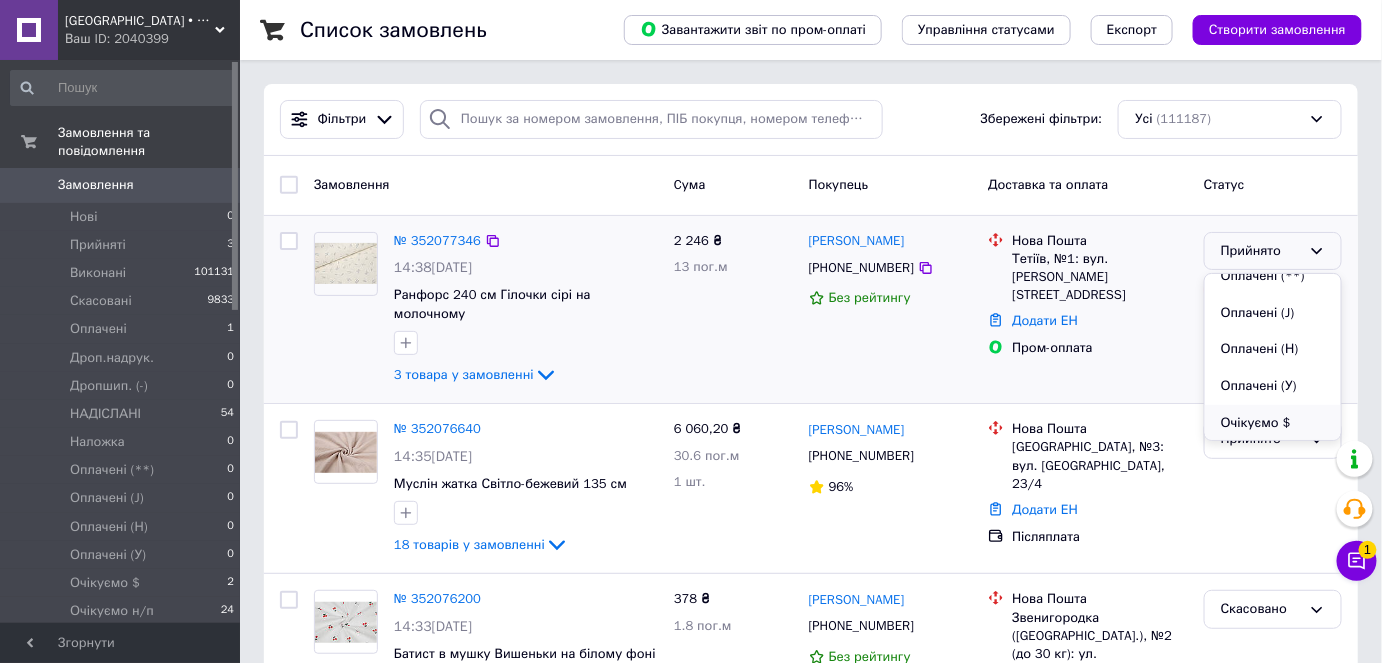click on "Очікуємо $" at bounding box center [1273, 423] 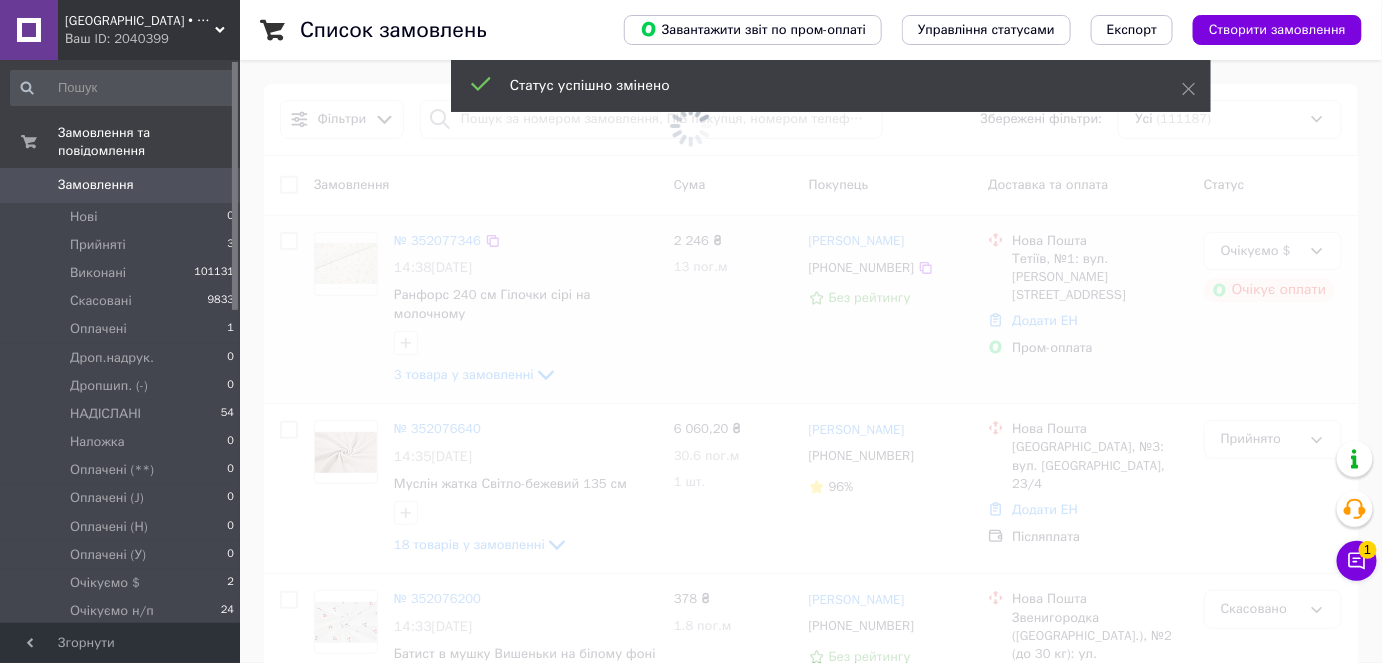 click on "Статус успішно змінено" at bounding box center (831, 88) 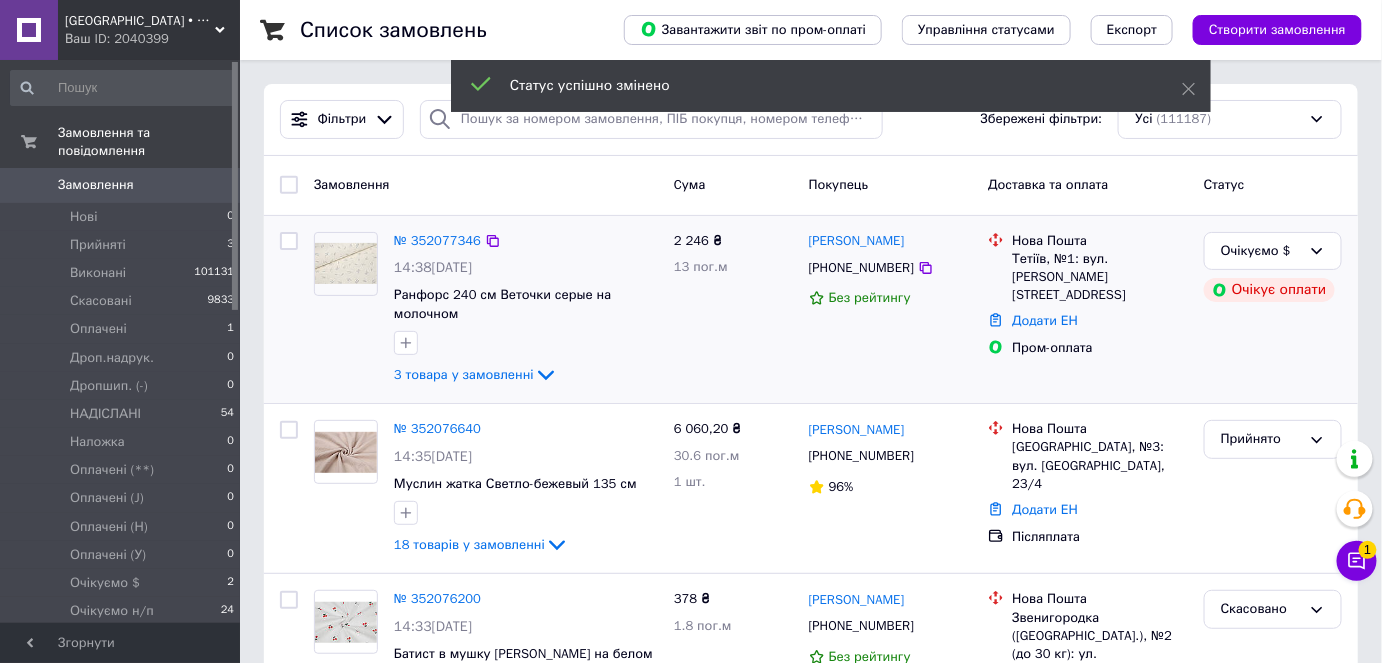 click on "Статус успішно змінено" at bounding box center (831, 88) 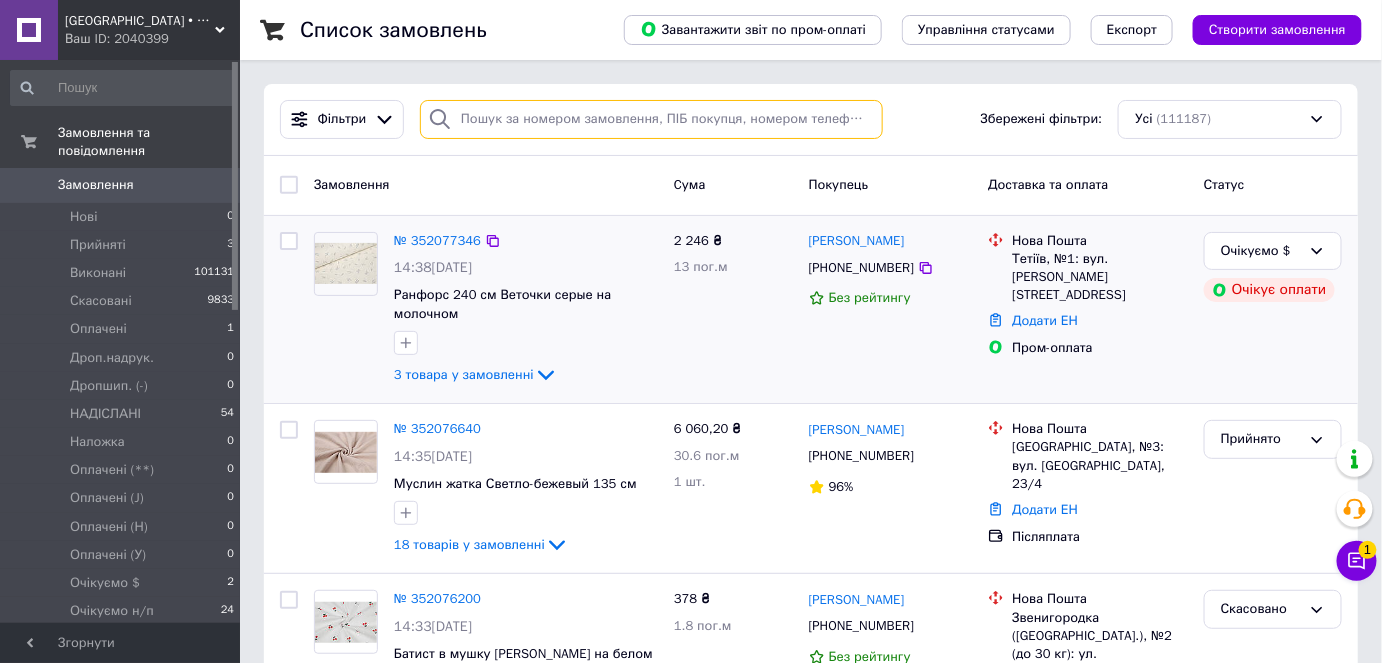 click at bounding box center (651, 119) 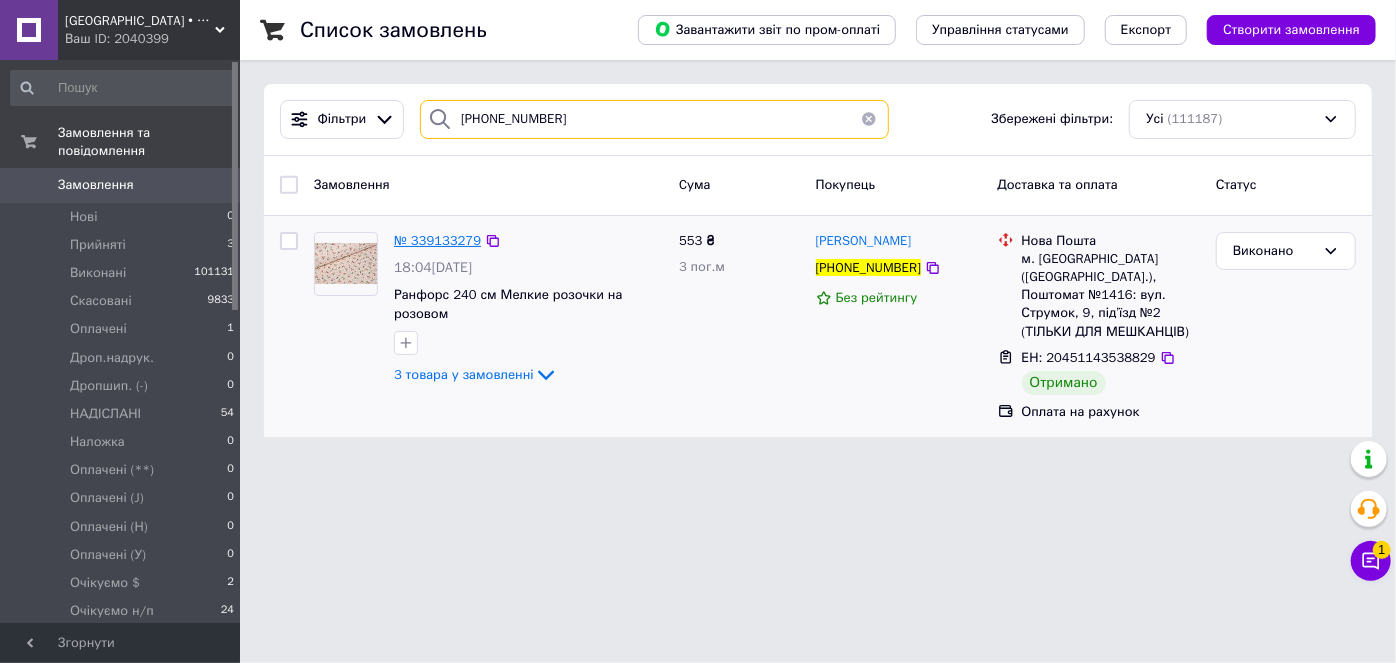 type on "+380930190669" 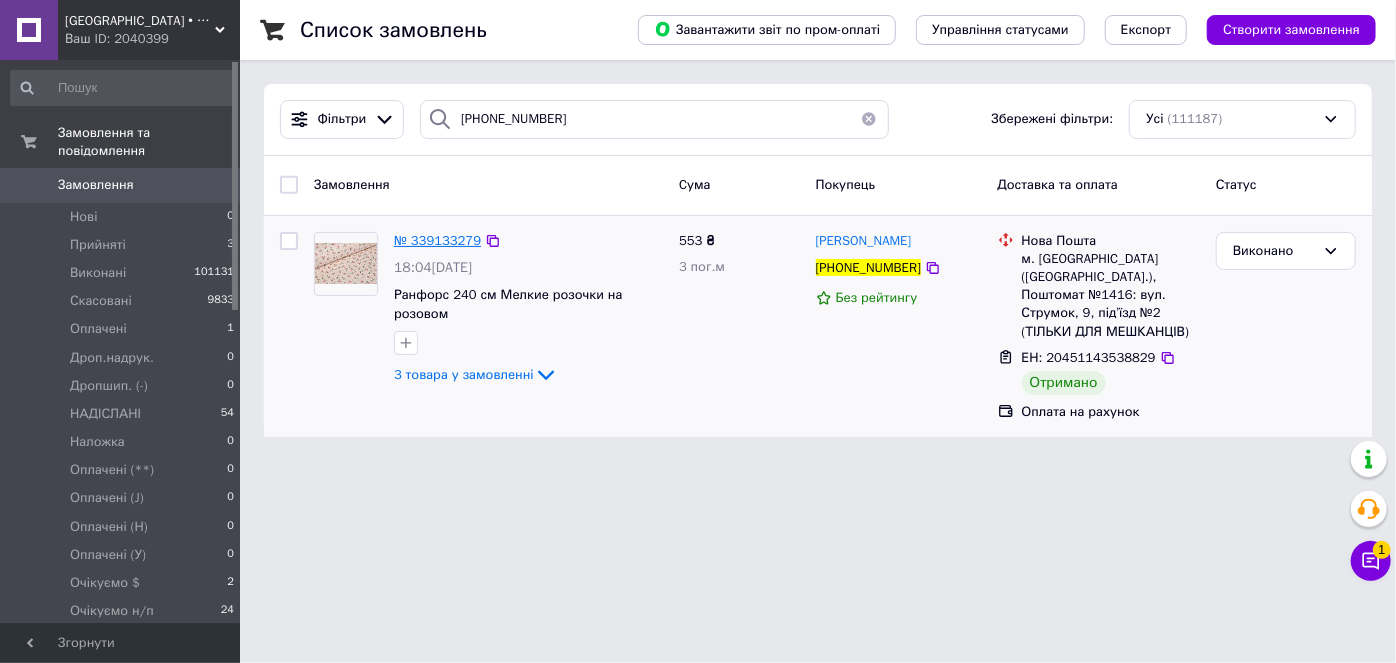 click on "№ 339133279" at bounding box center (437, 240) 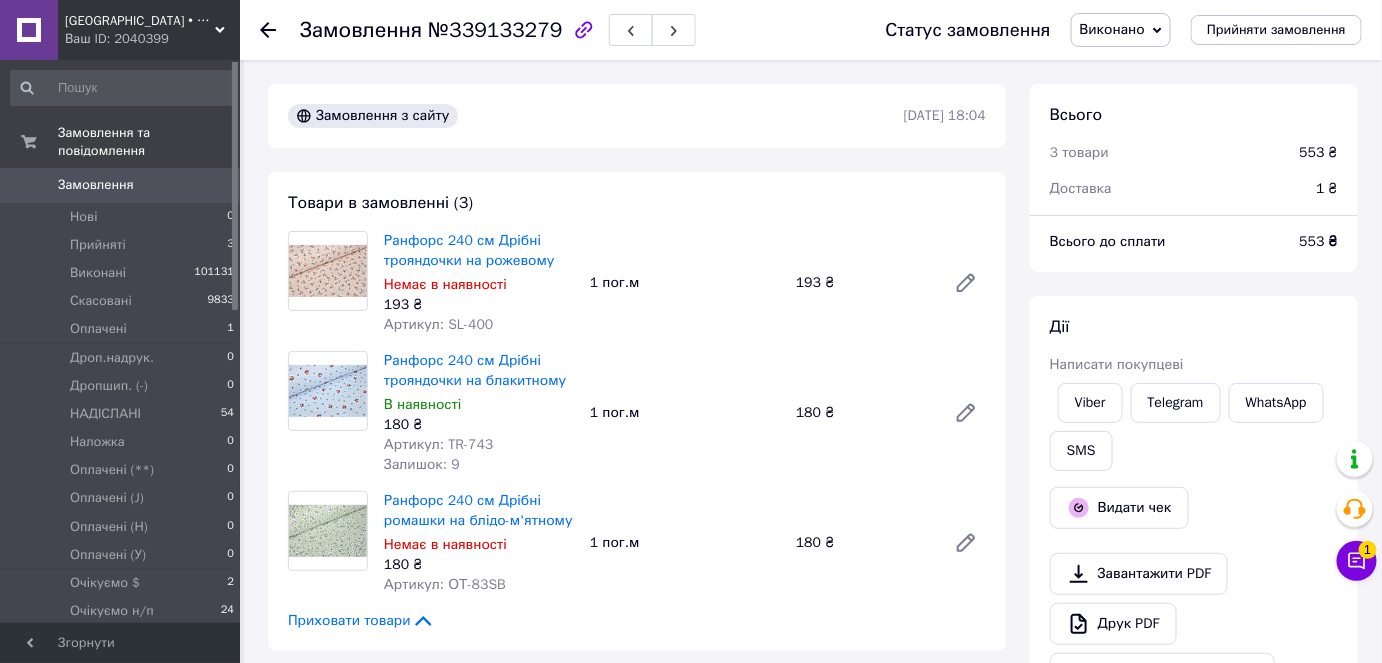 scroll, scrollTop: 100, scrollLeft: 0, axis: vertical 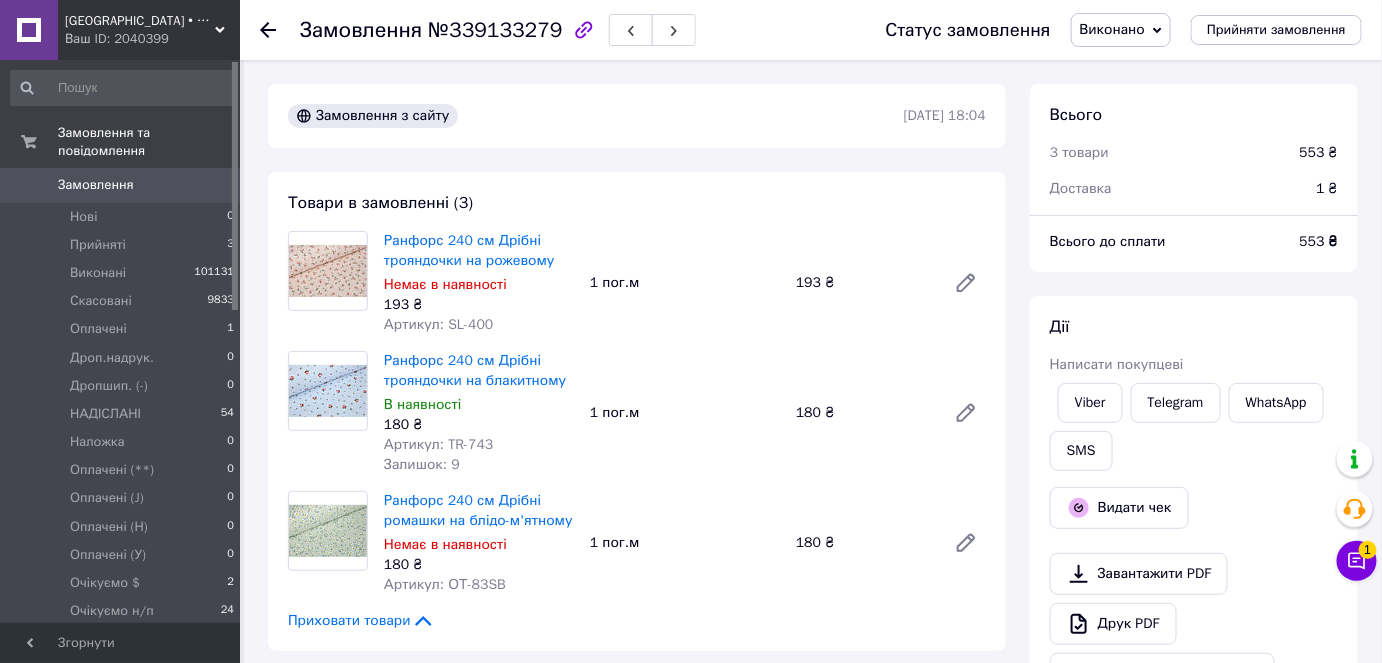 click on "0" at bounding box center [212, 185] 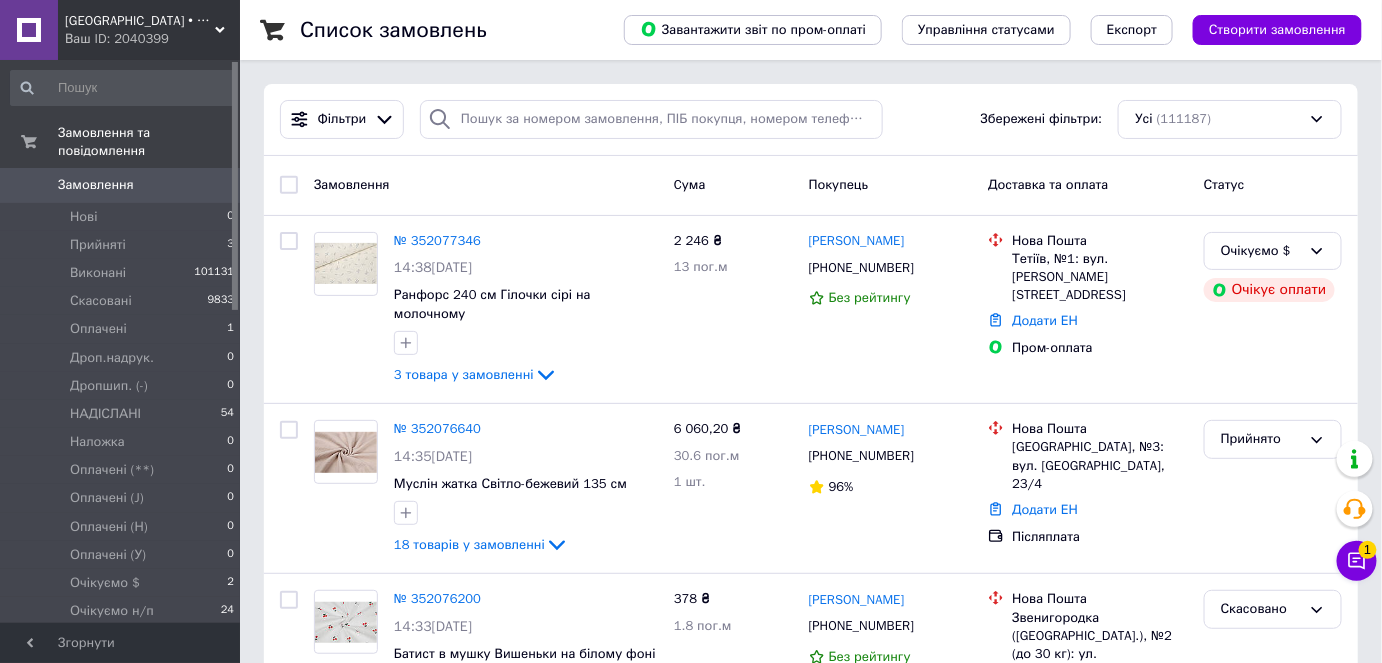 click on "Замовлення" at bounding box center [121, 185] 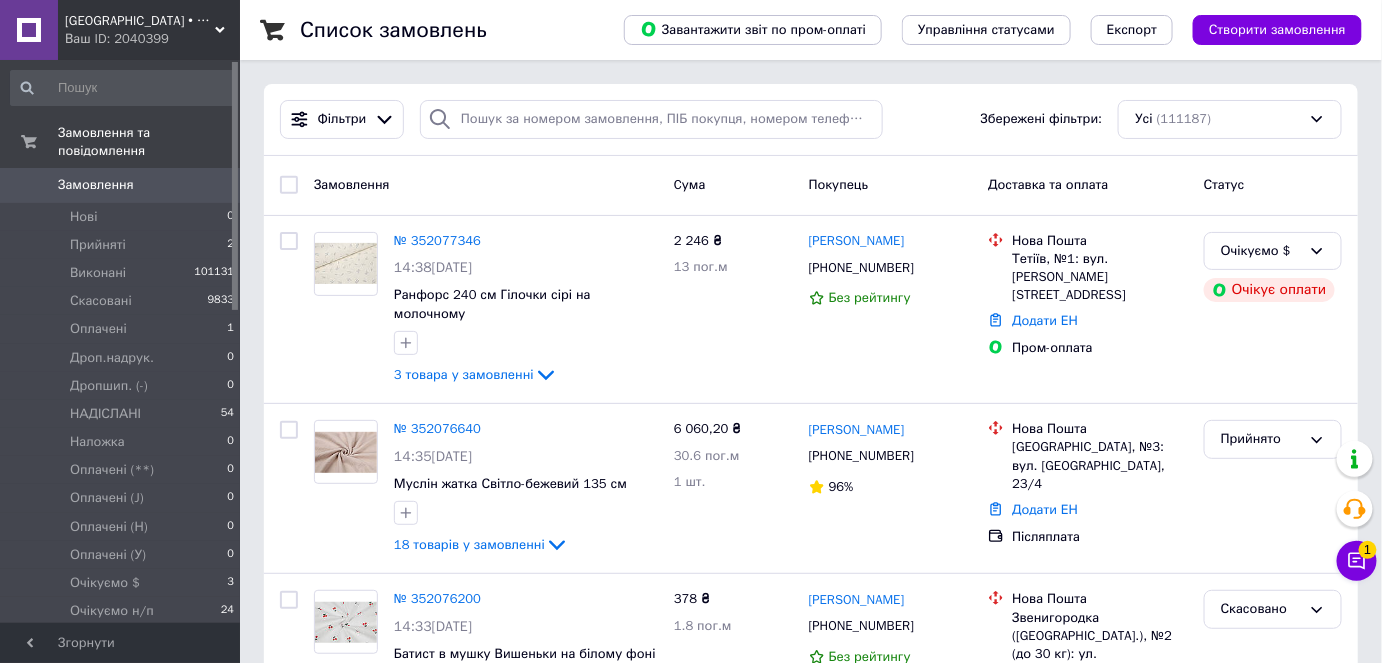 drag, startPoint x: 198, startPoint y: 164, endPoint x: 196, endPoint y: 151, distance: 13.152946 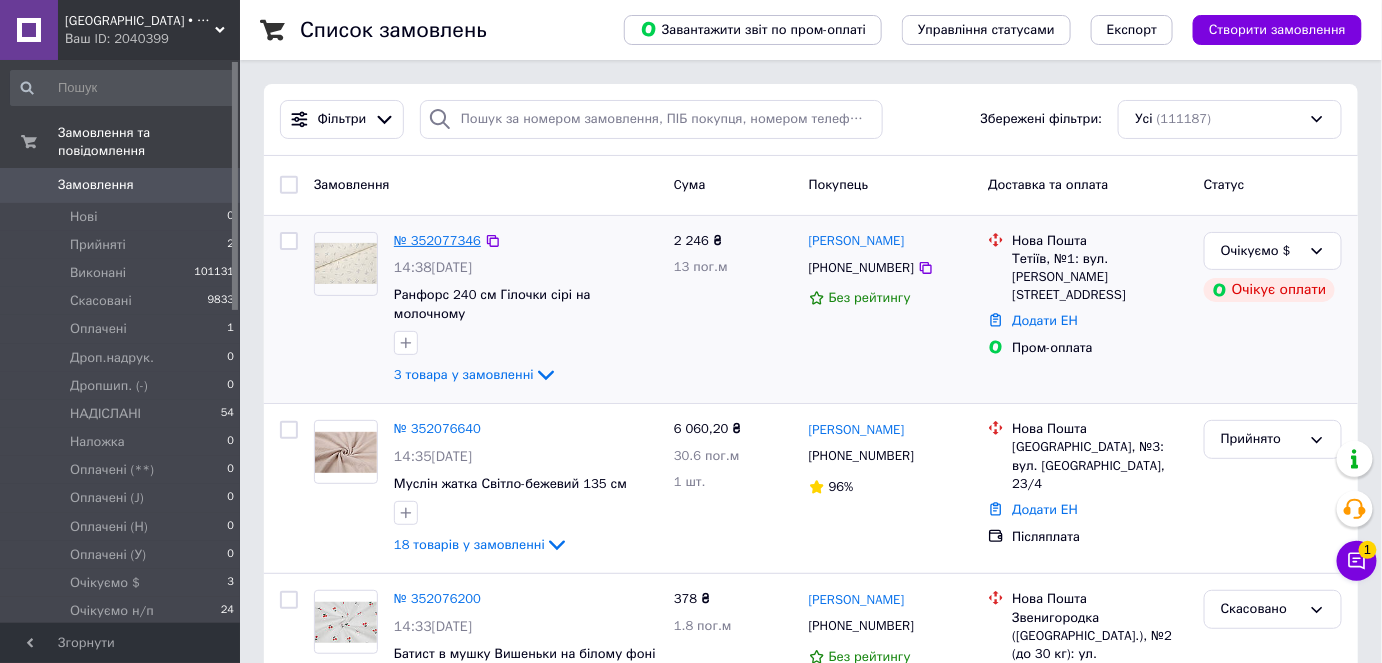 drag, startPoint x: 438, startPoint y: 237, endPoint x: 469, endPoint y: 237, distance: 31 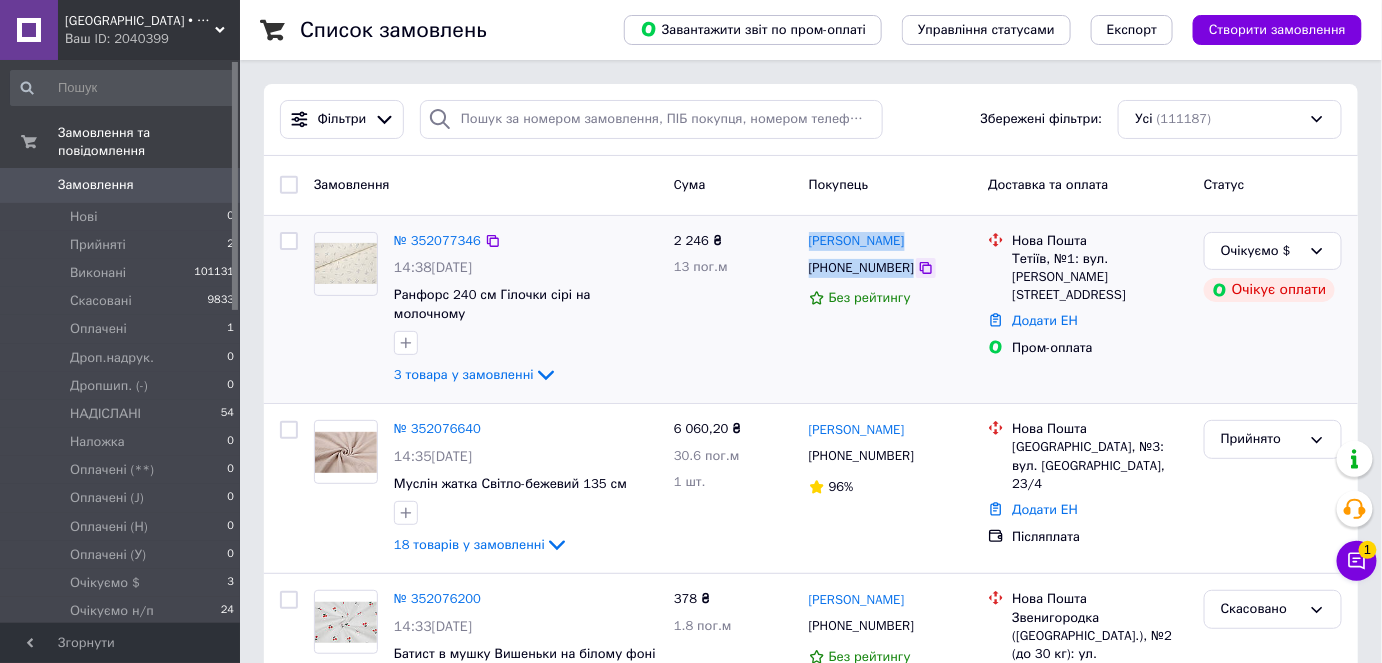 drag, startPoint x: 802, startPoint y: 240, endPoint x: 907, endPoint y: 262, distance: 107.28001 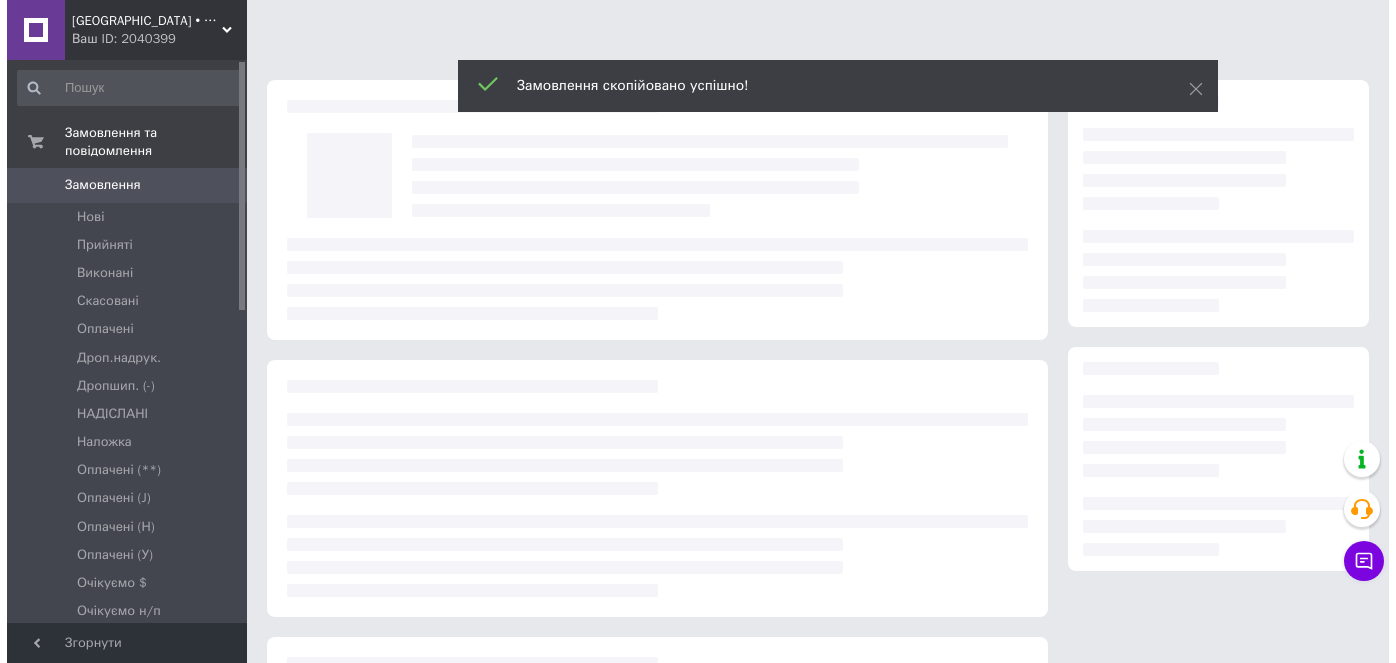 scroll, scrollTop: 0, scrollLeft: 0, axis: both 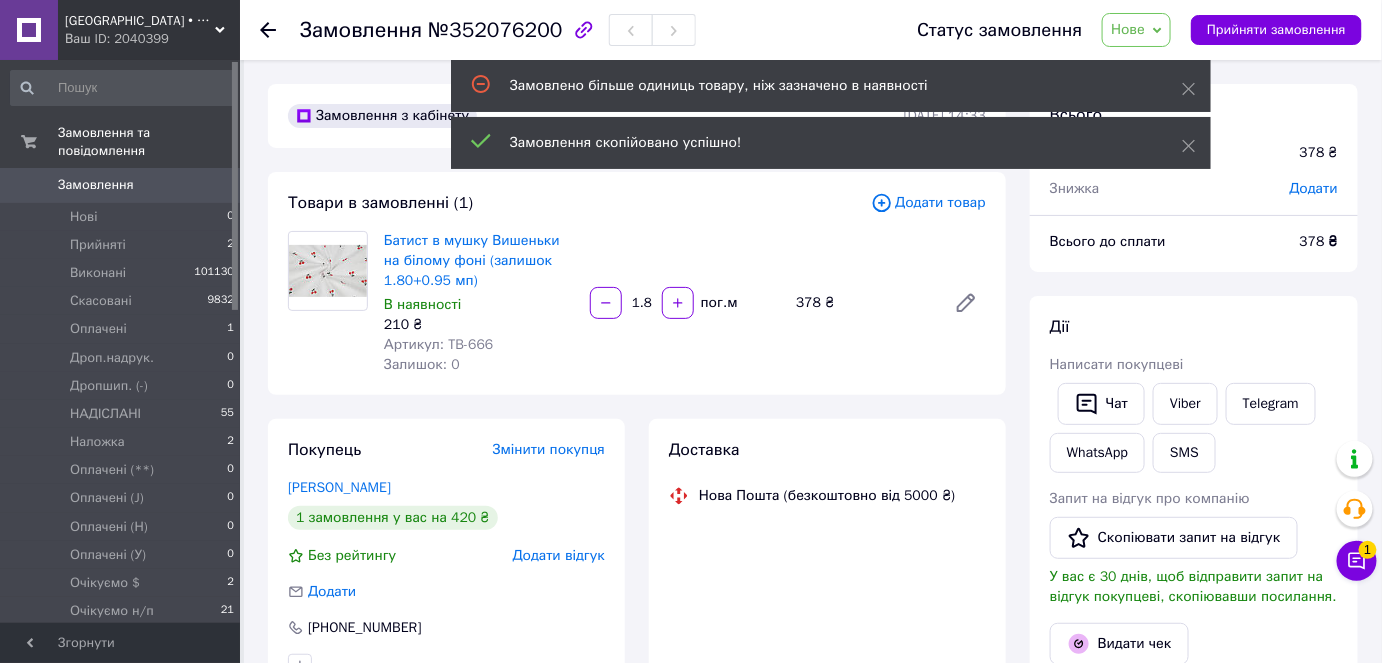 click on "Нове" at bounding box center (1128, 29) 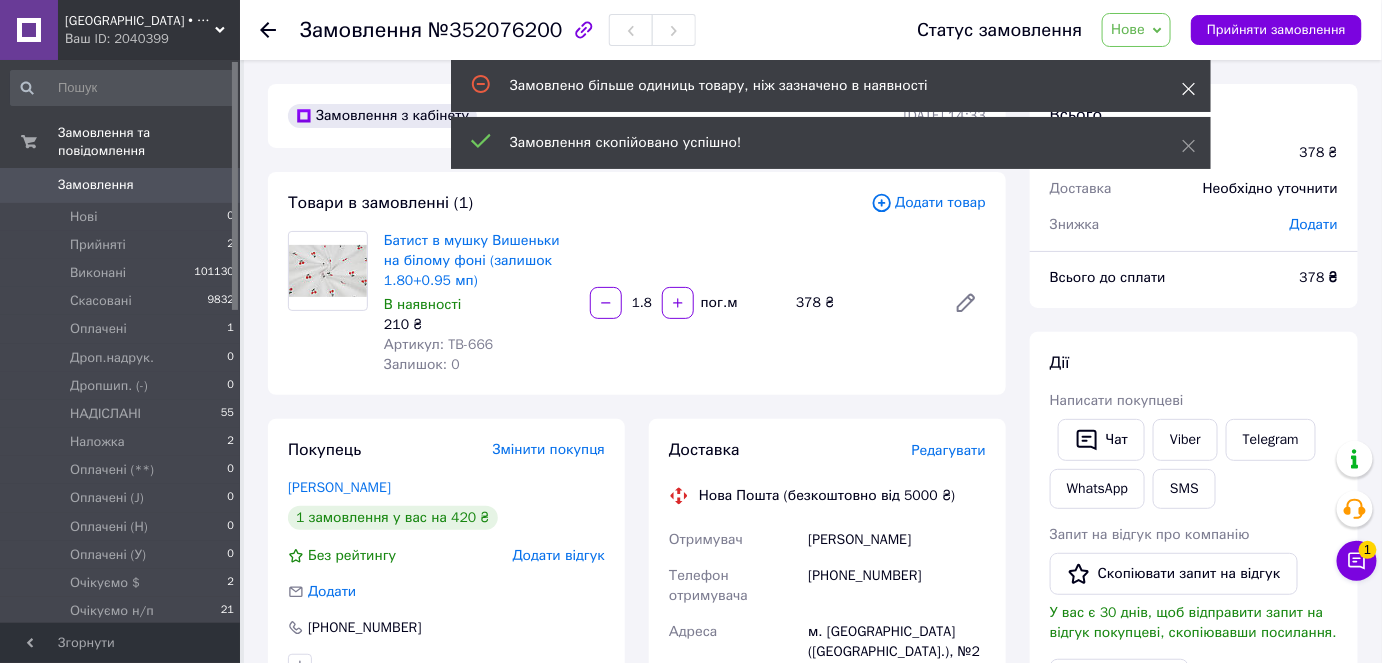 click 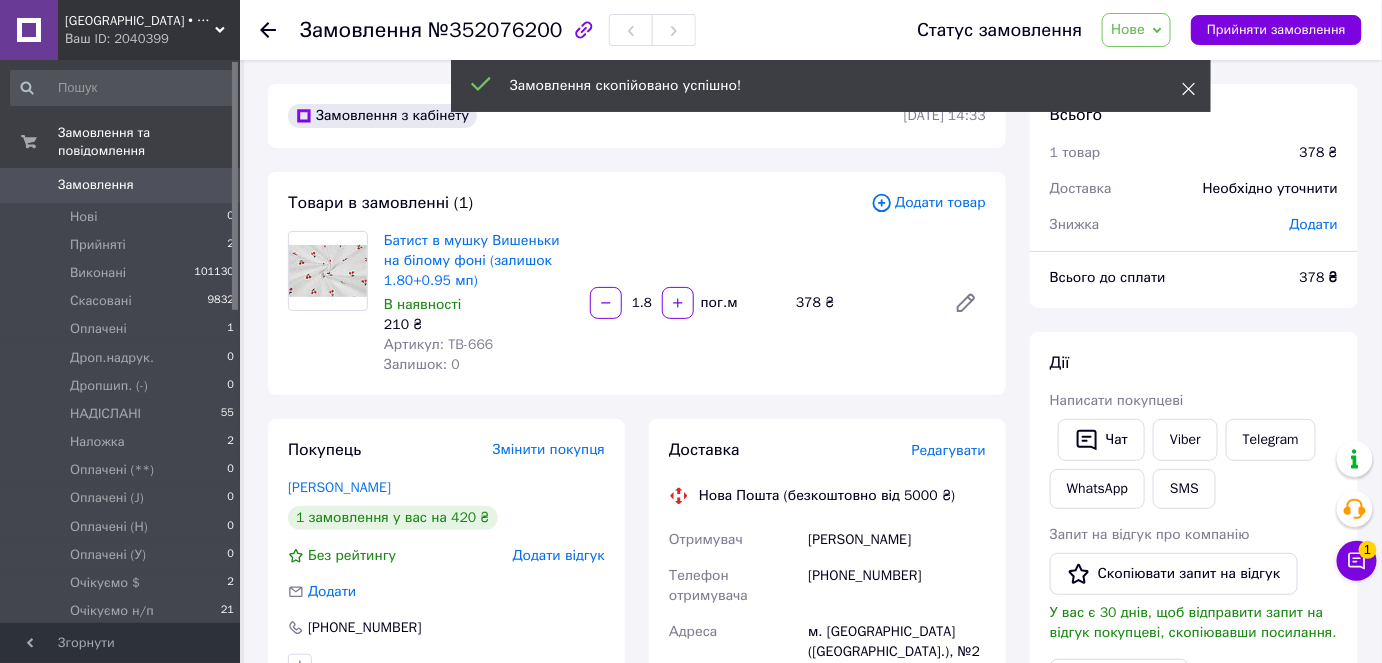 click 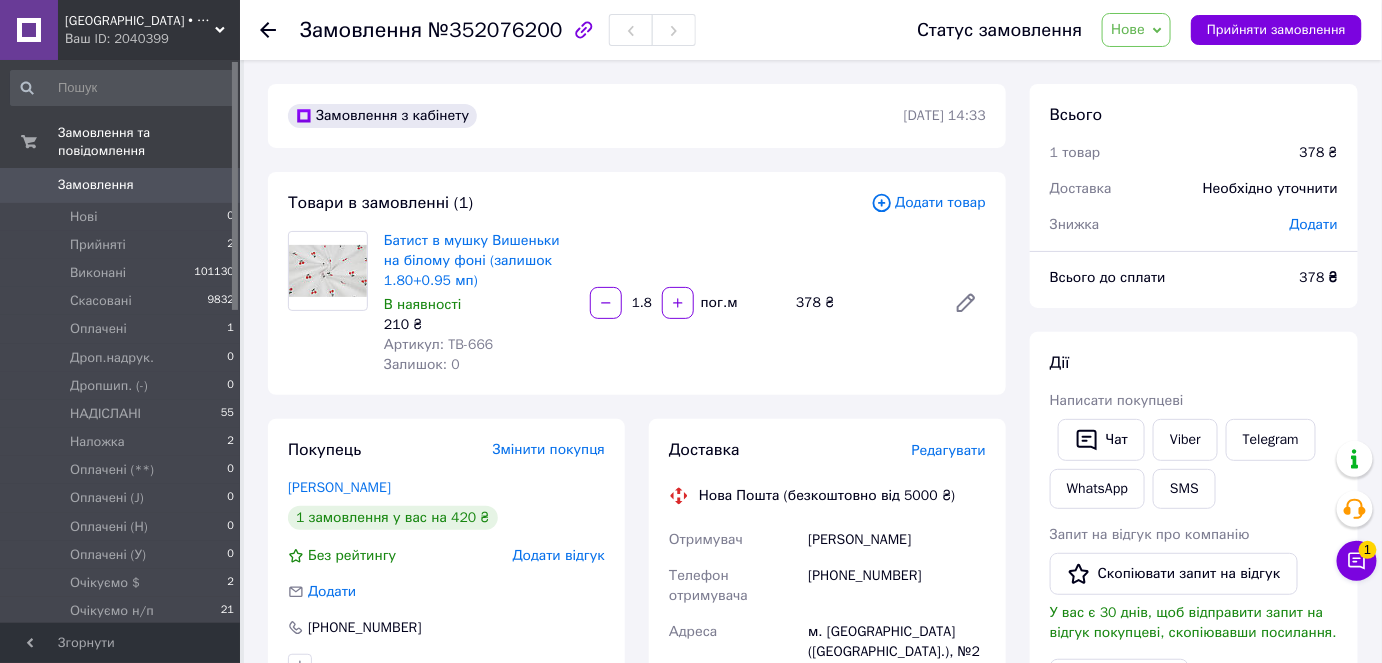 click on "Нове" at bounding box center (1128, 29) 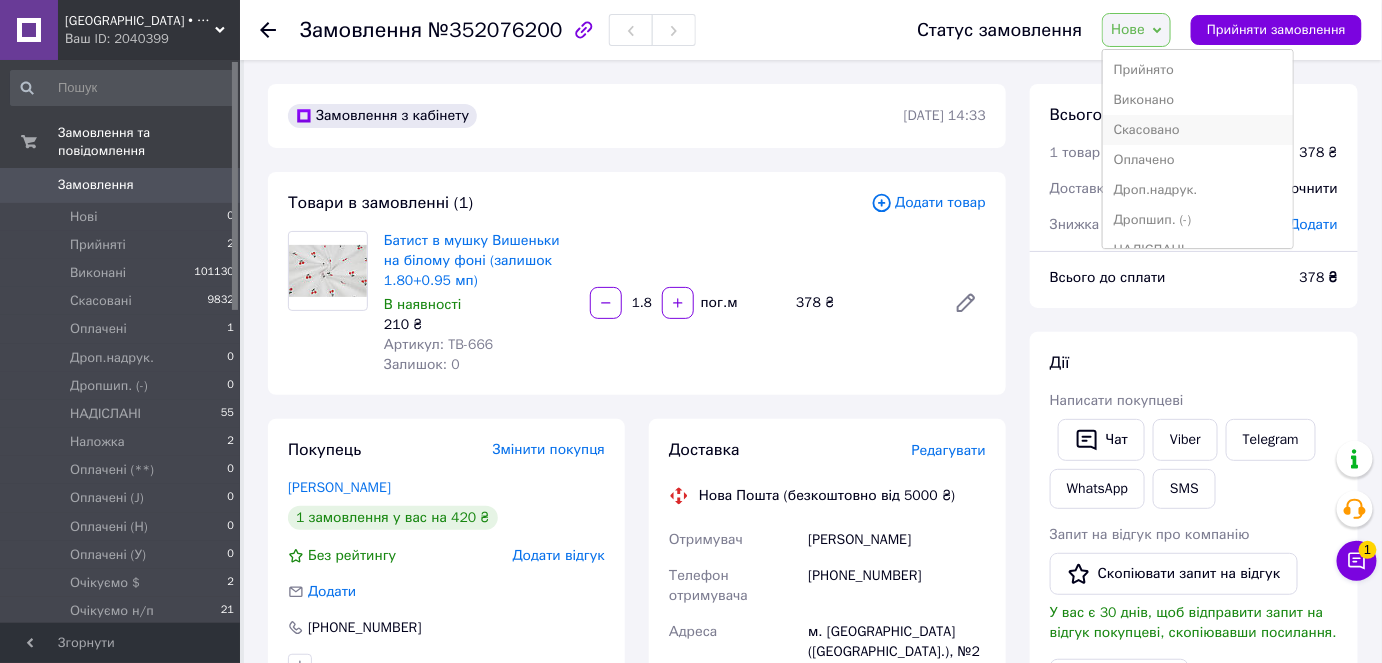 click on "Скасовано" at bounding box center (1198, 130) 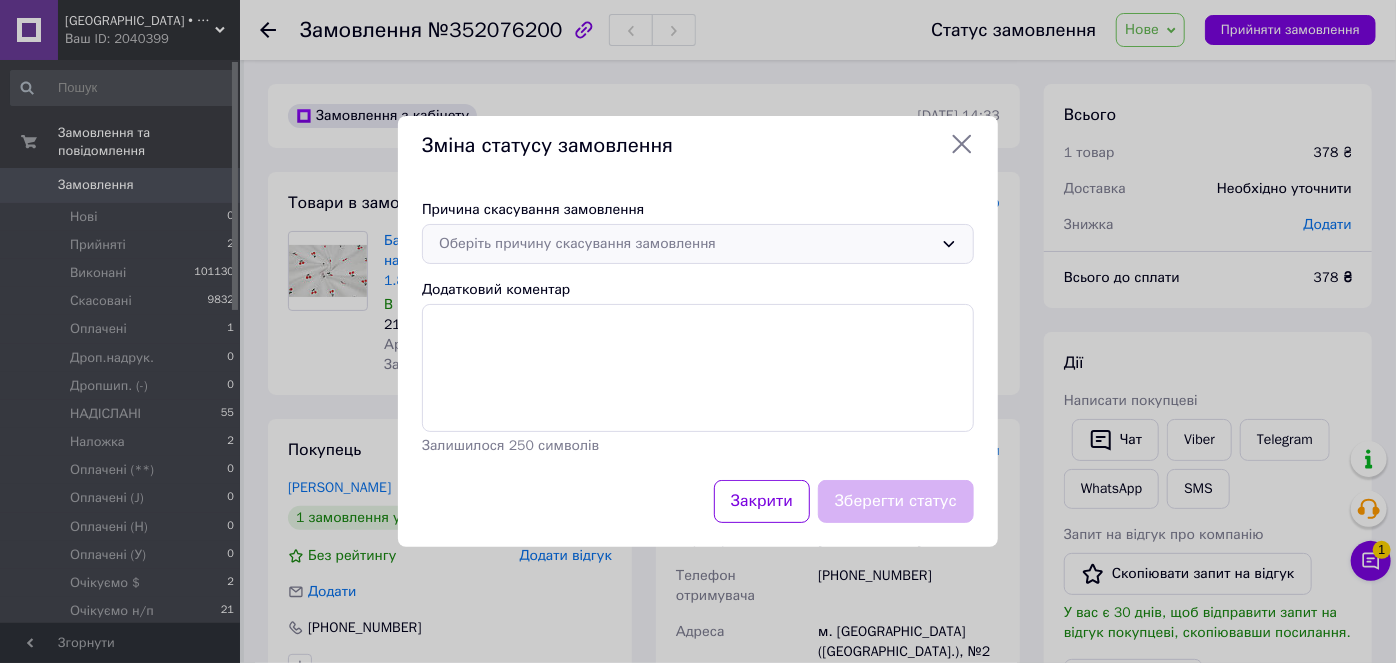 drag, startPoint x: 557, startPoint y: 242, endPoint x: 544, endPoint y: 258, distance: 20.615528 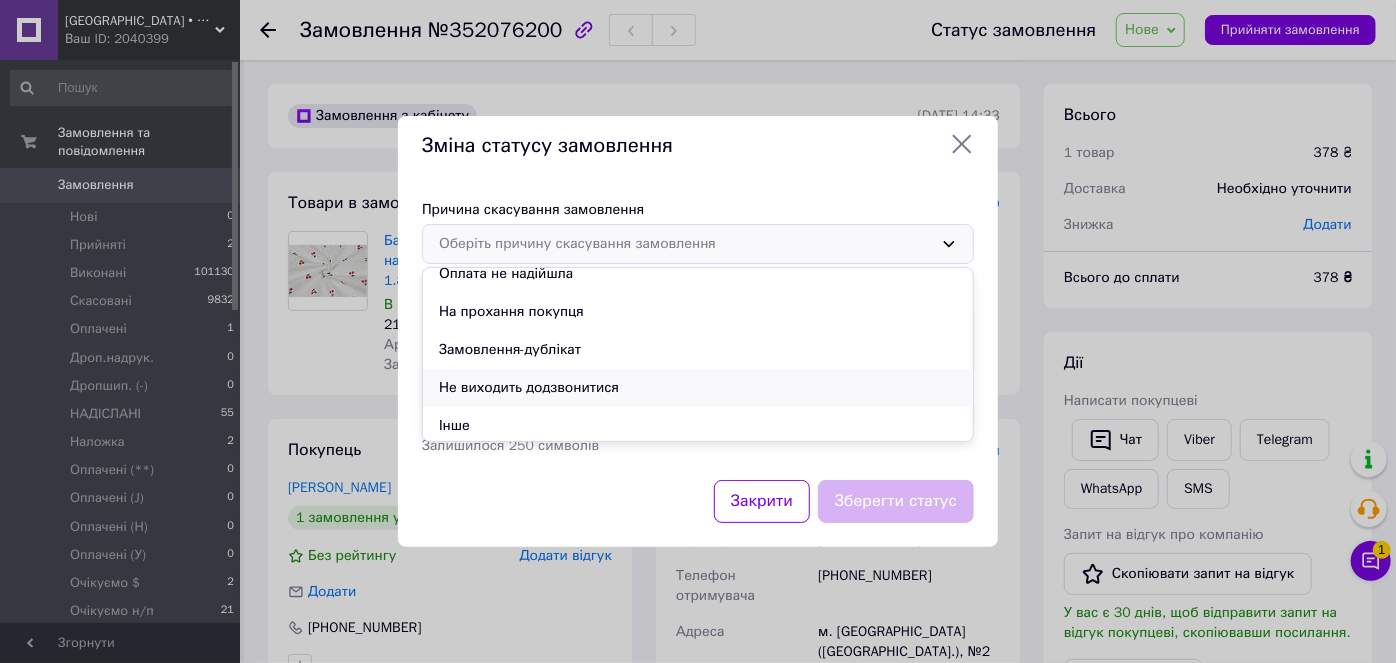 scroll, scrollTop: 93, scrollLeft: 0, axis: vertical 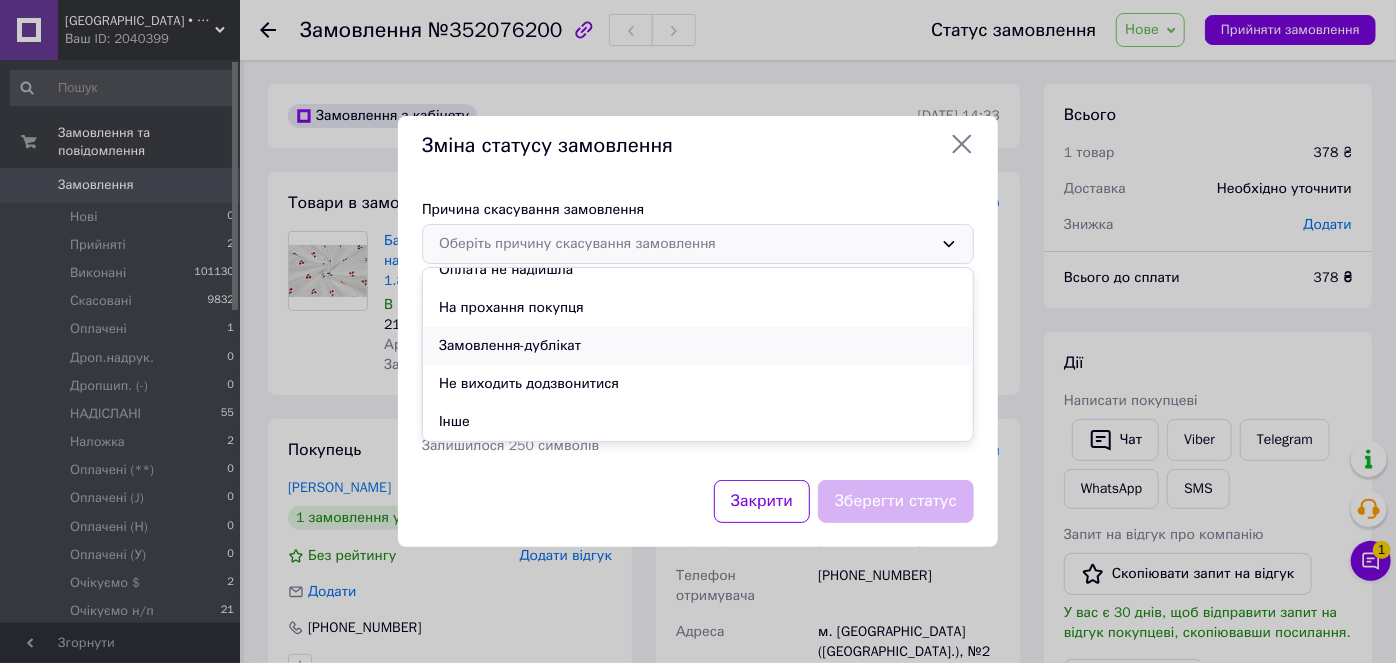 click on "Замовлення-дублікат" at bounding box center [698, 346] 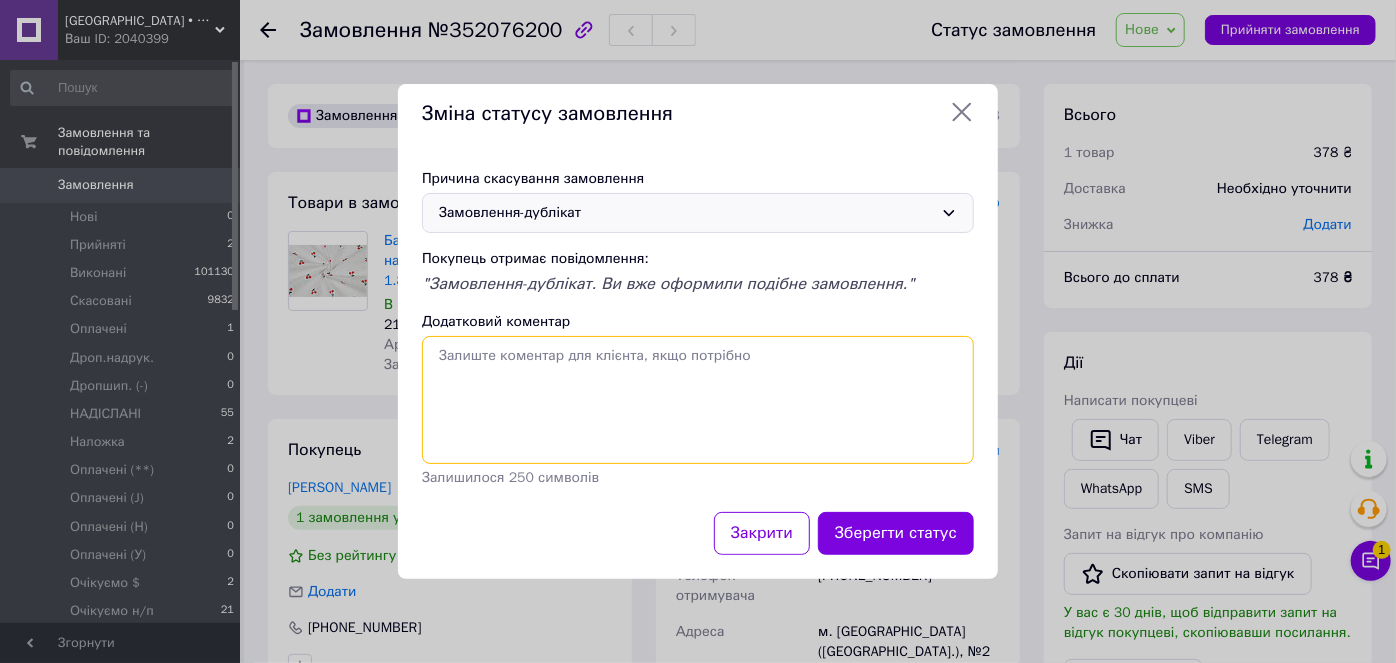 click on "Додатковий коментар" at bounding box center [698, 400] 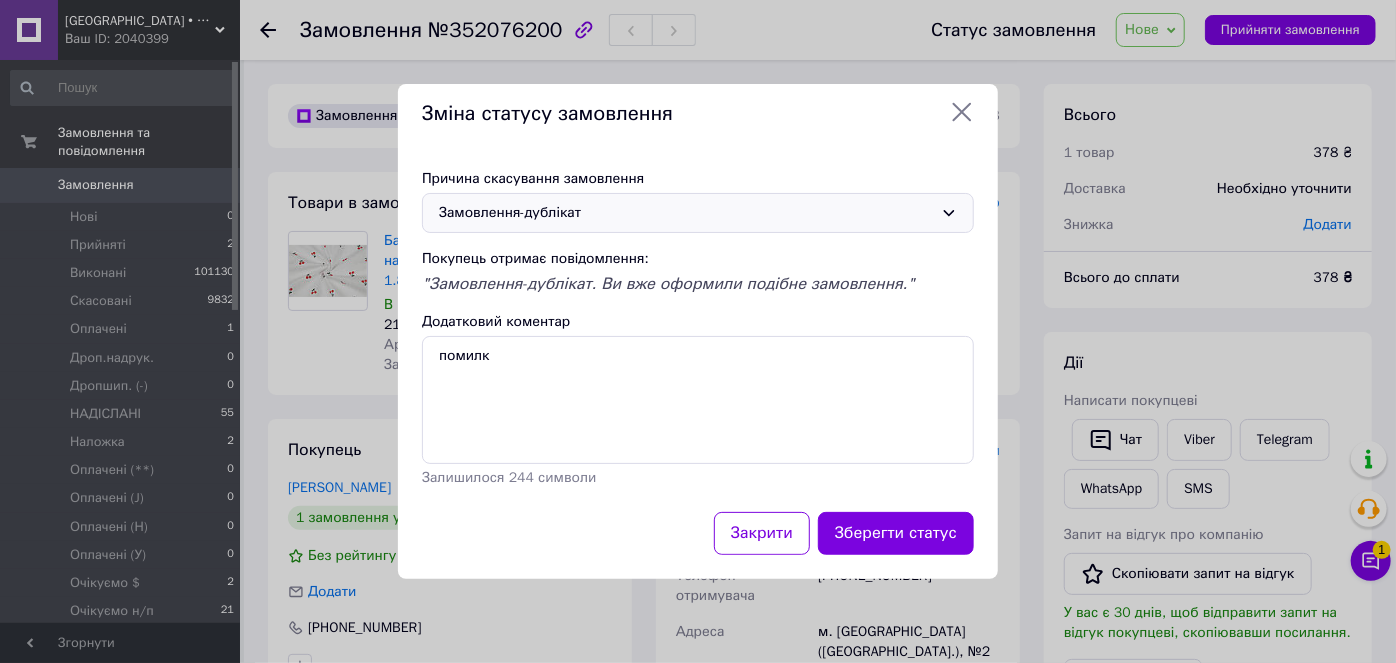 drag, startPoint x: 477, startPoint y: 202, endPoint x: 470, endPoint y: 225, distance: 24.04163 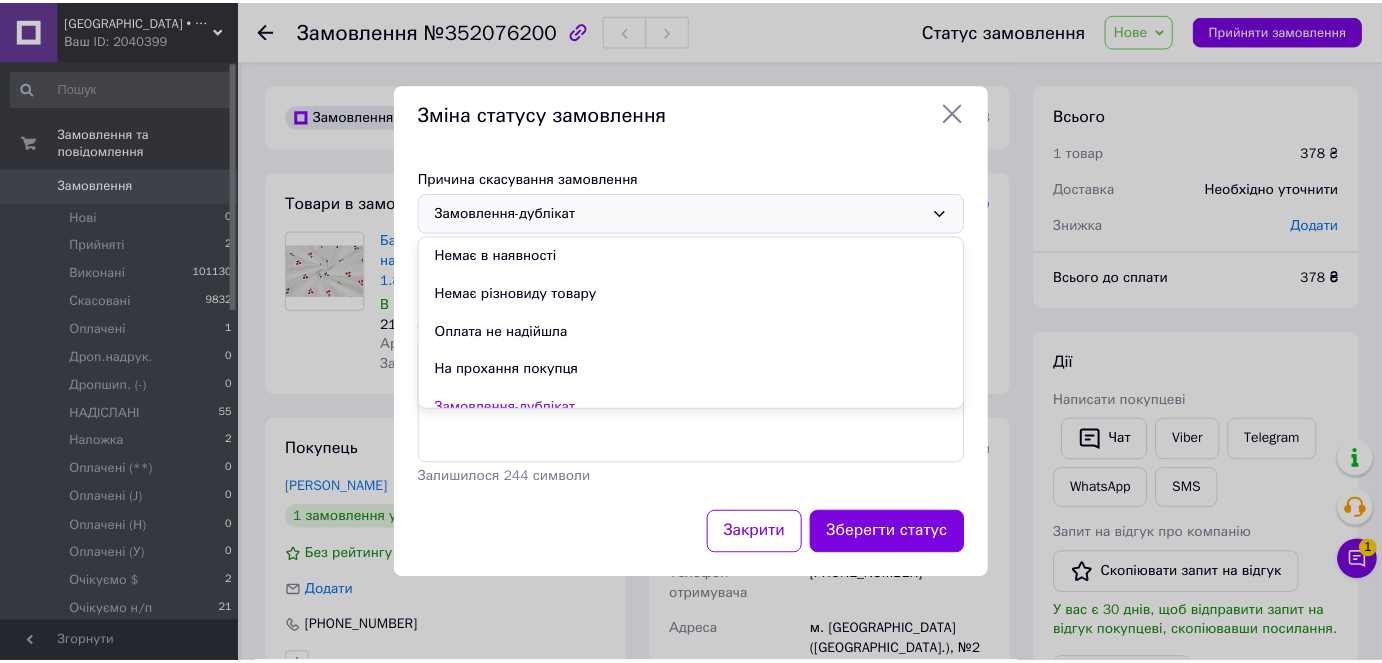 scroll, scrollTop: 93, scrollLeft: 0, axis: vertical 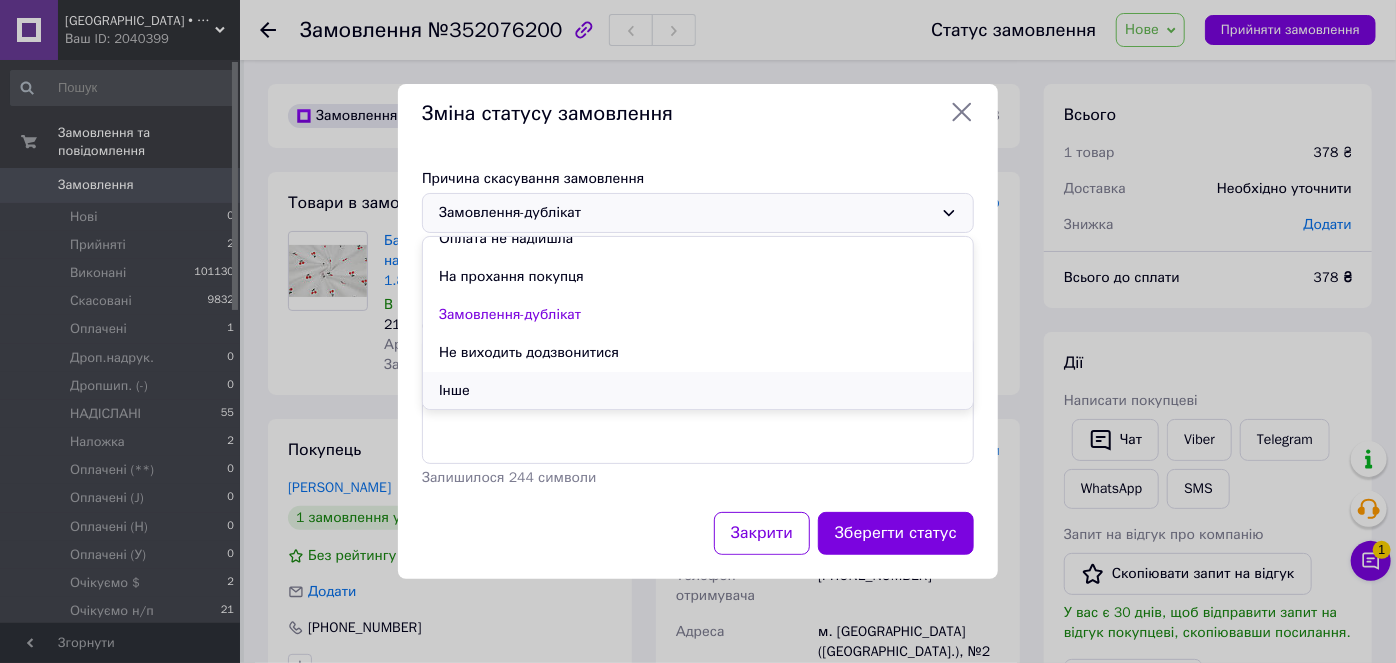 click on "Інше" at bounding box center (698, 391) 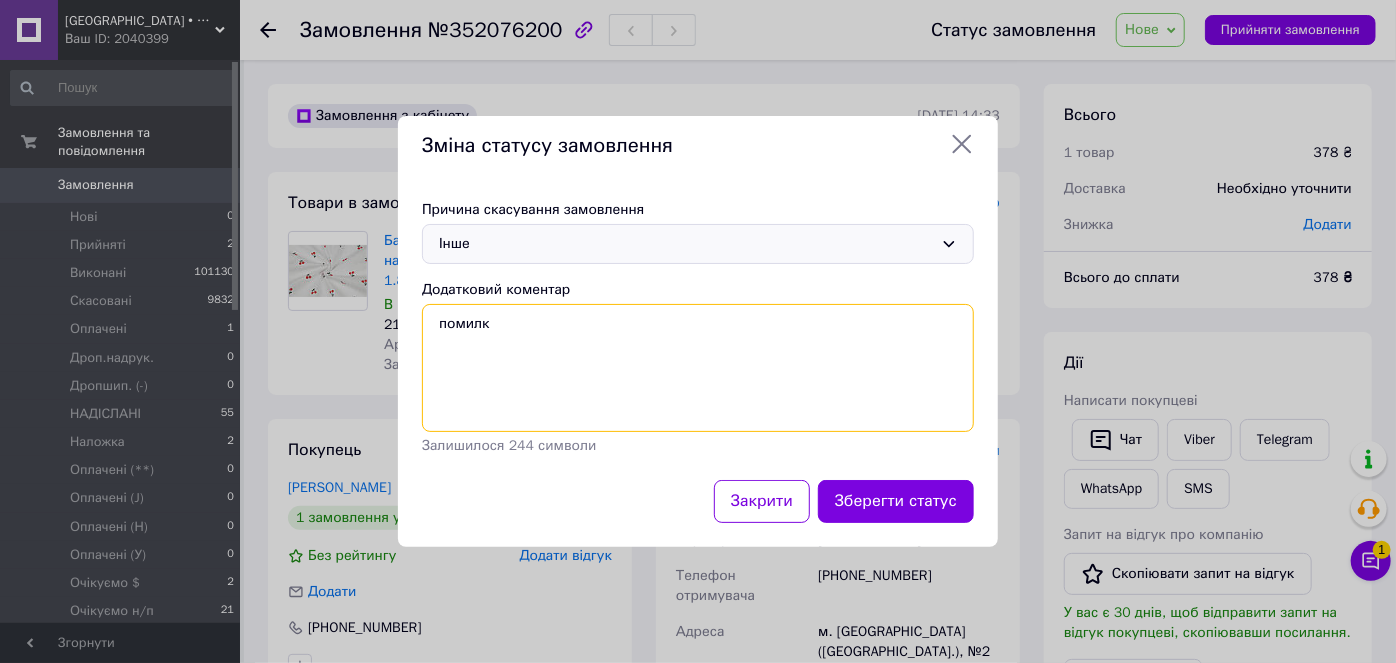 drag, startPoint x: 516, startPoint y: 325, endPoint x: 529, endPoint y: 320, distance: 13.928389 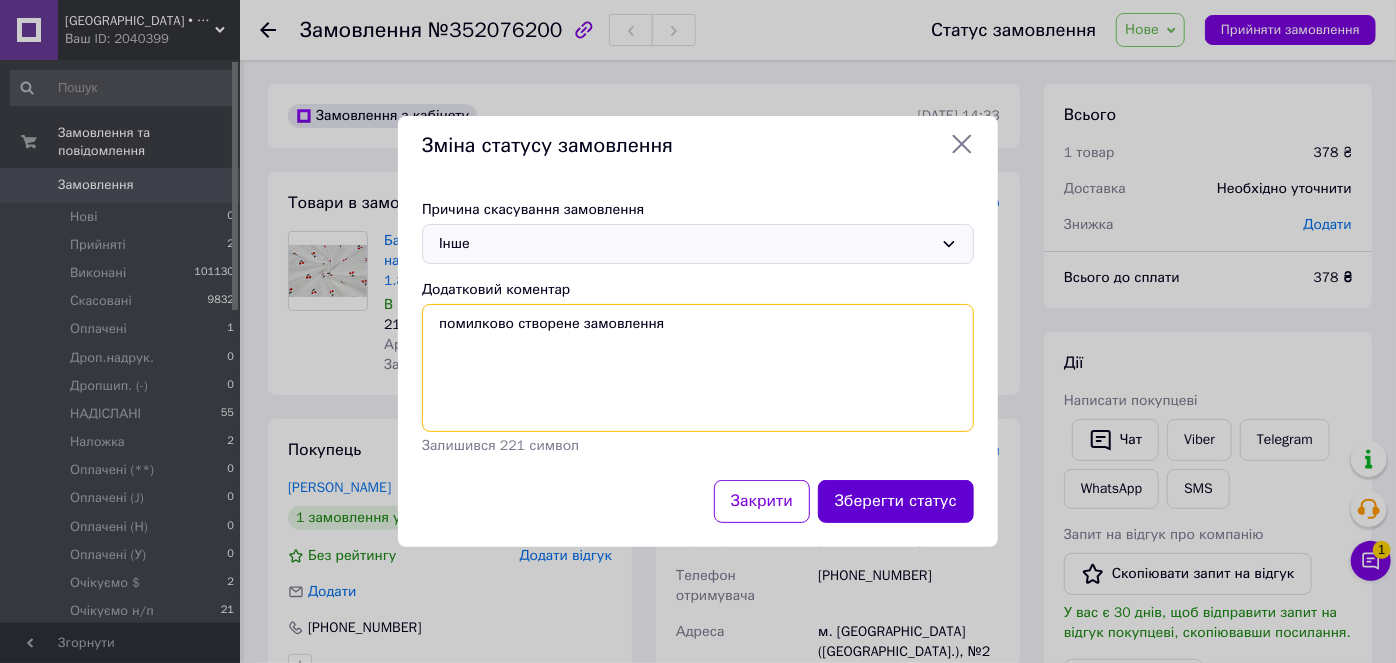 type on "помилково створене замовлення" 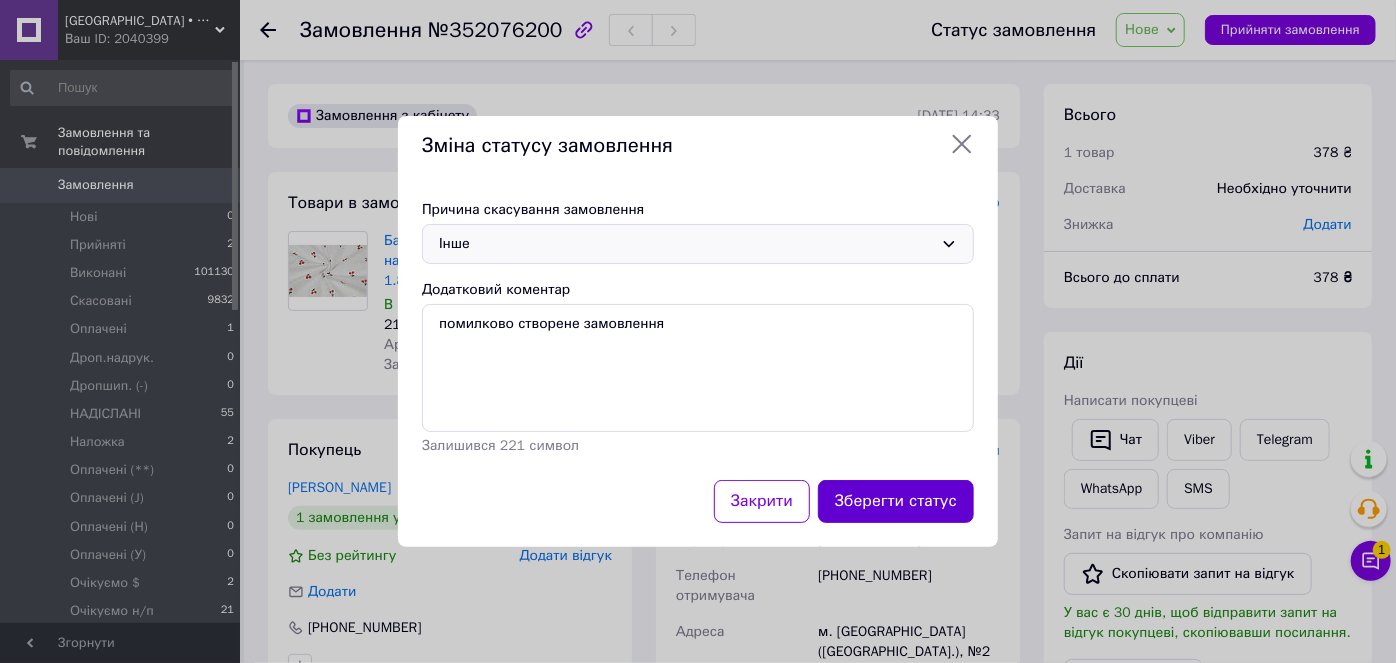 click on "Зберегти статус" at bounding box center [896, 501] 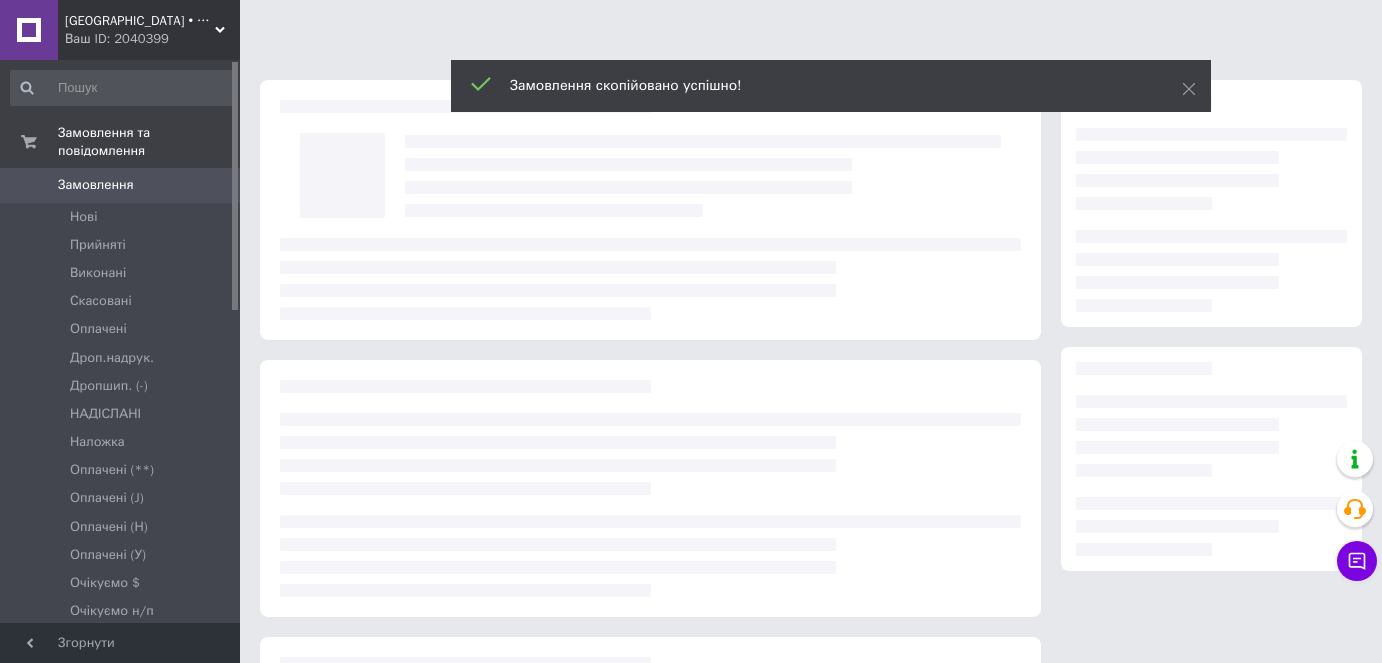 scroll, scrollTop: 0, scrollLeft: 0, axis: both 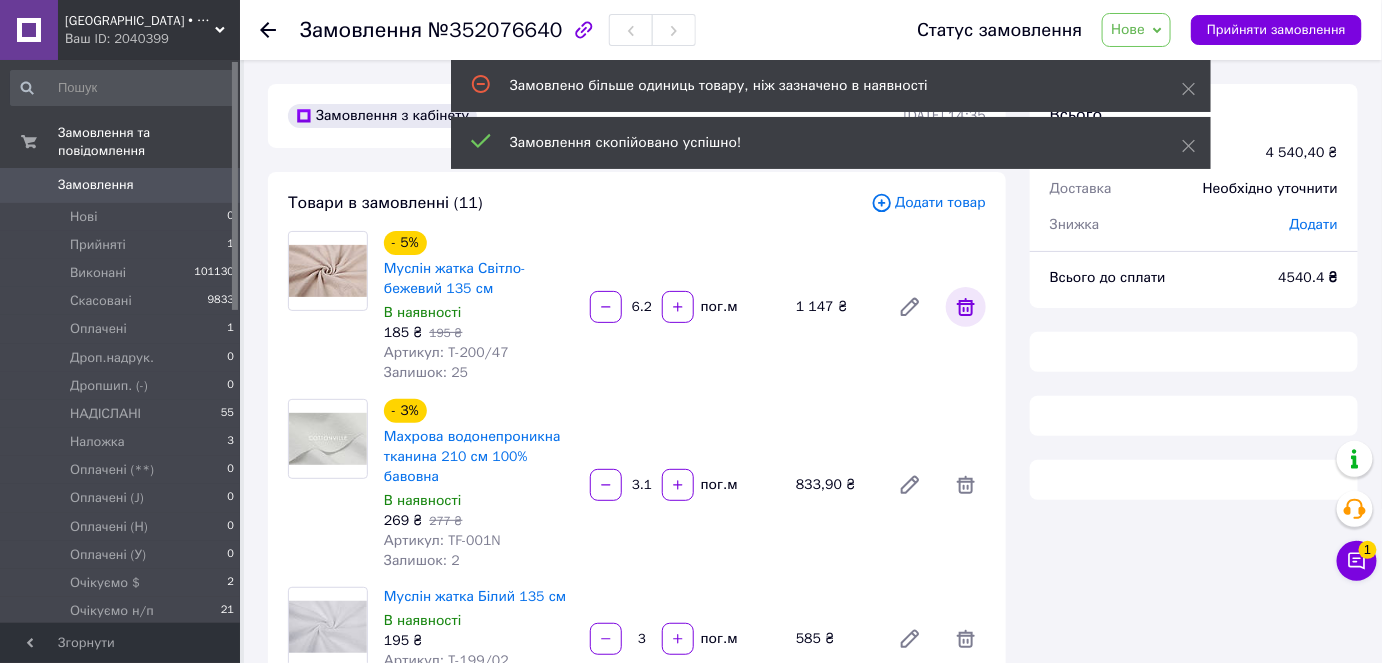 click 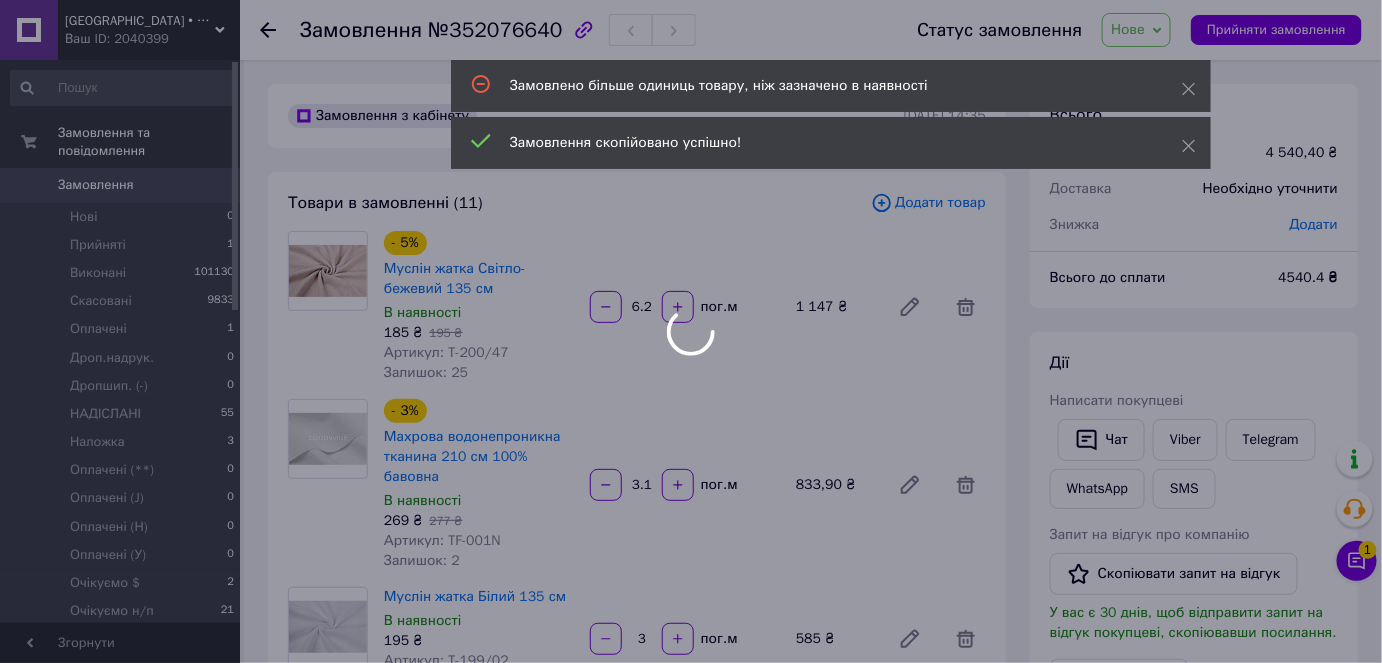 click at bounding box center [691, 331] 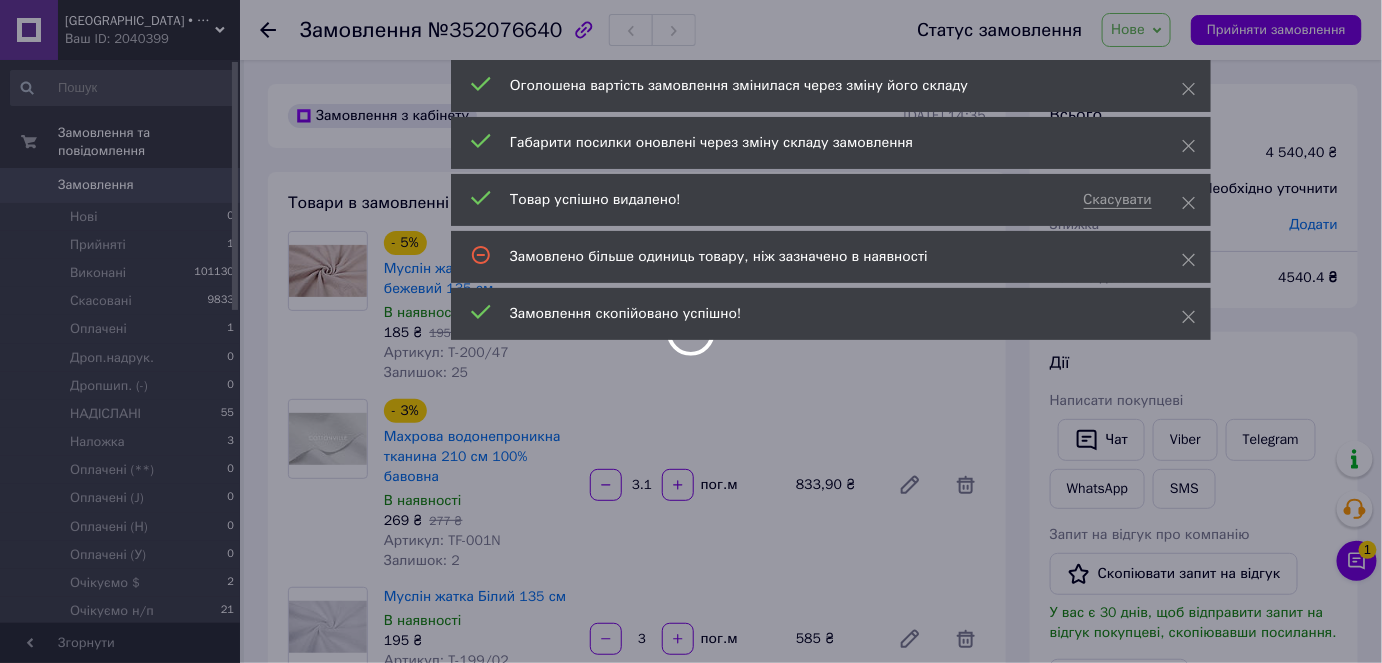 click at bounding box center (691, 331) 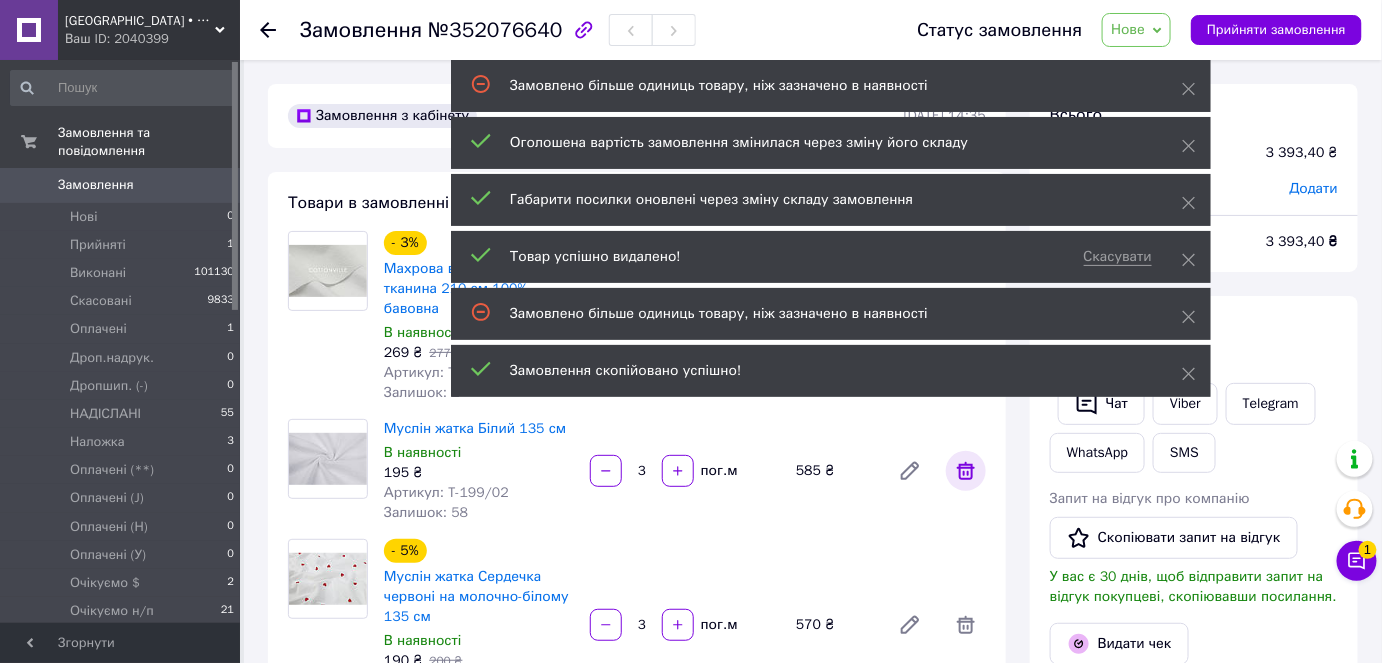 click 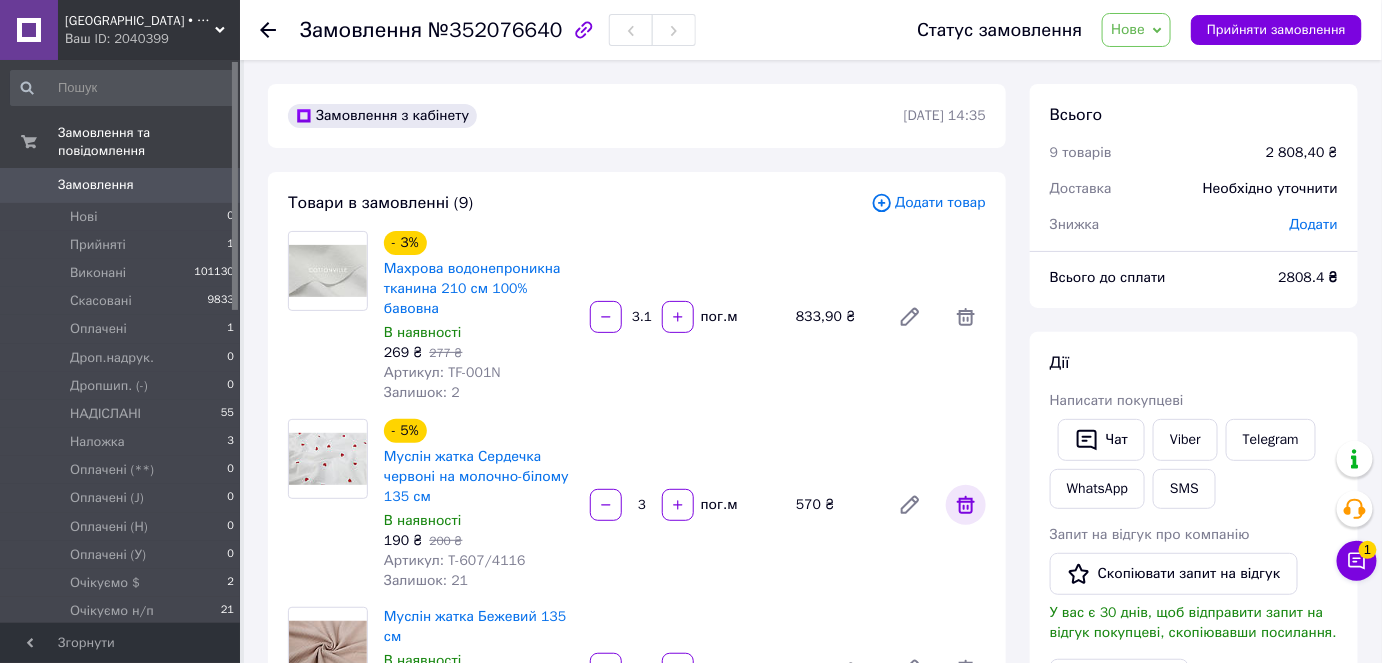 drag, startPoint x: 956, startPoint y: 507, endPoint x: 957, endPoint y: 490, distance: 17.029387 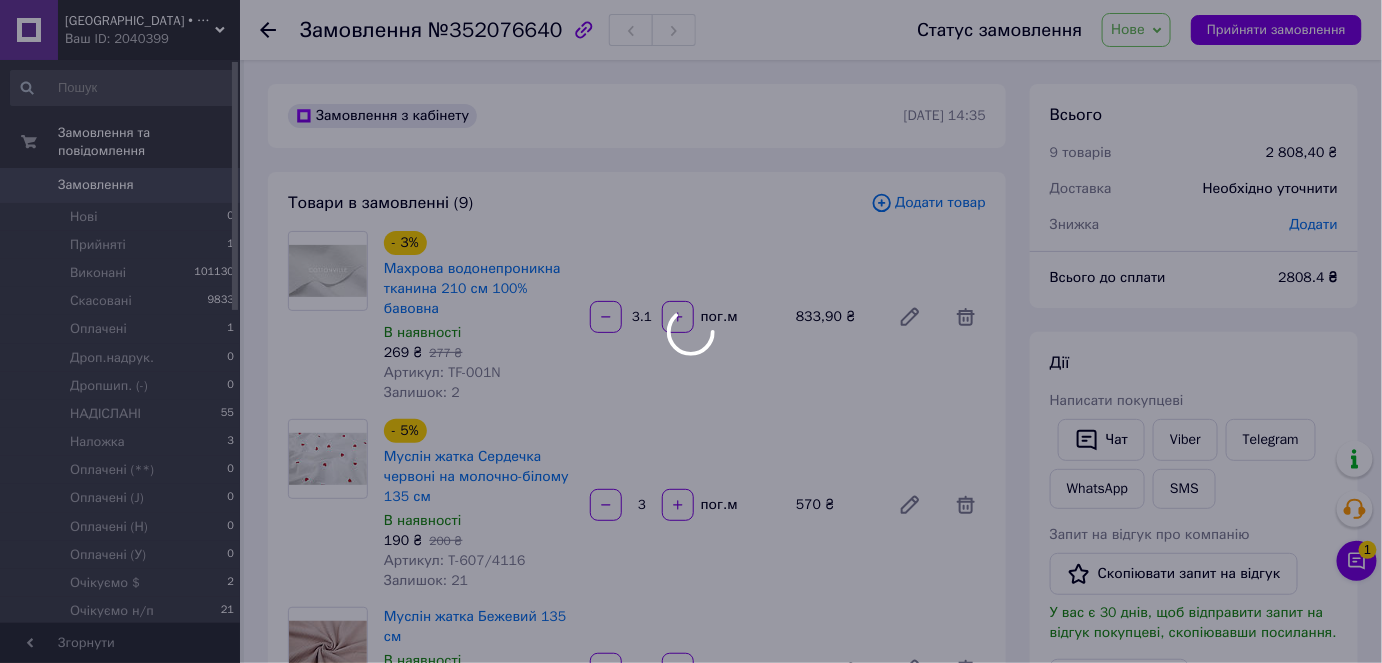 drag, startPoint x: 965, startPoint y: 320, endPoint x: 977, endPoint y: 341, distance: 24.186773 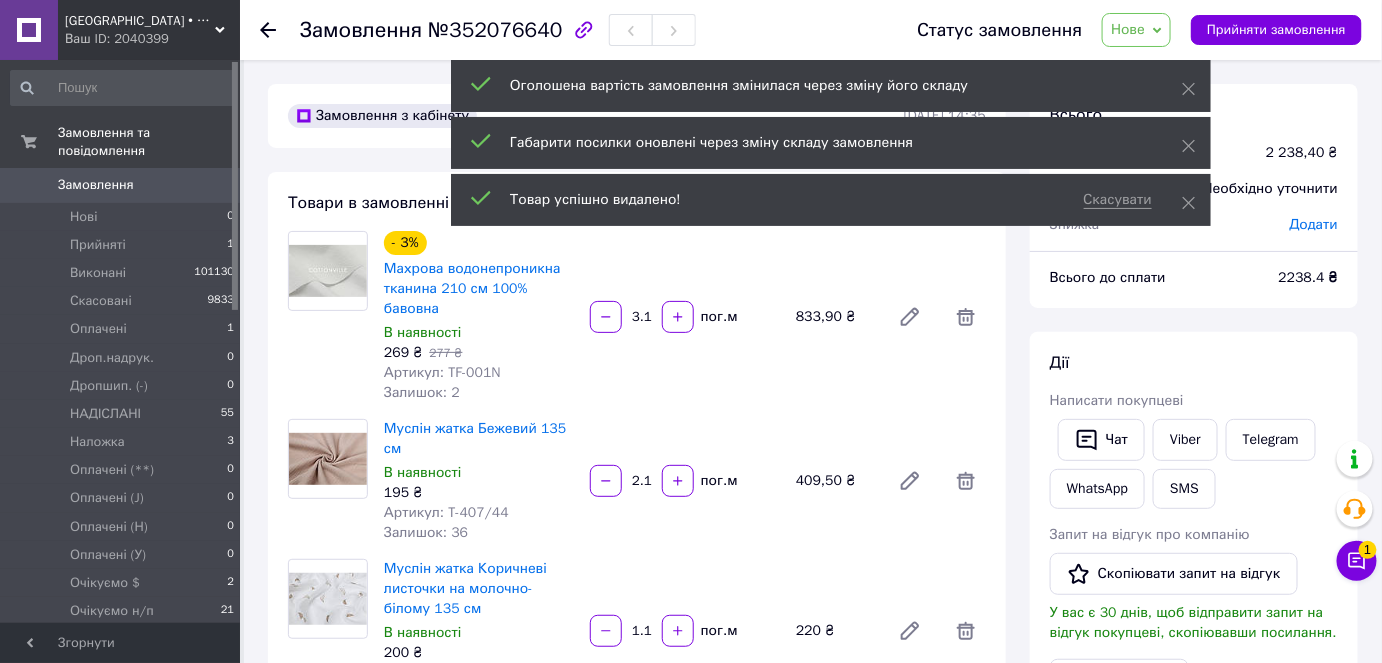 click on "Муслін жатка Бежевий 135 см В наявності 195 ₴ Артикул: T-407/44 Залишок: 36 2.1   пог.м 409,50 ₴" at bounding box center (685, 481) 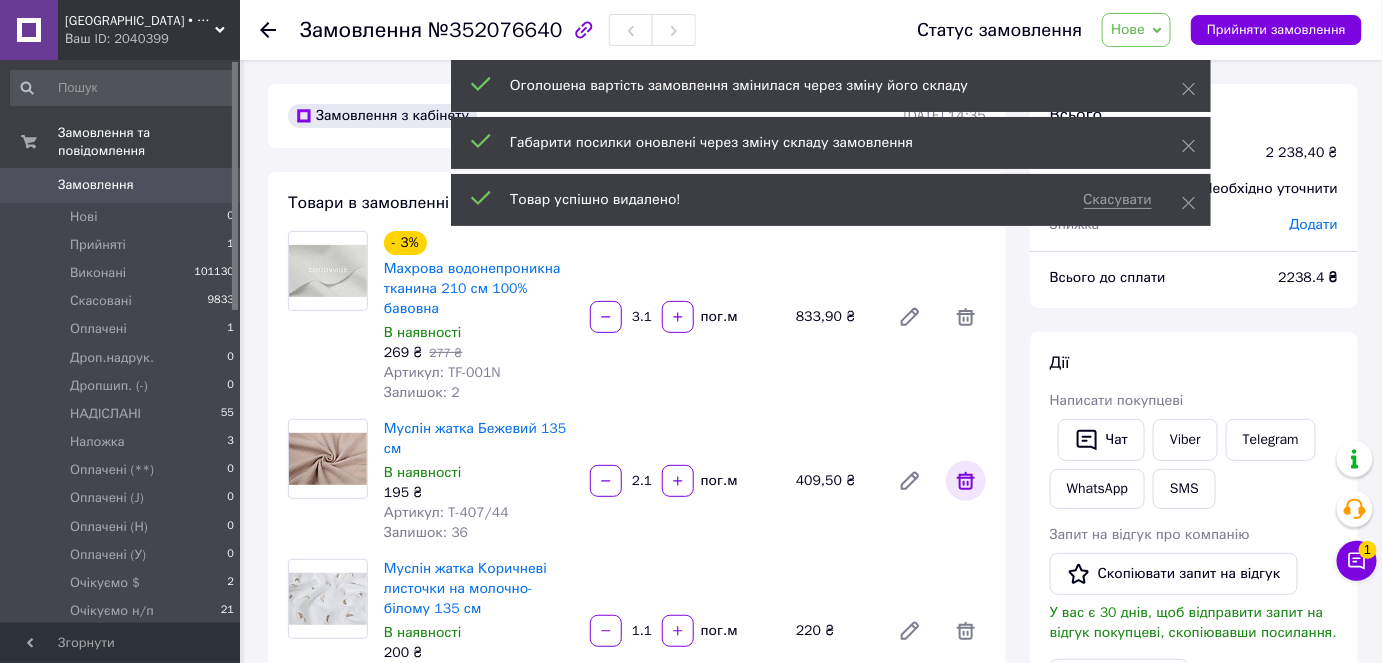 click 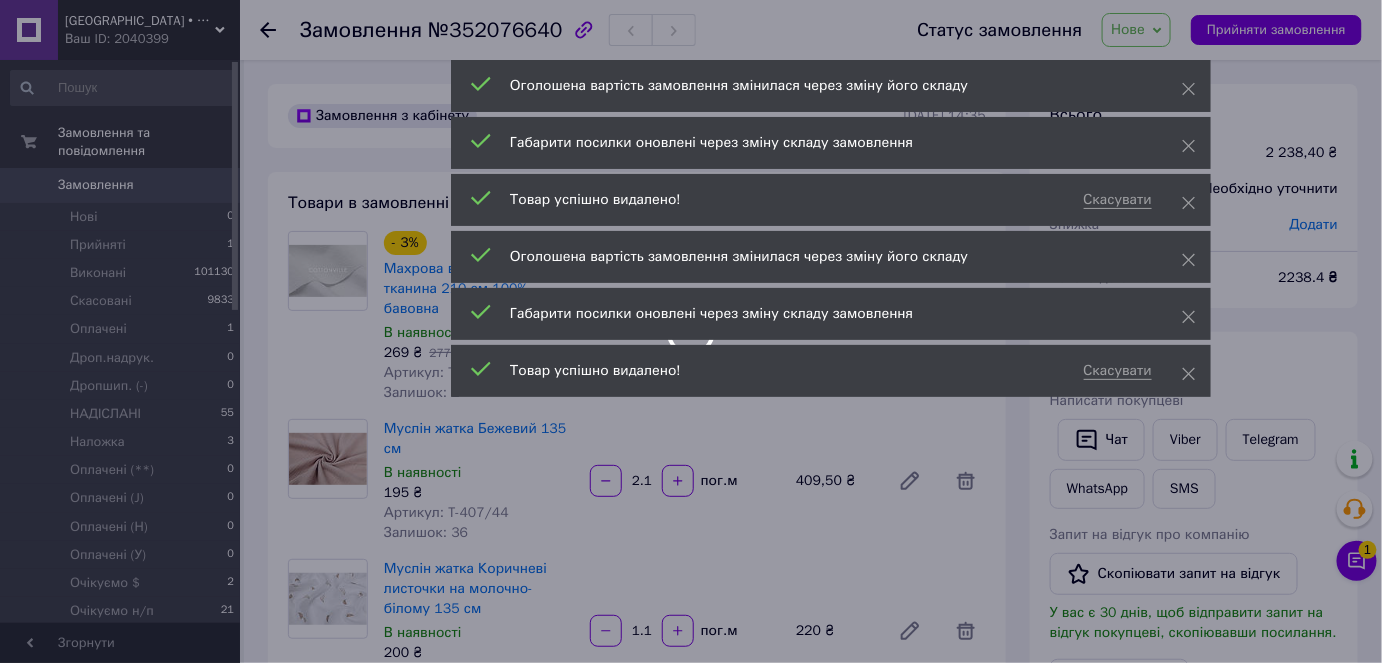 click at bounding box center (691, 331) 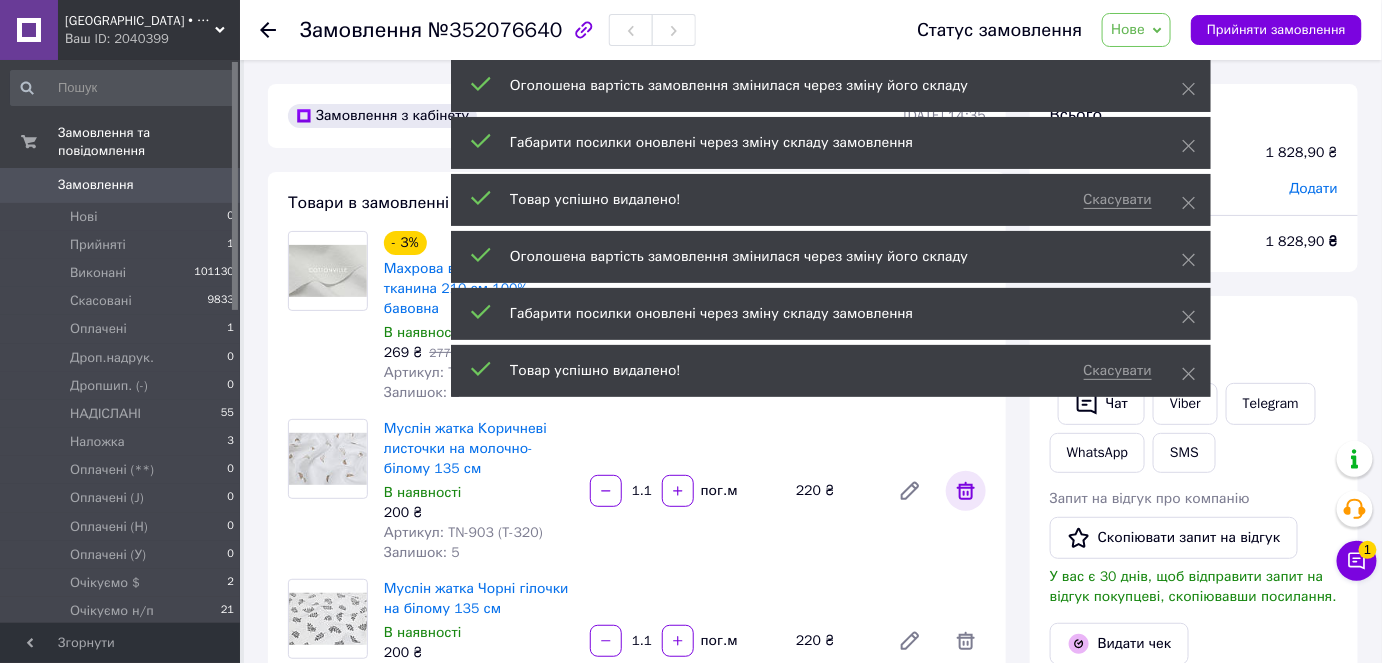 click 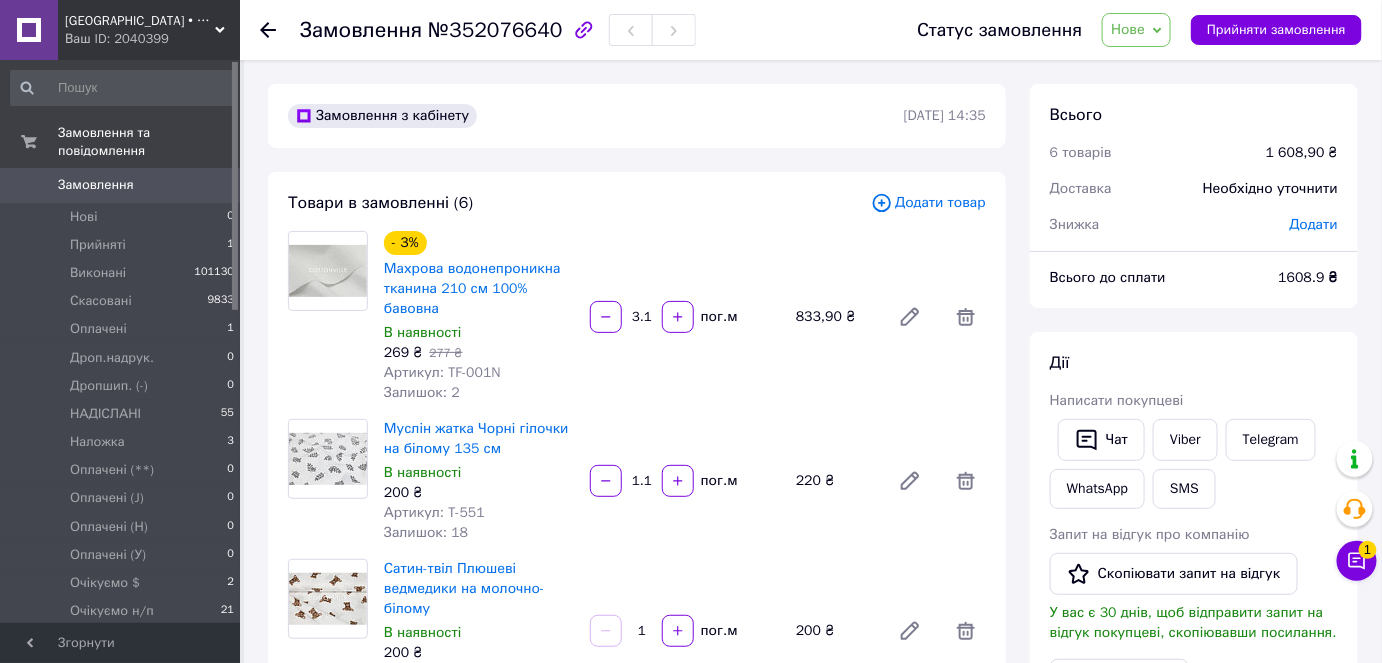 drag, startPoint x: 963, startPoint y: 627, endPoint x: 960, endPoint y: 532, distance: 95.047356 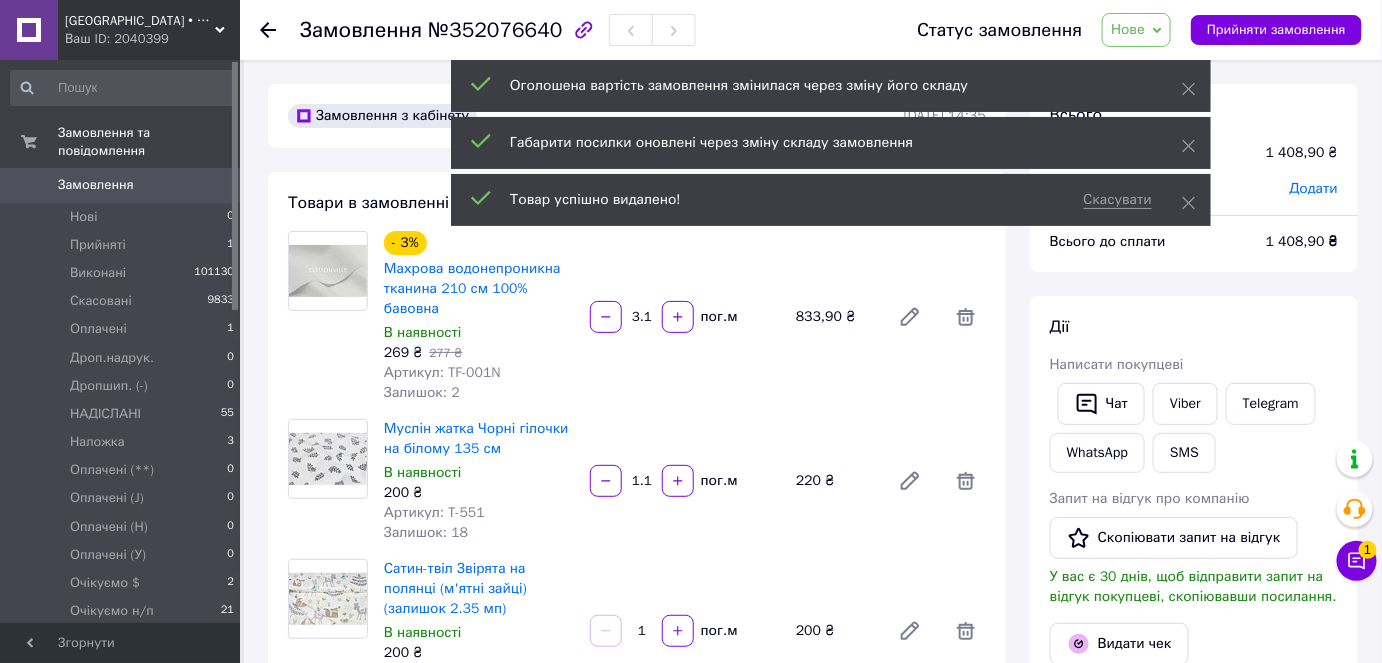scroll, scrollTop: 16, scrollLeft: 0, axis: vertical 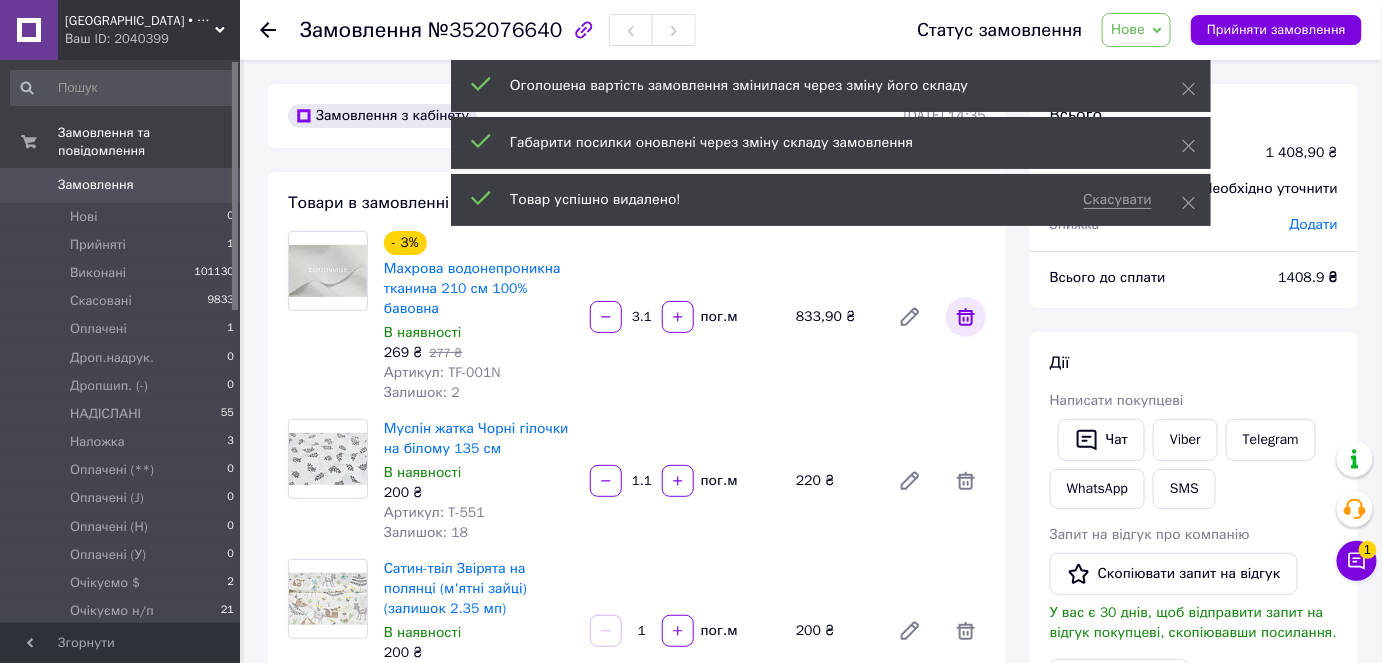 click 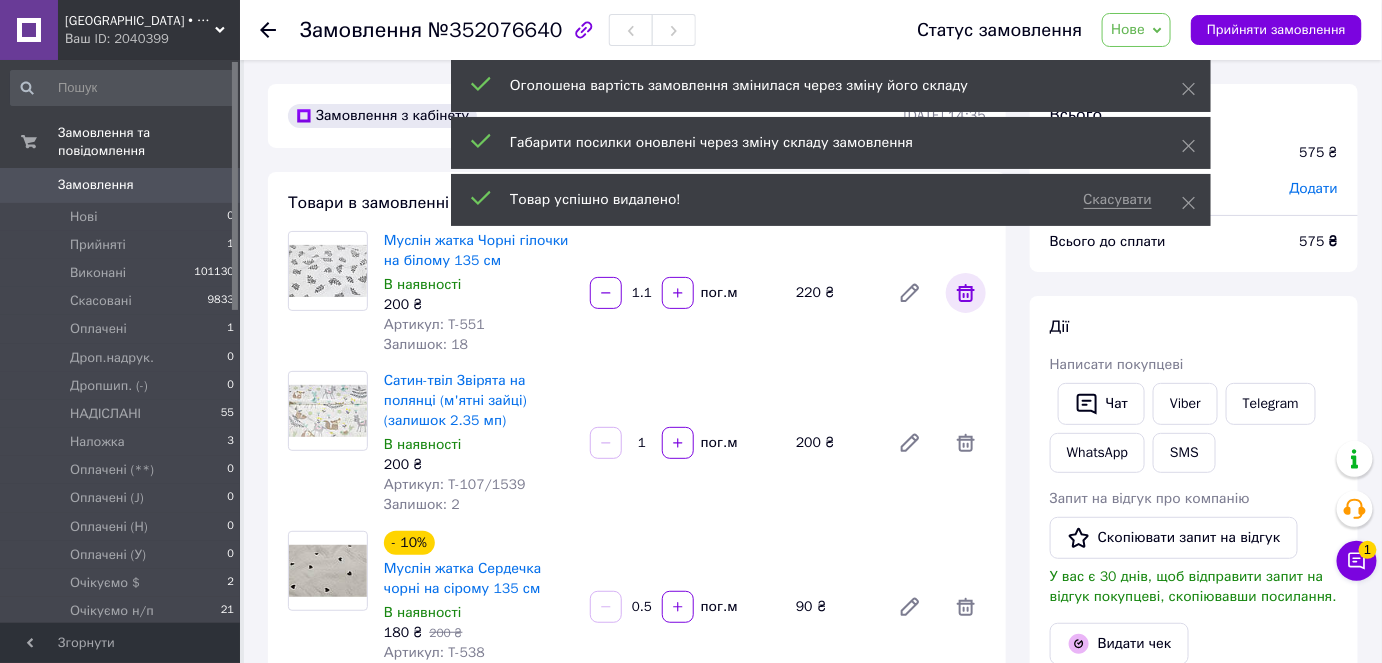 scroll, scrollTop: 112, scrollLeft: 0, axis: vertical 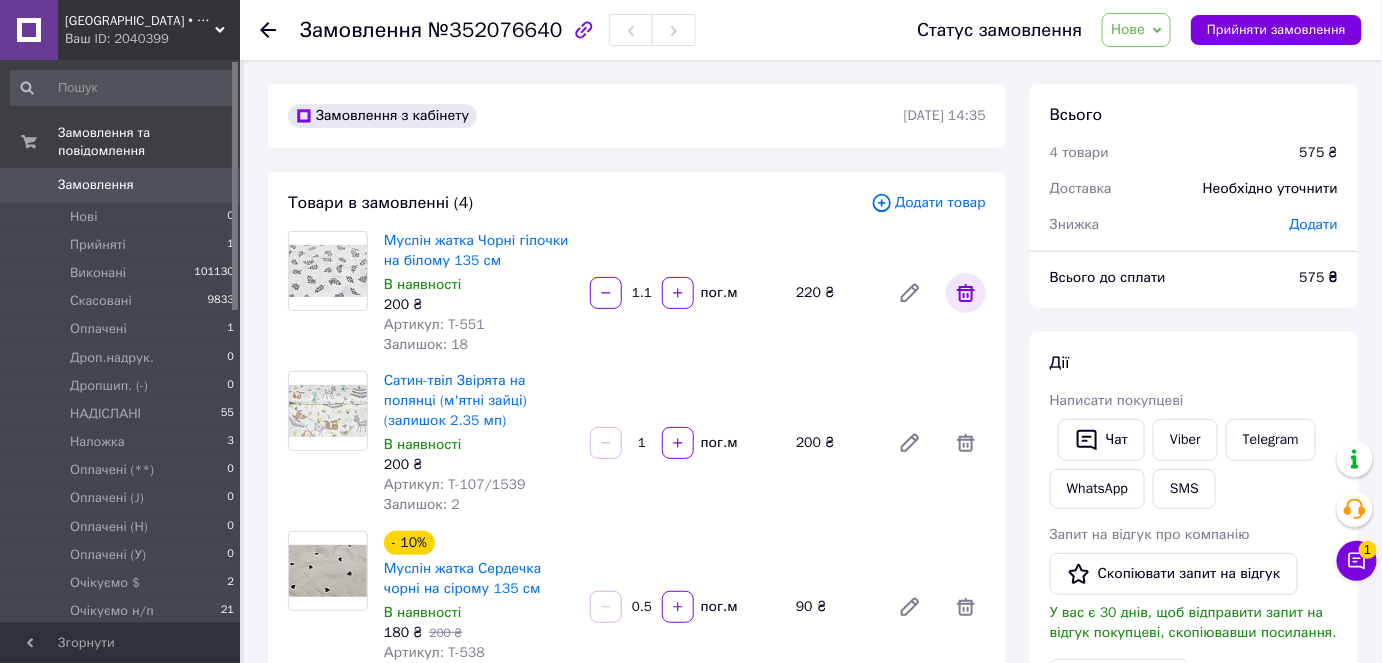 click at bounding box center [966, 293] 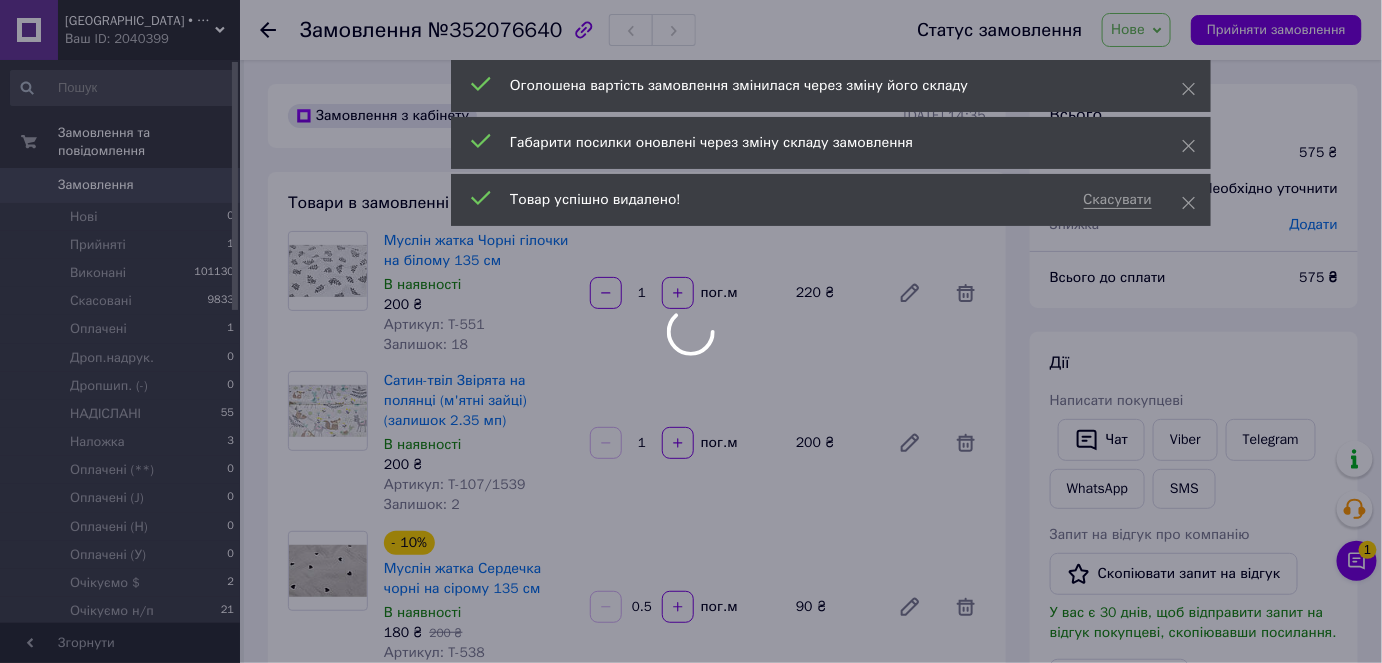 scroll, scrollTop: 208, scrollLeft: 0, axis: vertical 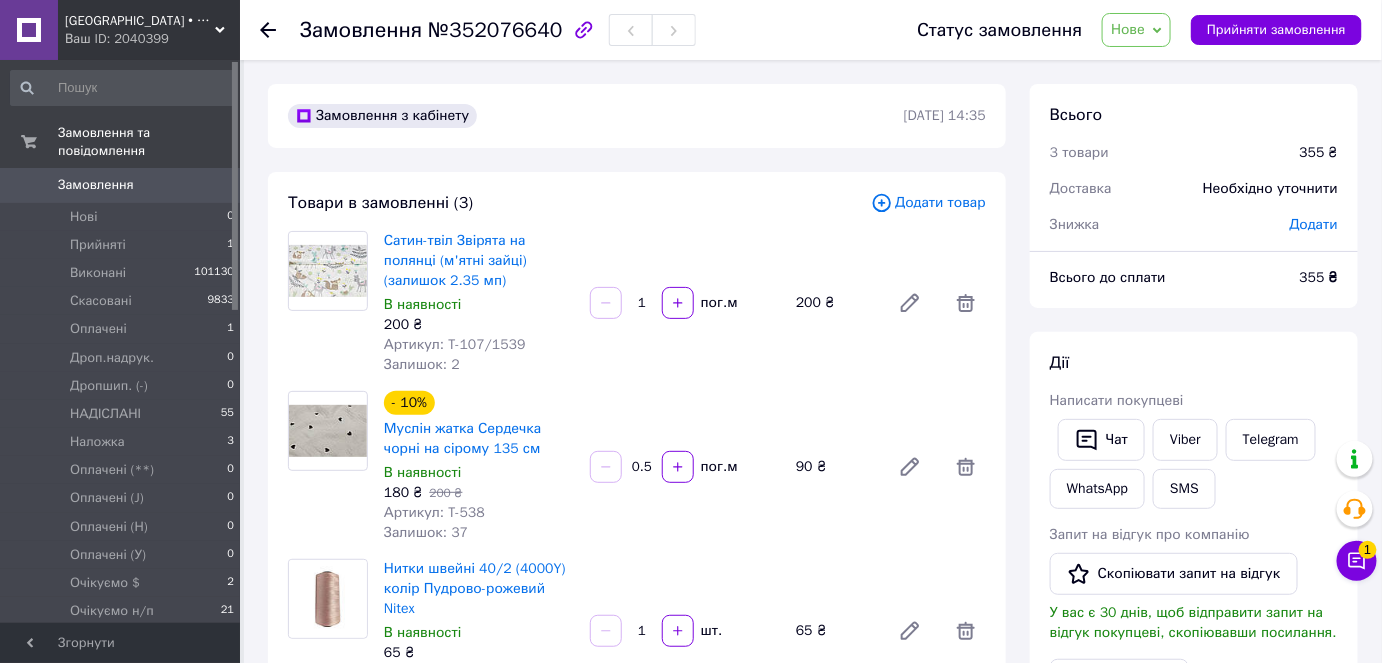 drag, startPoint x: 978, startPoint y: 302, endPoint x: 1003, endPoint y: 175, distance: 129.43724 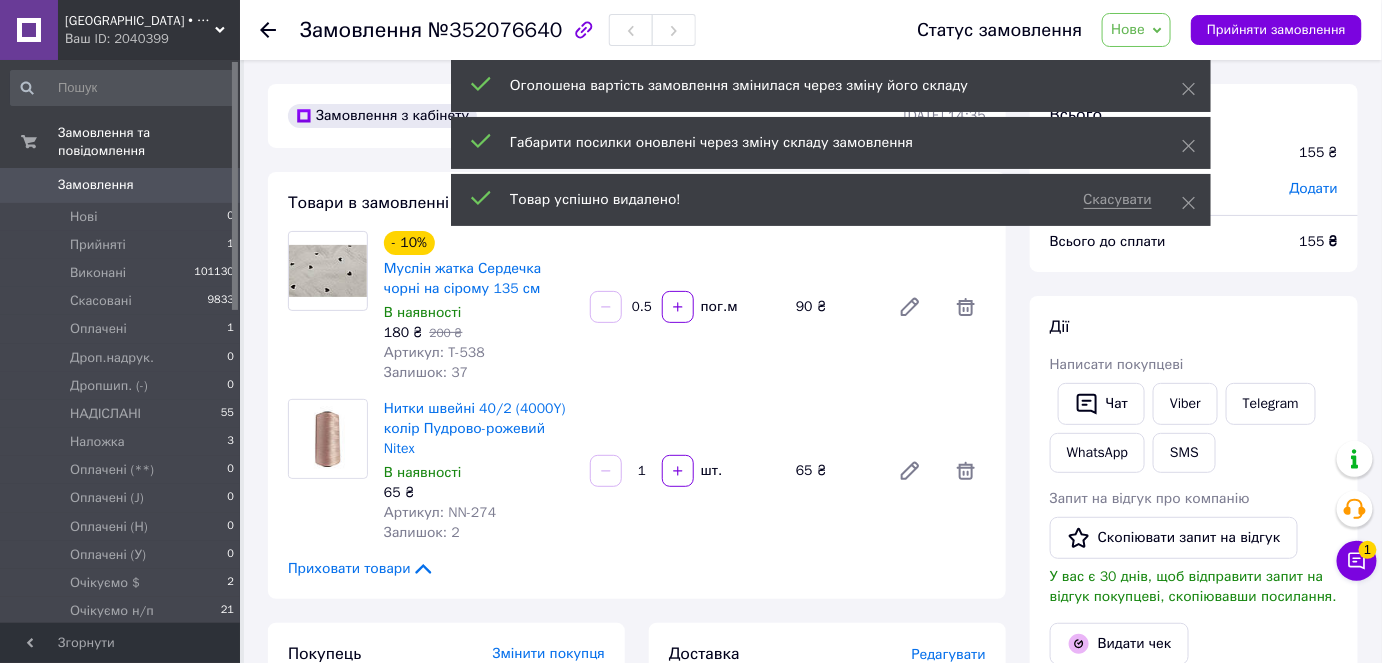 scroll, scrollTop: 304, scrollLeft: 0, axis: vertical 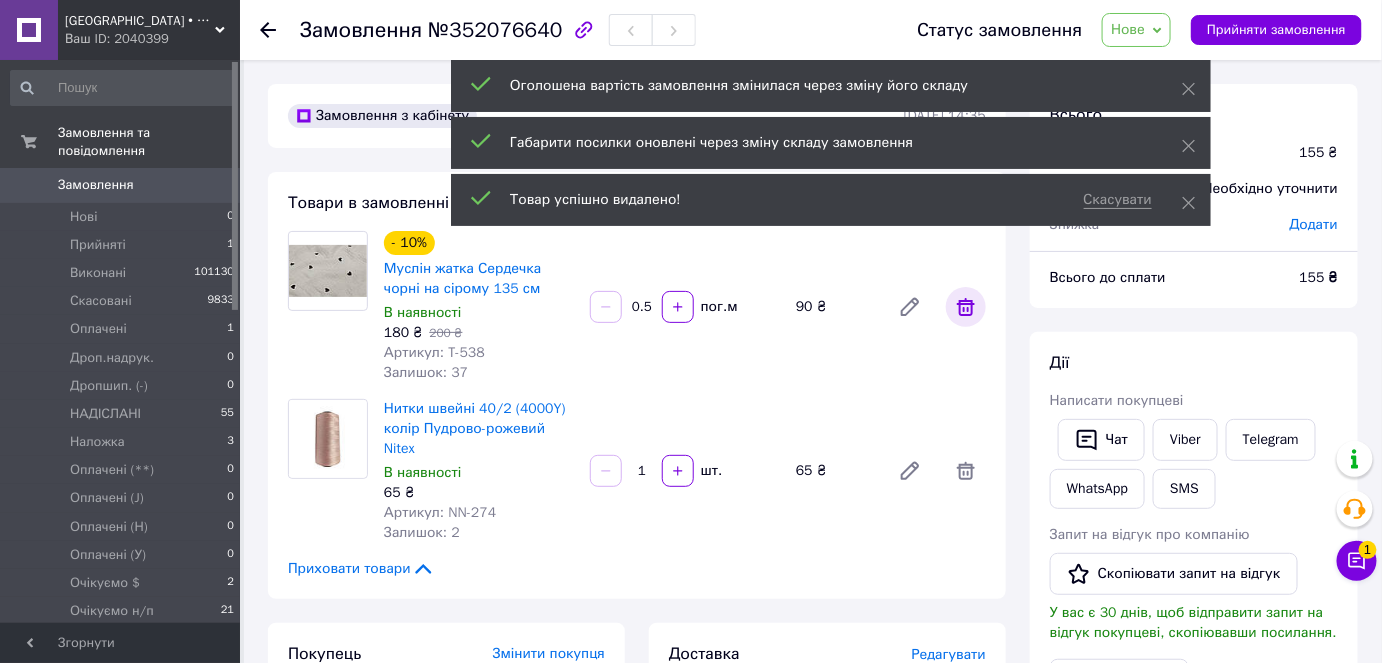 click 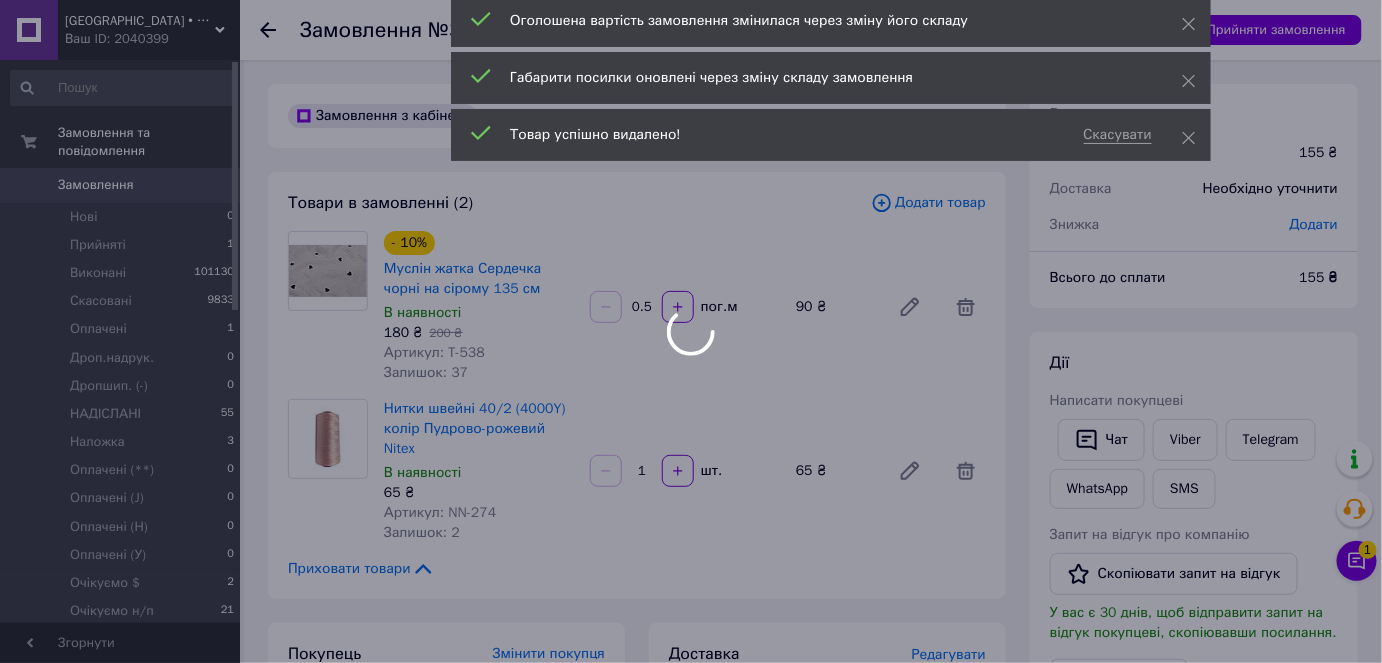 type on "1" 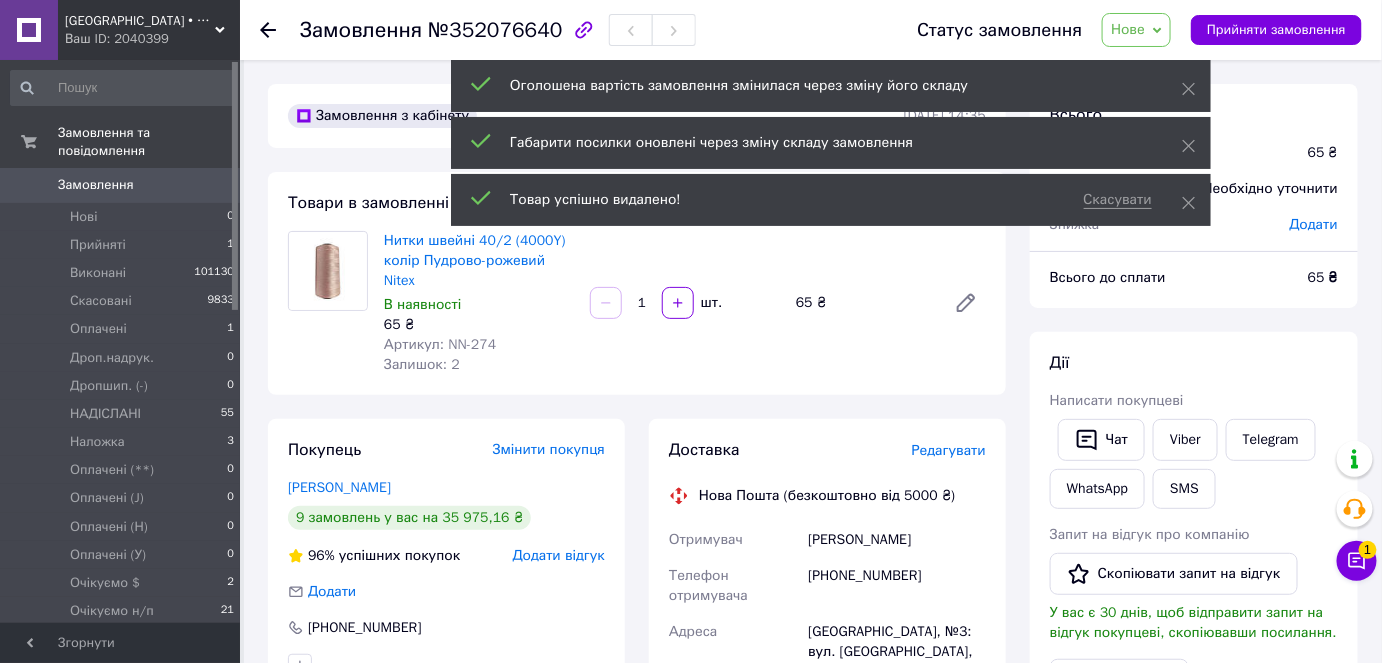 scroll, scrollTop: 400, scrollLeft: 0, axis: vertical 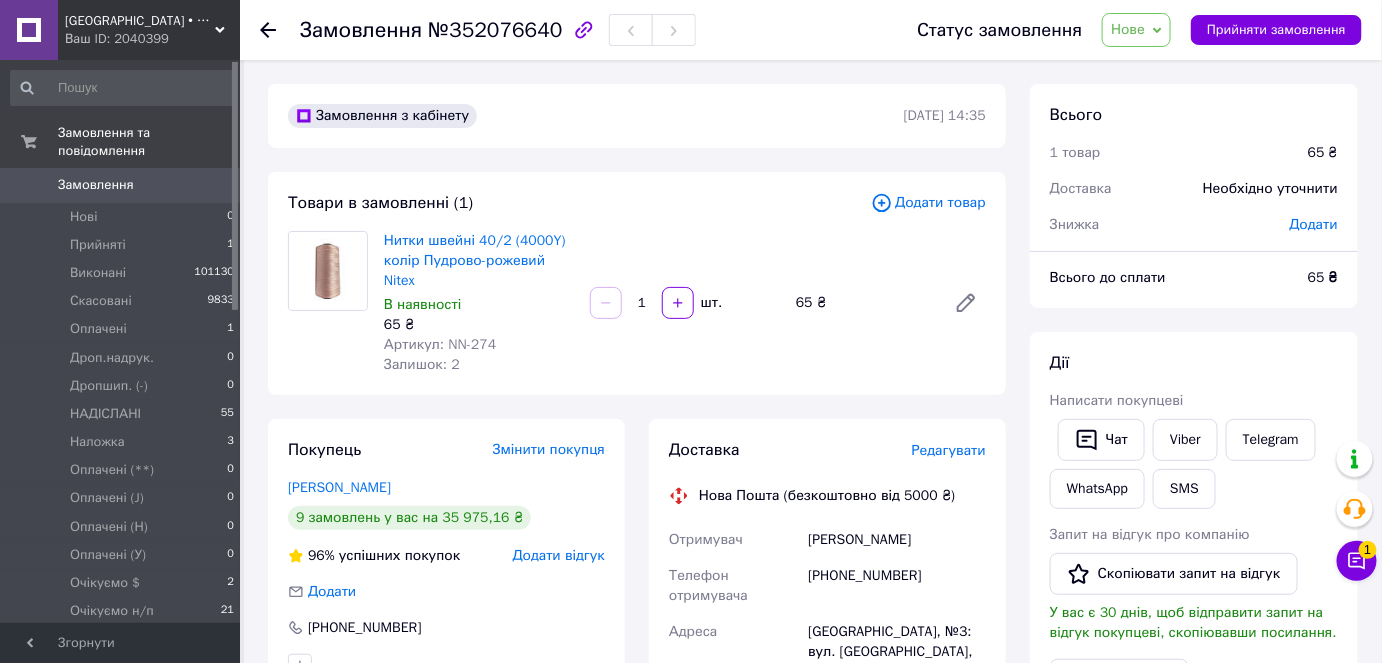 click on "Додати товар" at bounding box center [928, 203] 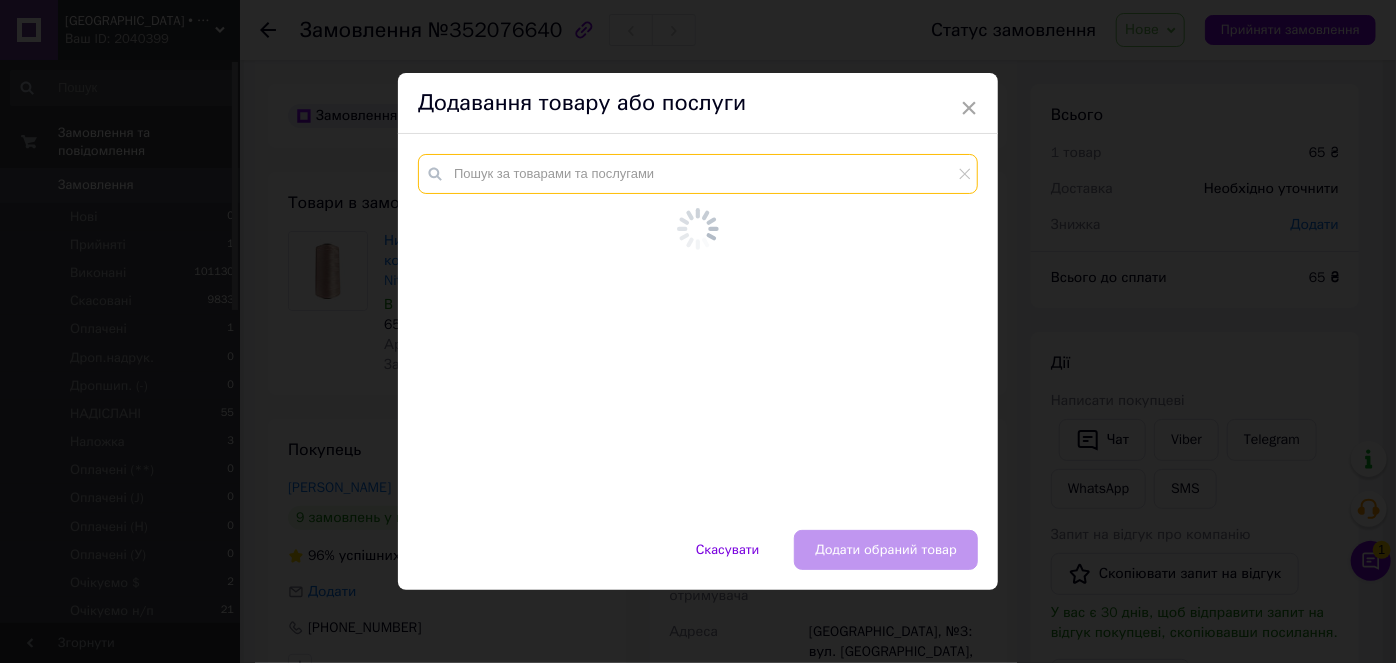 drag, startPoint x: 760, startPoint y: 190, endPoint x: 744, endPoint y: 180, distance: 18.867962 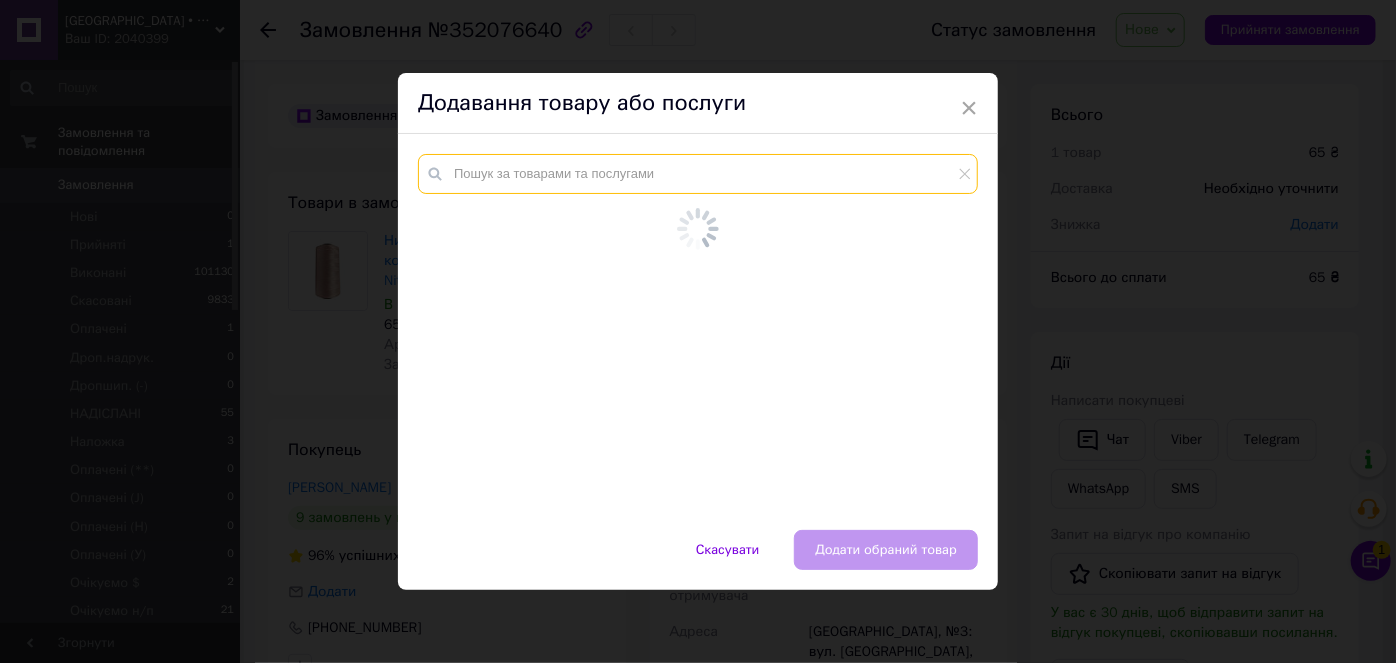 click at bounding box center (698, 174) 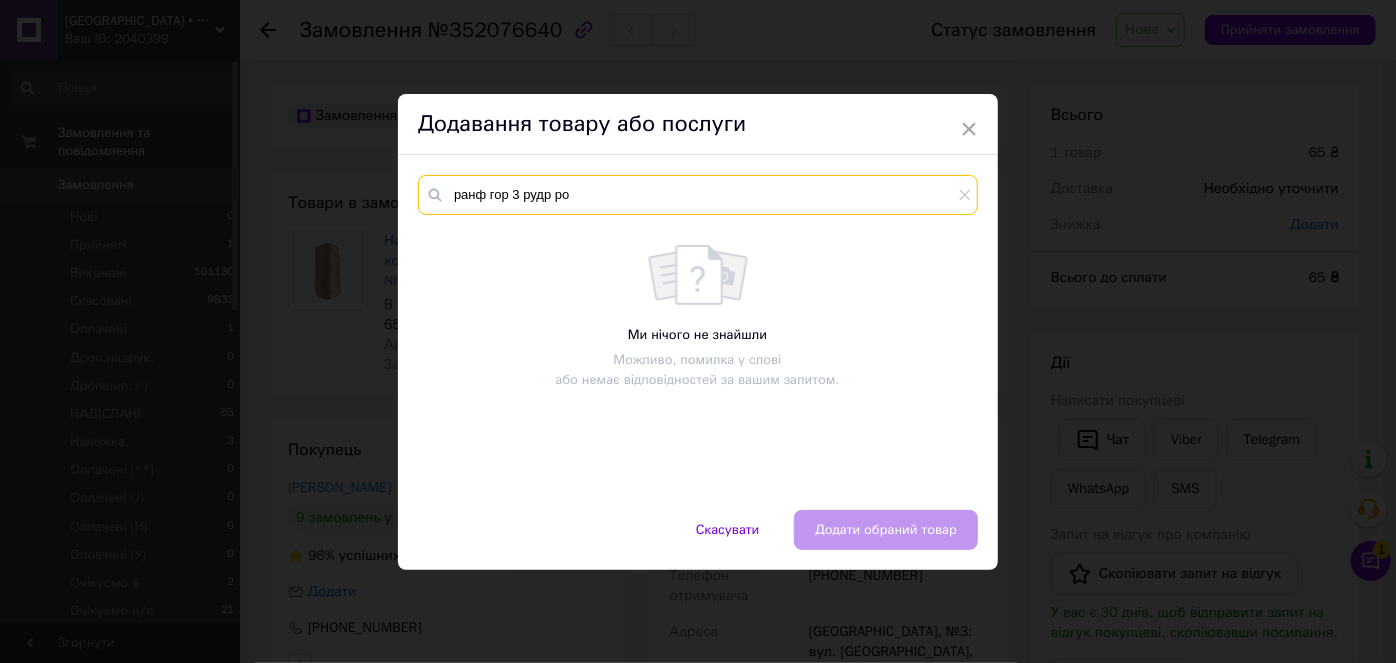 click on "ранф гор 3 рудр ро" at bounding box center [698, 195] 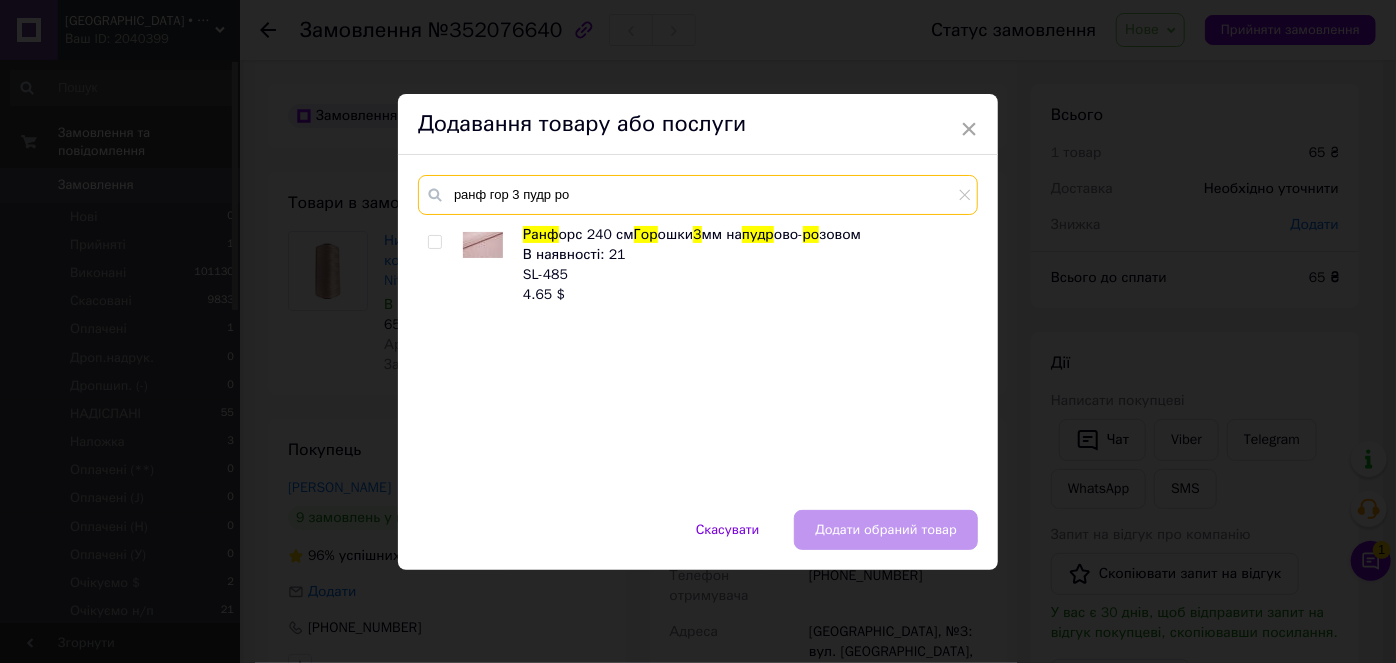 type on "ранф гор 3 пудр ро" 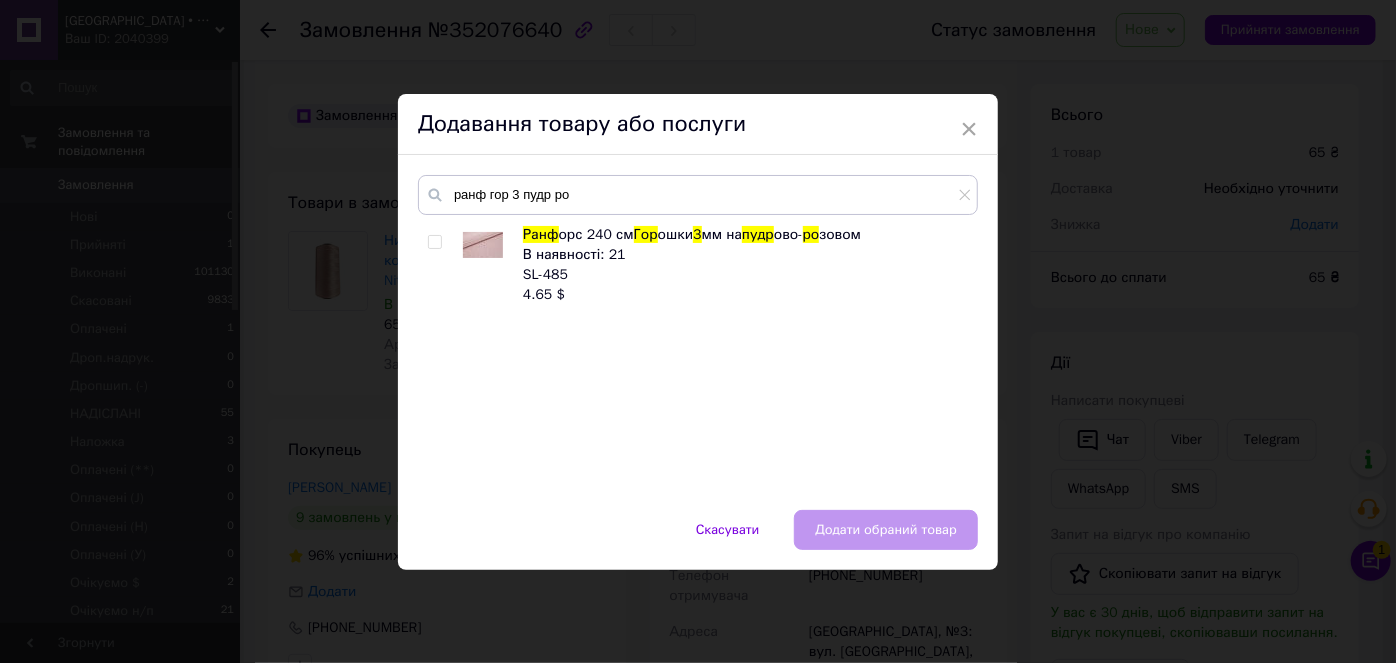 click at bounding box center (434, 242) 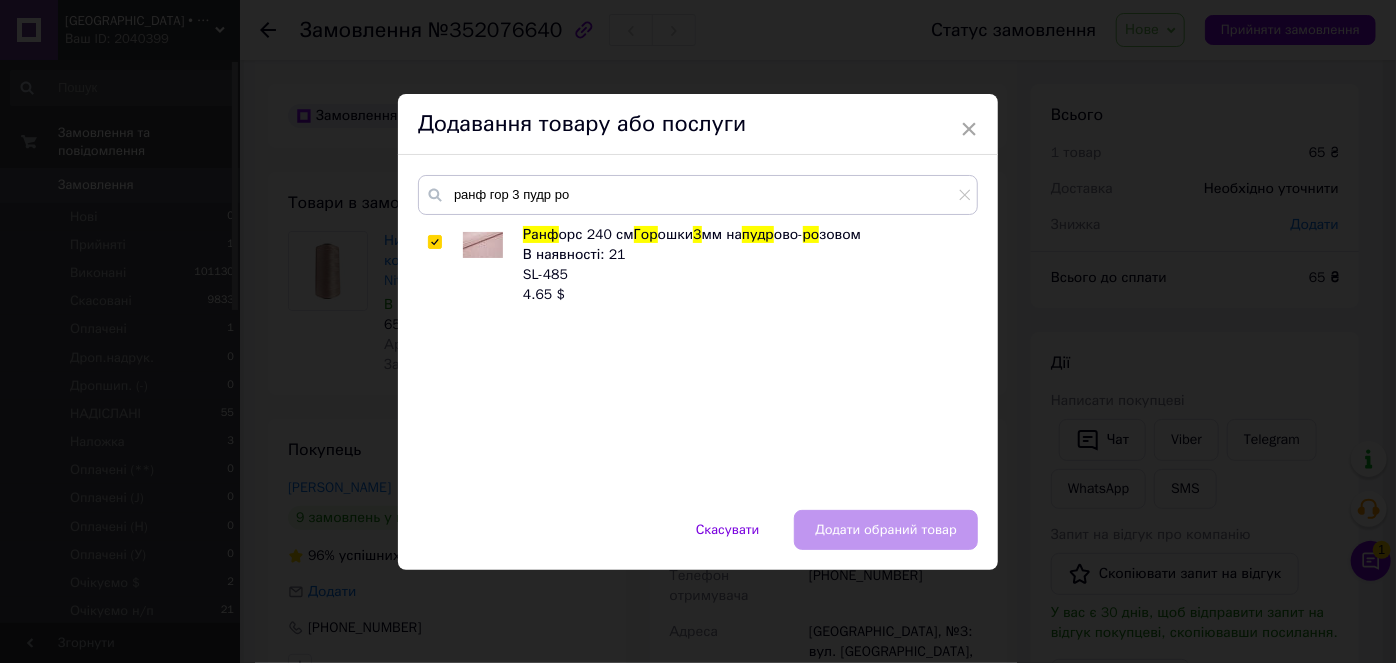 checkbox on "true" 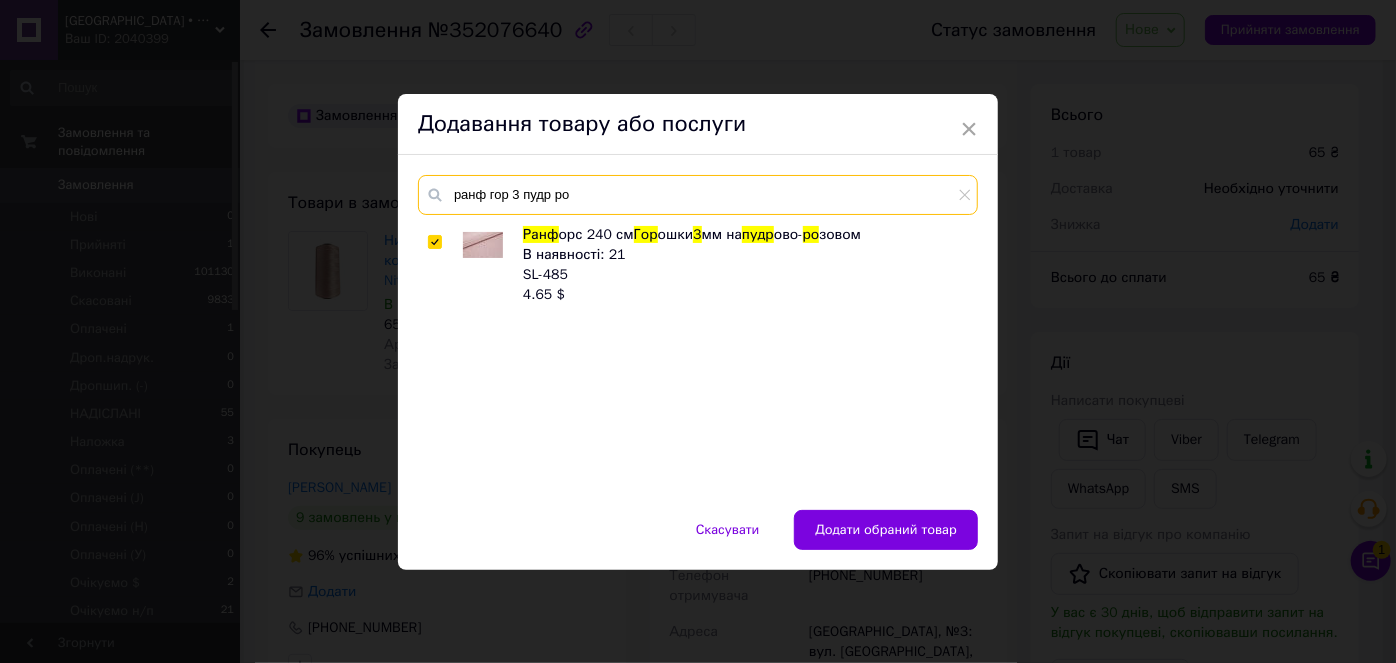 click on "ранф гор 3 пудр ро" at bounding box center [698, 195] 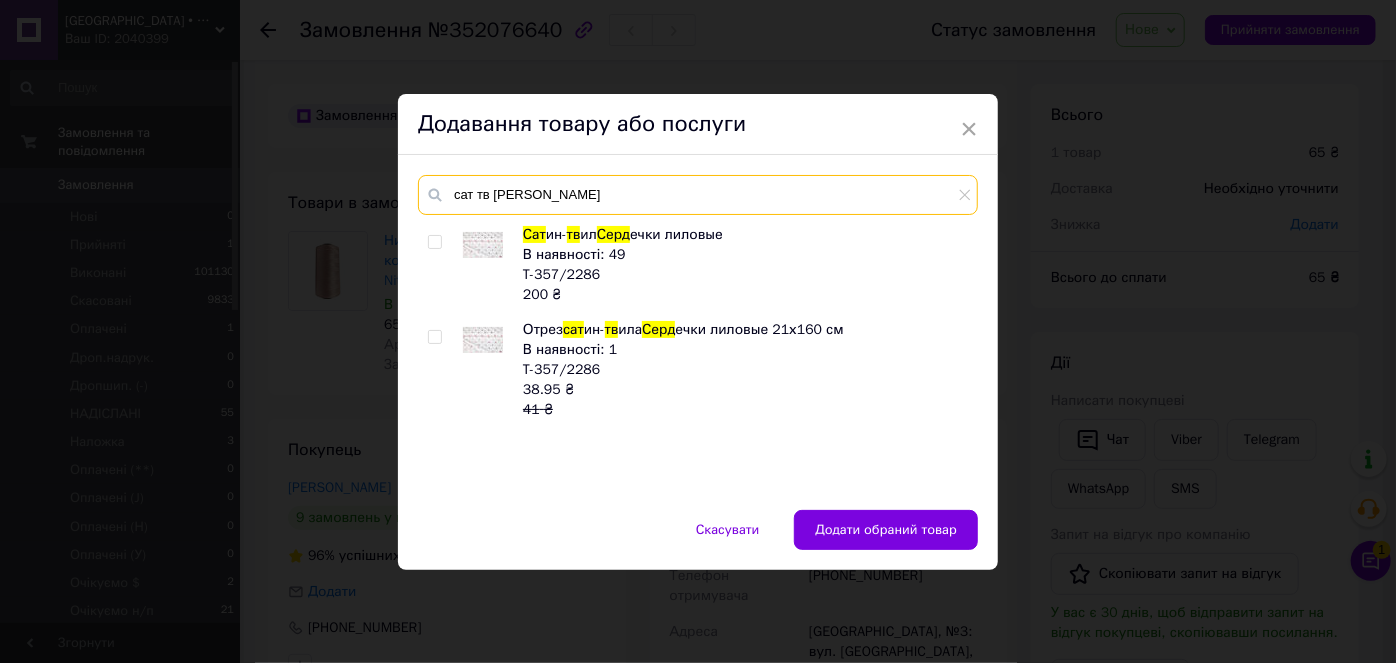 type on "сат тв серд ліло" 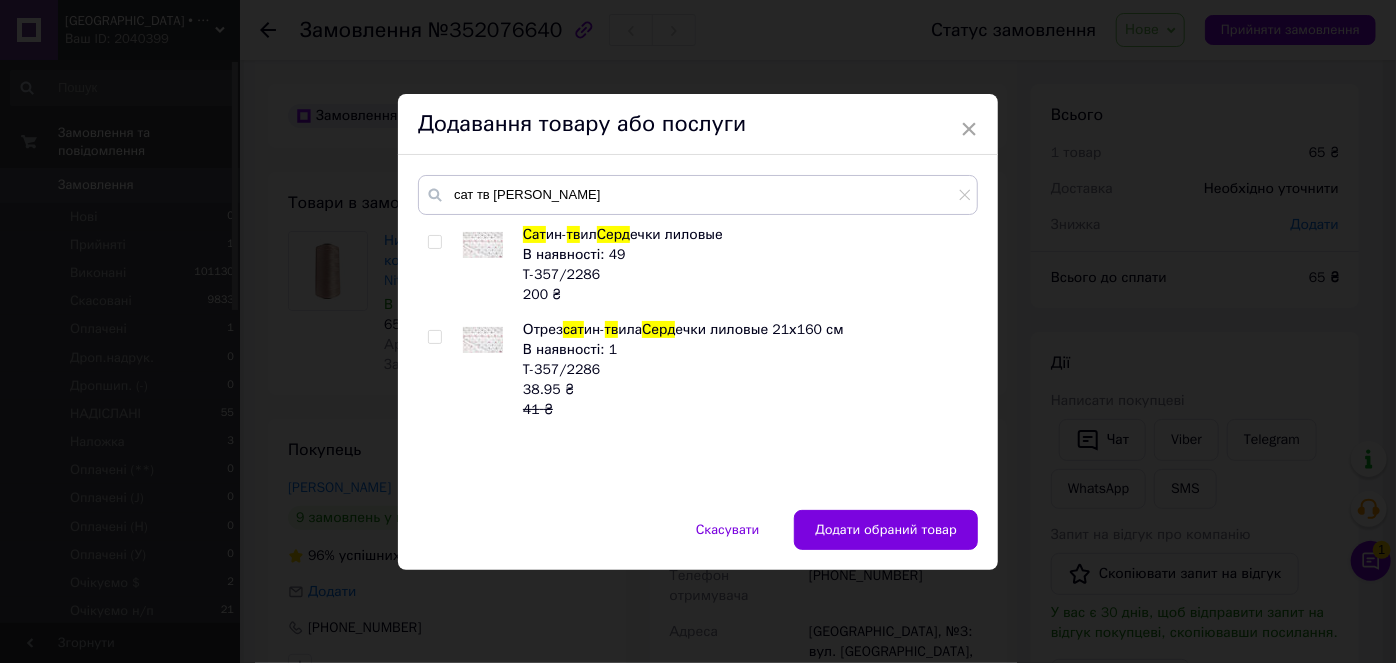 click at bounding box center (434, 242) 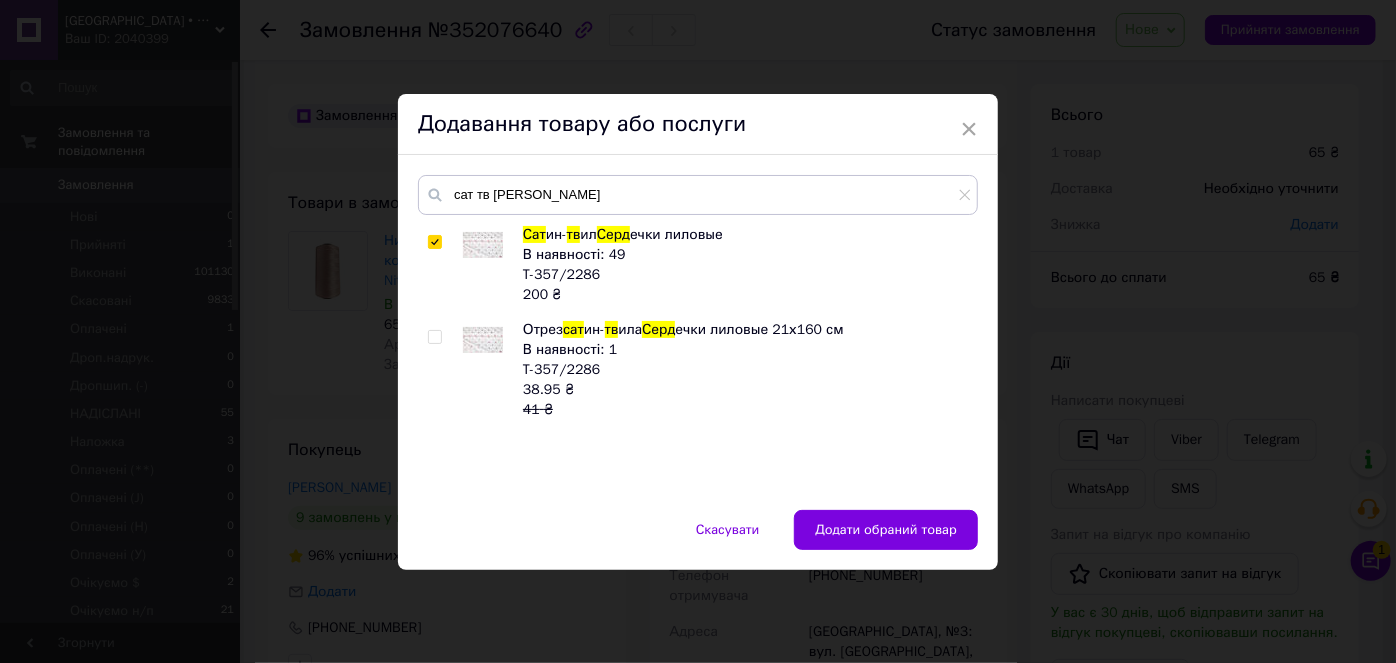 checkbox on "true" 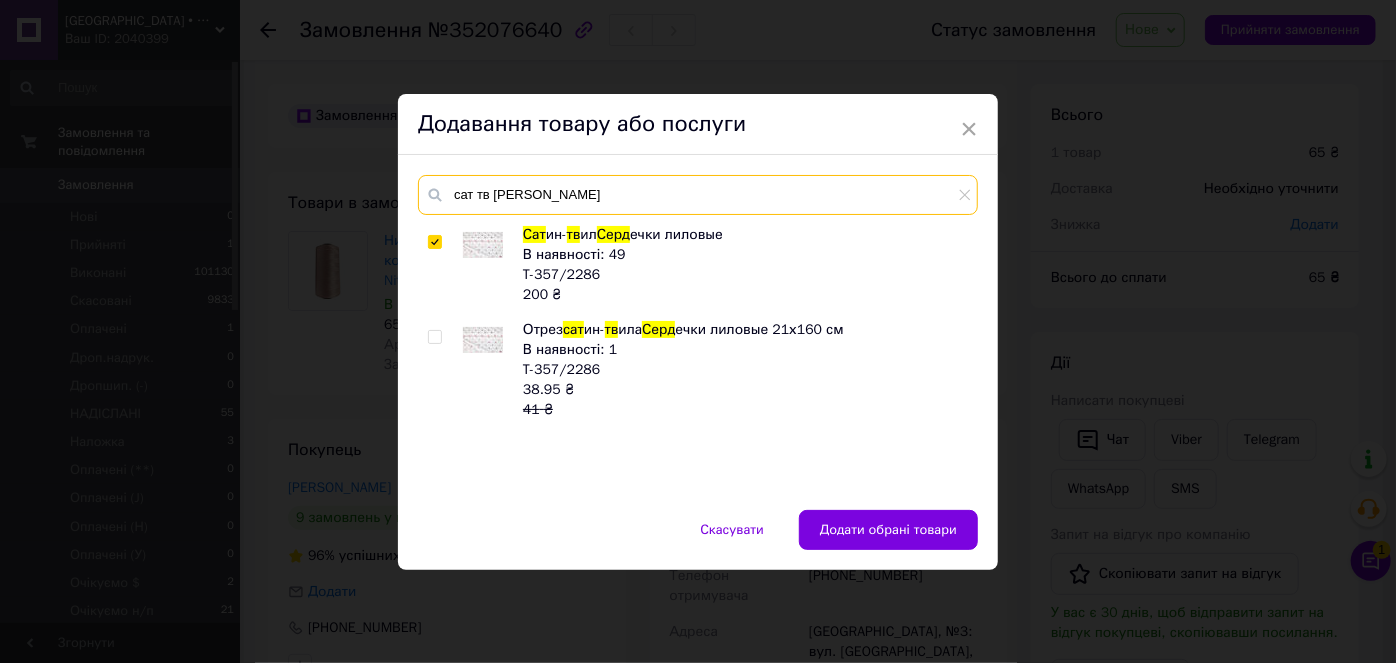 drag, startPoint x: 488, startPoint y: 187, endPoint x: 593, endPoint y: 190, distance: 105.04285 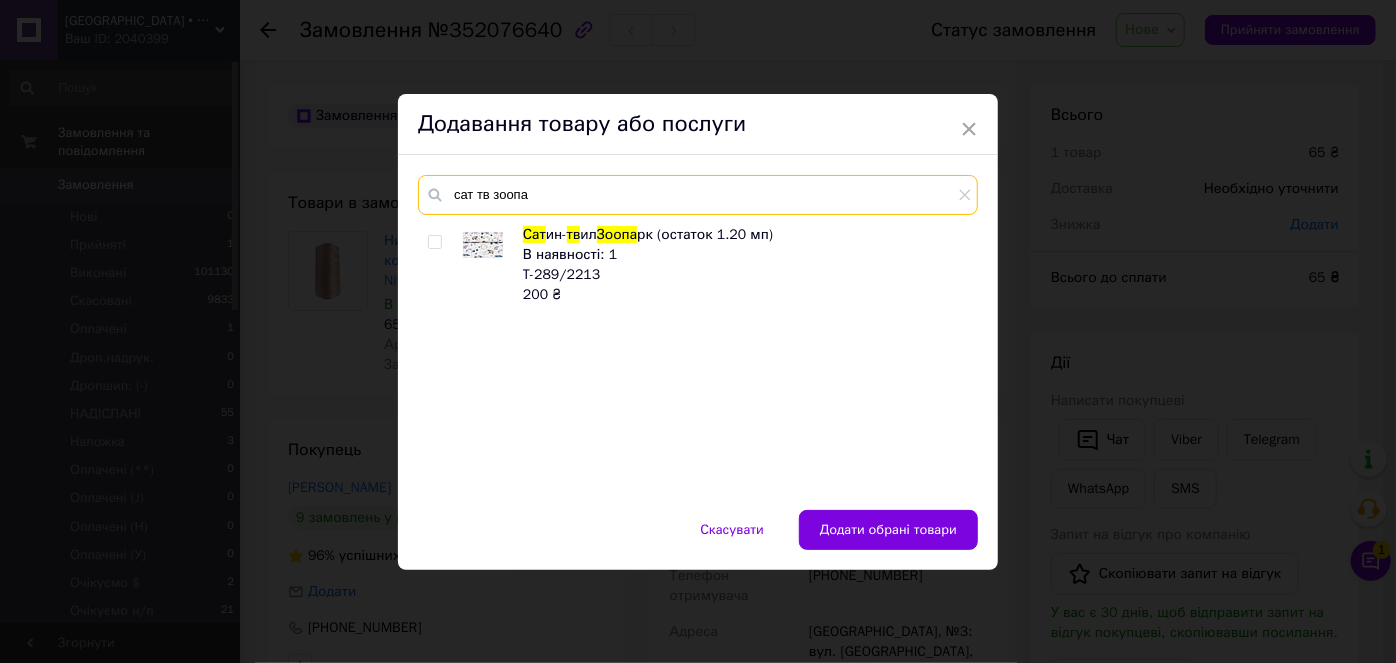 type on "сат тв зоопа" 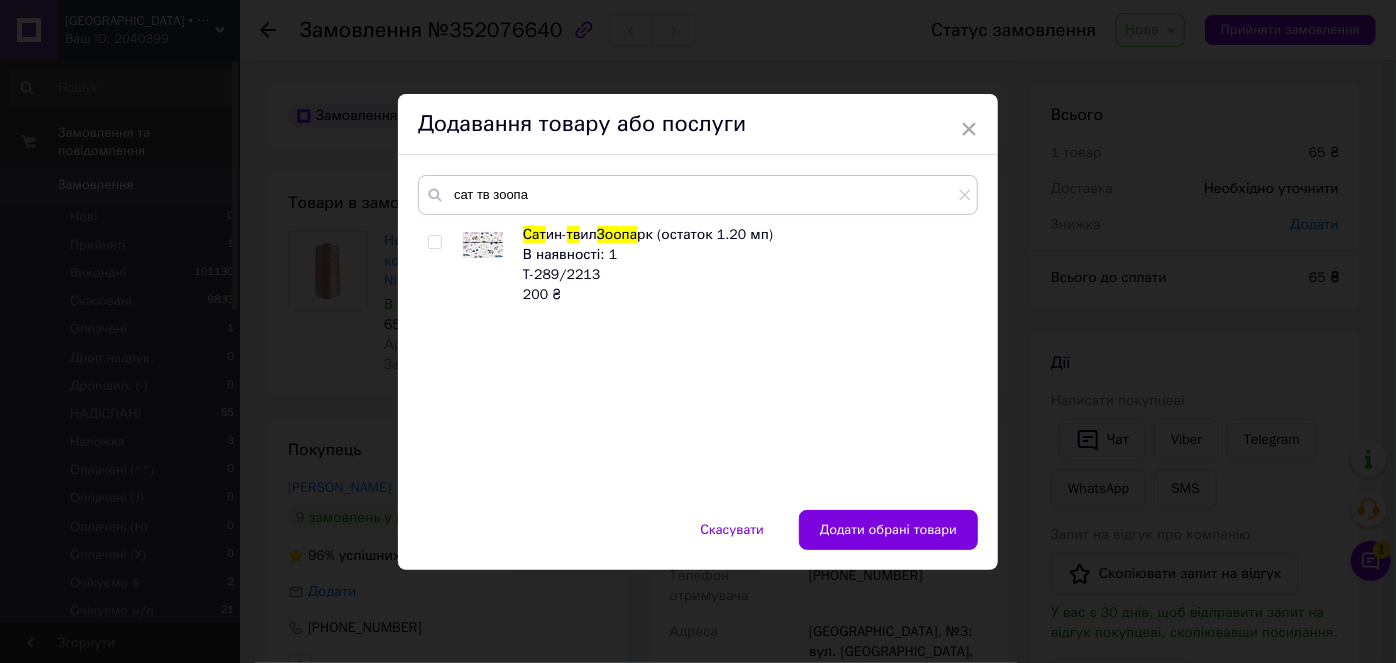click at bounding box center [434, 242] 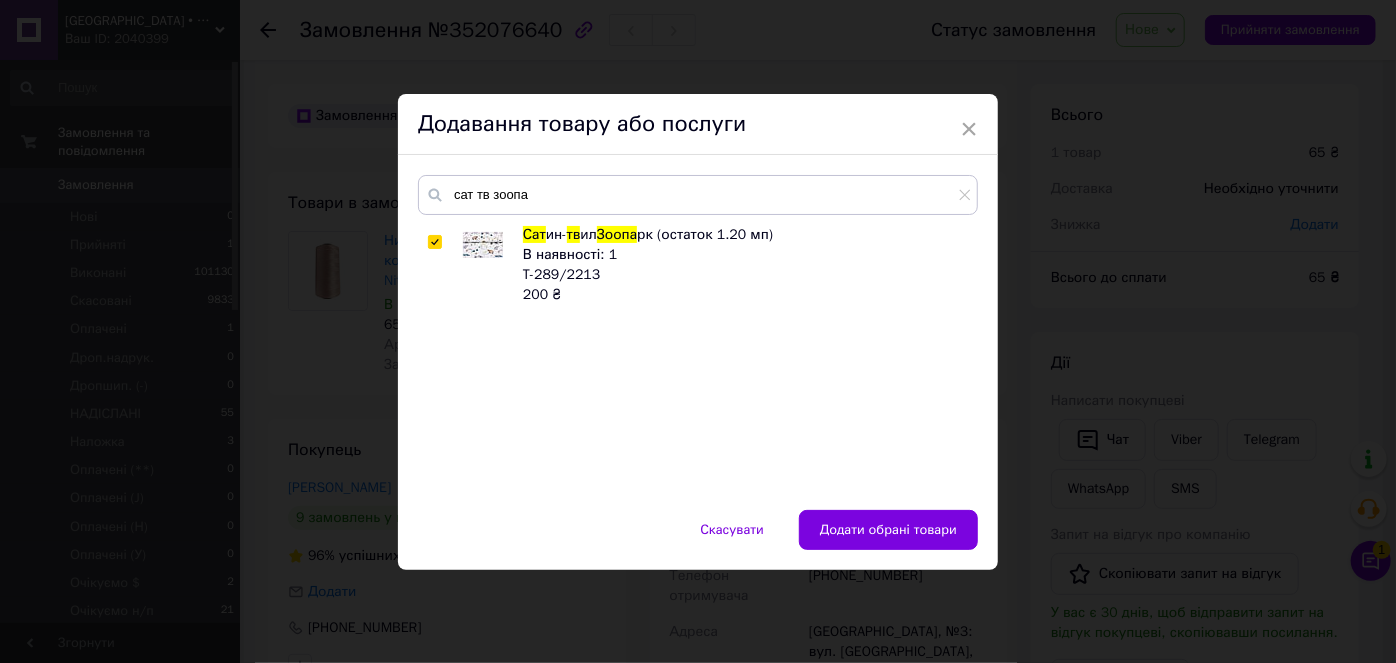 checkbox on "true" 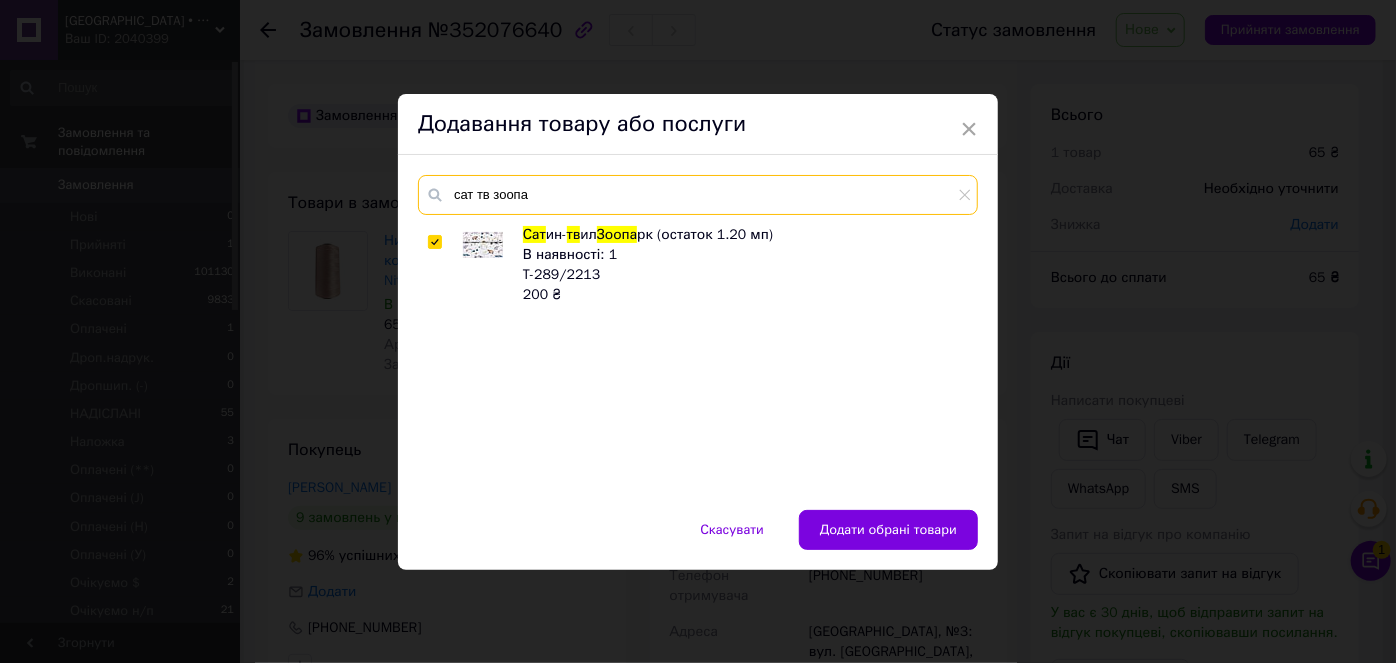 drag, startPoint x: 498, startPoint y: 191, endPoint x: 535, endPoint y: 191, distance: 37 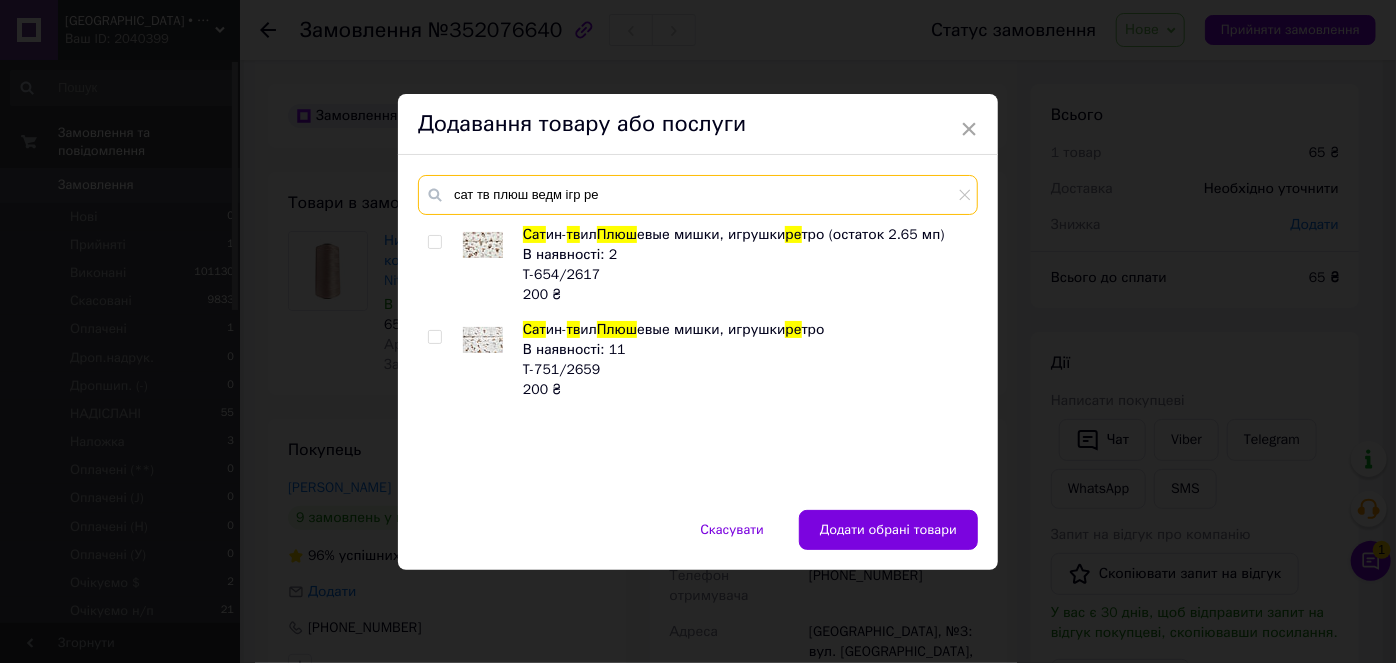 type on "сат тв плюш ведм ігр ре" 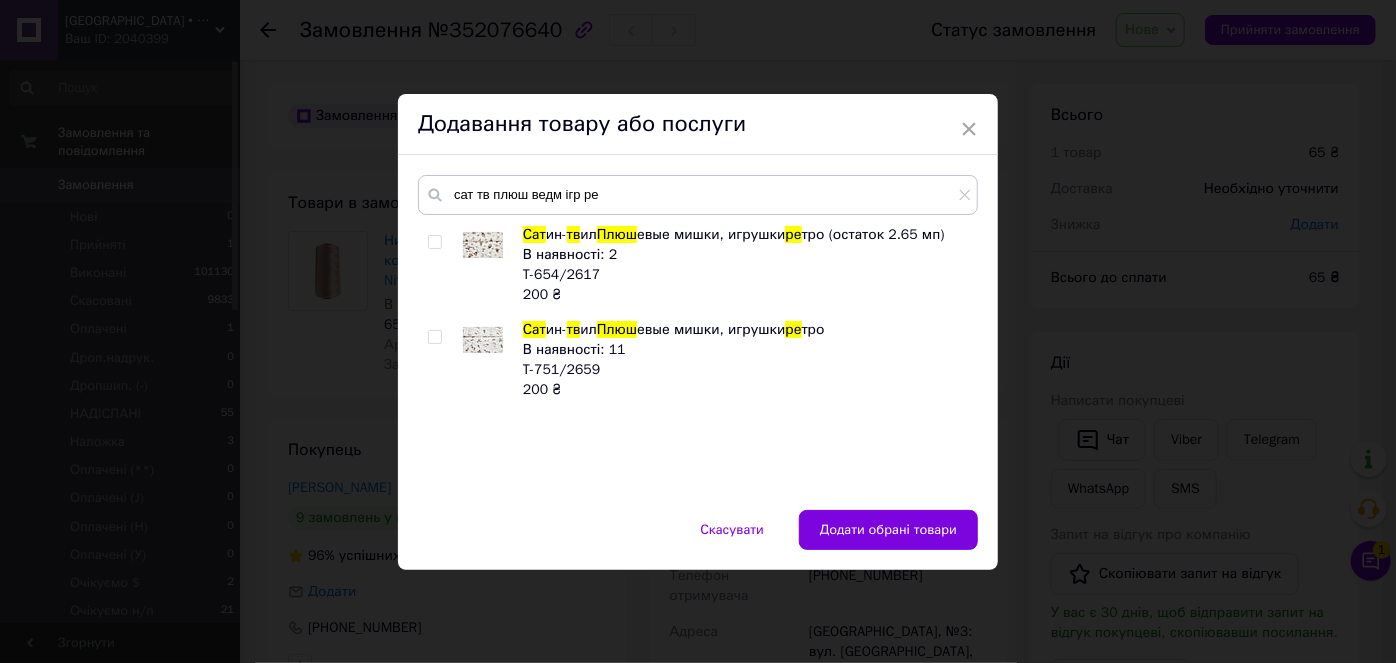 click at bounding box center (434, 242) 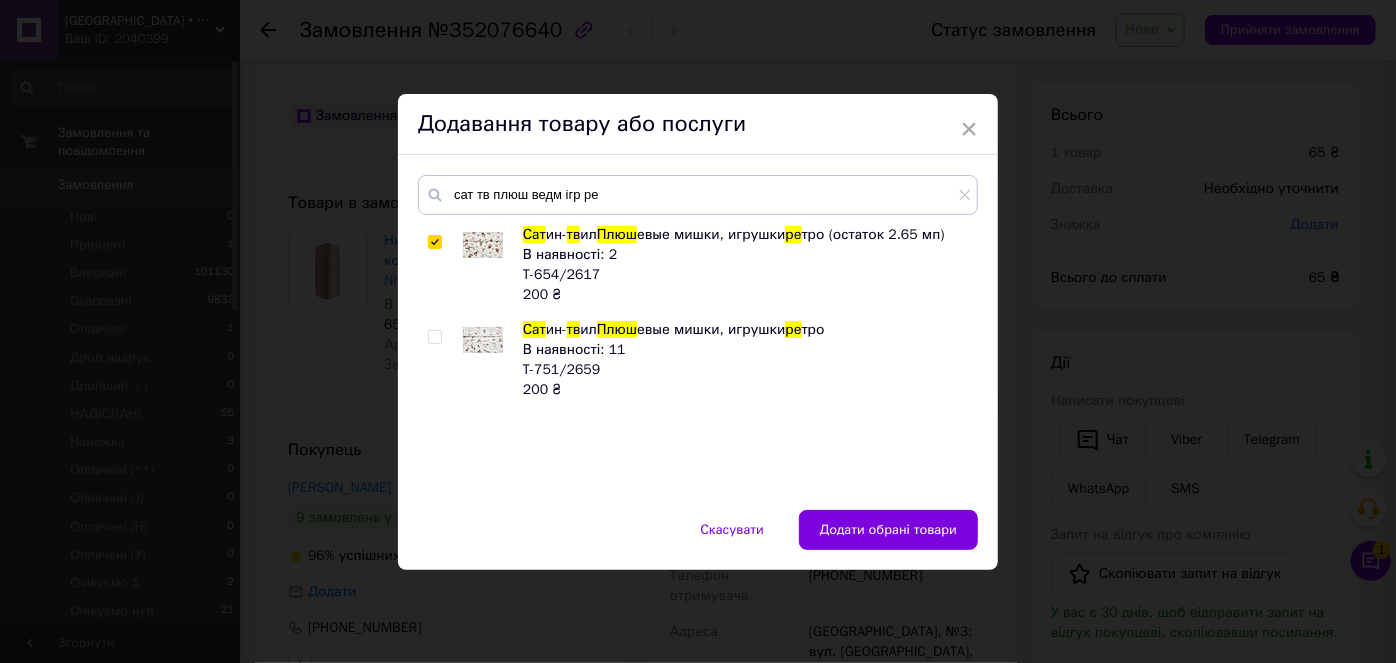 checkbox on "true" 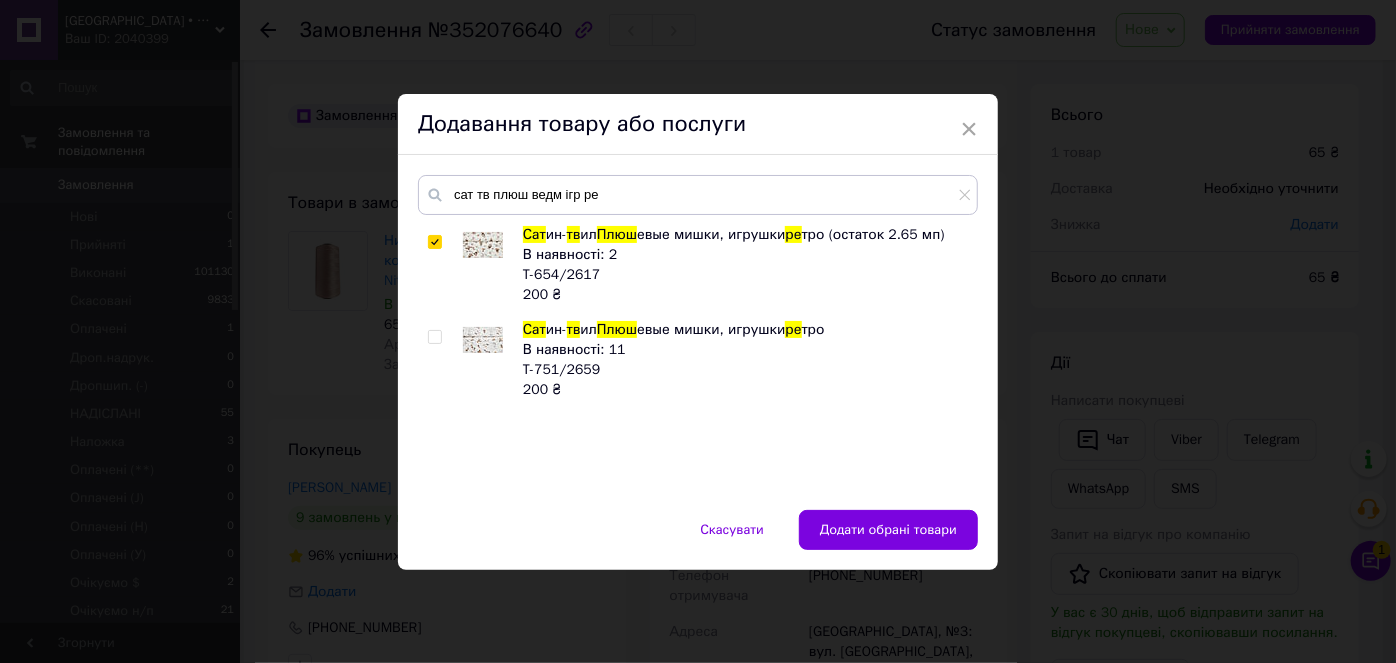 drag, startPoint x: 434, startPoint y: 334, endPoint x: 440, endPoint y: 275, distance: 59.3043 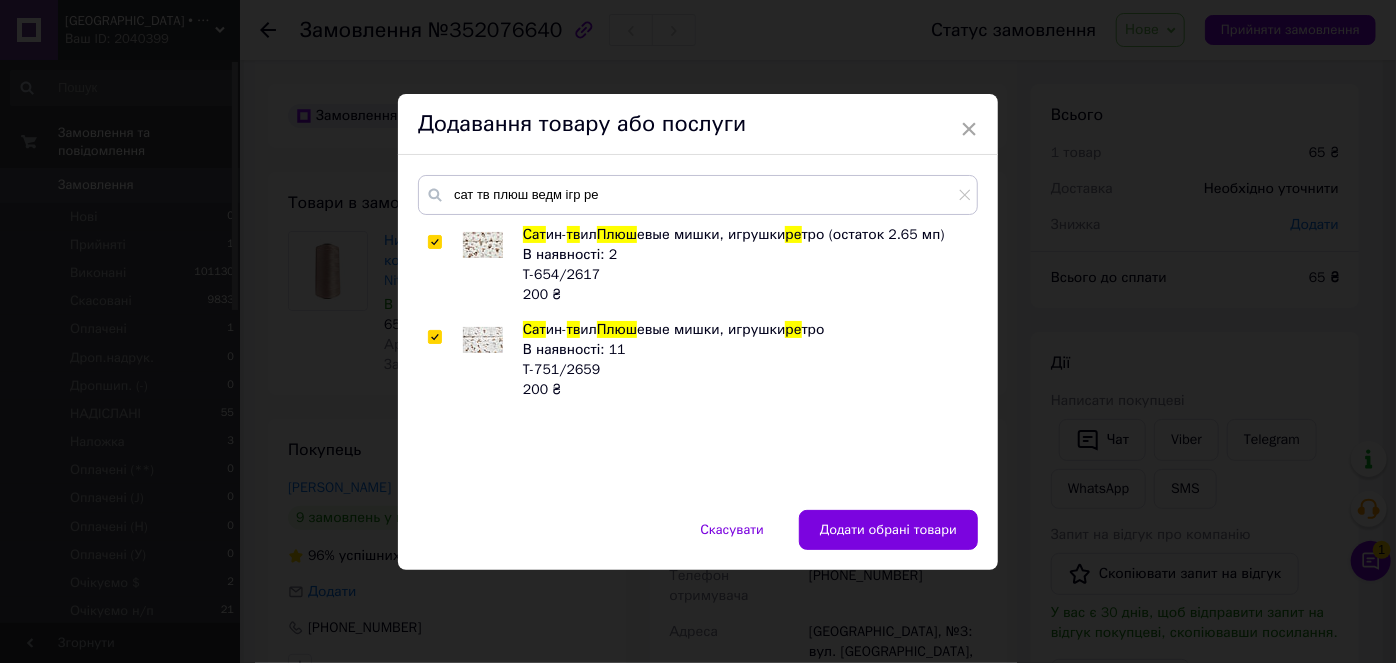 click at bounding box center [434, 242] 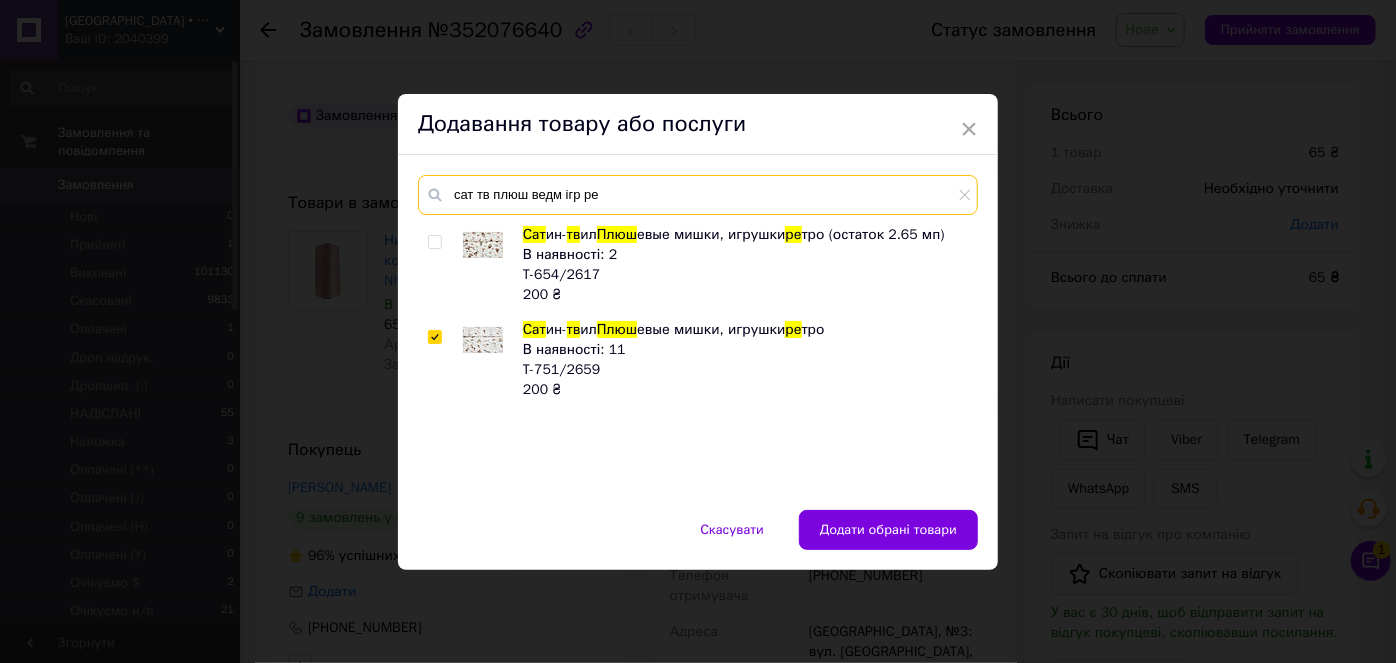 click on "сат тв плюш ведм ігр ре" at bounding box center (698, 195) 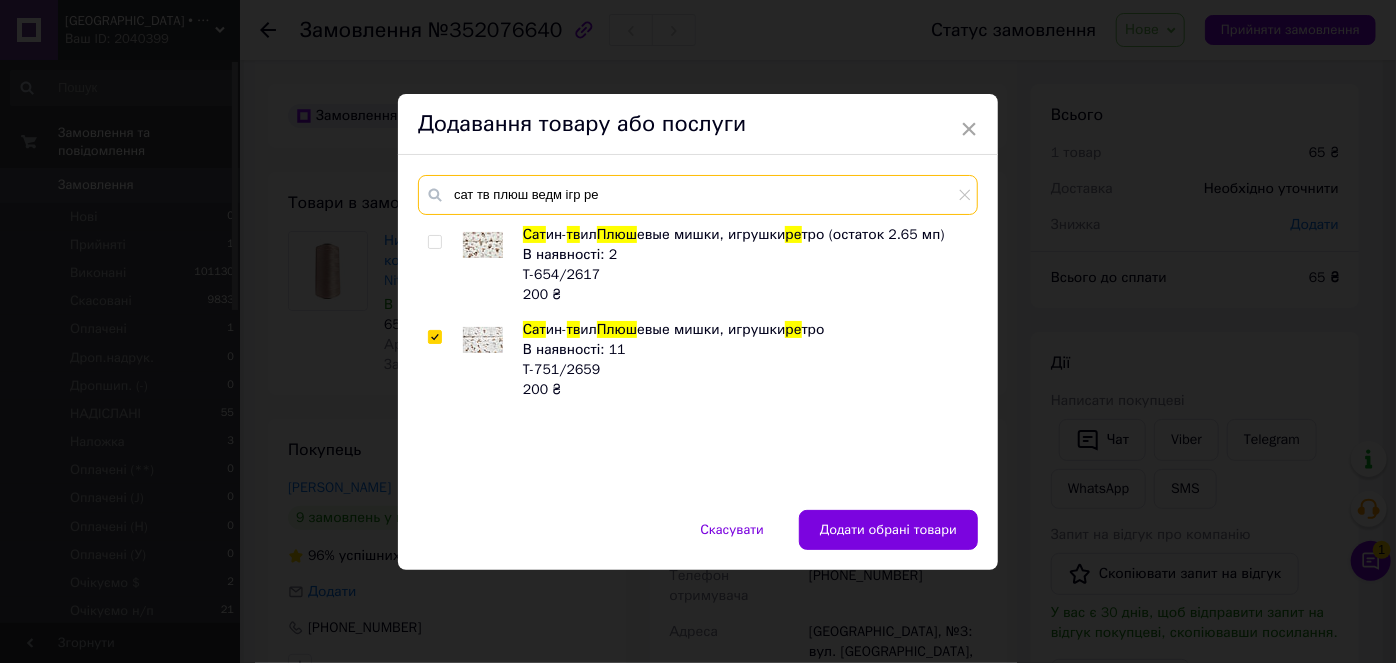 drag, startPoint x: 491, startPoint y: 192, endPoint x: 610, endPoint y: 197, distance: 119.104996 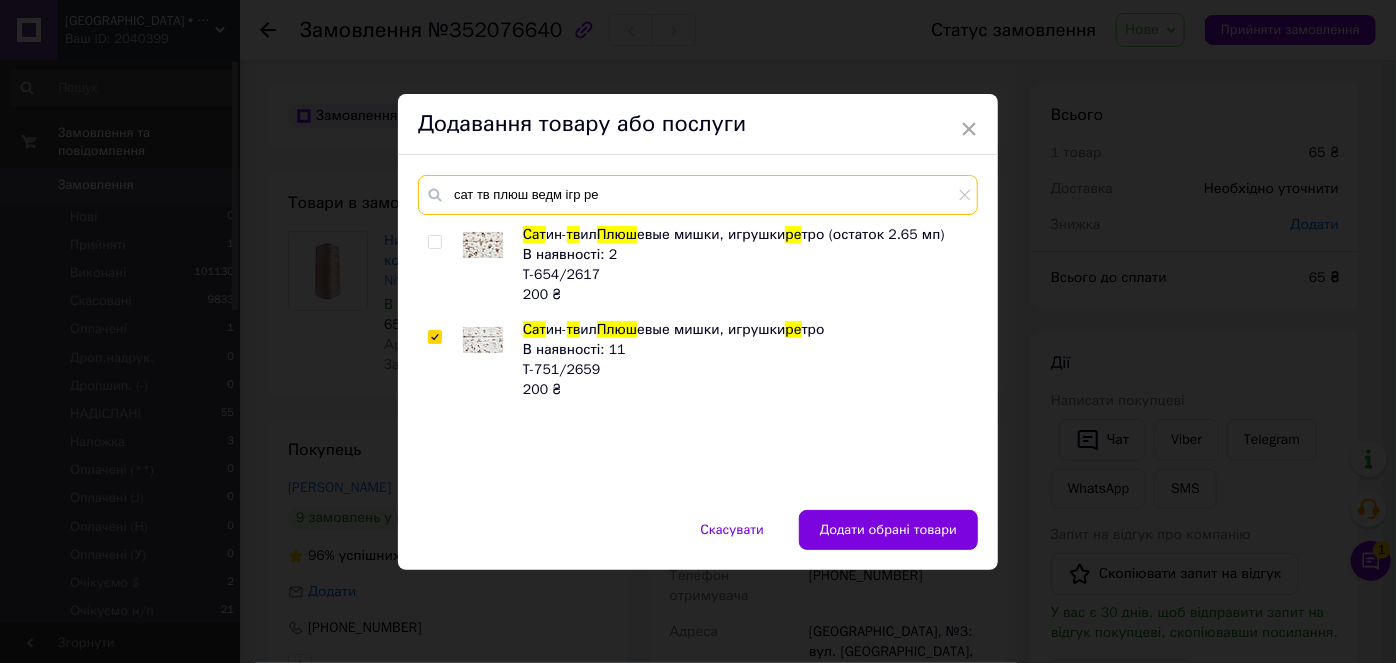 click on "сат тв плюш ведм ігр ре" at bounding box center (698, 195) 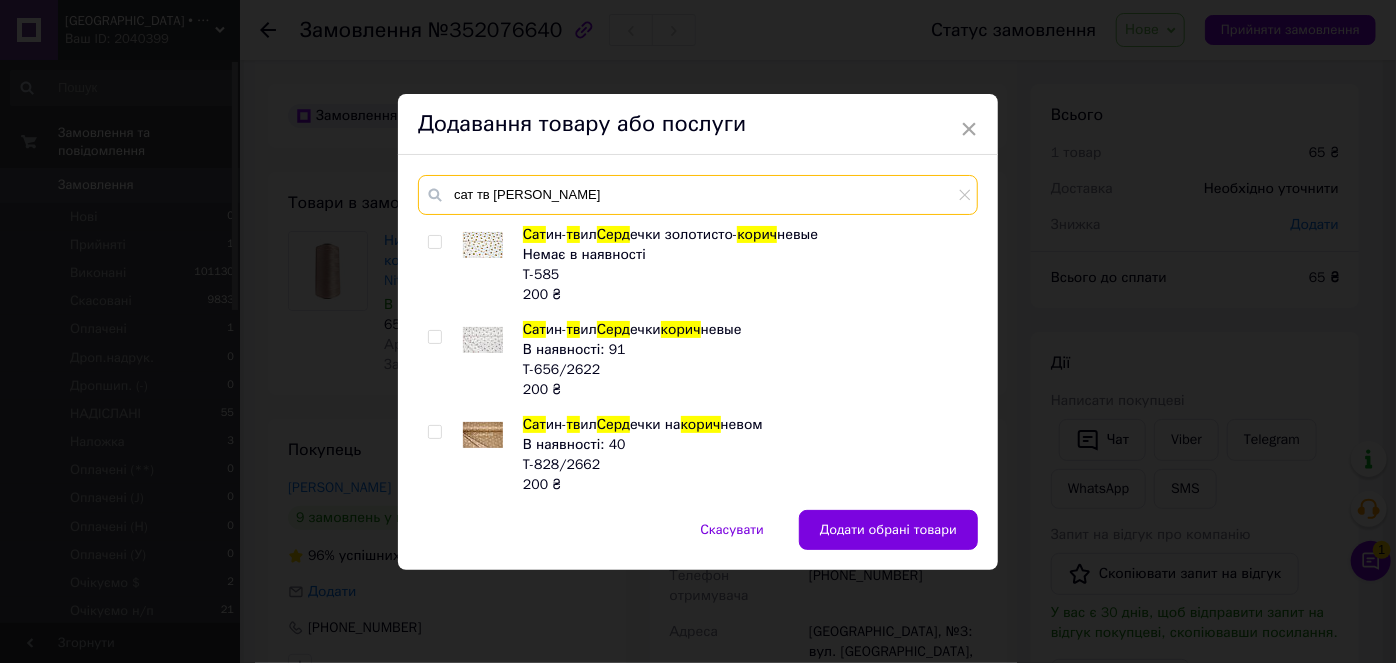 type on "сат тв серд корич" 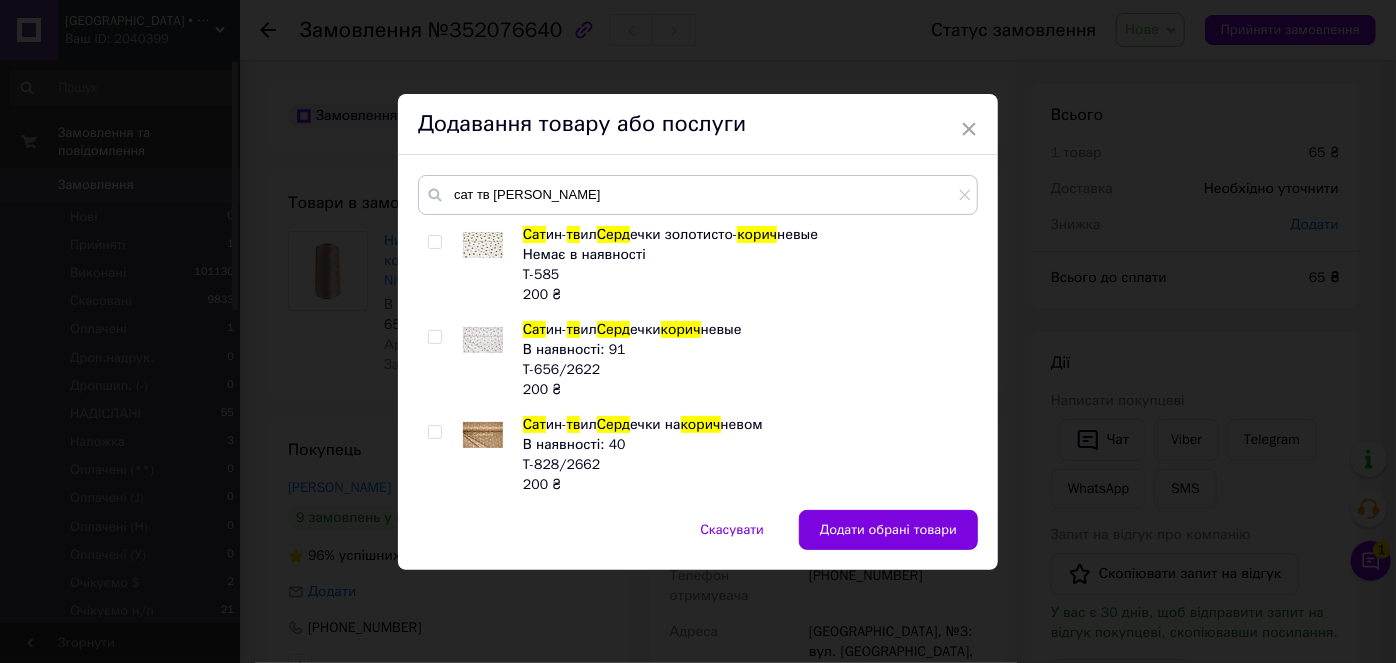 drag, startPoint x: 437, startPoint y: 332, endPoint x: 464, endPoint y: 400, distance: 73.1642 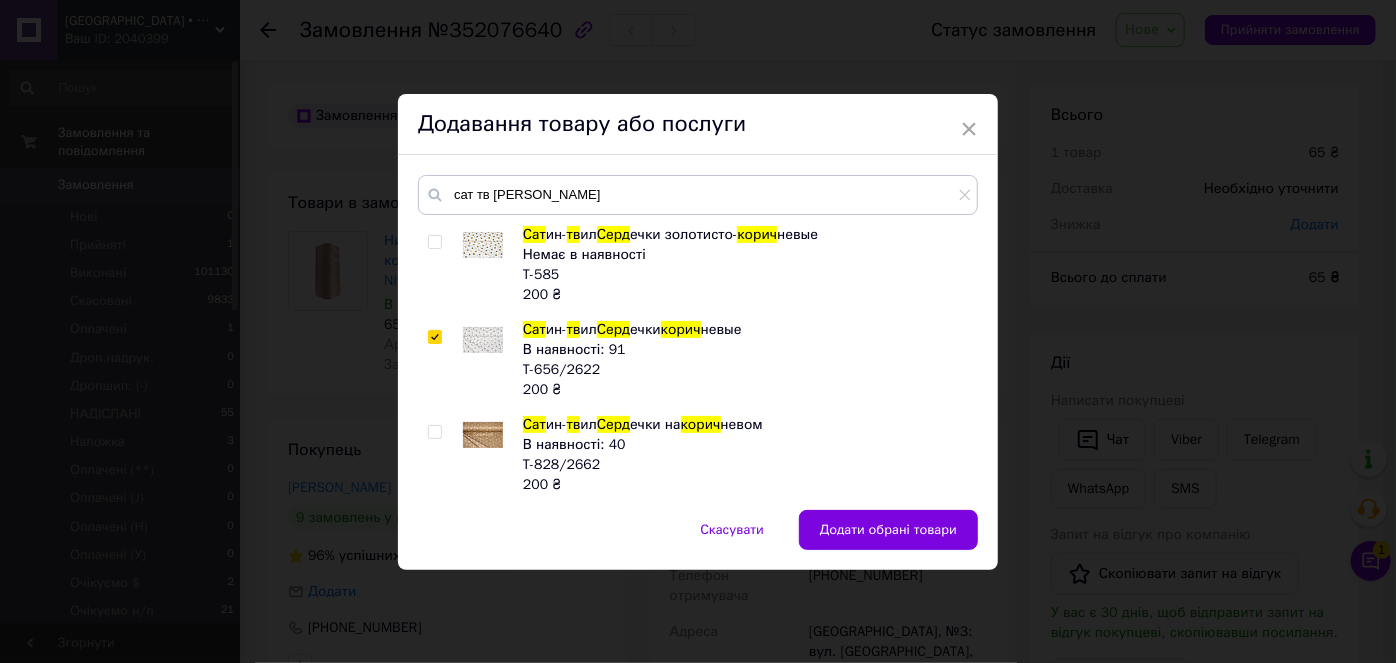 checkbox on "true" 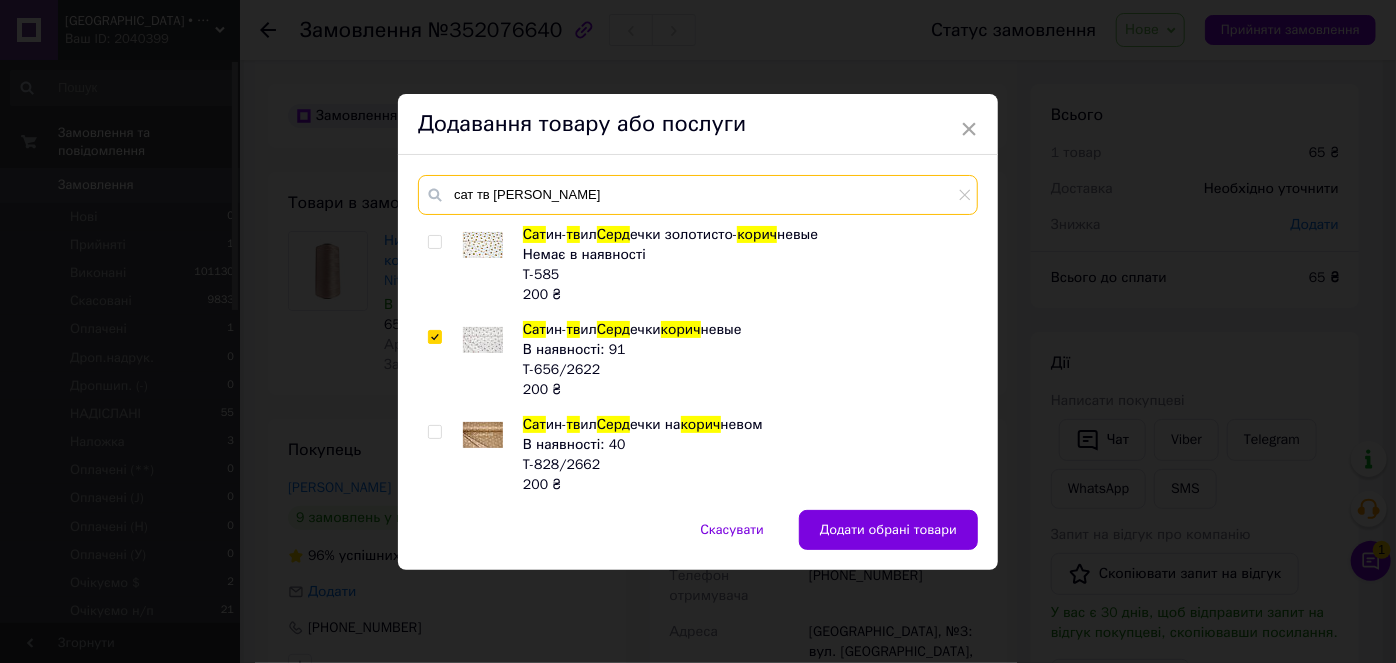 click on "сат тв серд корич" at bounding box center [698, 195] 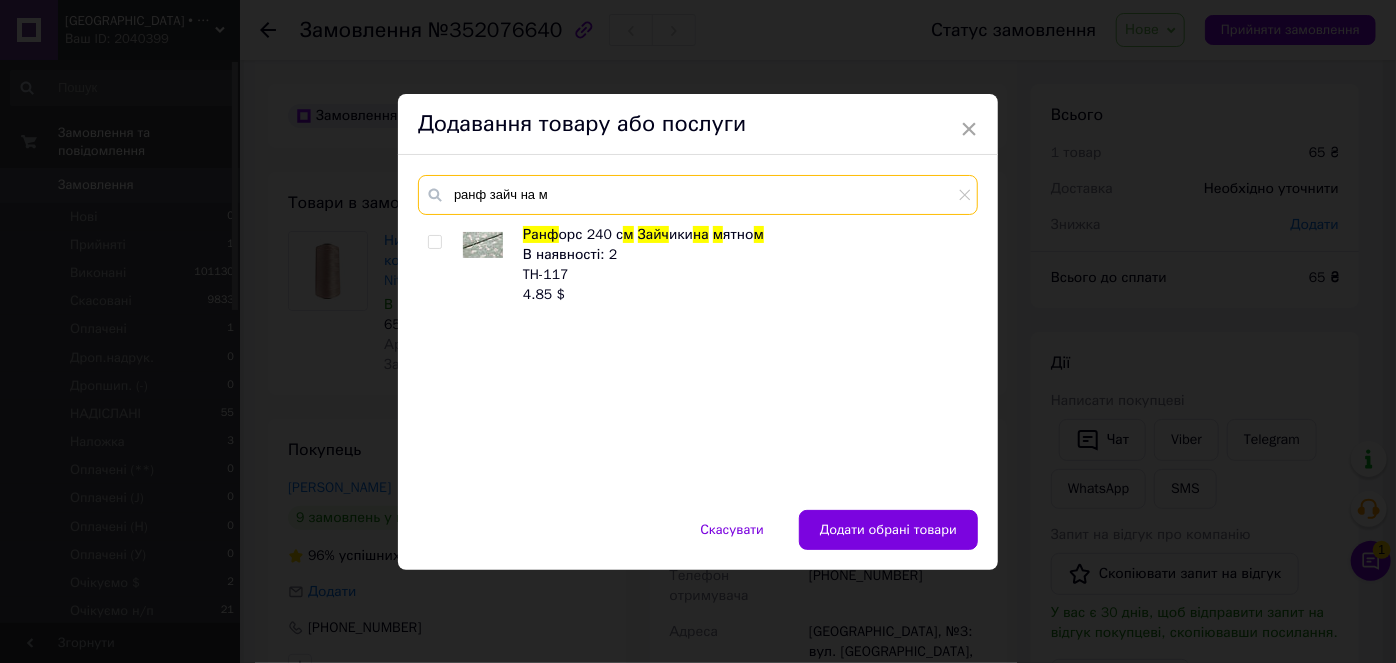 type on "ранф зайч на м" 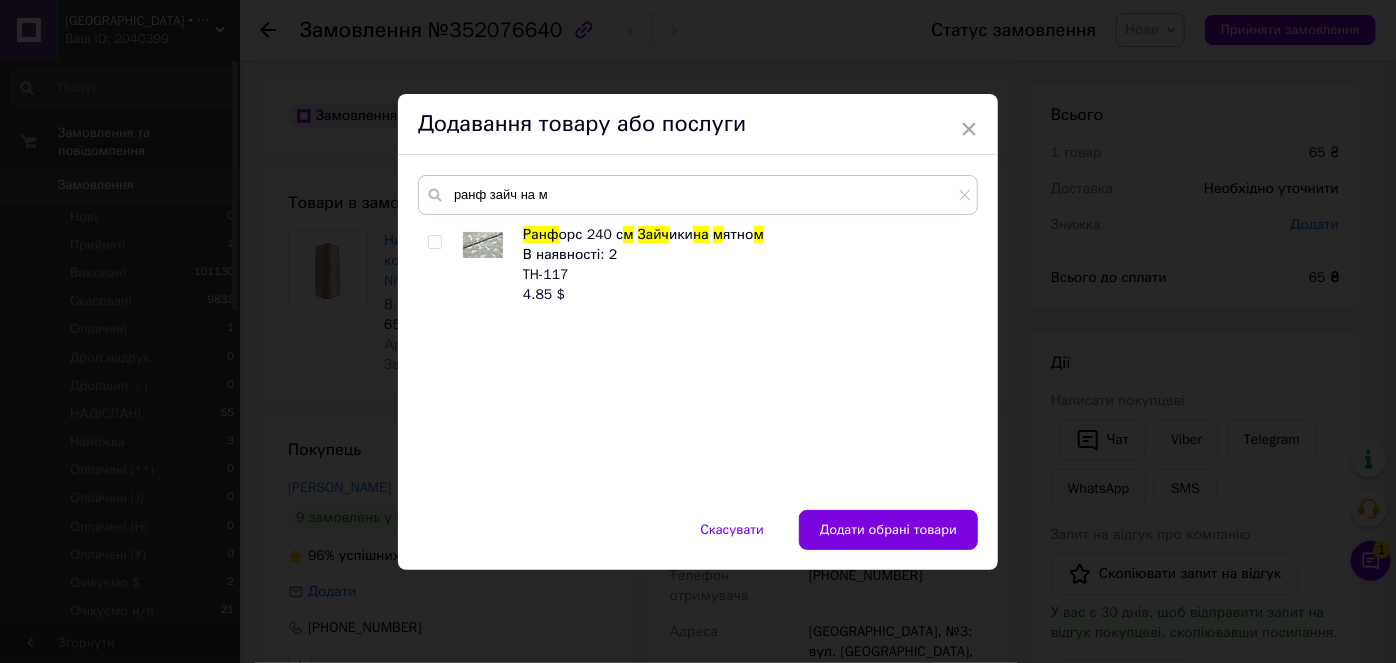 click at bounding box center [434, 242] 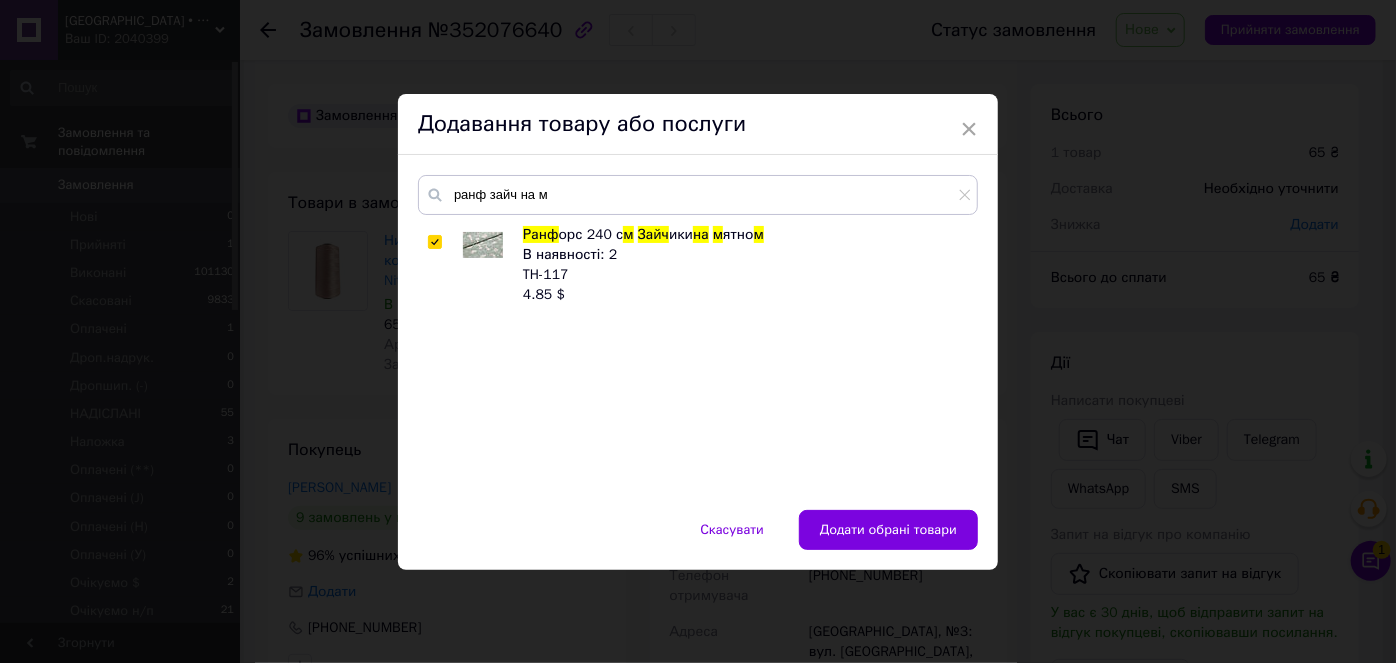 checkbox on "true" 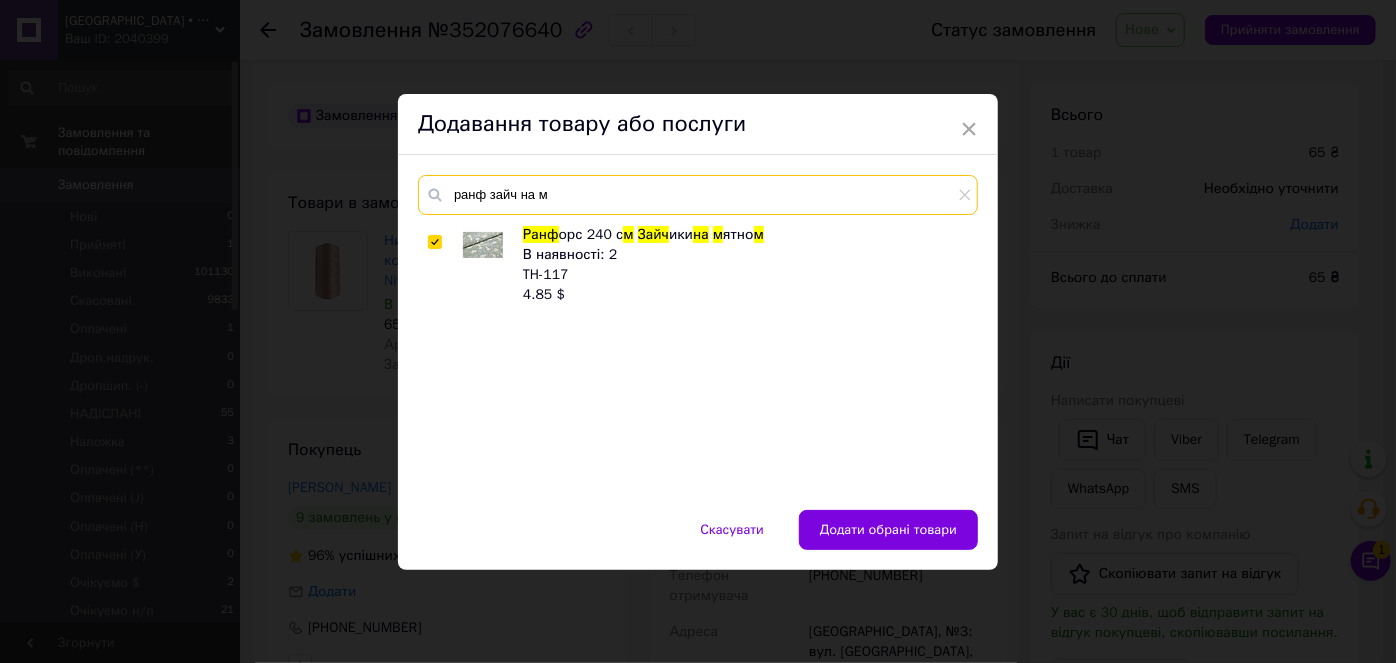 click on "ранф зайч на м" at bounding box center [698, 195] 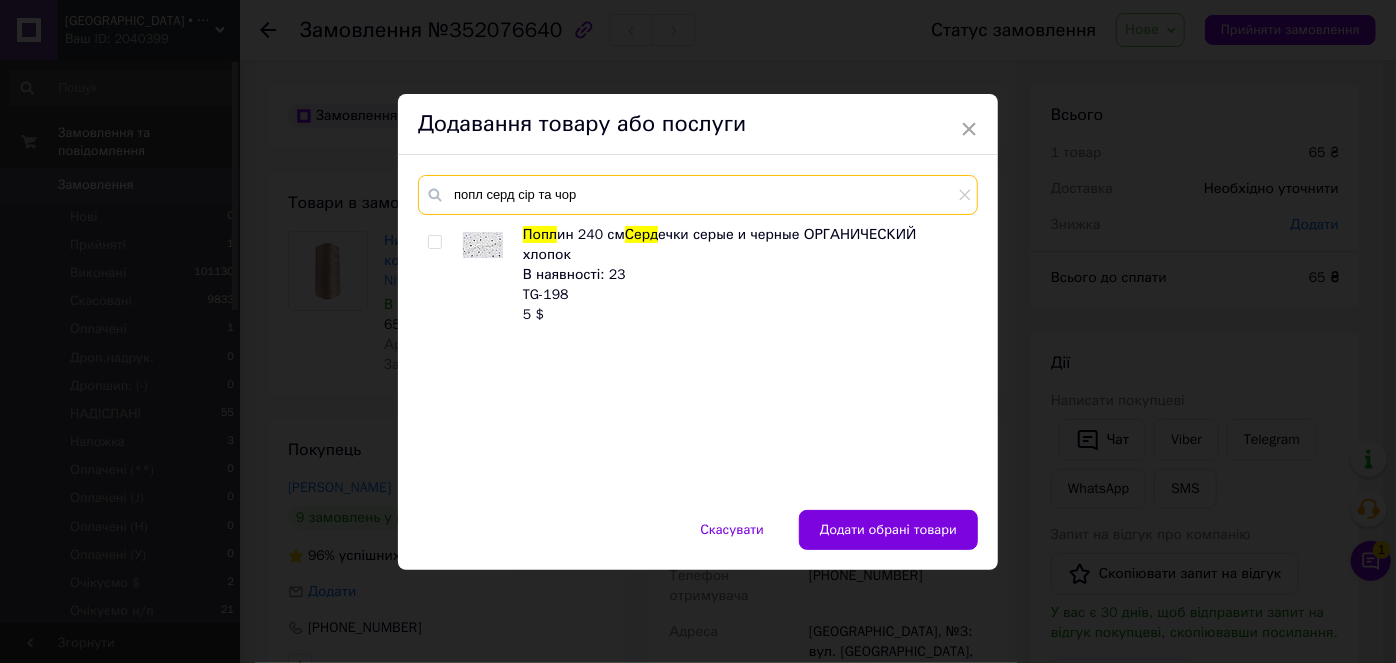 type on "попл серд сір та чор" 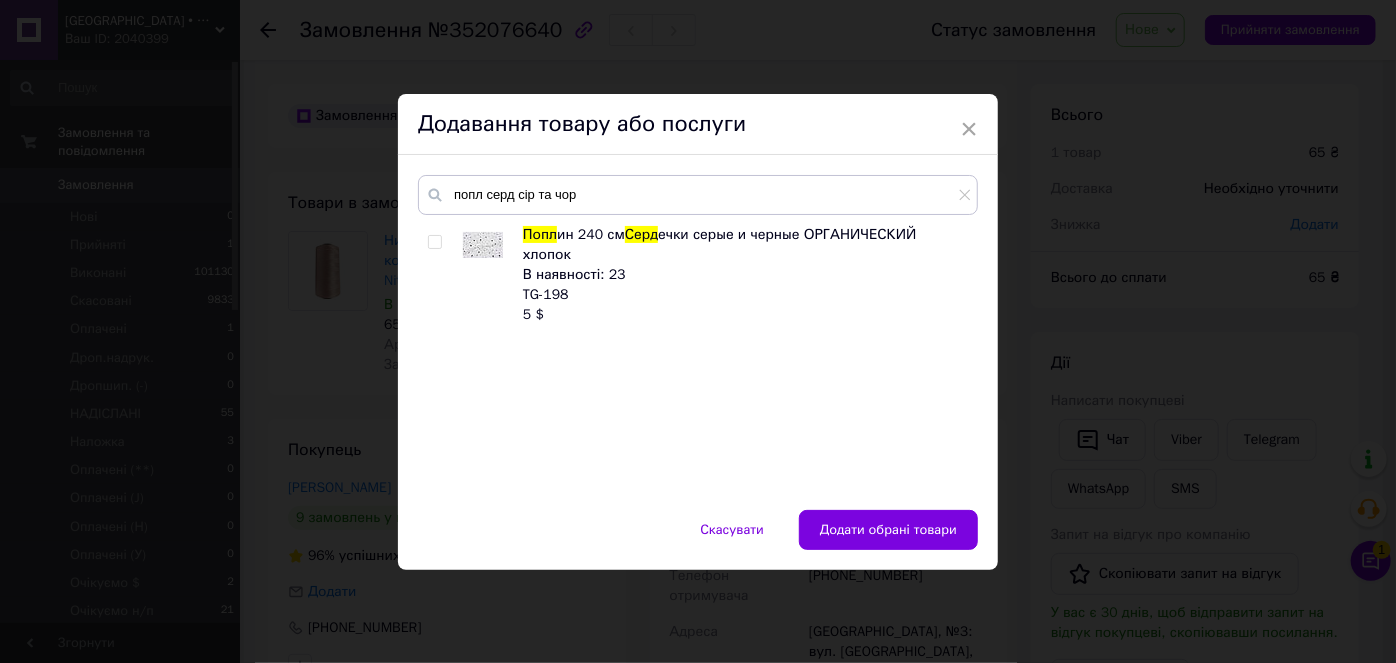 click at bounding box center (434, 242) 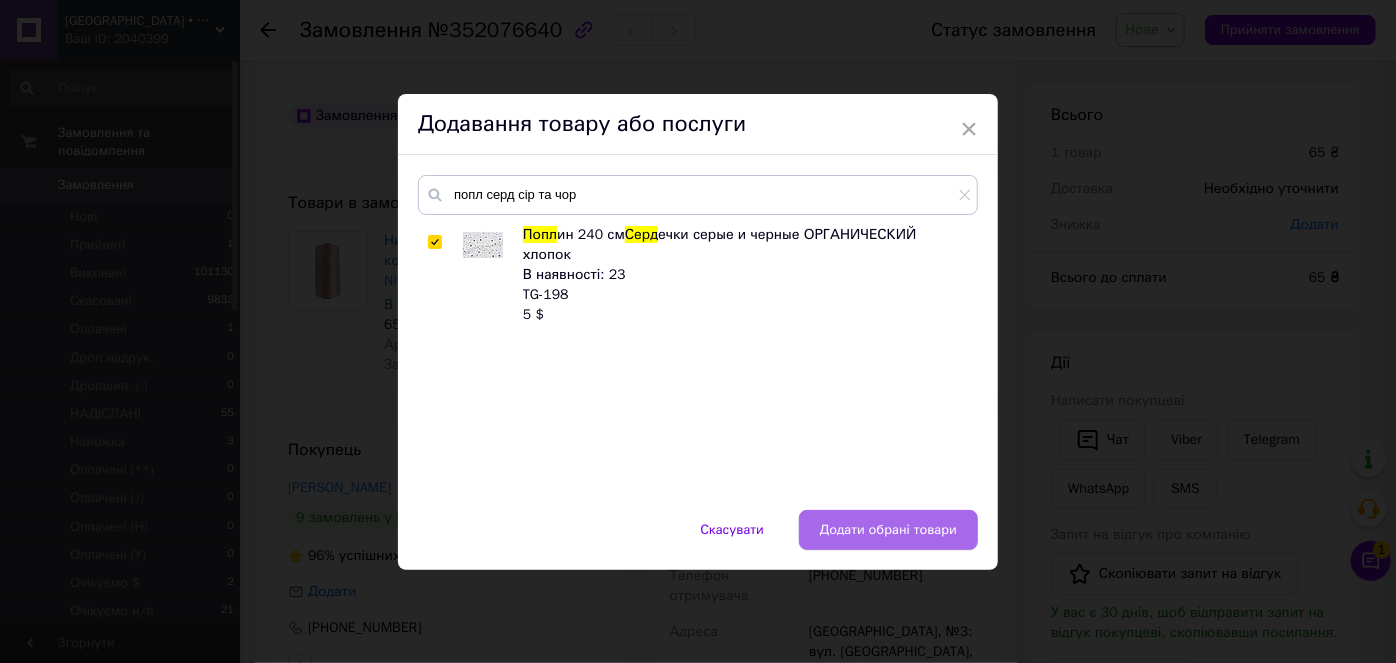 click on "Додати обрані товари" at bounding box center (888, 530) 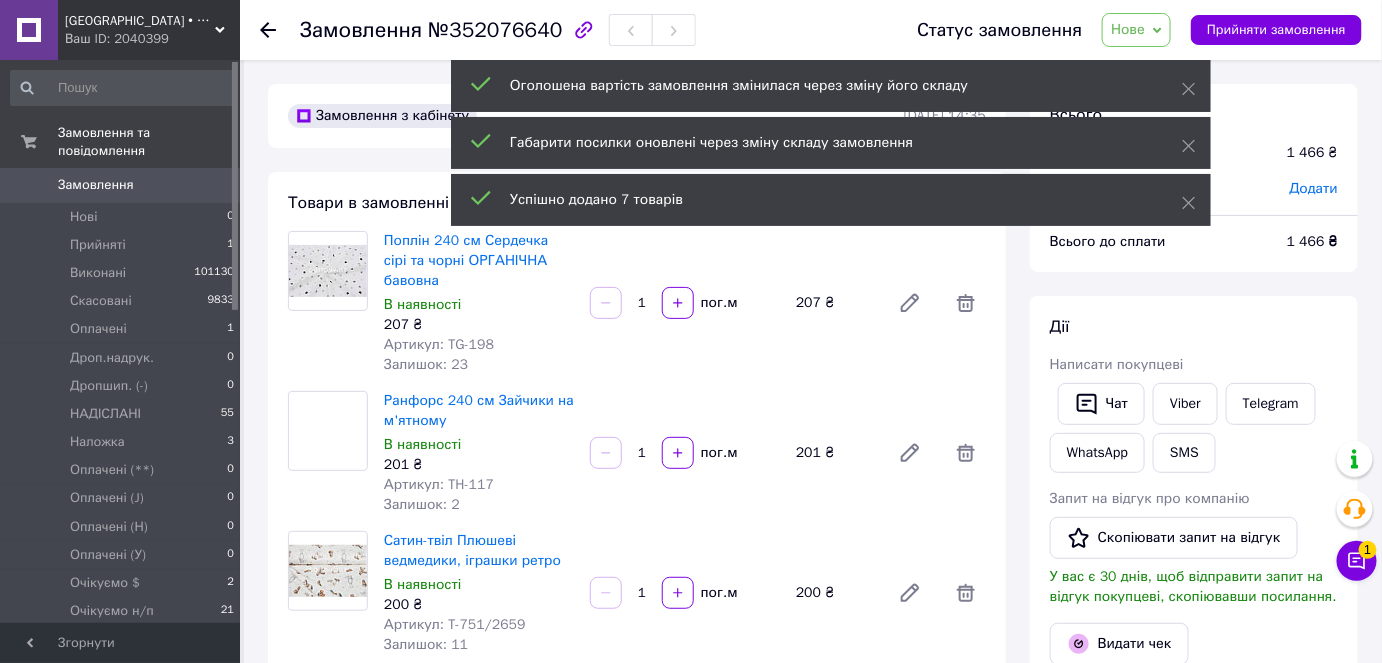 scroll, scrollTop: 496, scrollLeft: 0, axis: vertical 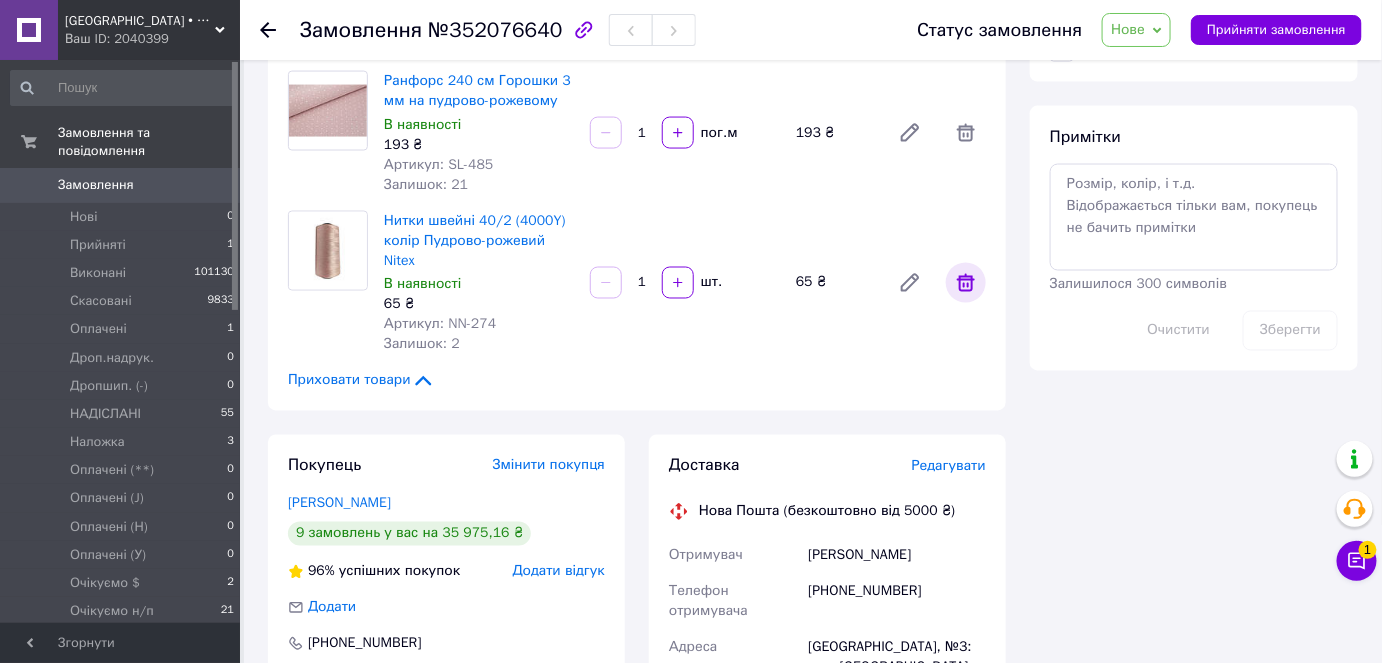 click 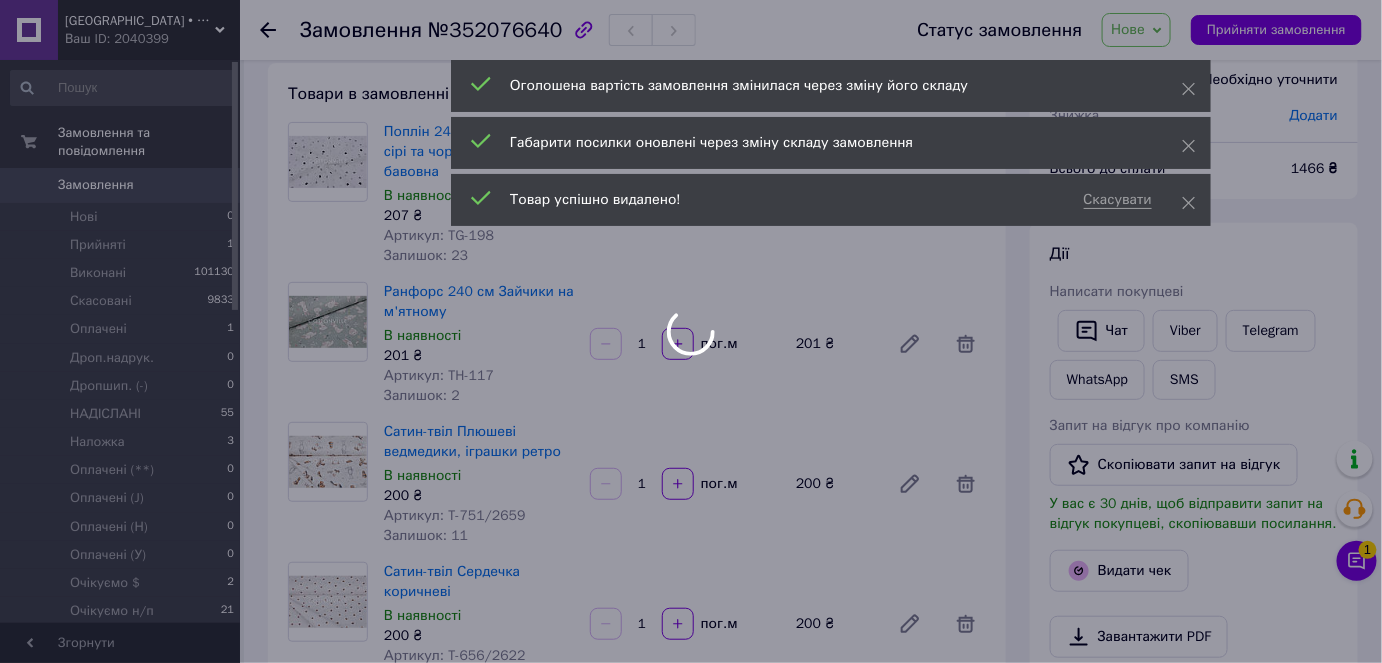 scroll, scrollTop: 272, scrollLeft: 0, axis: vertical 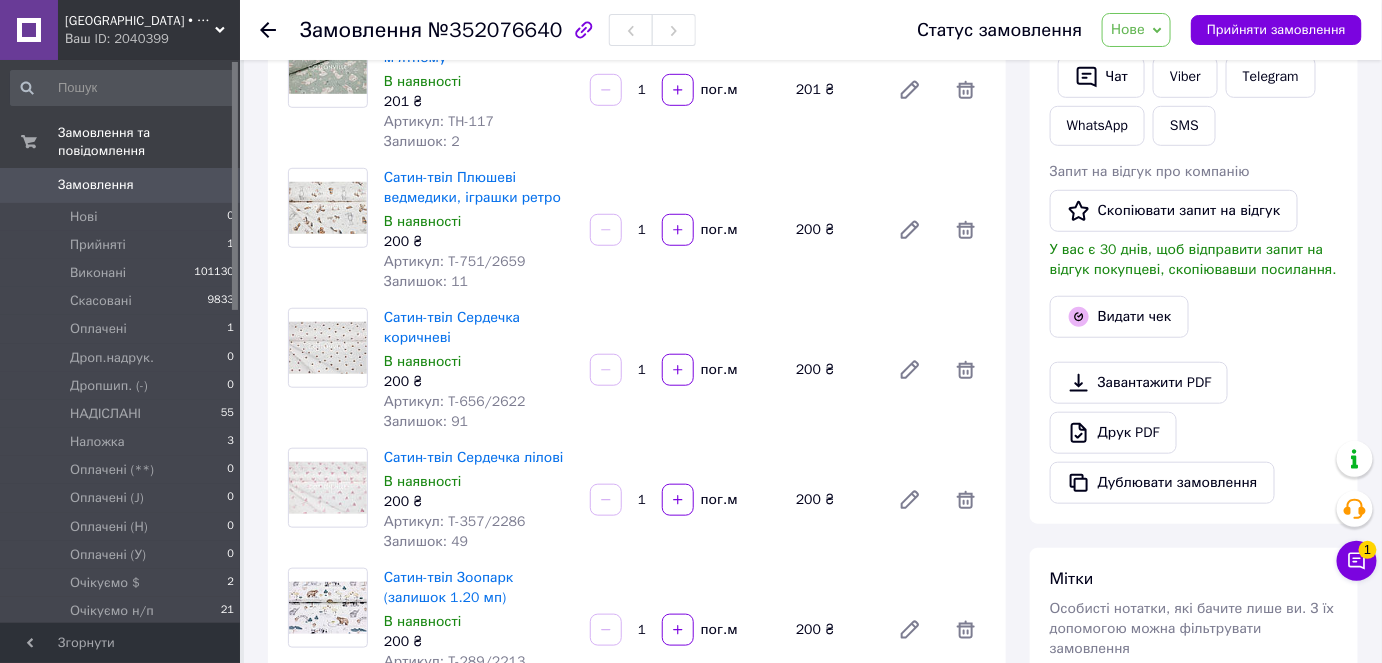 click on "1   пог.м" at bounding box center [685, 370] 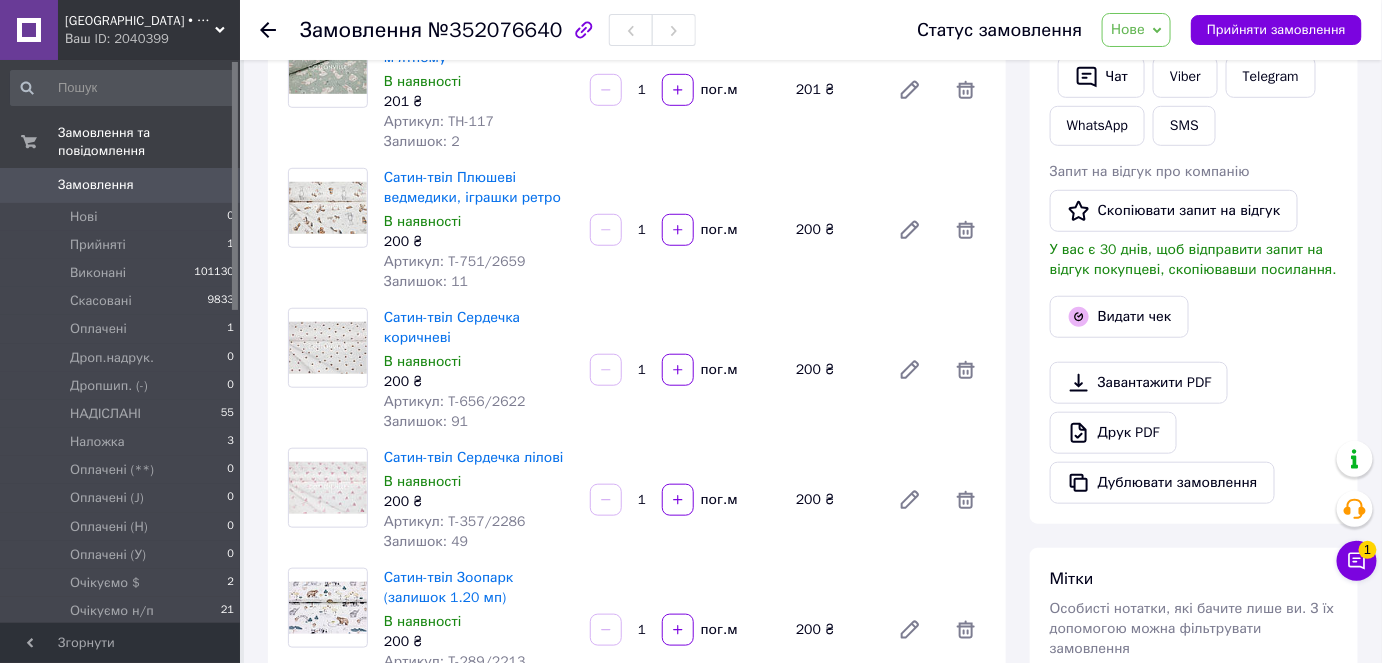 click on "1" at bounding box center [642, 370] 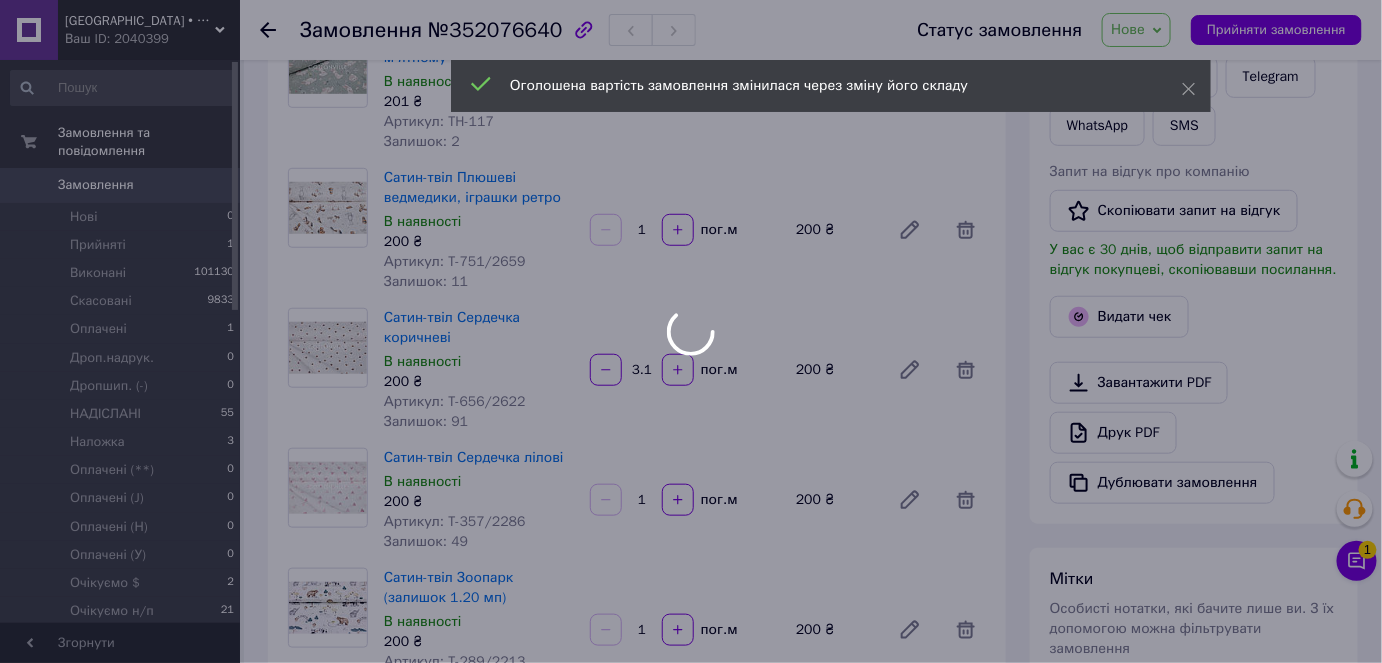 type on "3.1" 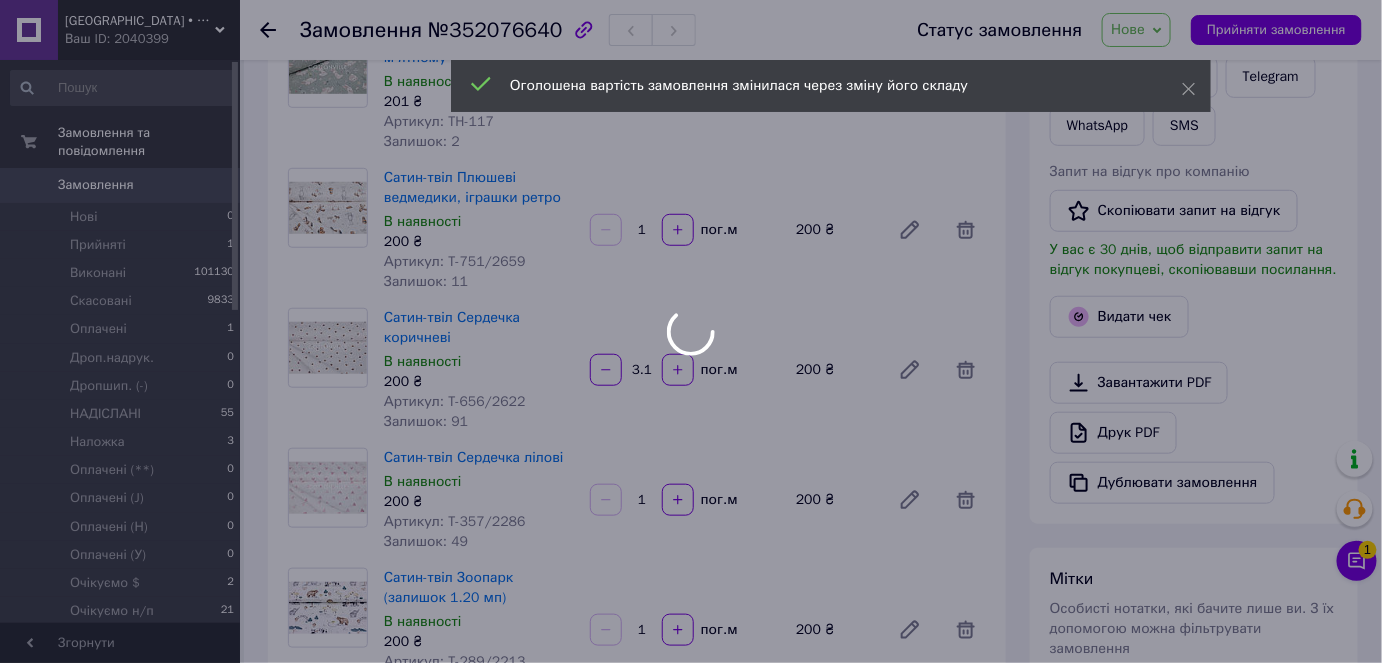 scroll, scrollTop: 504, scrollLeft: 0, axis: vertical 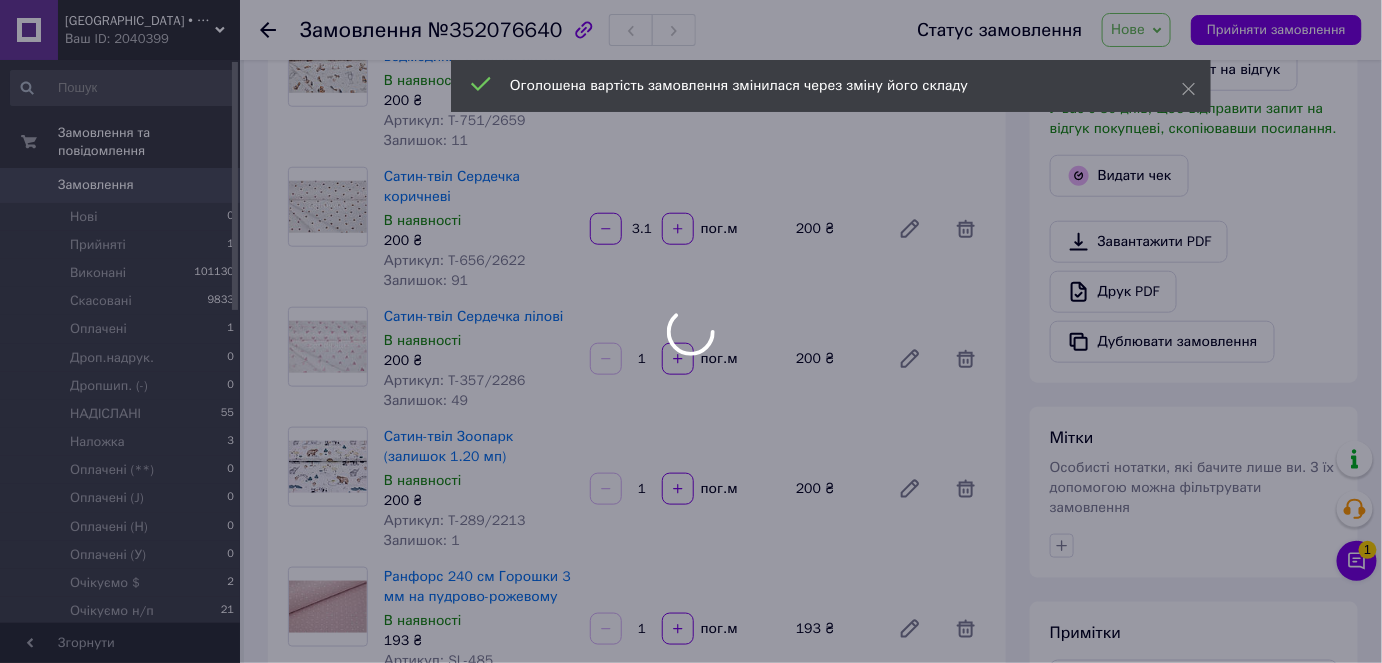 type on "3.1" 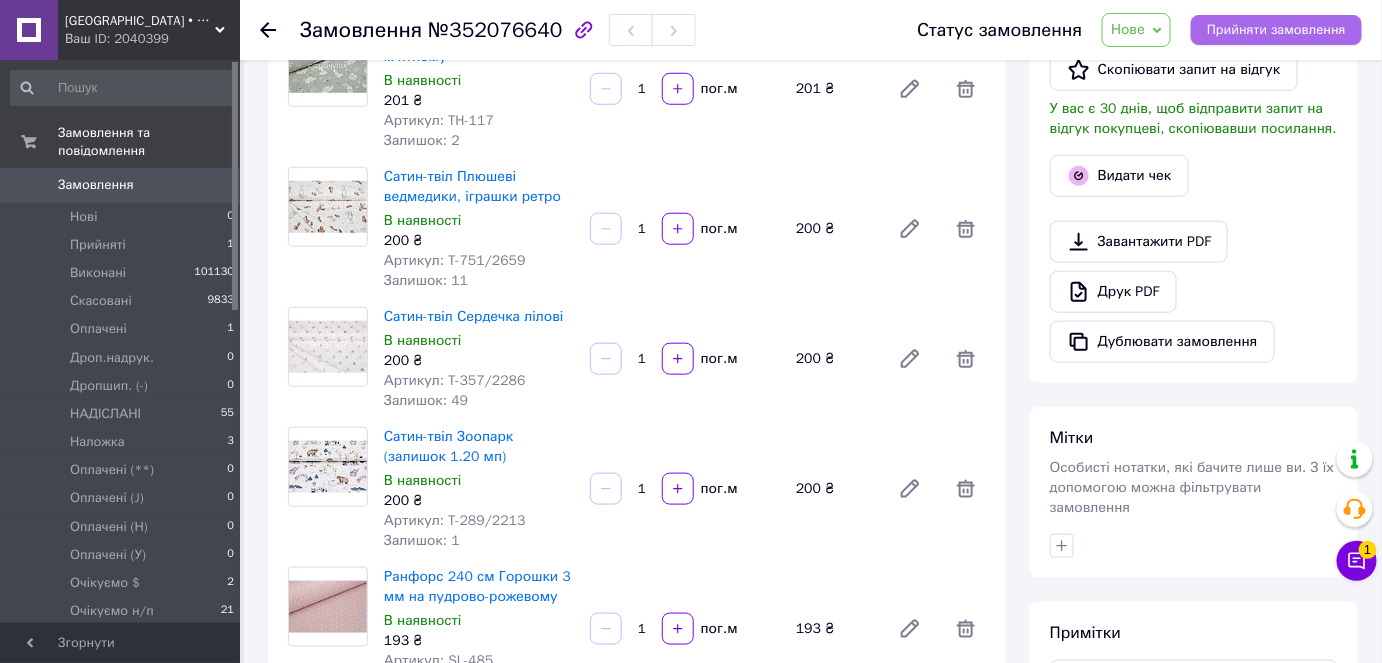 click on "Прийняти замовлення" at bounding box center (1276, 30) 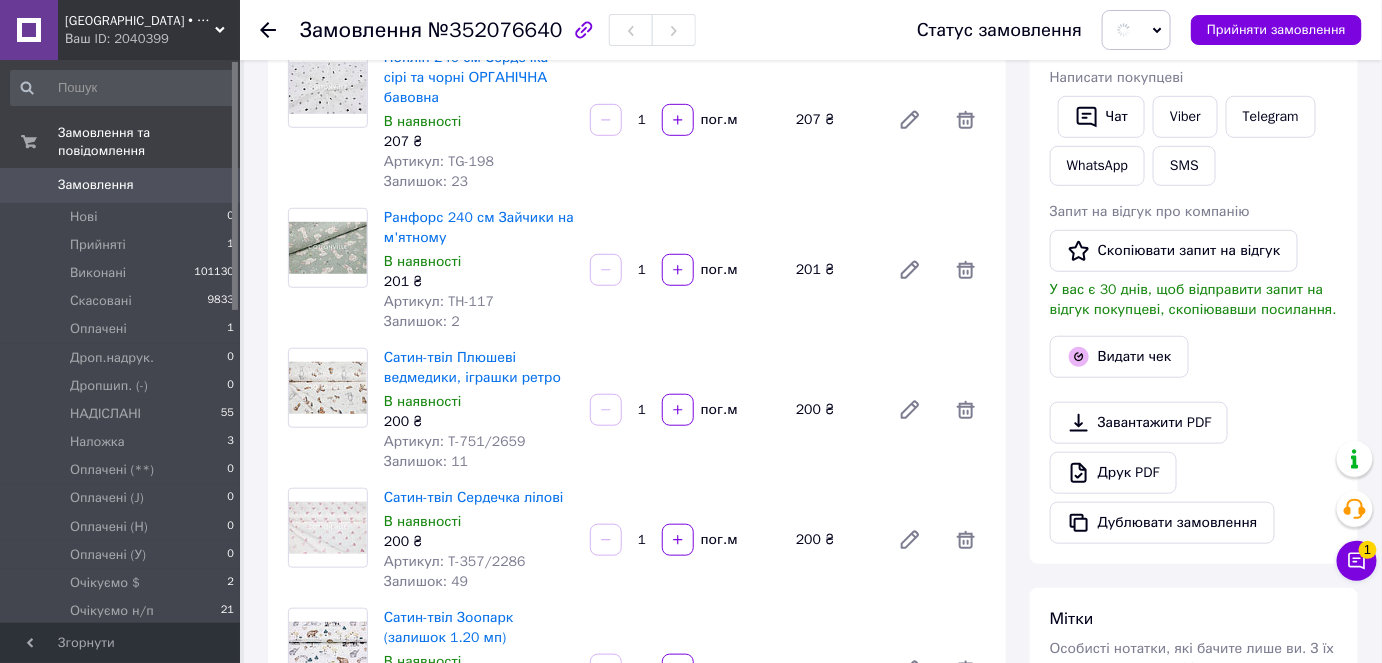 scroll, scrollTop: 322, scrollLeft: 0, axis: vertical 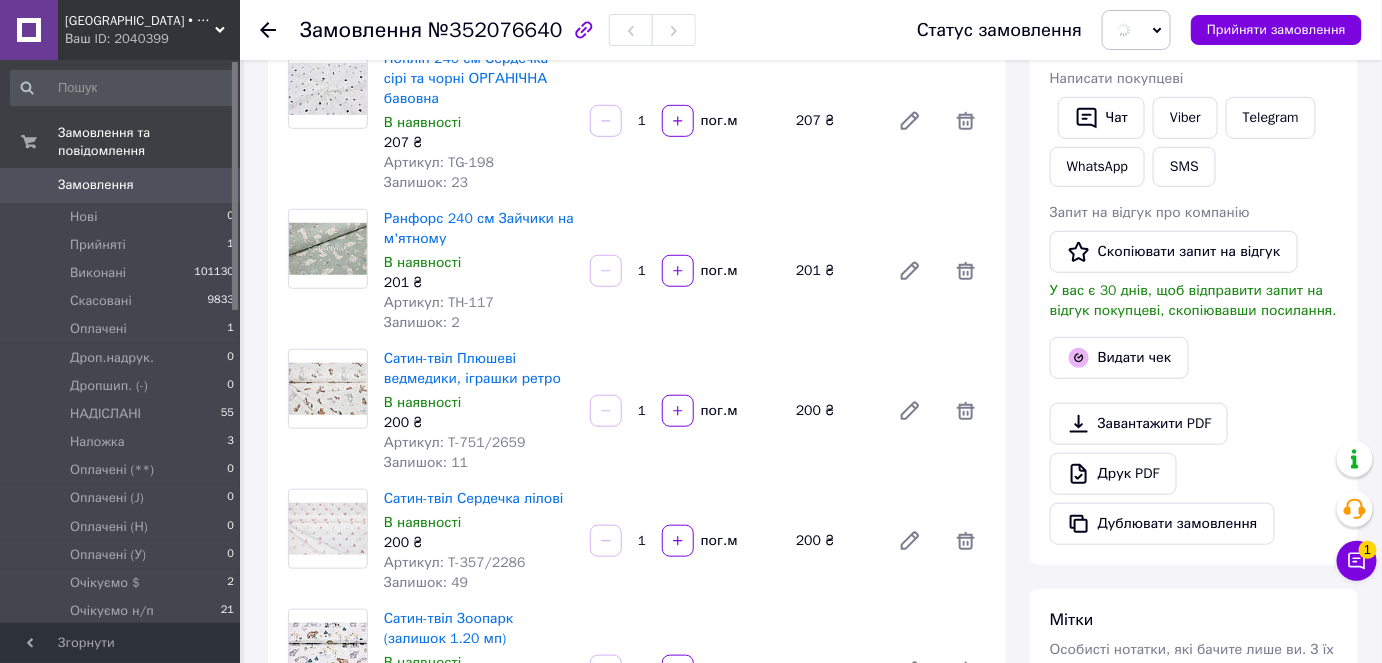 click on "1" at bounding box center (642, 411) 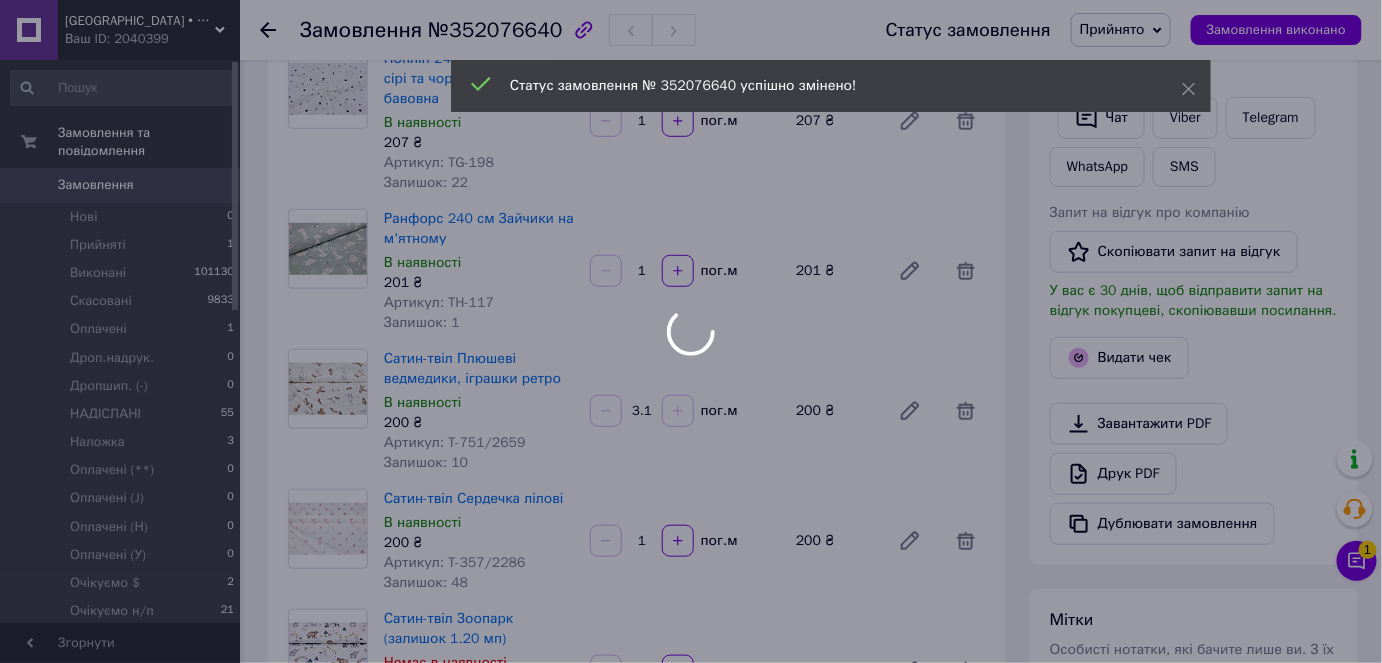 type on "3.1" 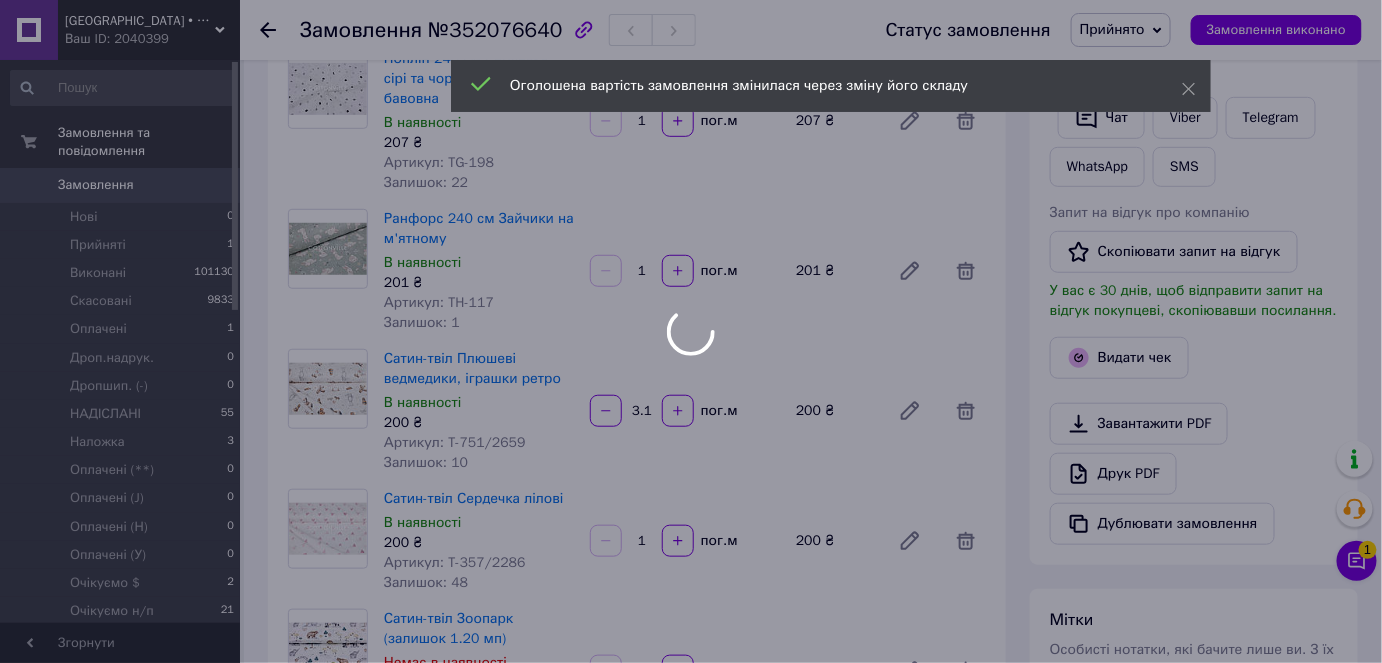 scroll, scrollTop: 784, scrollLeft: 0, axis: vertical 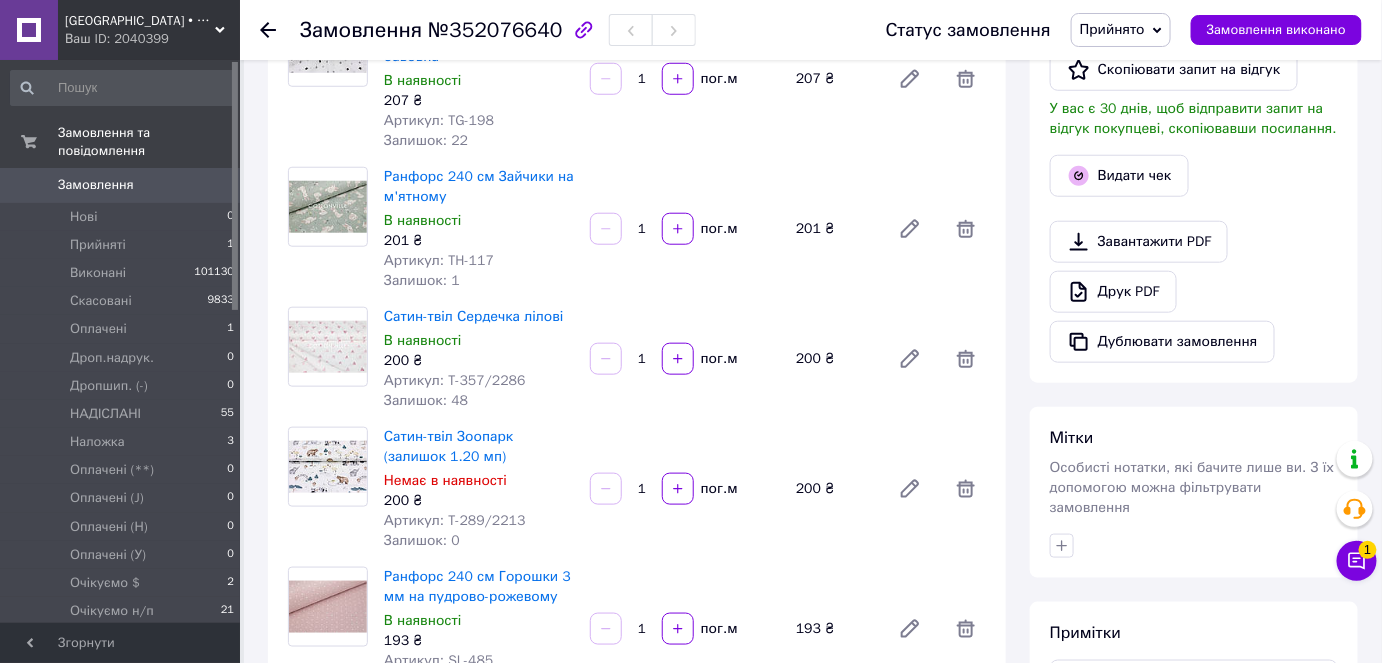 click on "1" at bounding box center [642, 359] 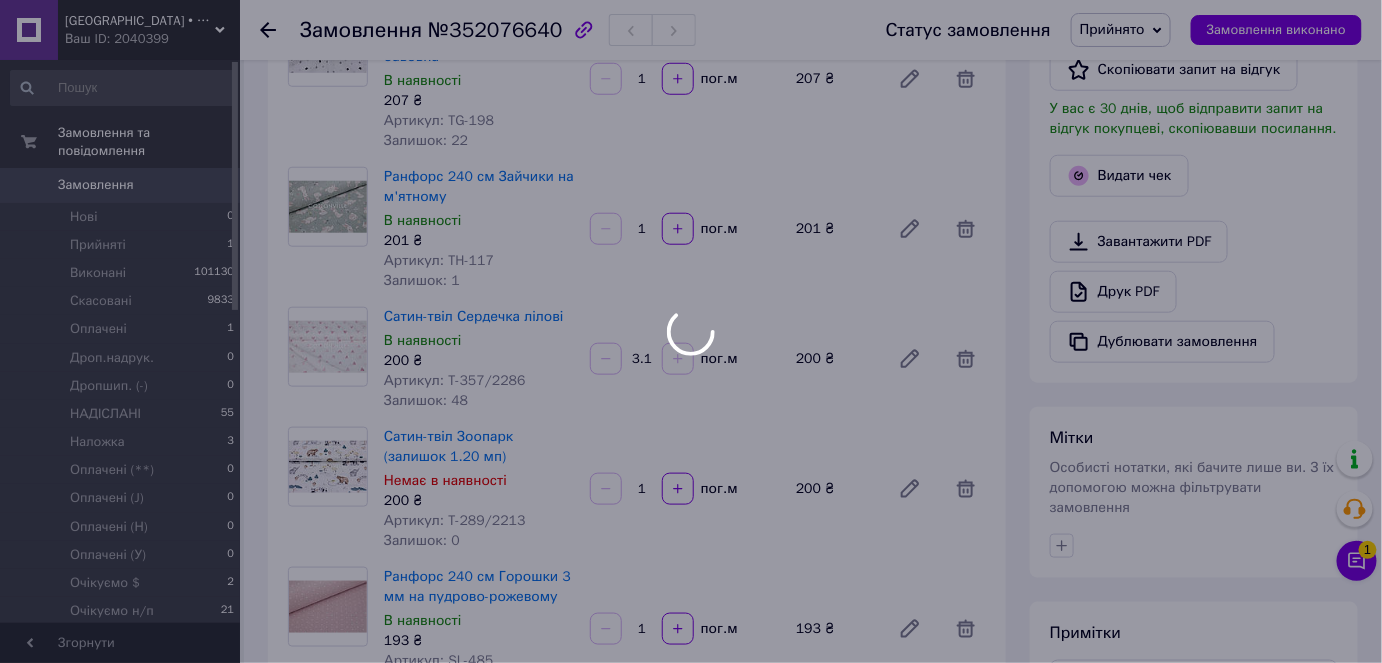 type on "3.1" 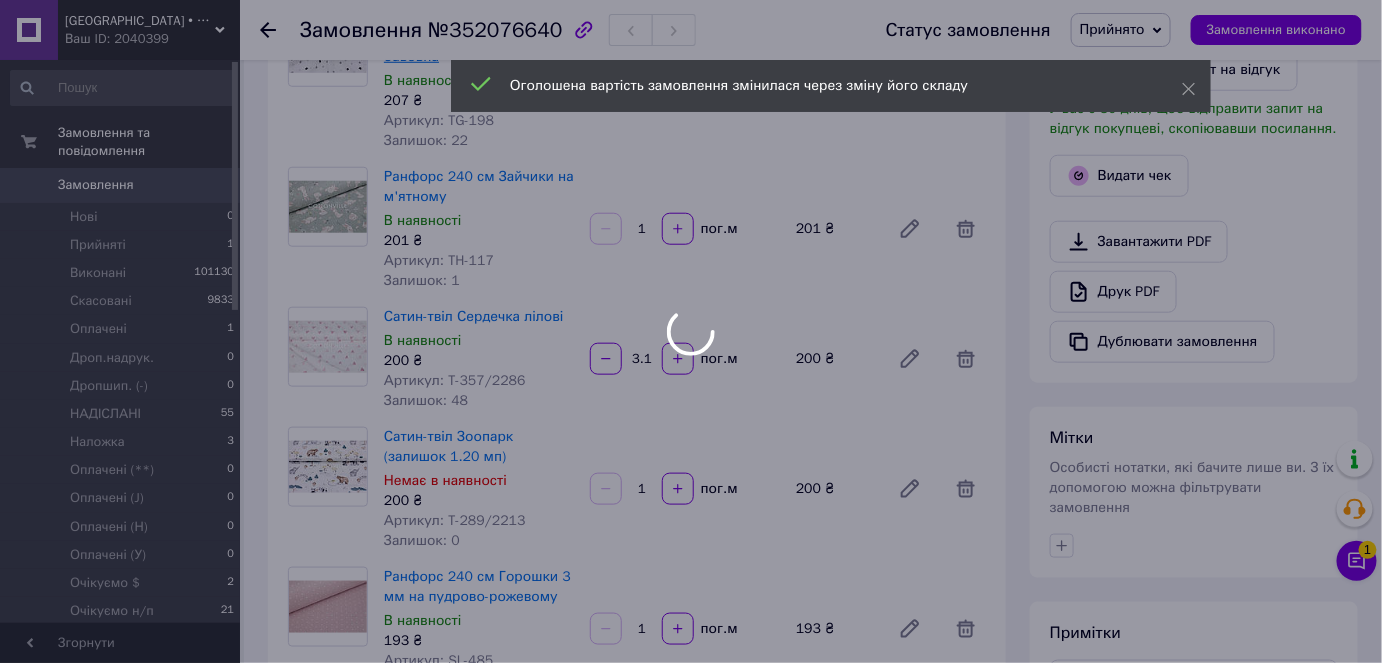 scroll, scrollTop: 880, scrollLeft: 0, axis: vertical 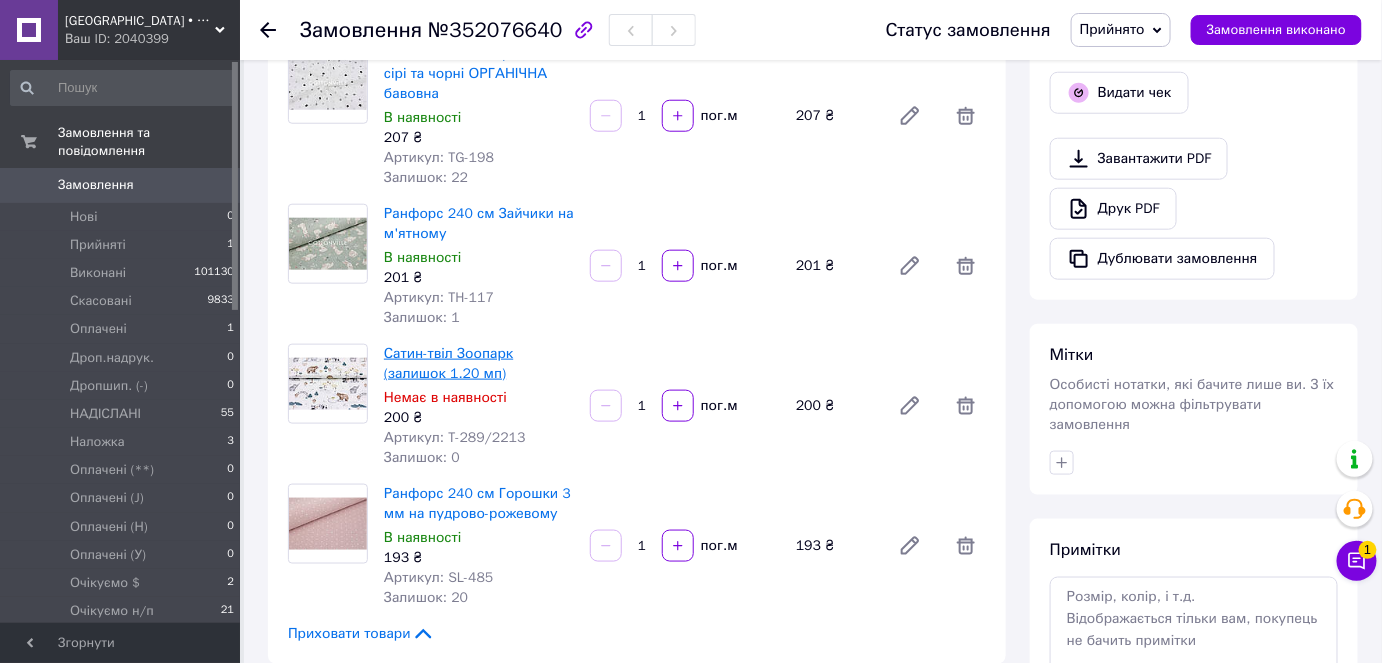 click on "Сатин-твіл Зоопарк (залишок 1.20 мп)" at bounding box center [448, 363] 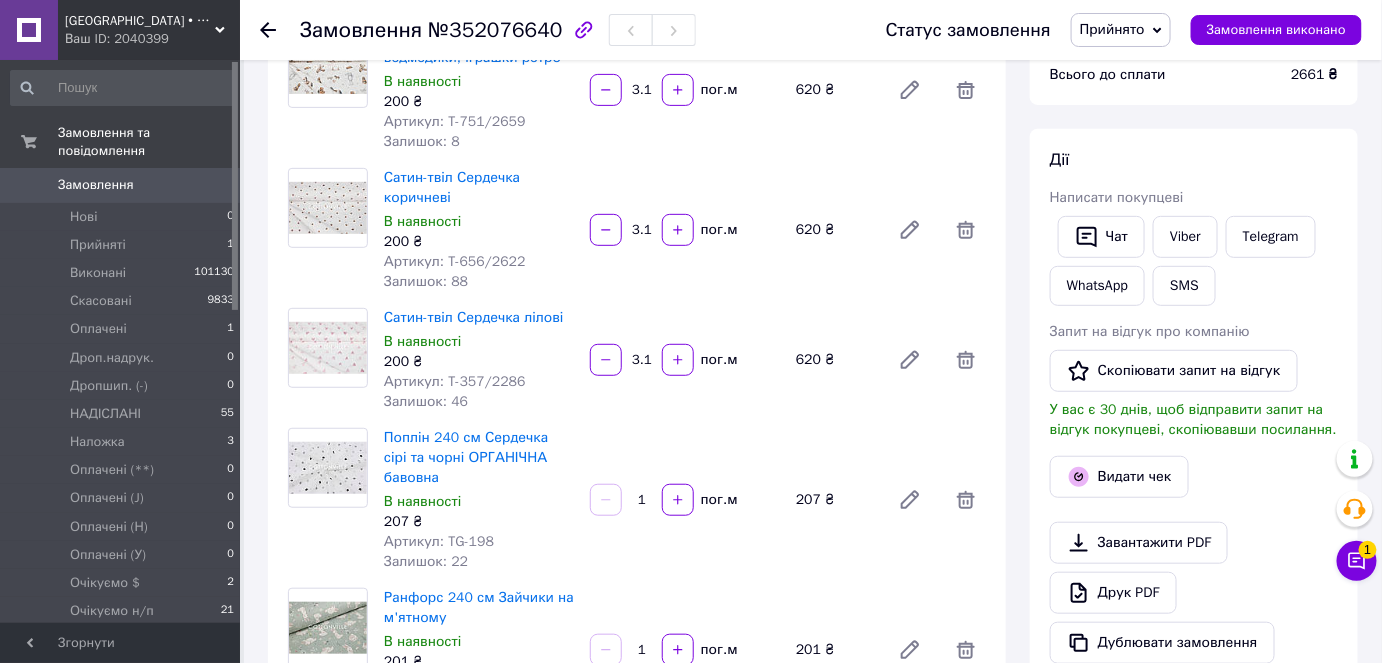 scroll, scrollTop: 42, scrollLeft: 0, axis: vertical 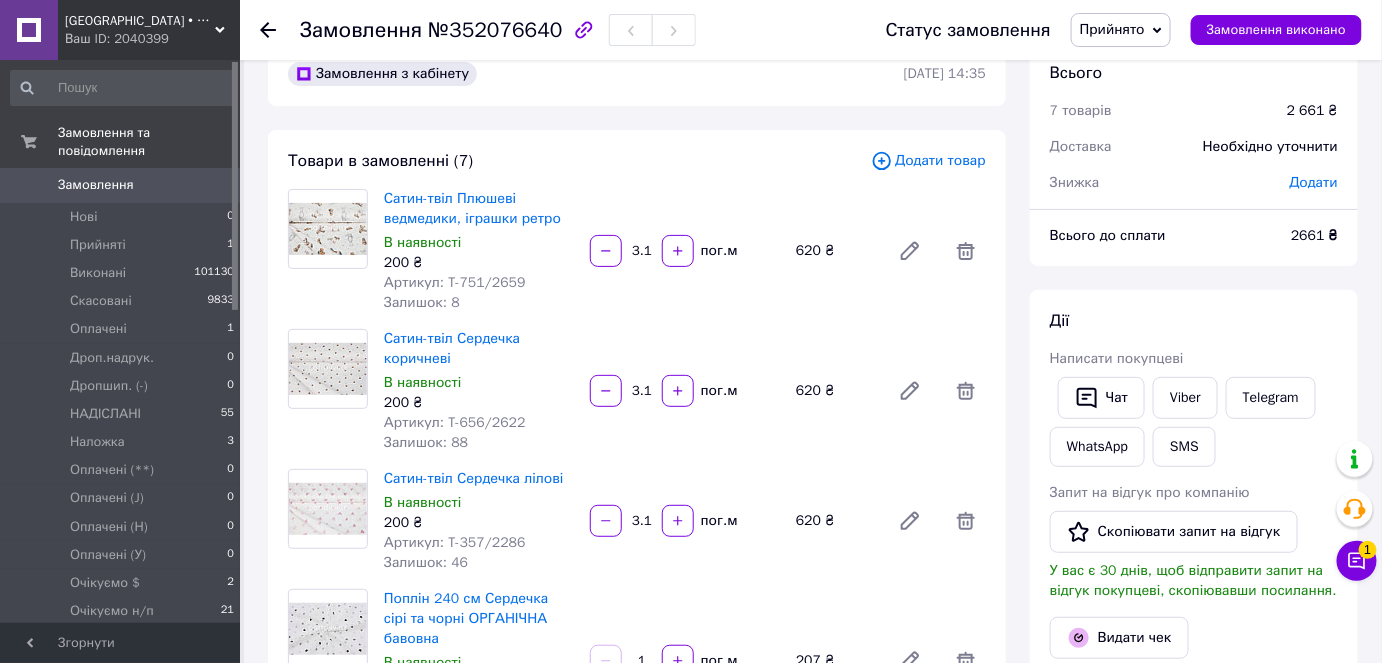 click on "Додати товар" at bounding box center (928, 161) 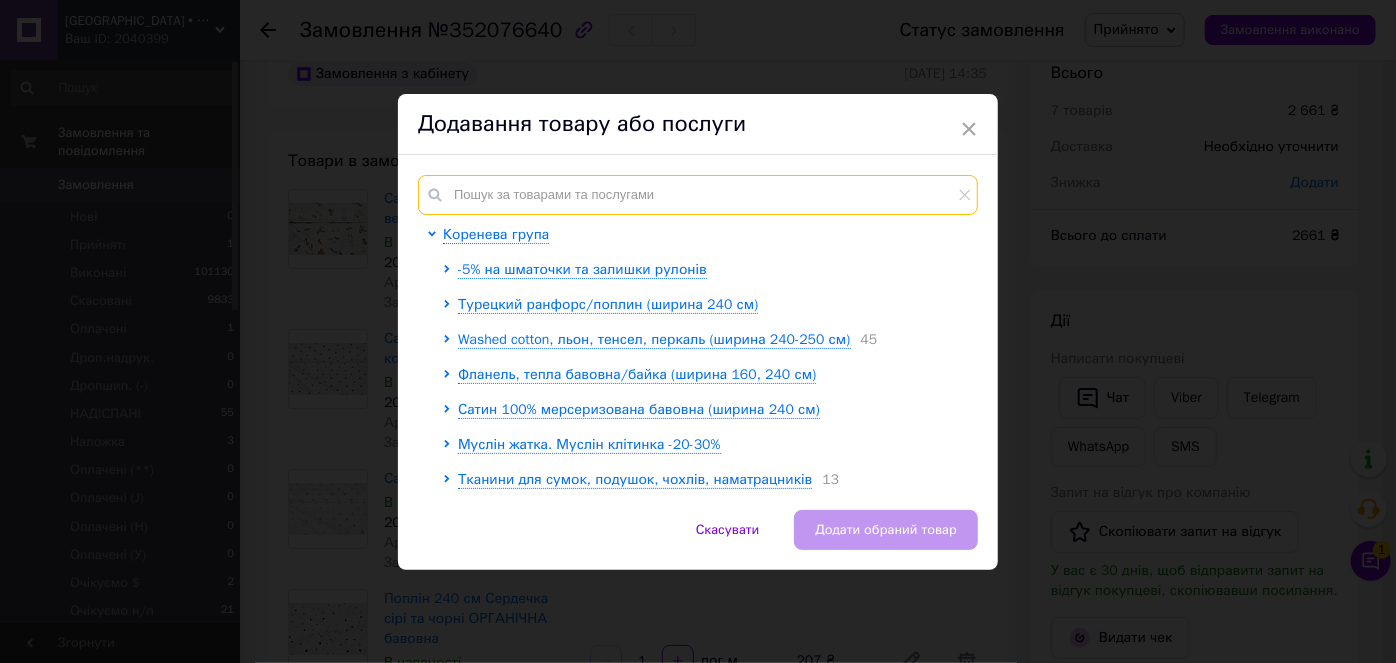 click at bounding box center (698, 195) 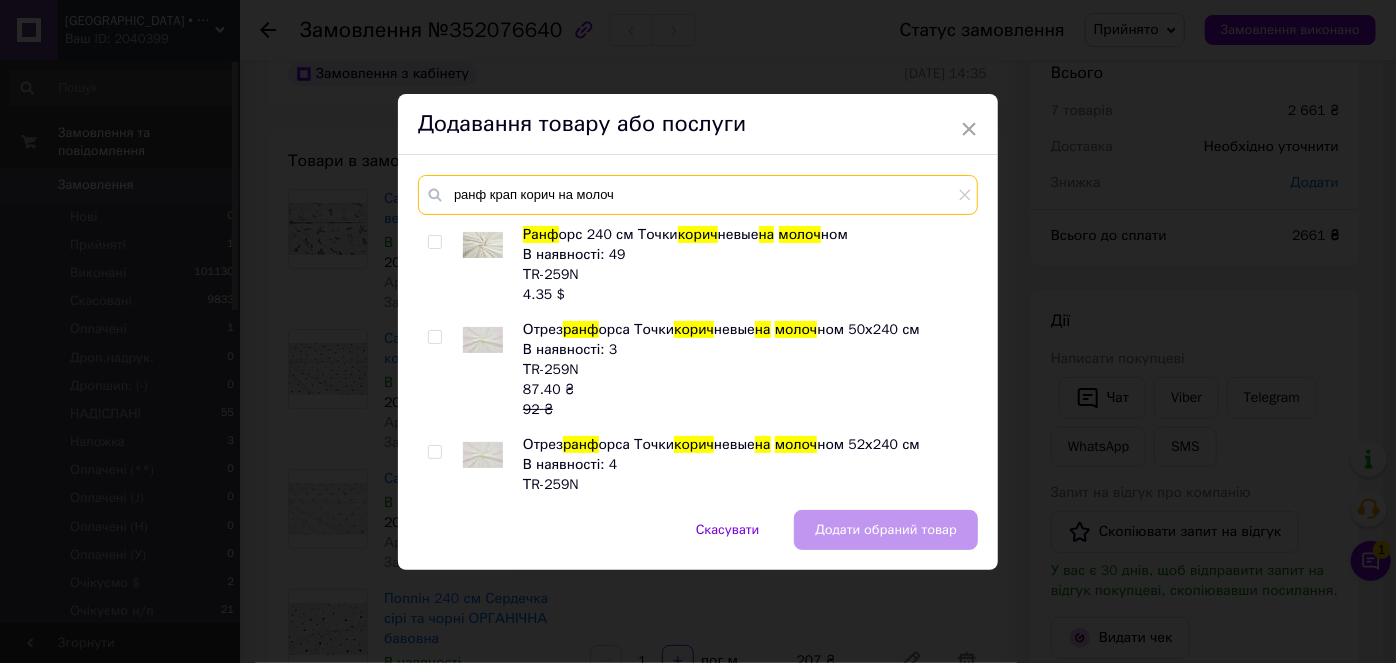 type on "ранф крап корич на молоч" 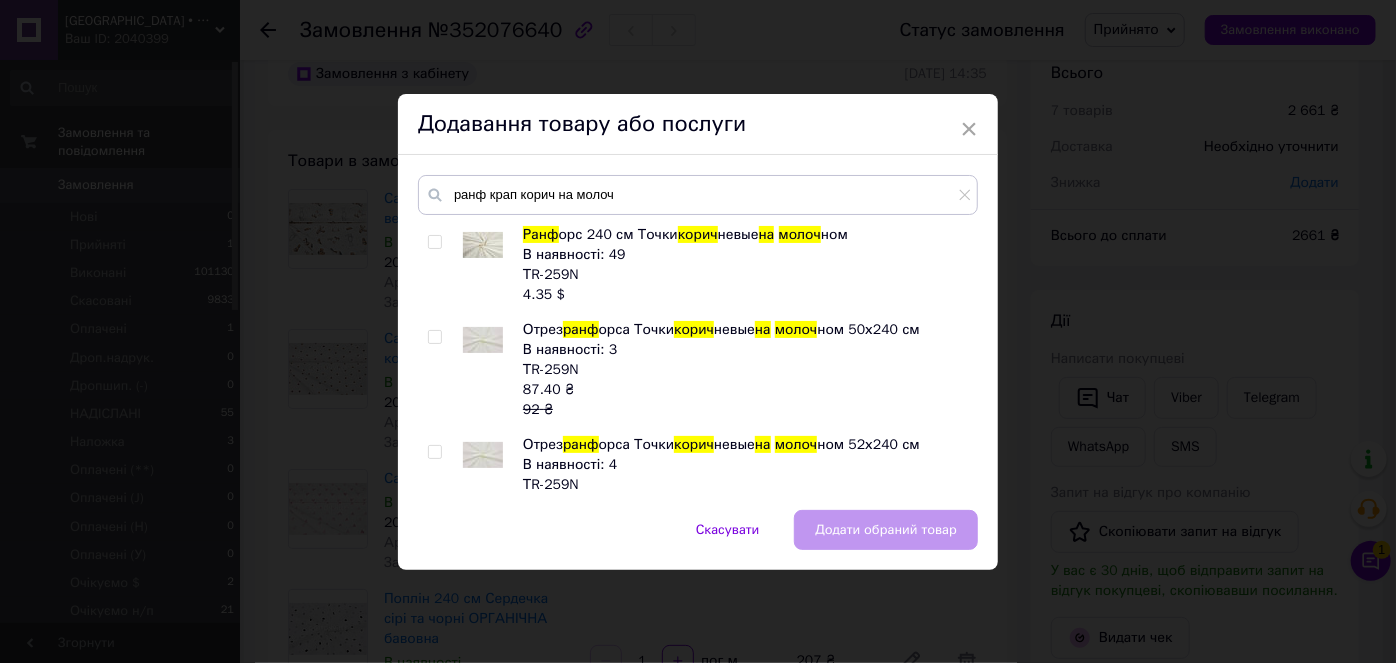 click at bounding box center (434, 242) 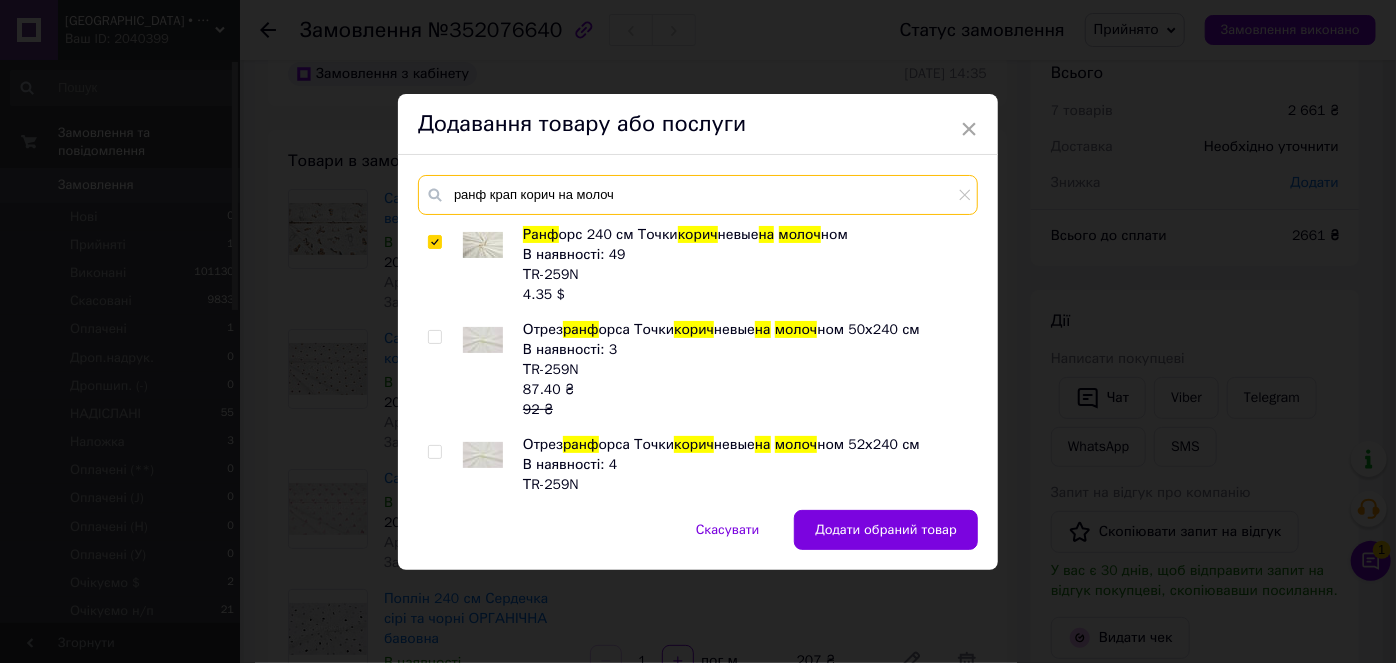drag, startPoint x: 486, startPoint y: 188, endPoint x: 613, endPoint y: 194, distance: 127.141655 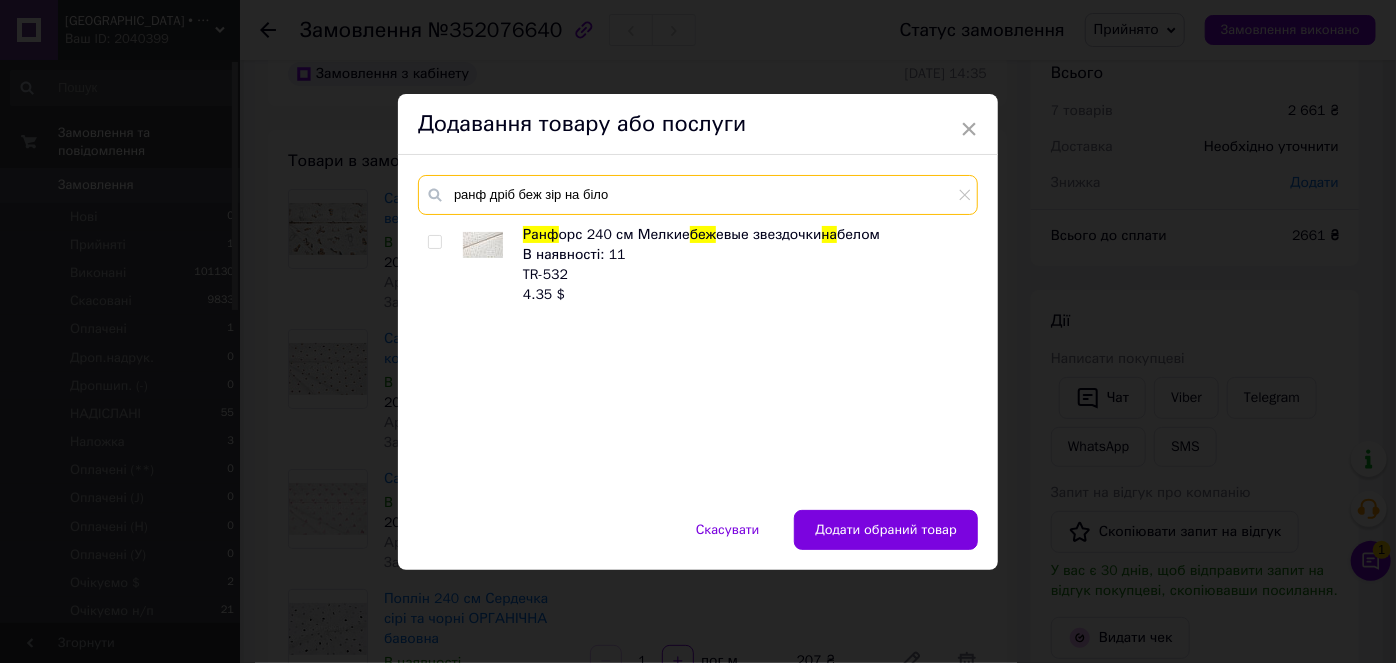 type on "ранф дріб беж зір на біло" 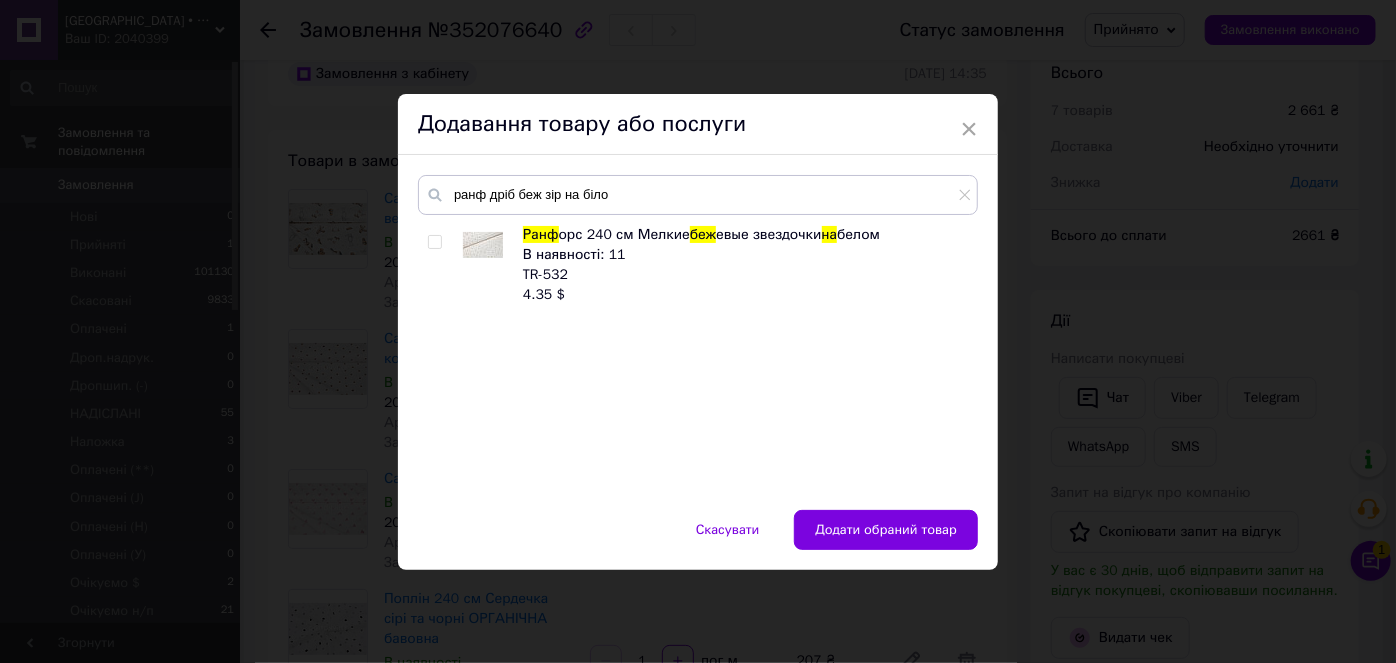 drag, startPoint x: 432, startPoint y: 241, endPoint x: 626, endPoint y: 310, distance: 205.90532 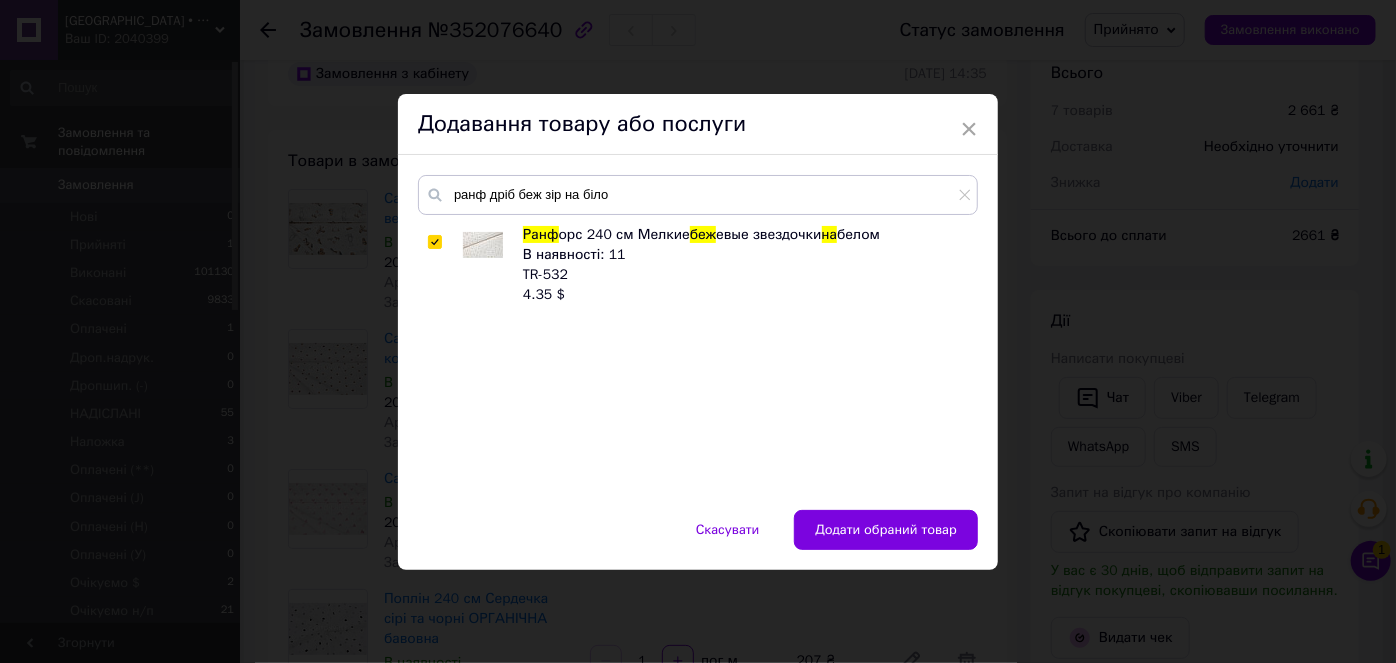 checkbox on "true" 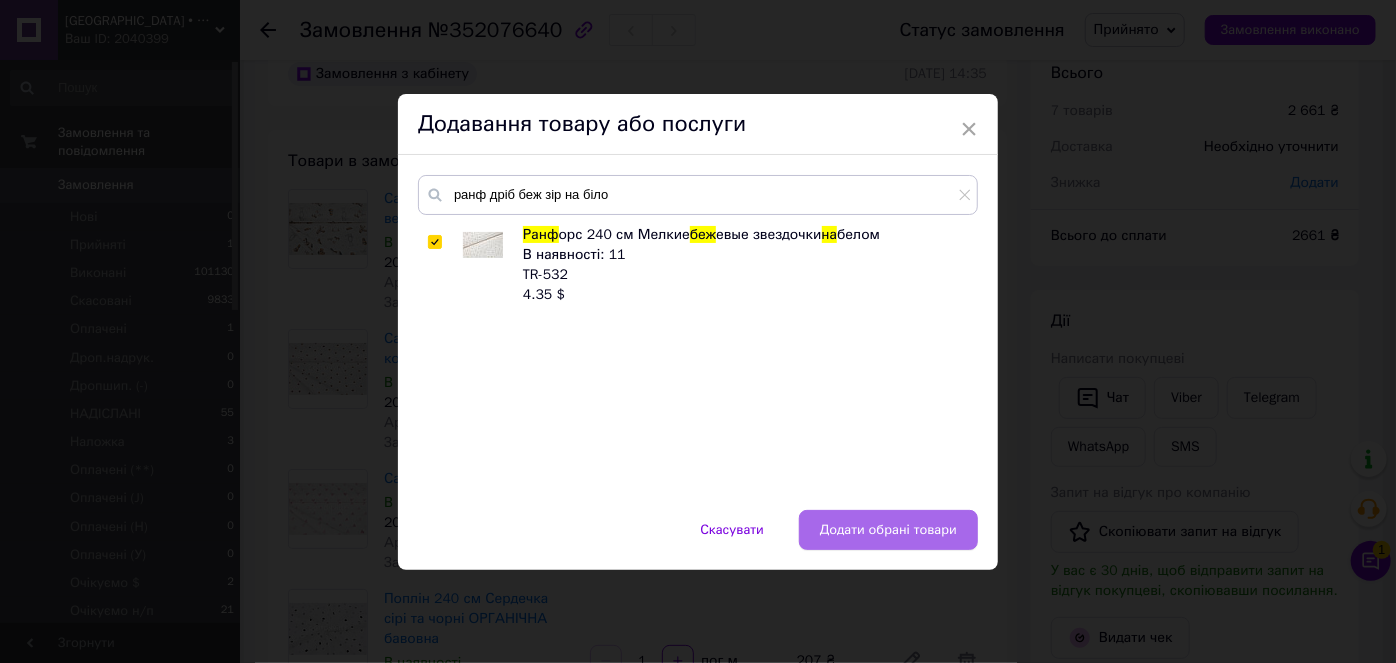 drag, startPoint x: 901, startPoint y: 515, endPoint x: 842, endPoint y: 585, distance: 91.5478 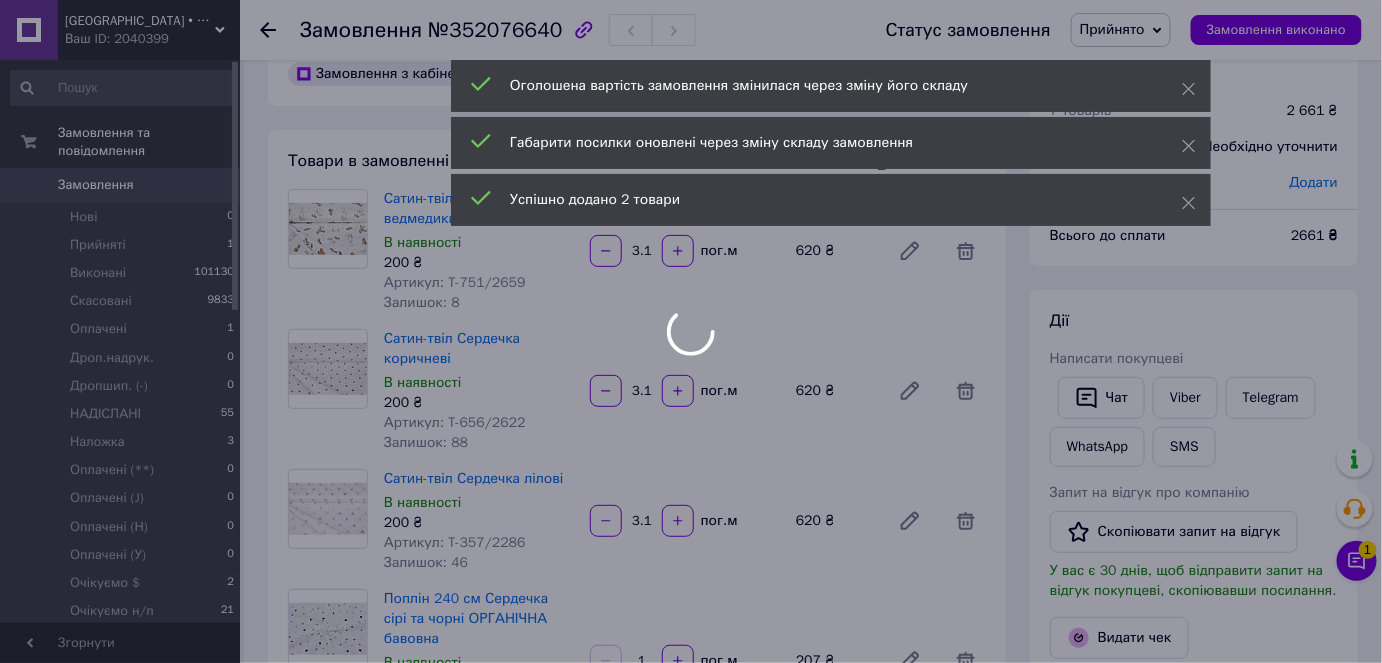 scroll, scrollTop: 1024, scrollLeft: 0, axis: vertical 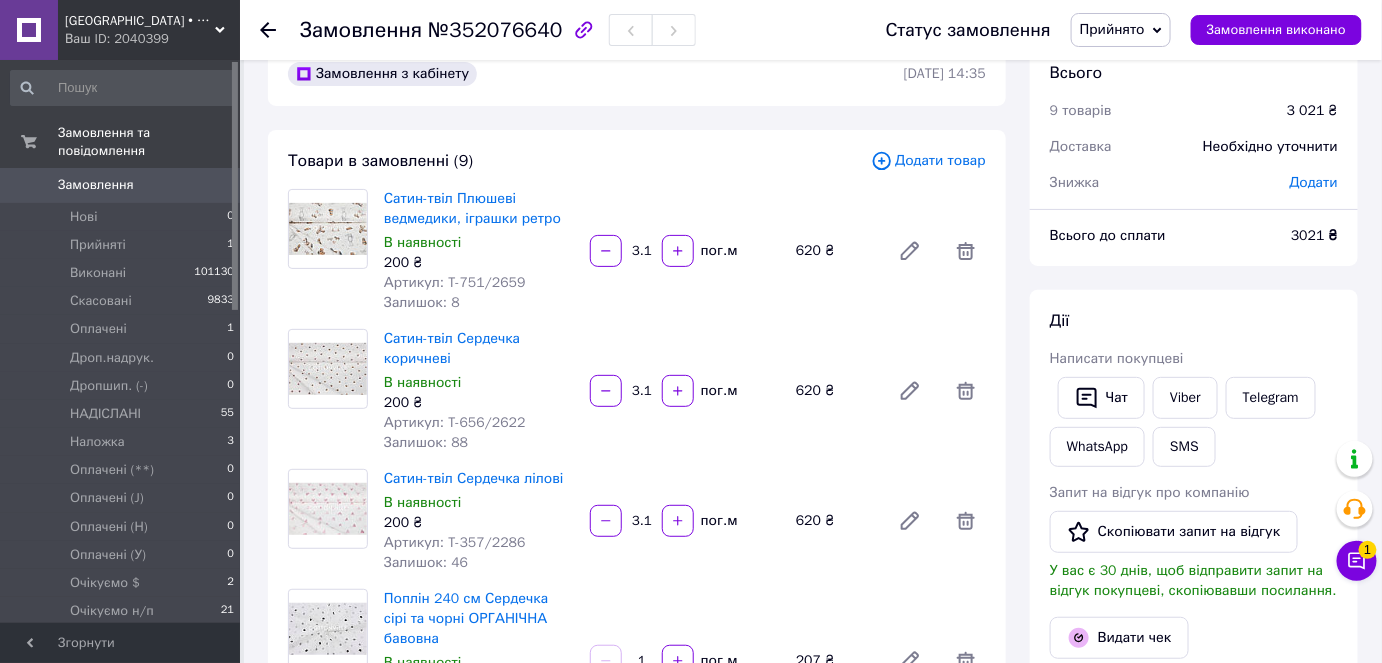 click 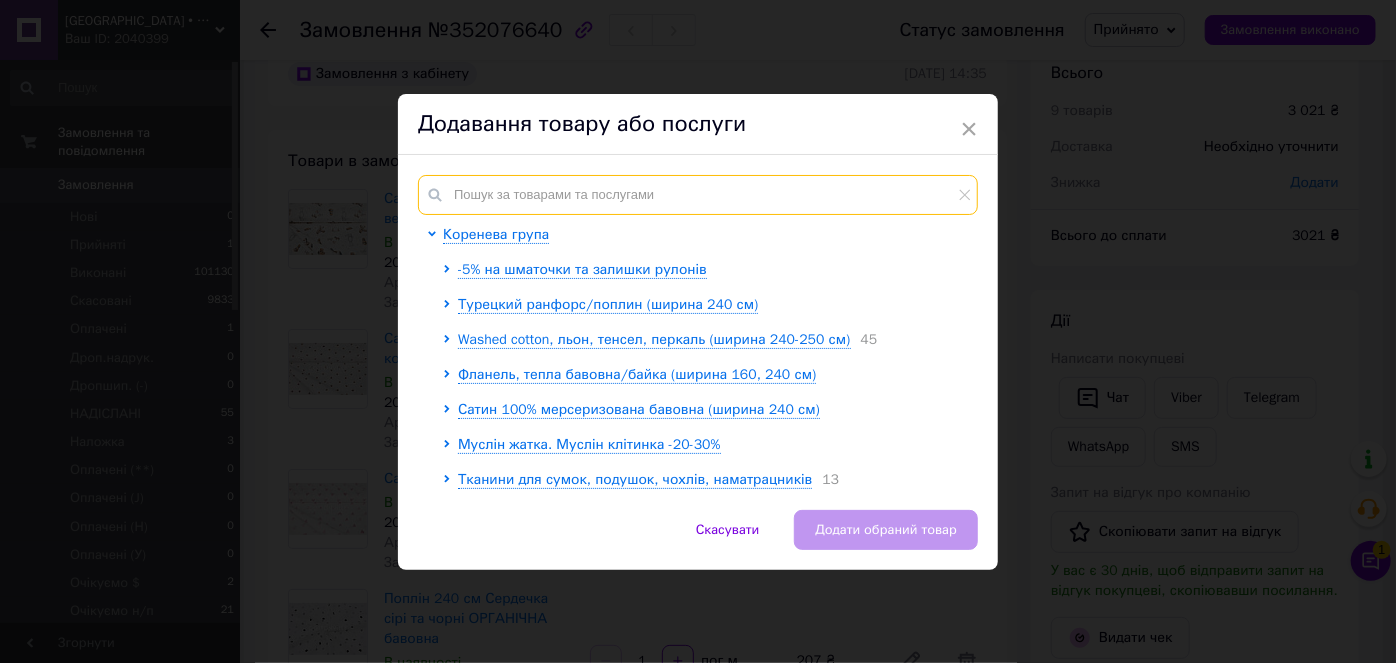 click at bounding box center (698, 195) 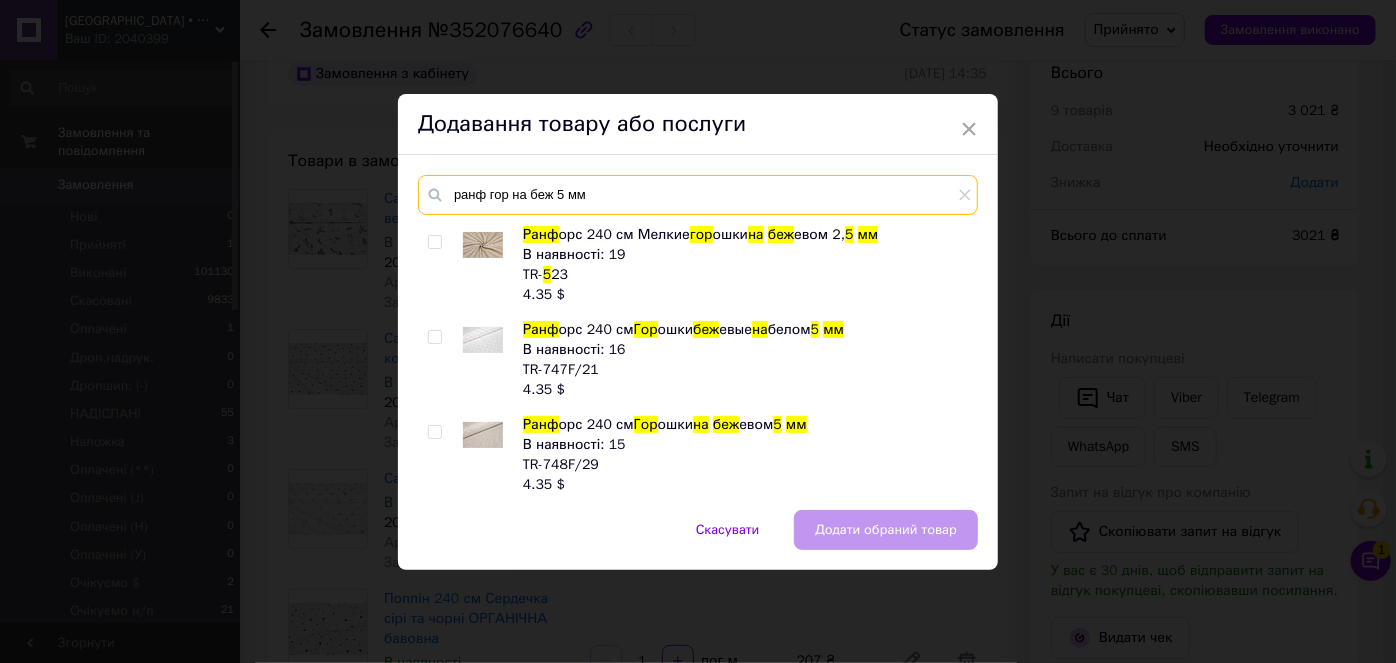 type on "ранф гор на беж 5 мм" 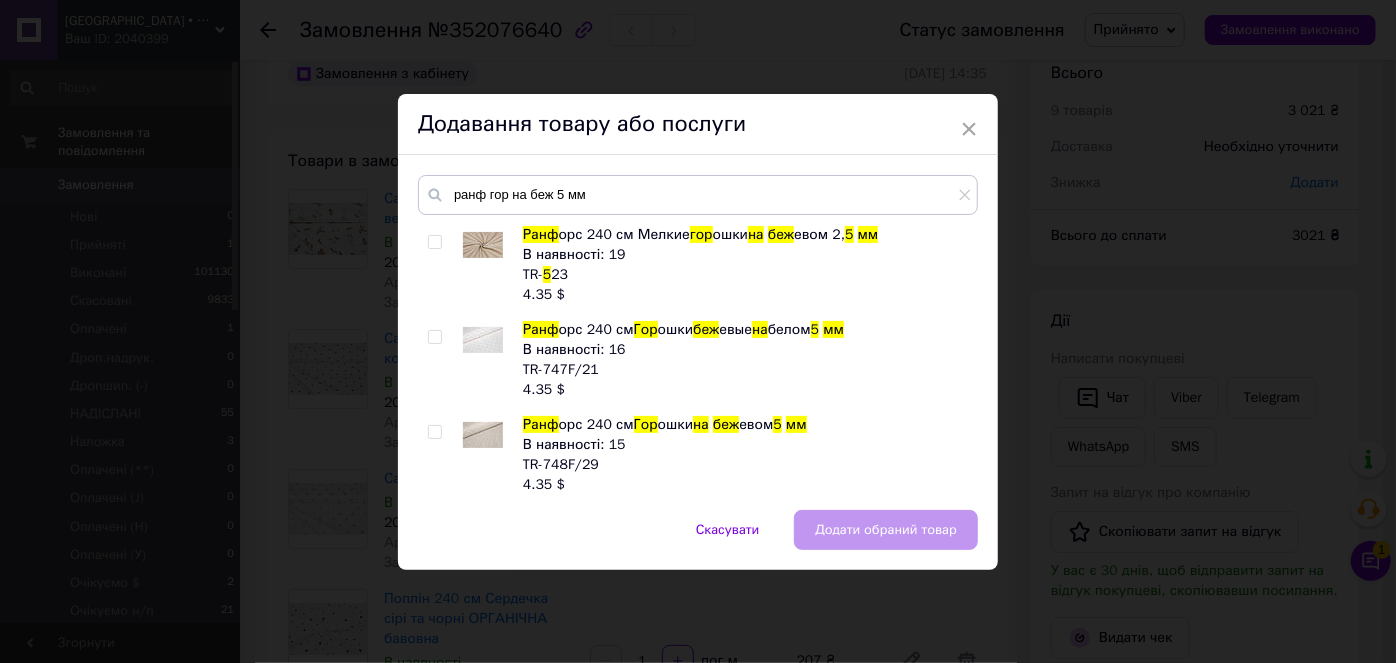 click at bounding box center (434, 242) 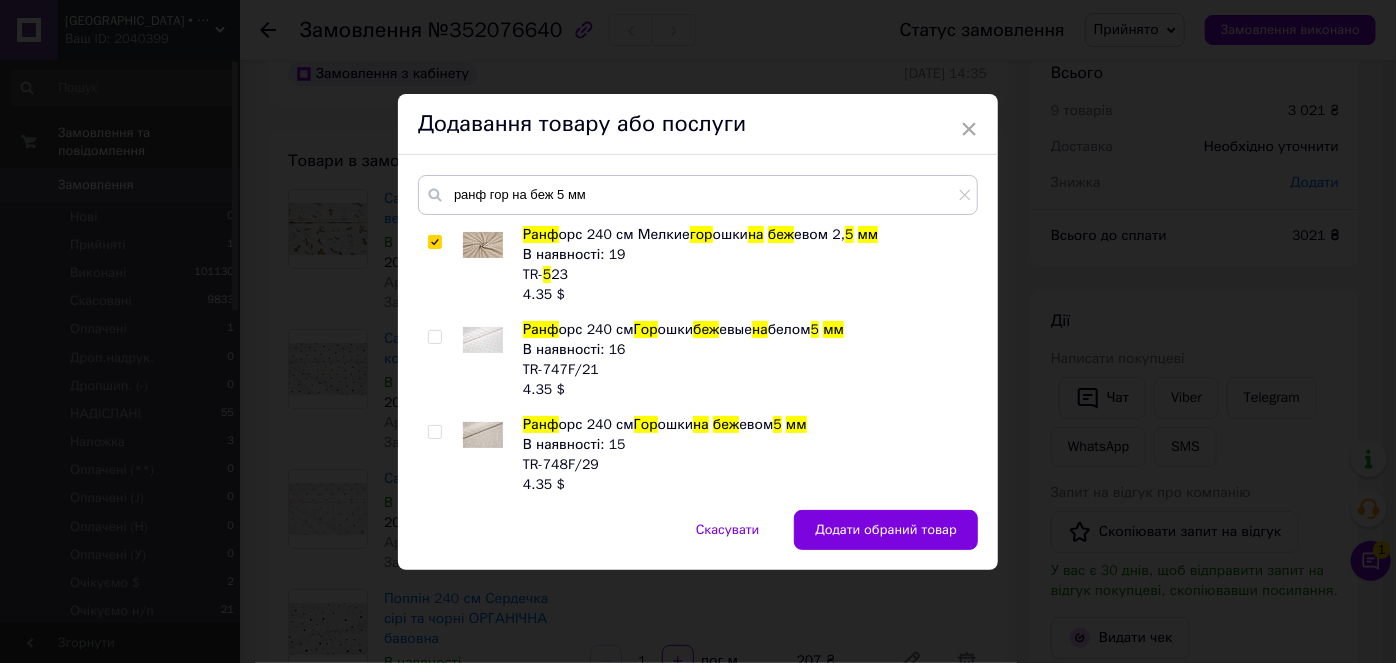 click at bounding box center (434, 242) 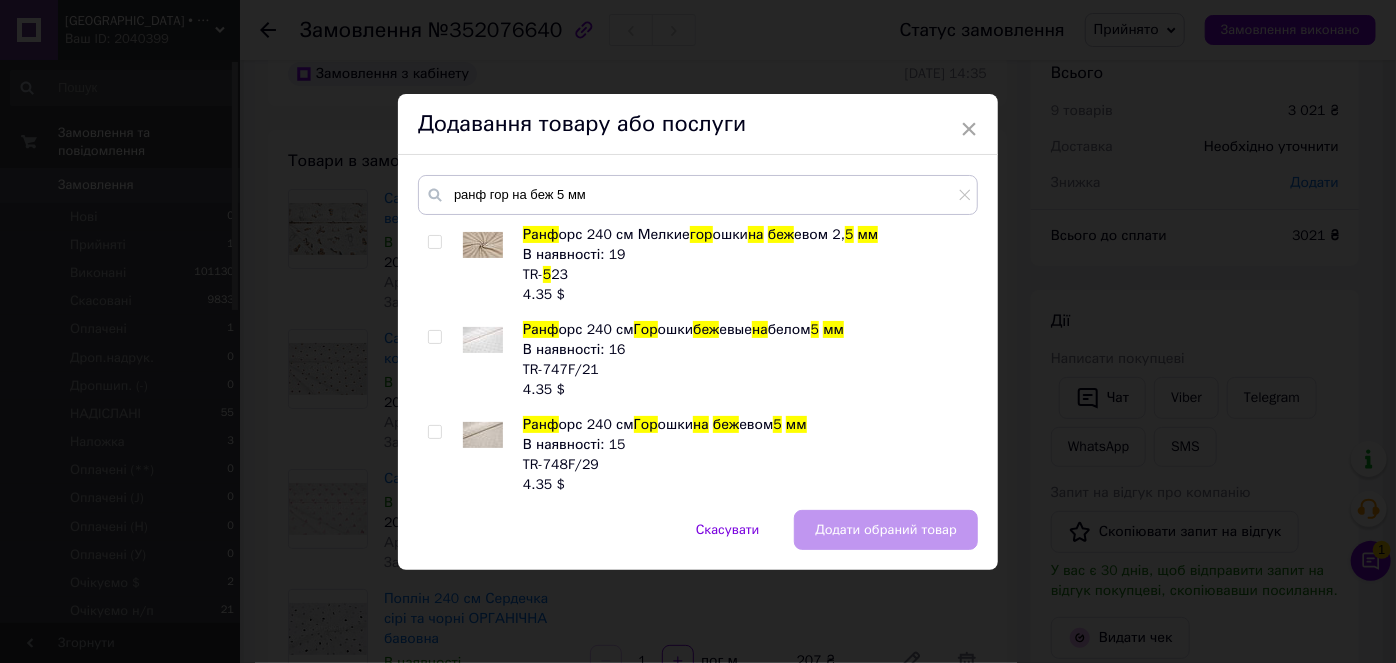 click at bounding box center [434, 432] 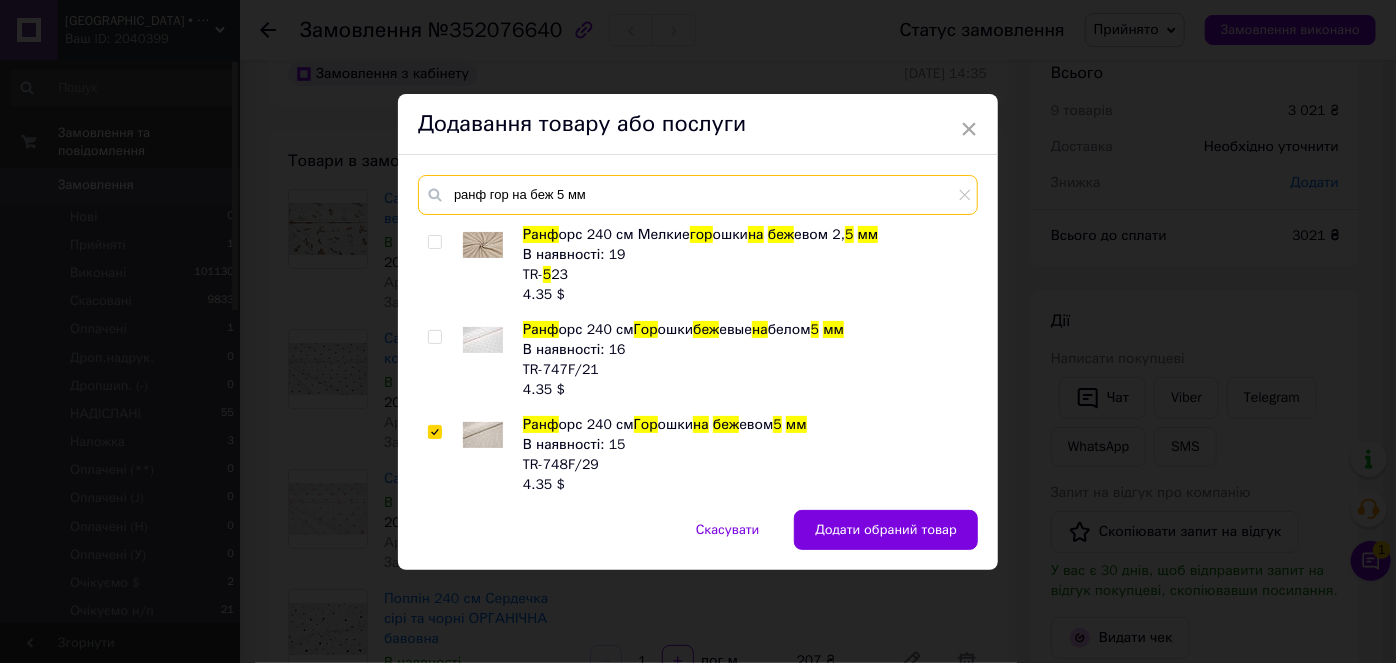 drag, startPoint x: 482, startPoint y: 197, endPoint x: 597, endPoint y: 186, distance: 115.52489 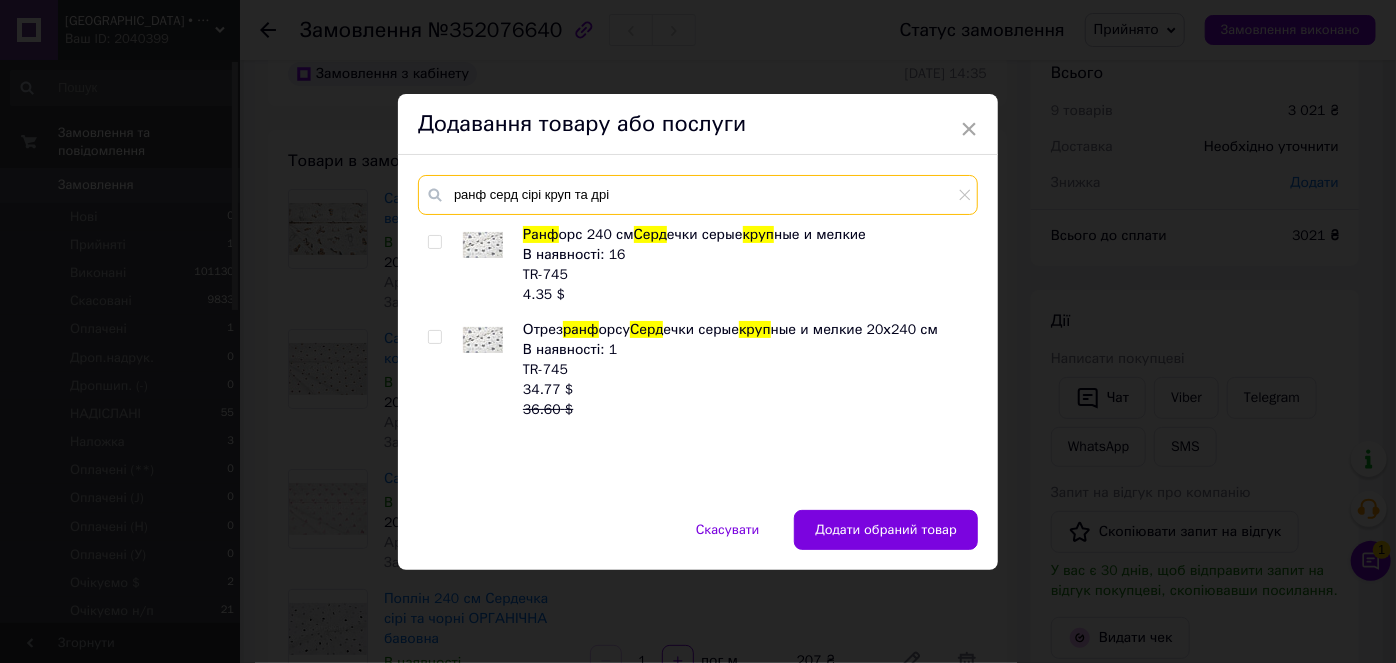 type on "ранф серд сірі круп та дрі" 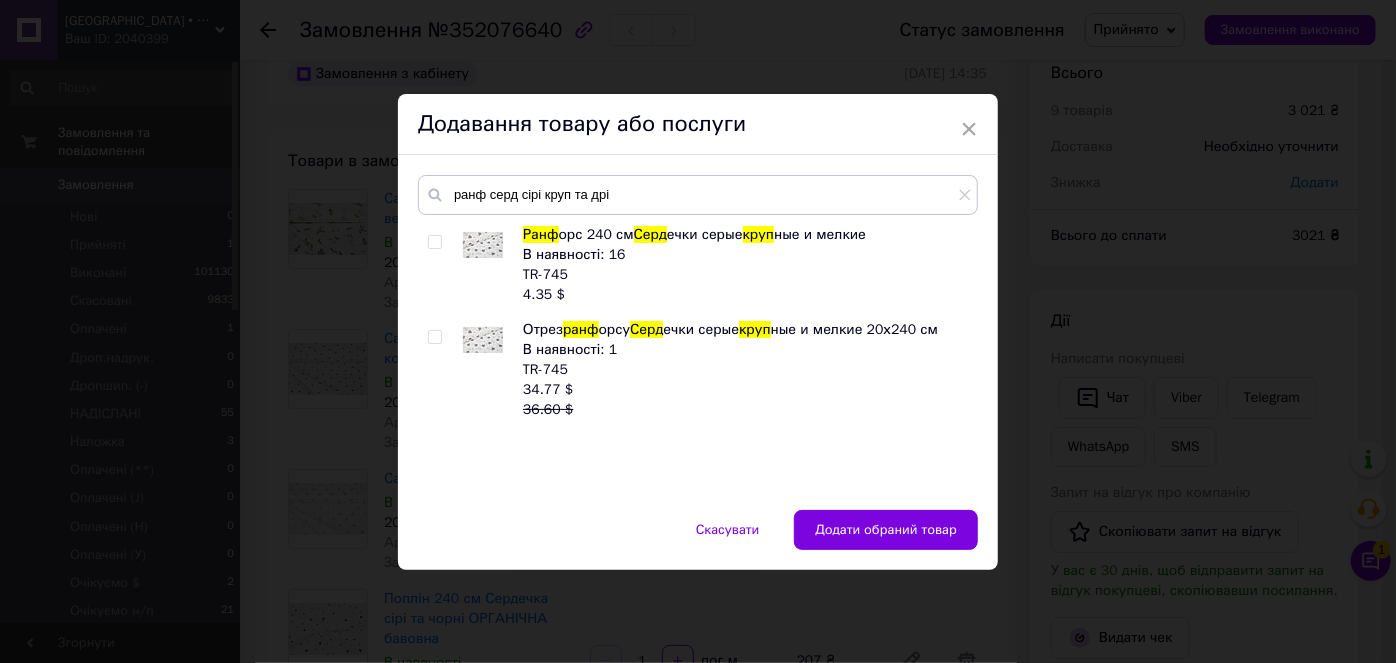 drag, startPoint x: 434, startPoint y: 236, endPoint x: 472, endPoint y: 295, distance: 70.178345 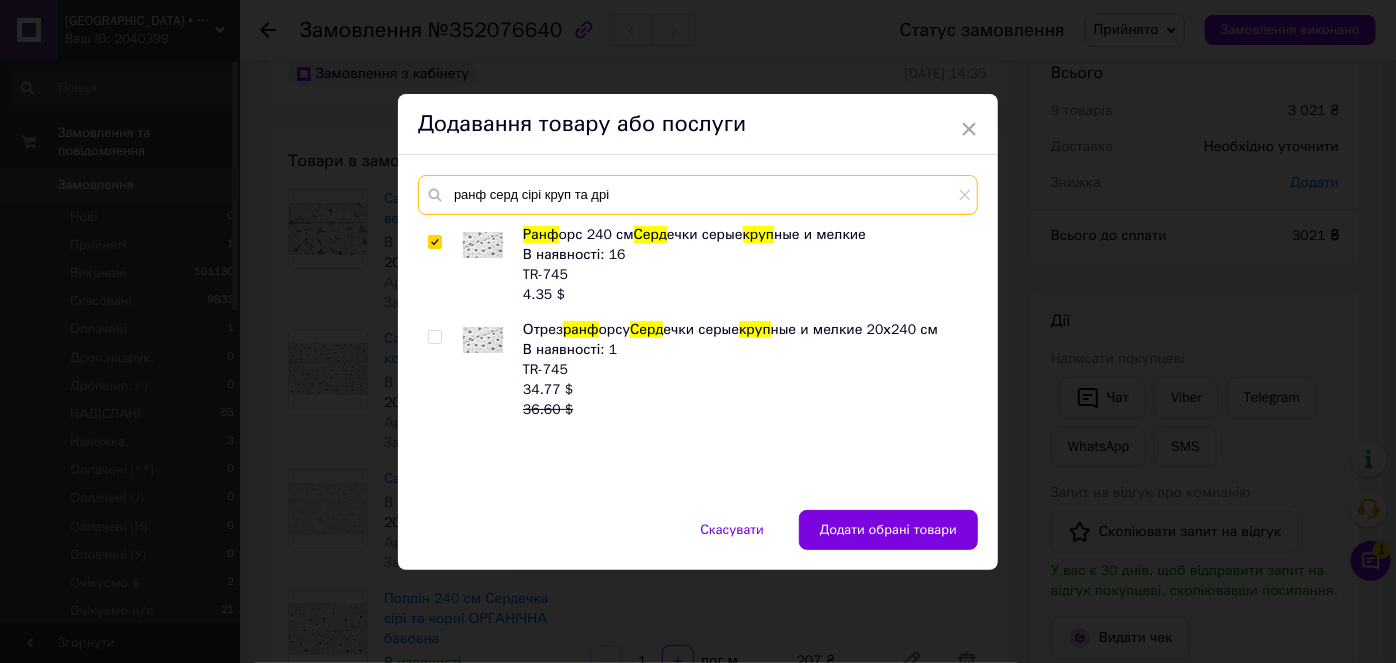 drag, startPoint x: 491, startPoint y: 188, endPoint x: 691, endPoint y: 185, distance: 200.02249 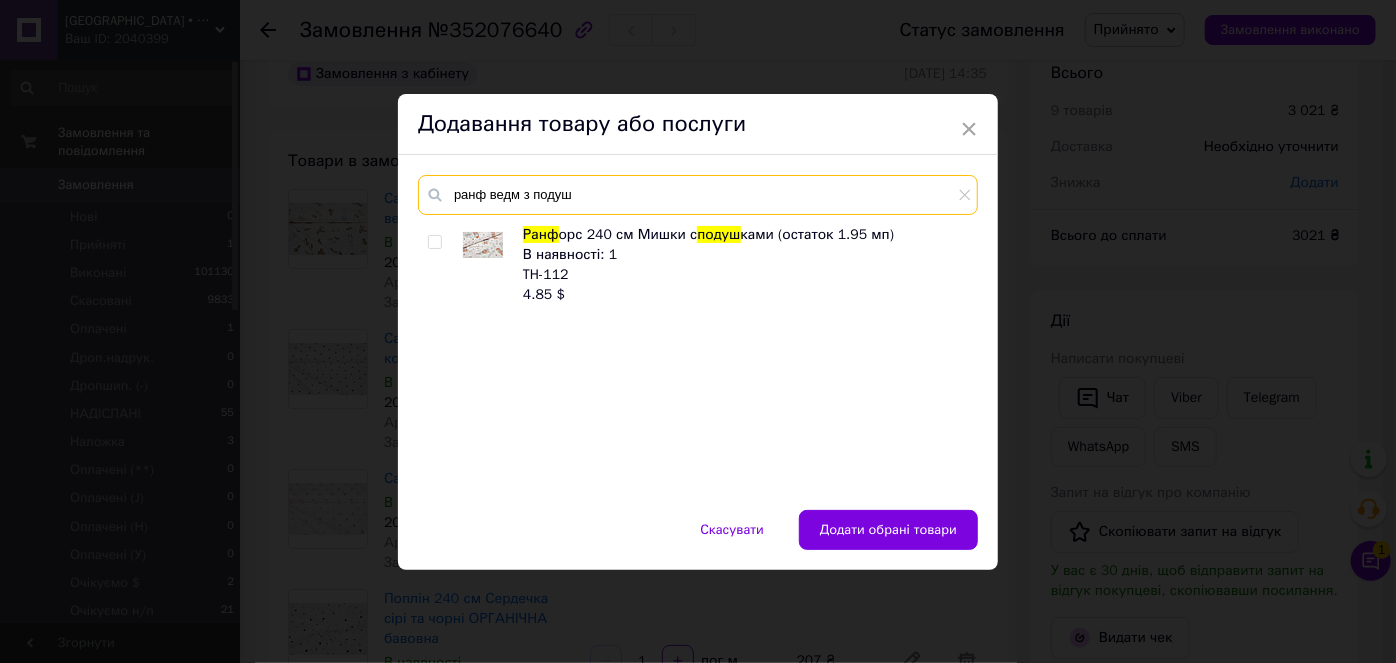 type on "ранф ведм з подуш" 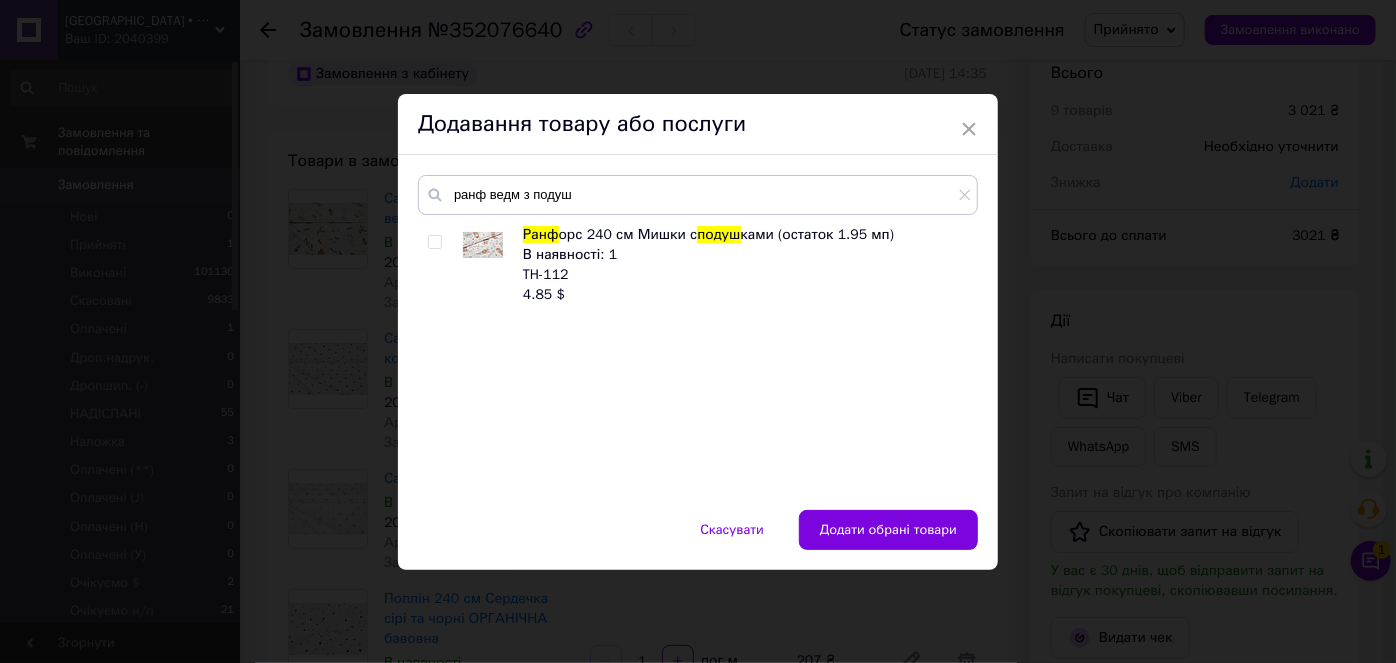 click at bounding box center [434, 242] 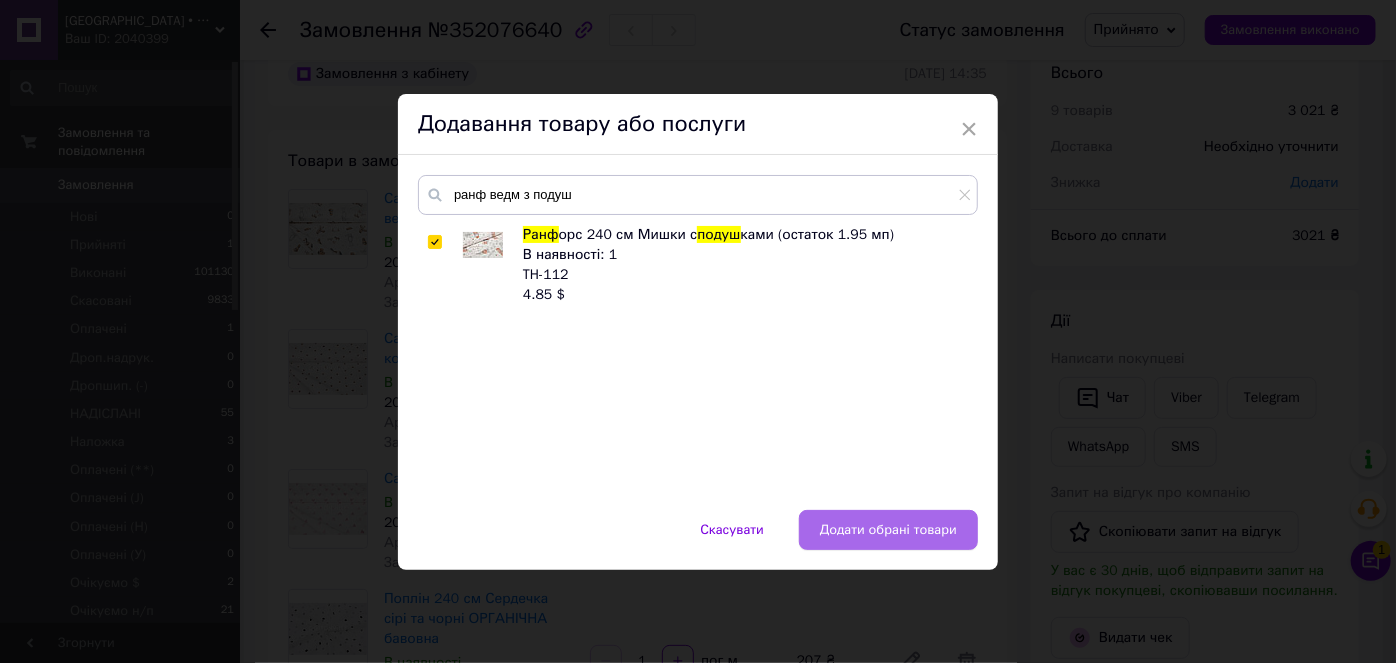 click on "Додати обрані товари" at bounding box center [888, 530] 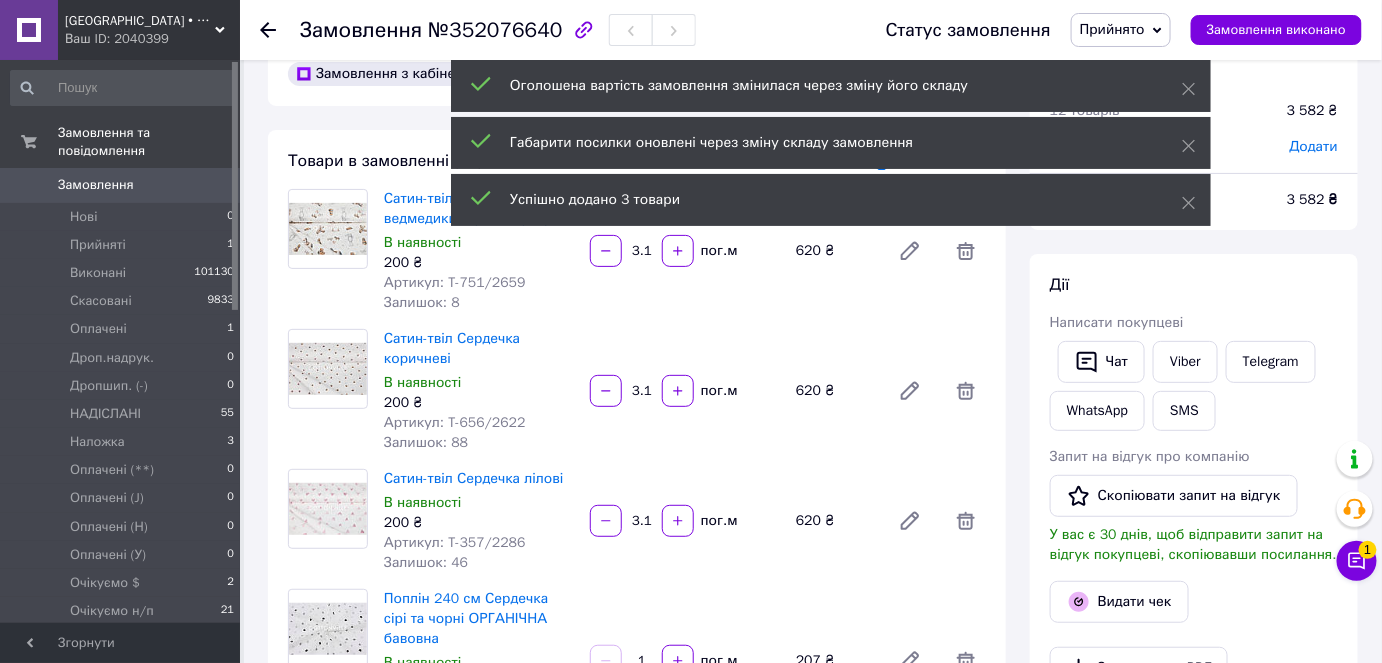 scroll, scrollTop: 1120, scrollLeft: 0, axis: vertical 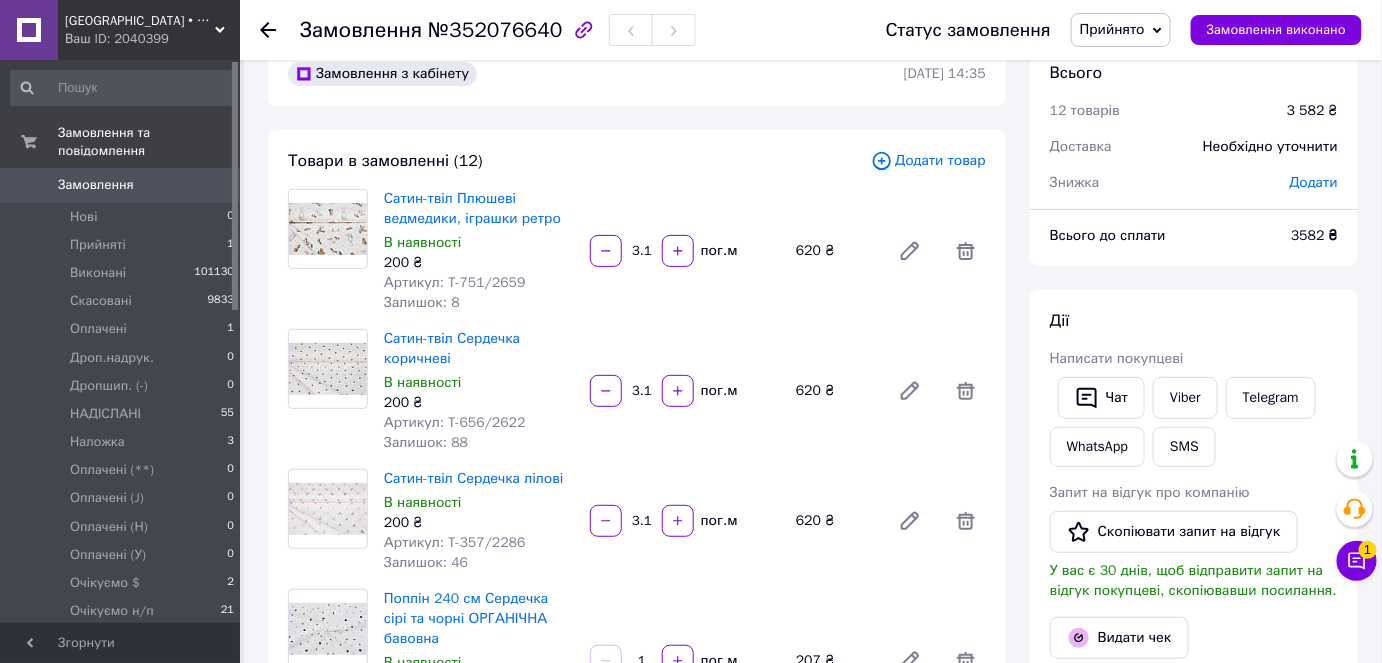 click on "Додати товар" at bounding box center (928, 161) 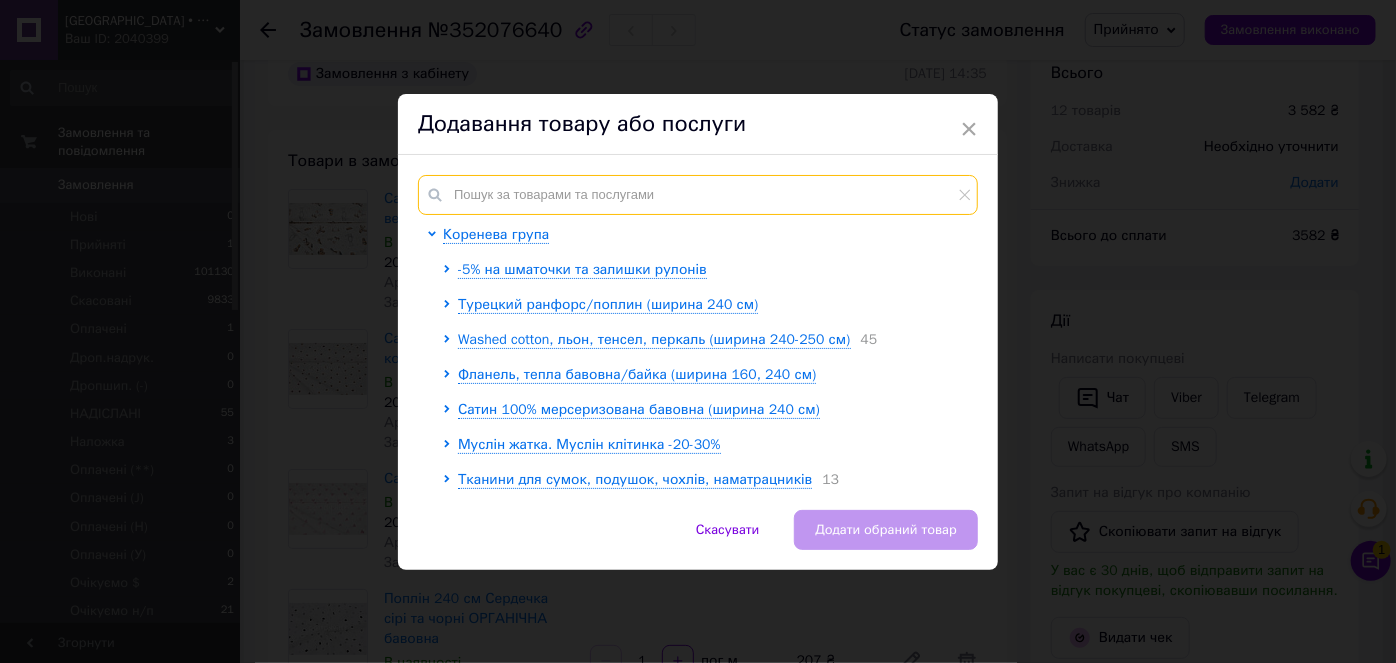 click at bounding box center (698, 195) 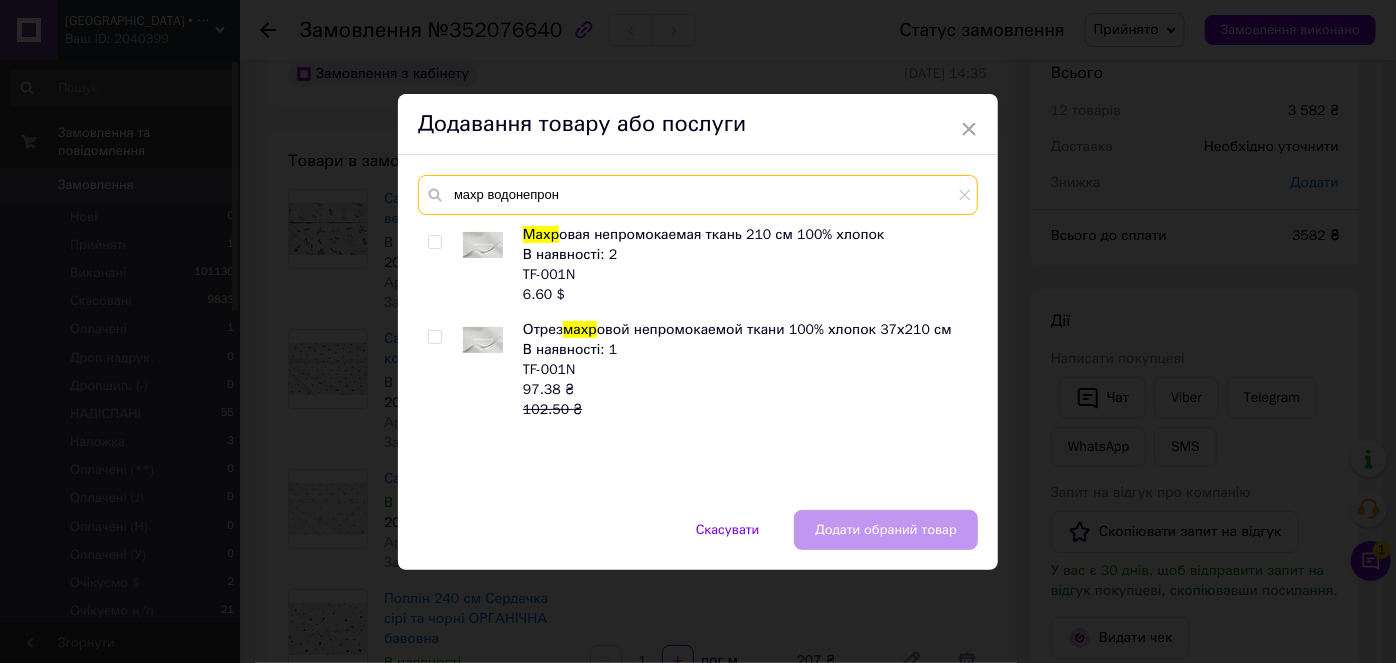 type on "махр водонепрон" 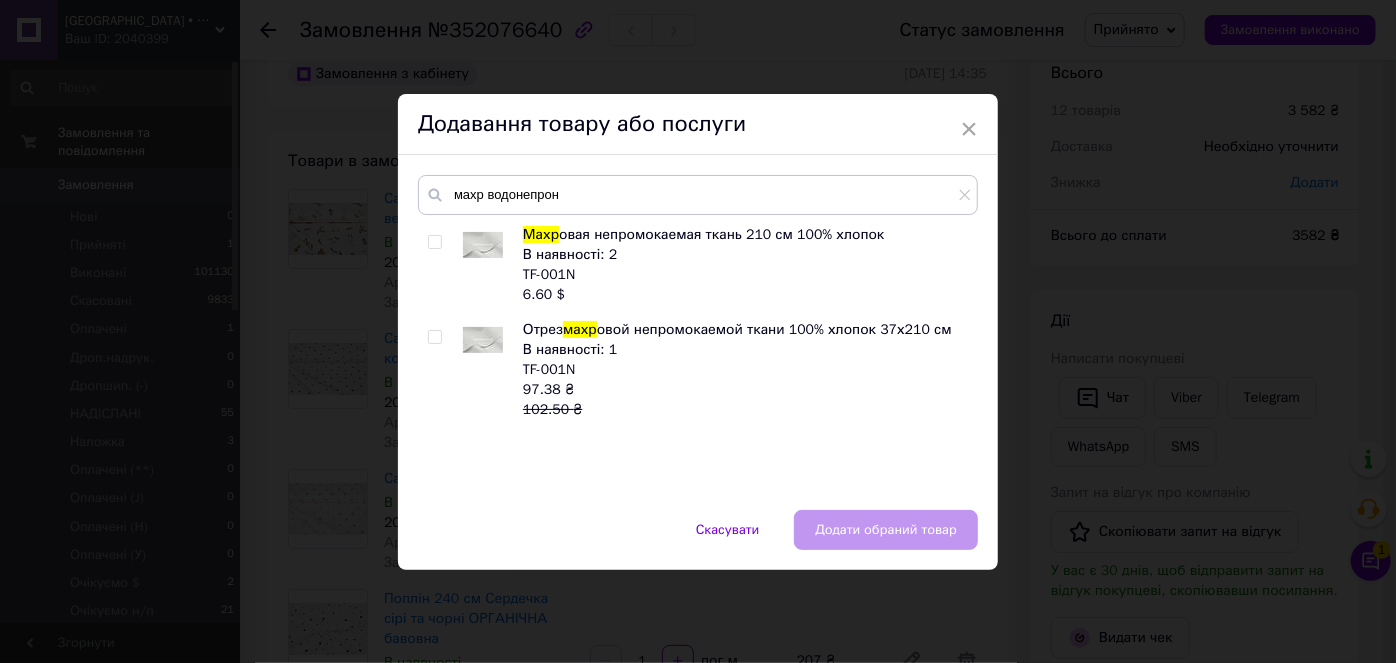 drag, startPoint x: 432, startPoint y: 239, endPoint x: 648, endPoint y: 389, distance: 262.97528 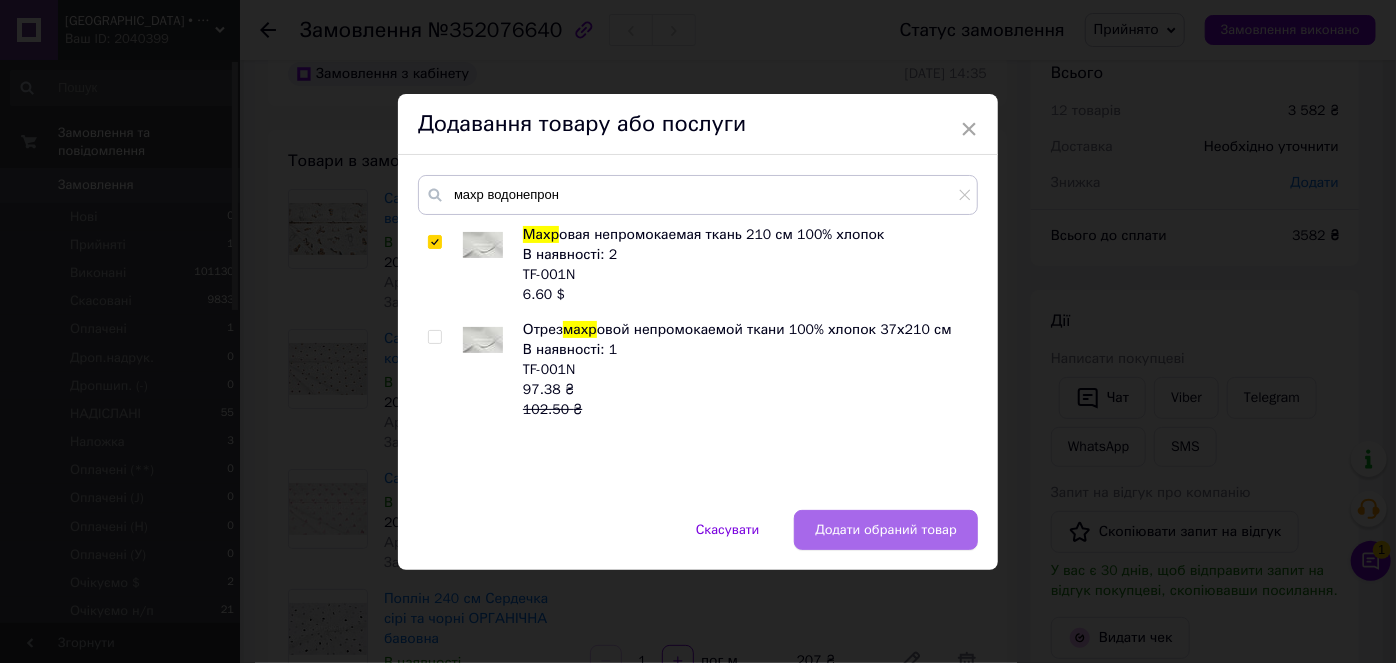 click on "Додати обраний товар" at bounding box center [886, 530] 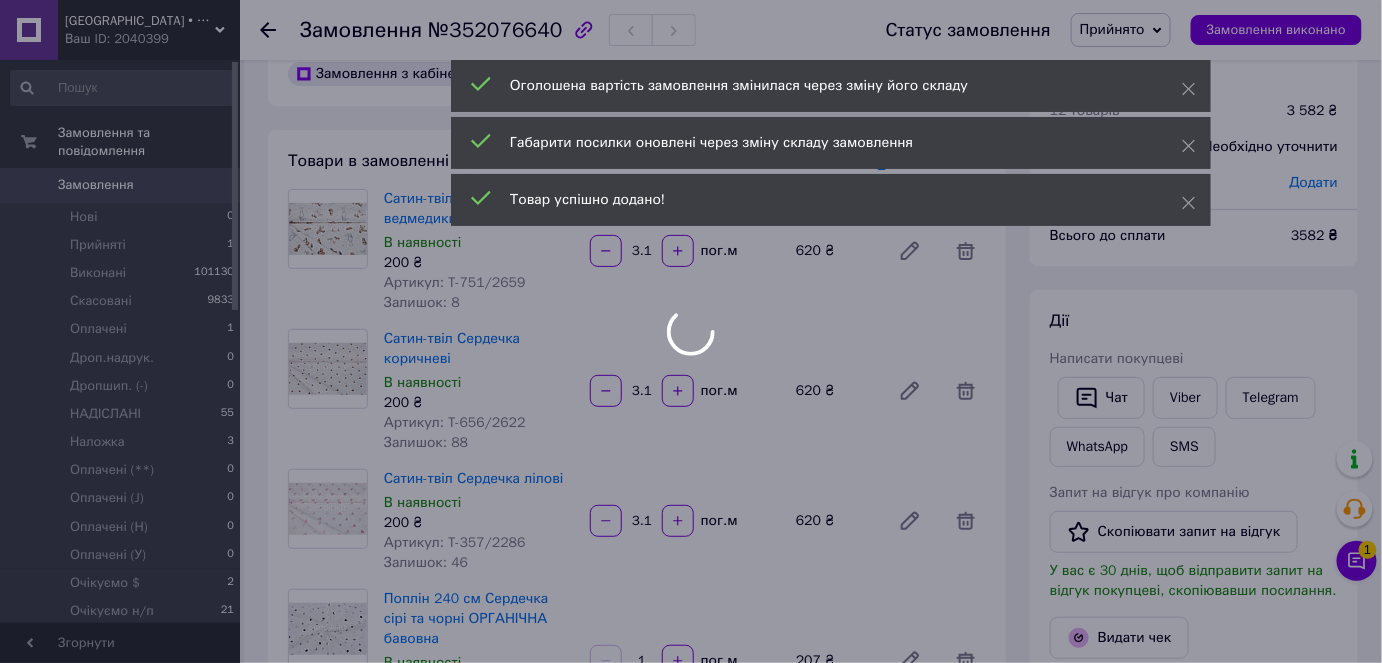scroll, scrollTop: 1216, scrollLeft: 0, axis: vertical 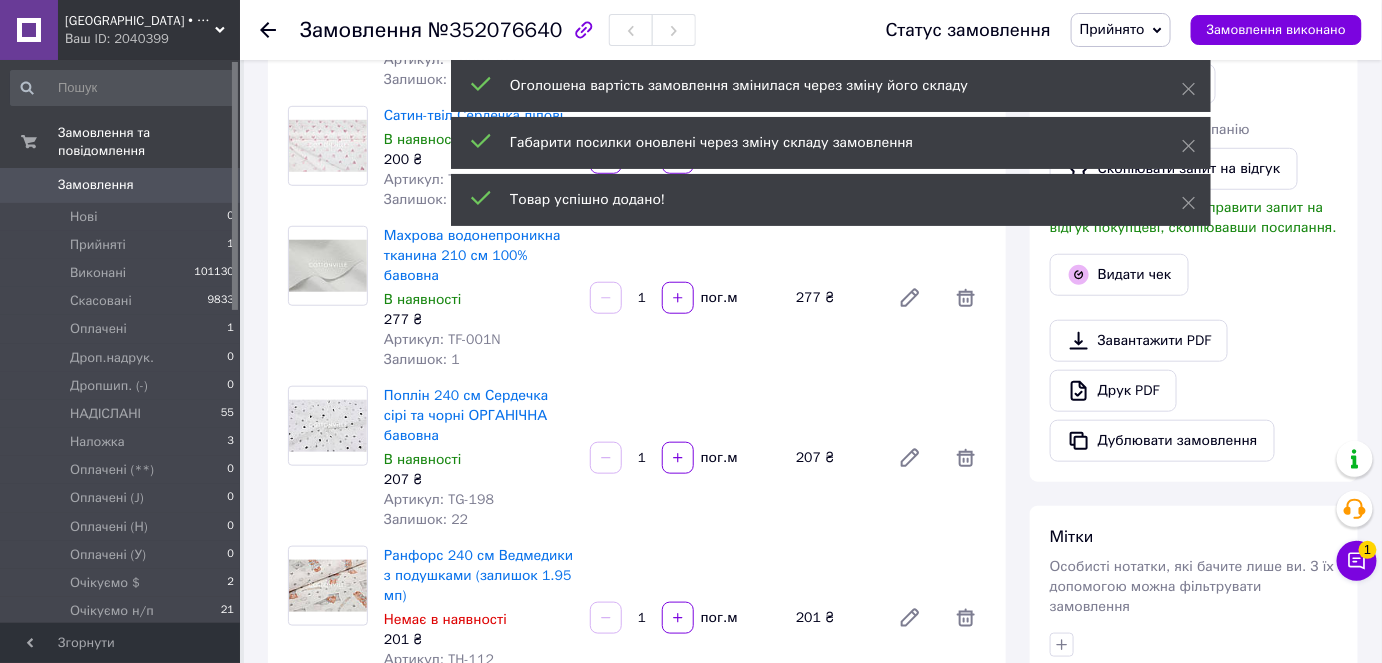 click on "1" at bounding box center (642, 298) 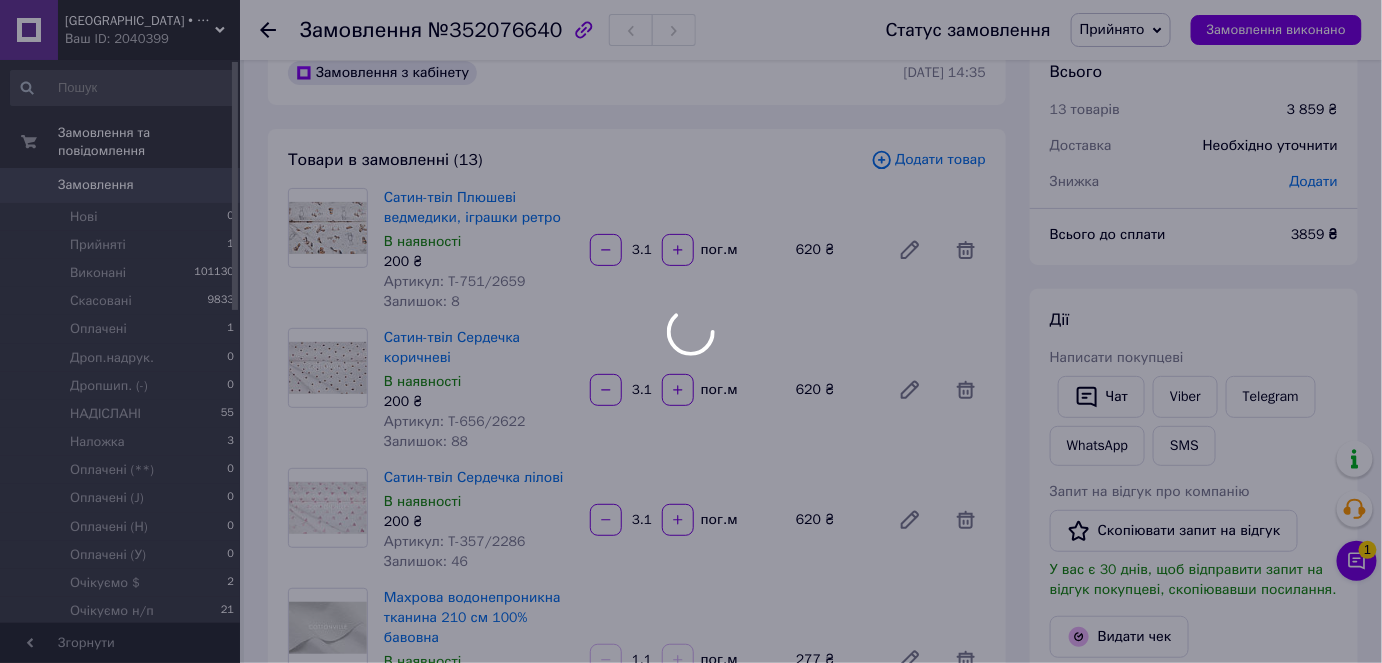 scroll, scrollTop: 42, scrollLeft: 0, axis: vertical 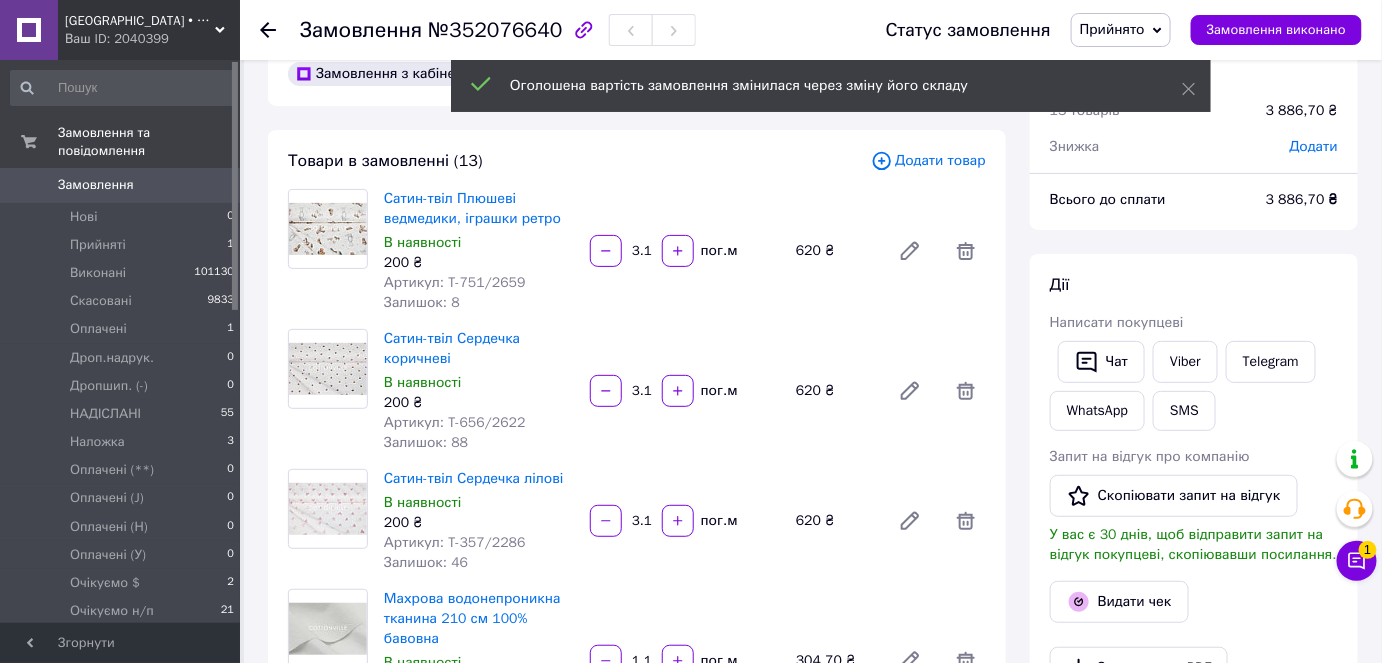 type on "1.1" 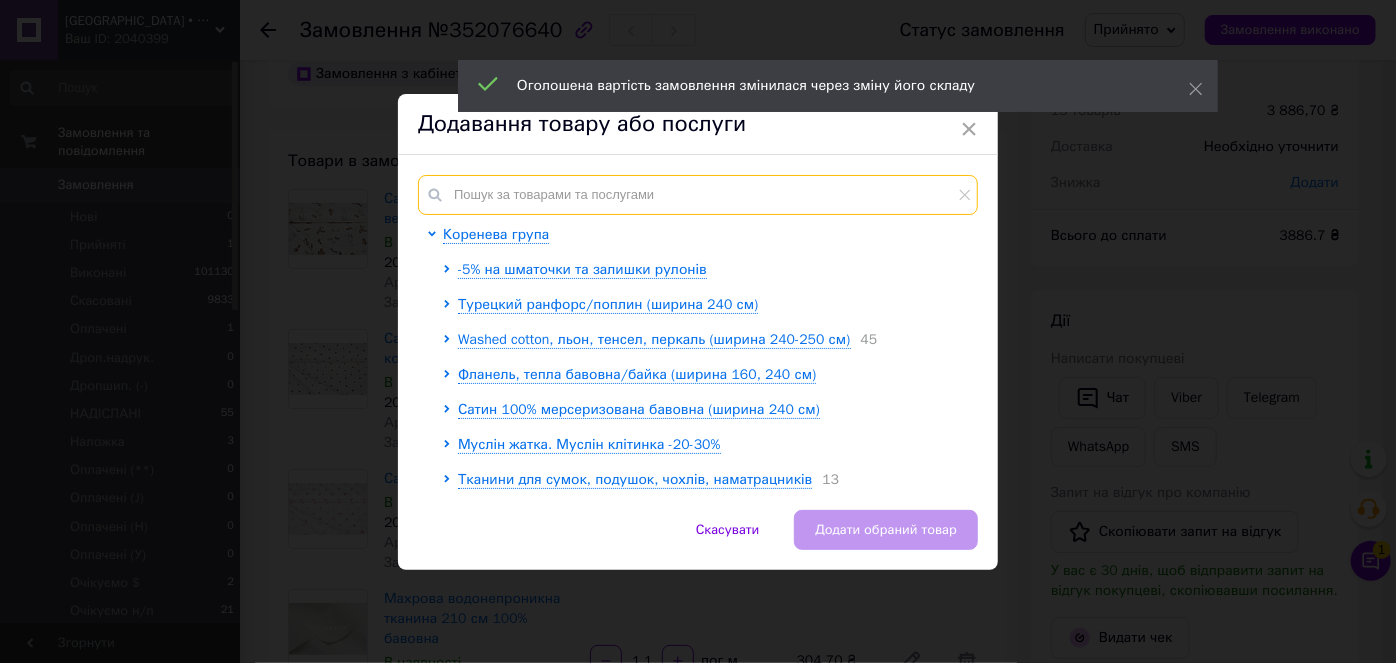 click at bounding box center [698, 195] 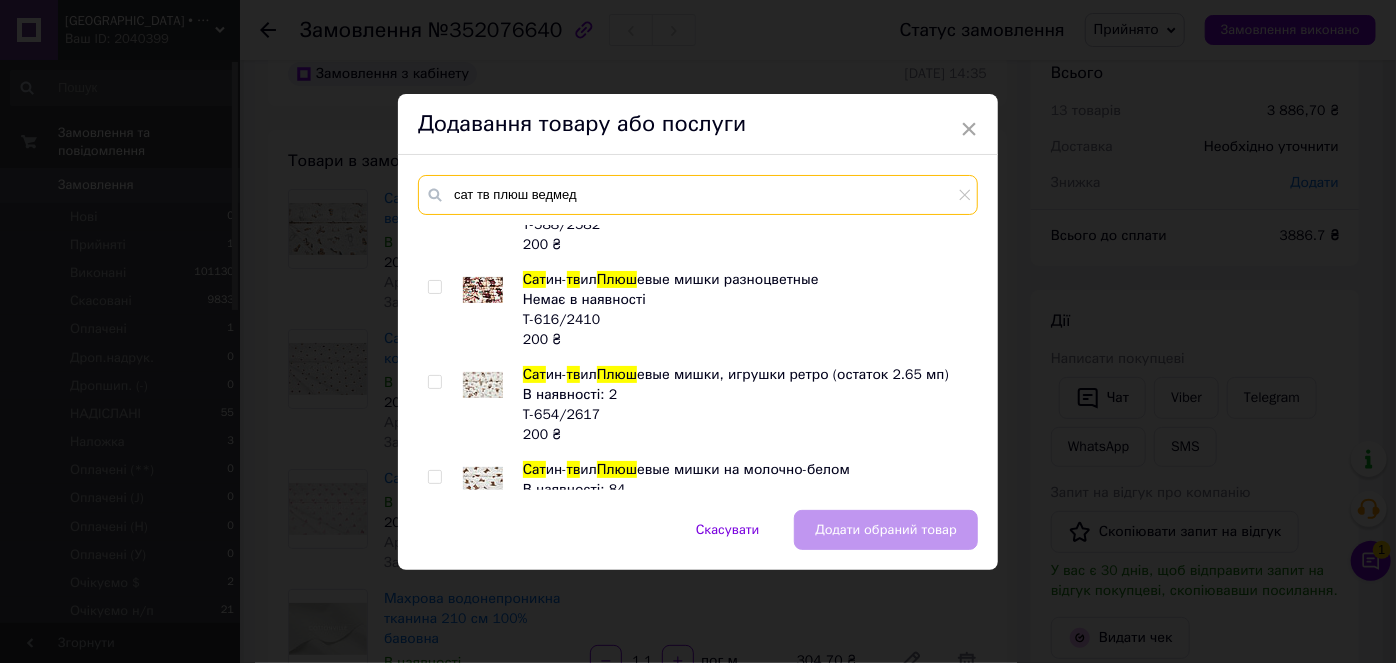 scroll, scrollTop: 90, scrollLeft: 0, axis: vertical 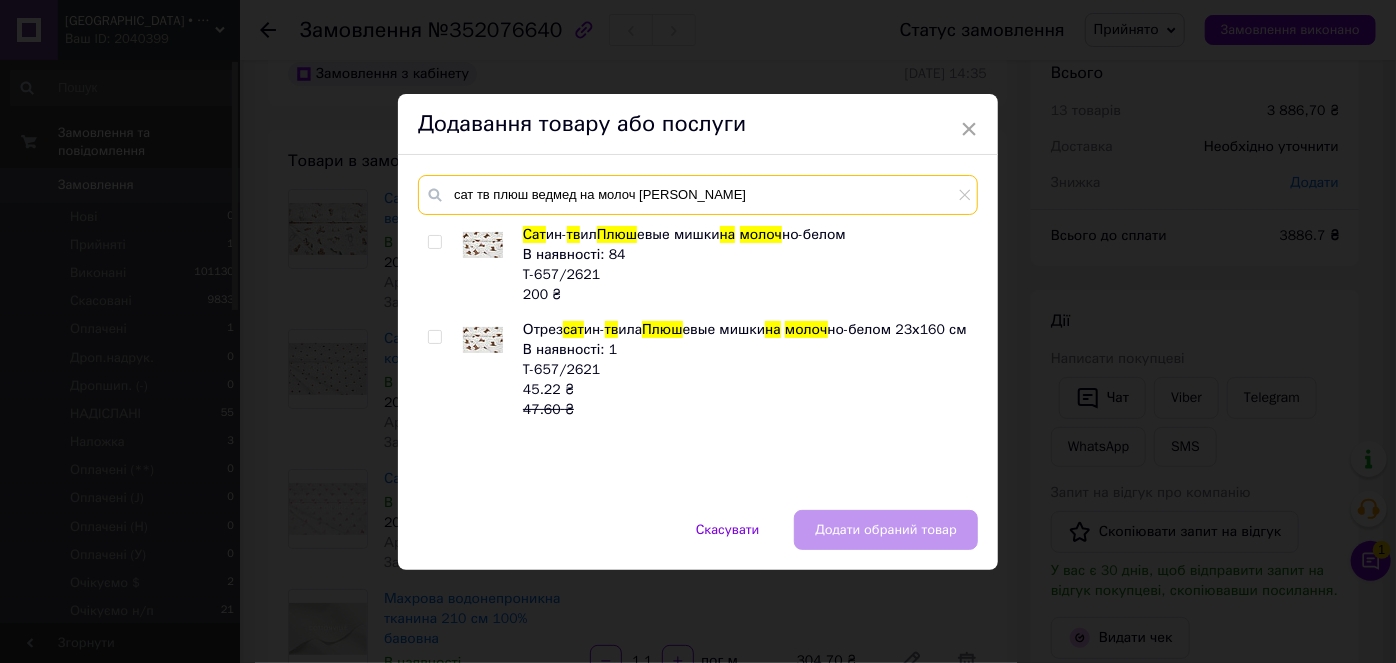type on "сат тв плюш ведмед на молоч біл" 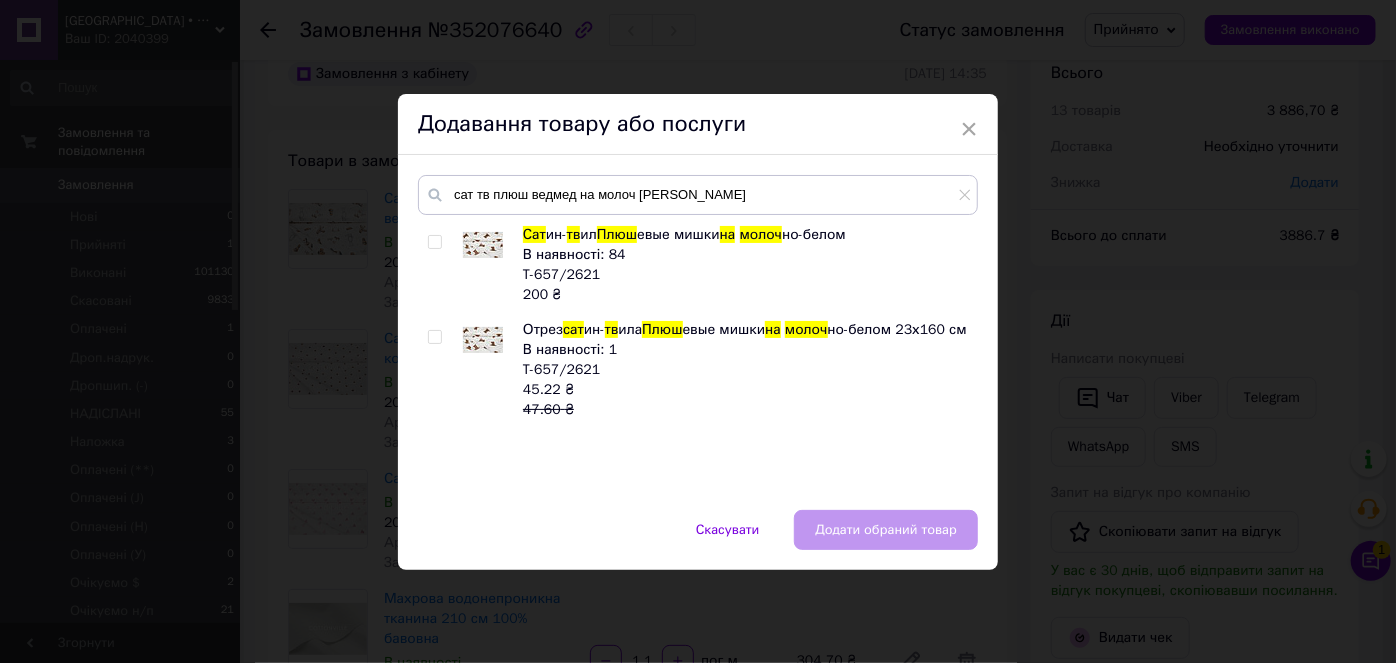 click at bounding box center (434, 242) 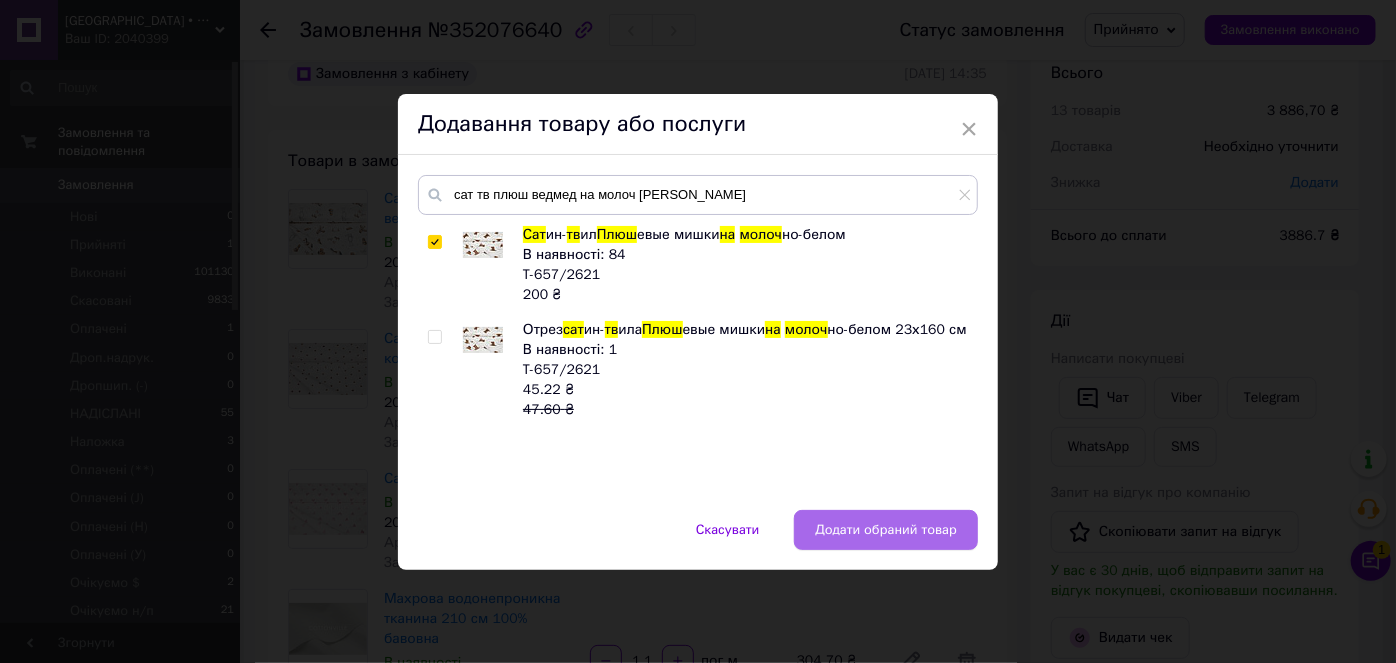 drag, startPoint x: 812, startPoint y: 523, endPoint x: 730, endPoint y: 606, distance: 116.67476 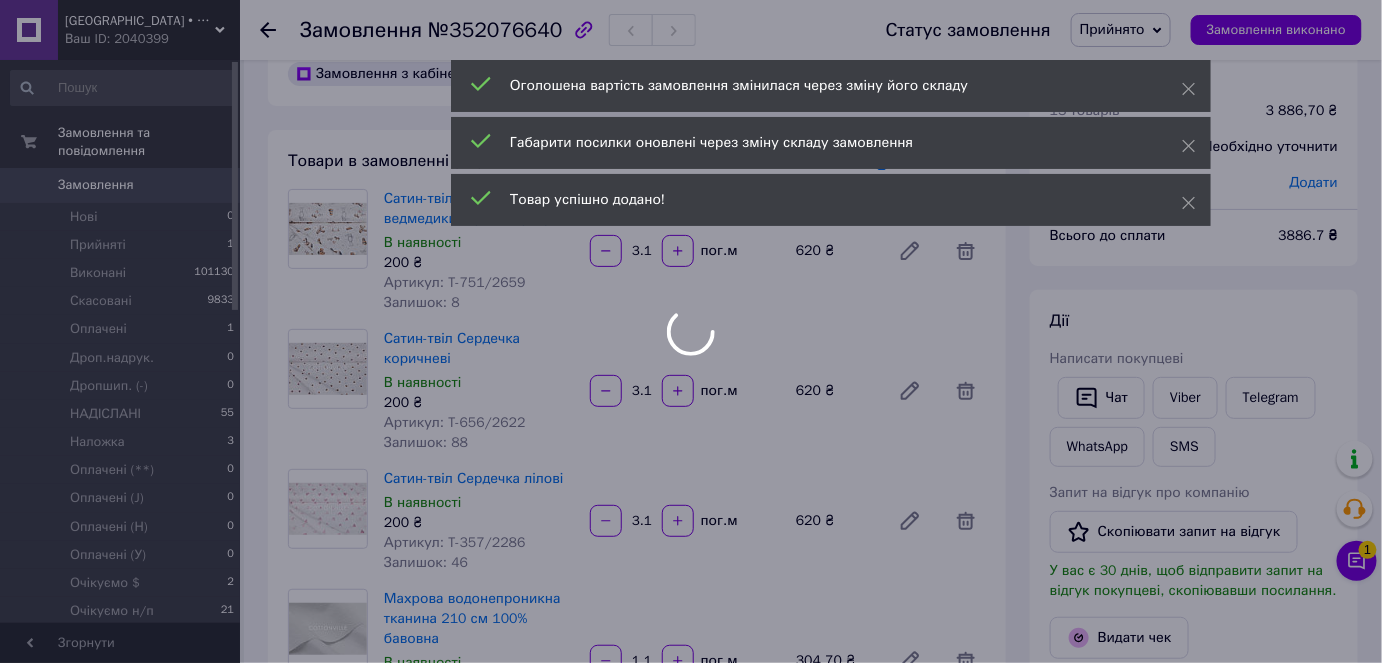 scroll, scrollTop: 1408, scrollLeft: 0, axis: vertical 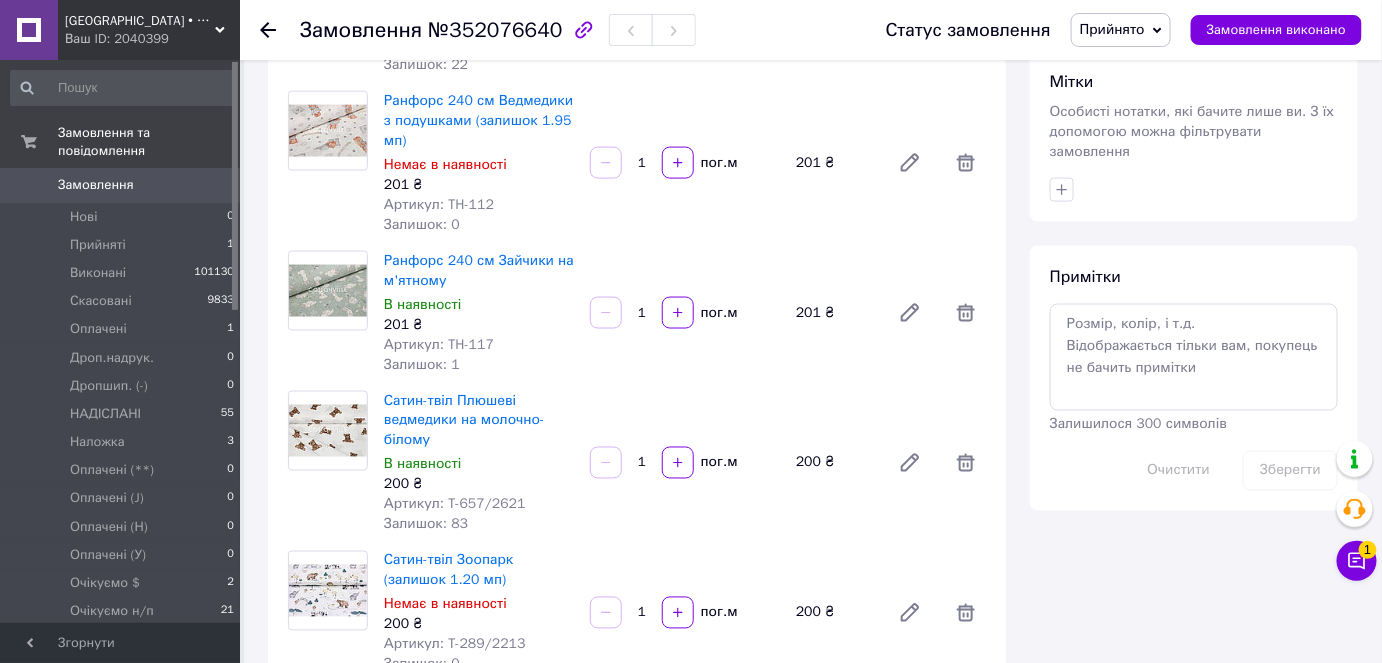 click on "1" at bounding box center (642, 463) 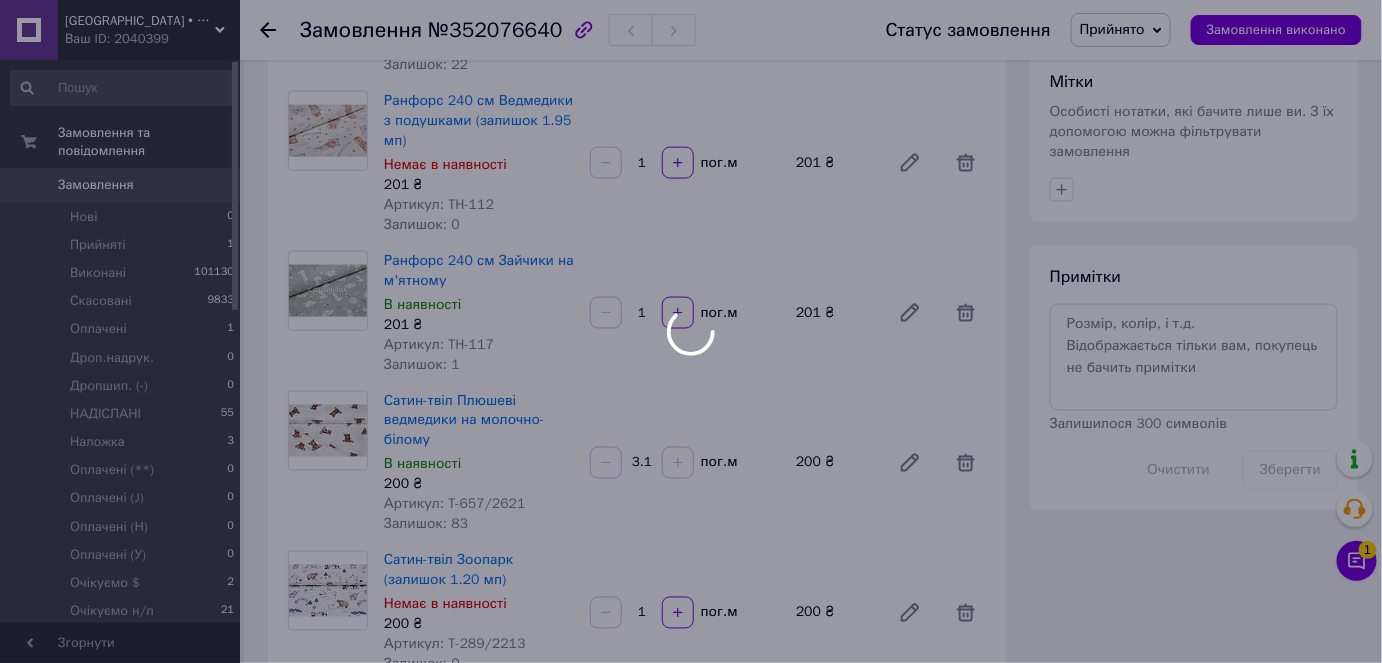 type on "3.1" 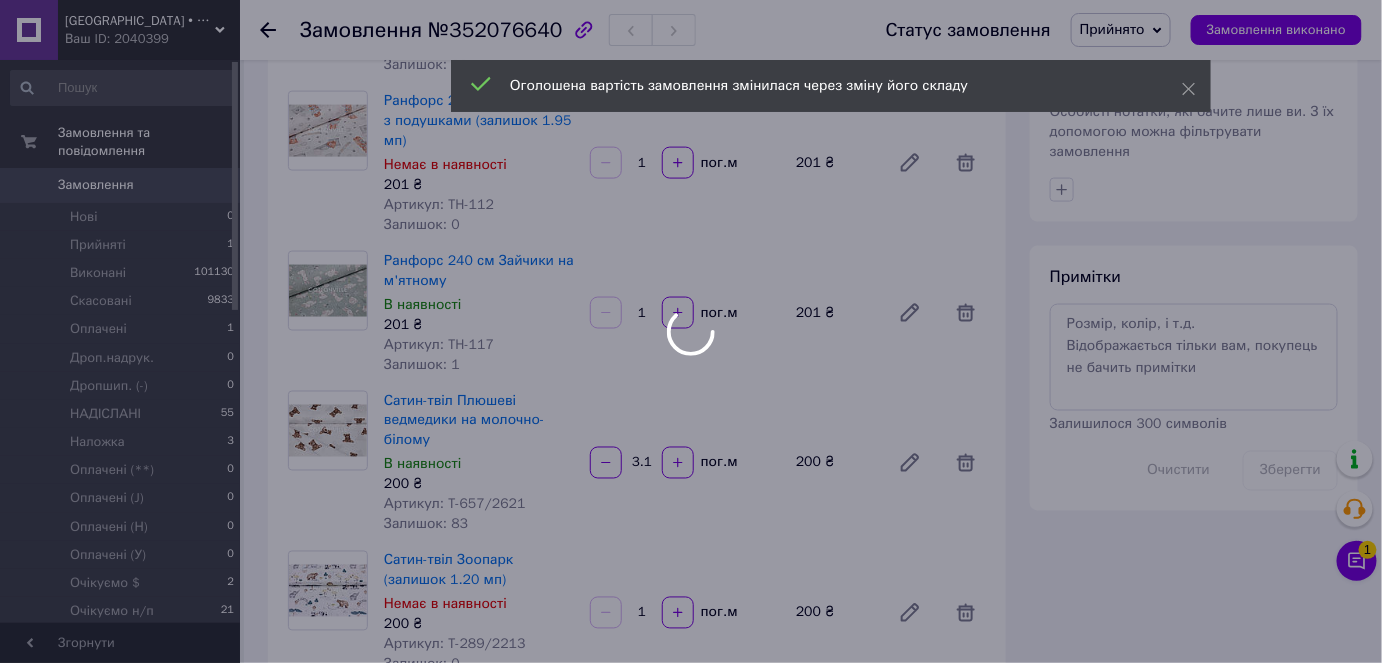scroll, scrollTop: 1504, scrollLeft: 0, axis: vertical 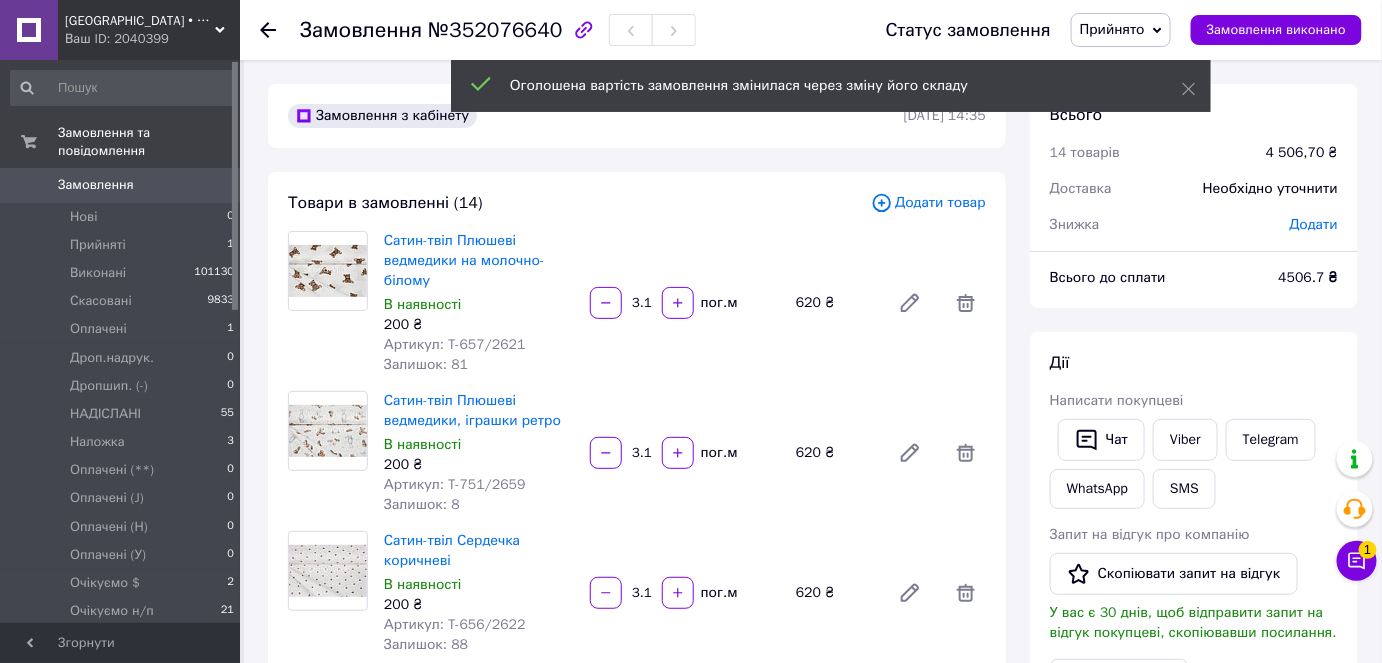 click on "Додати товар" at bounding box center [928, 203] 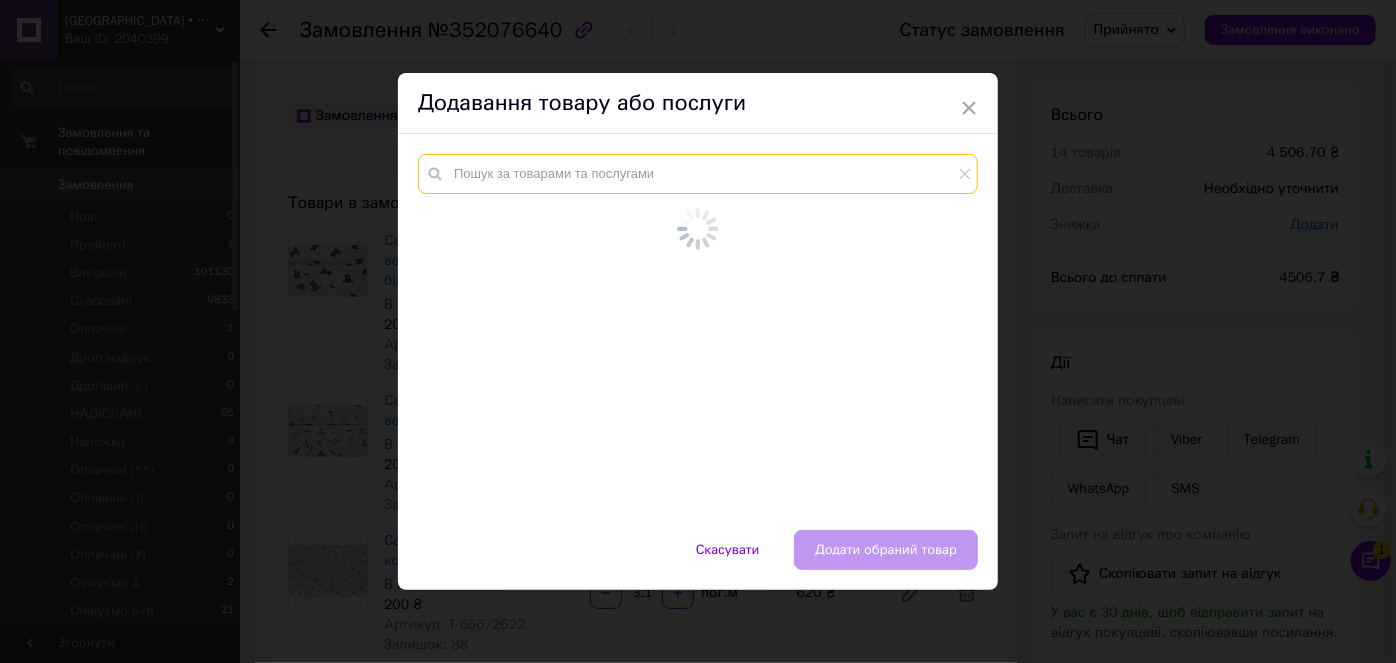 click at bounding box center (698, 174) 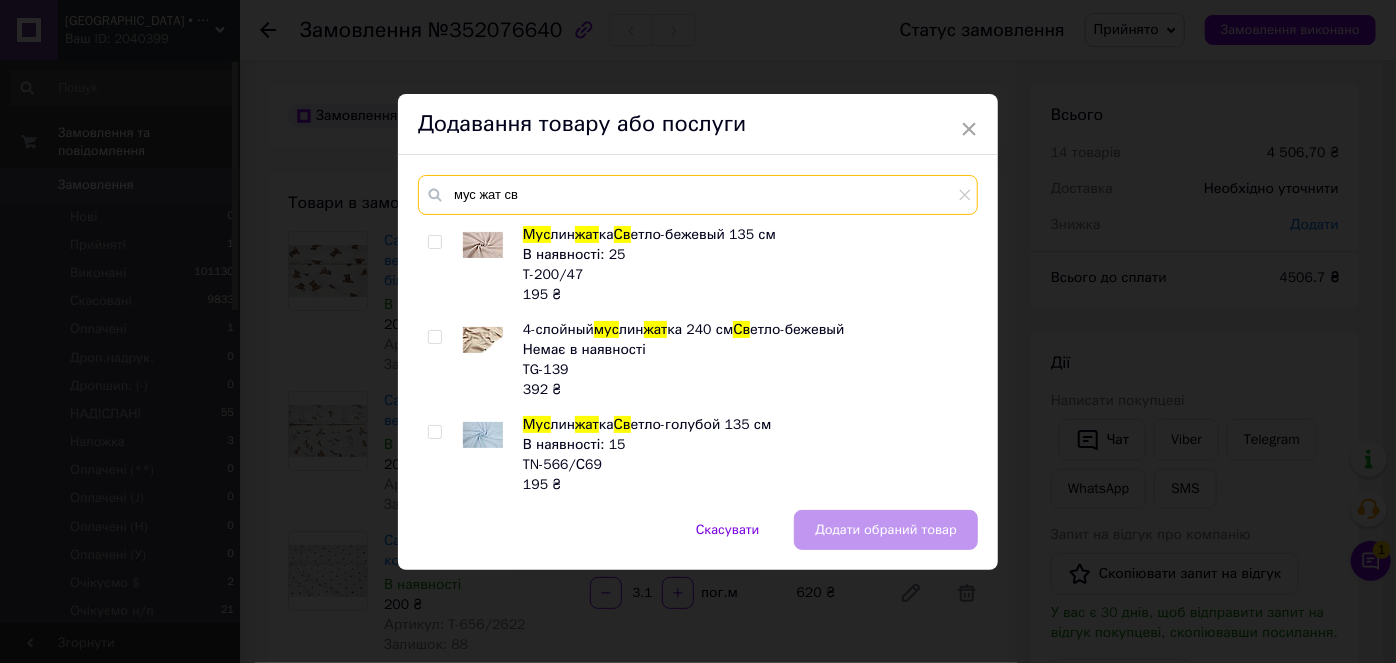 type on "мус жат св" 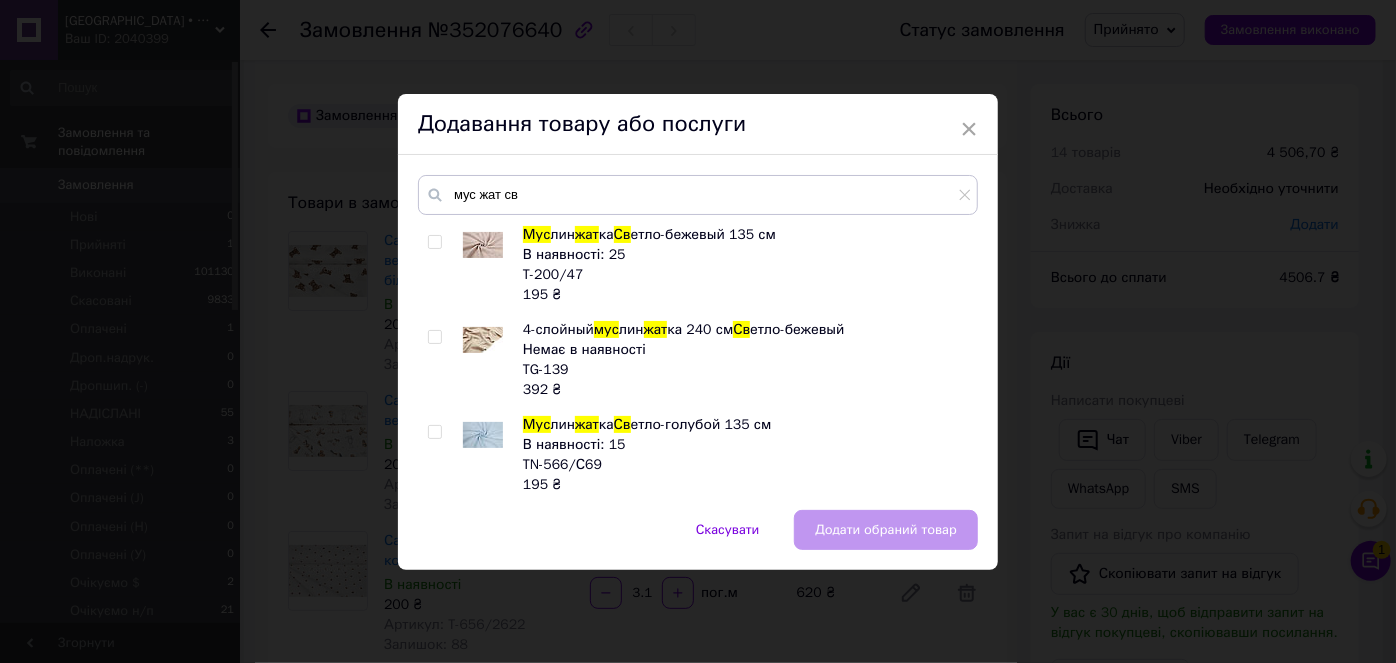 drag, startPoint x: 436, startPoint y: 238, endPoint x: 439, endPoint y: 254, distance: 16.27882 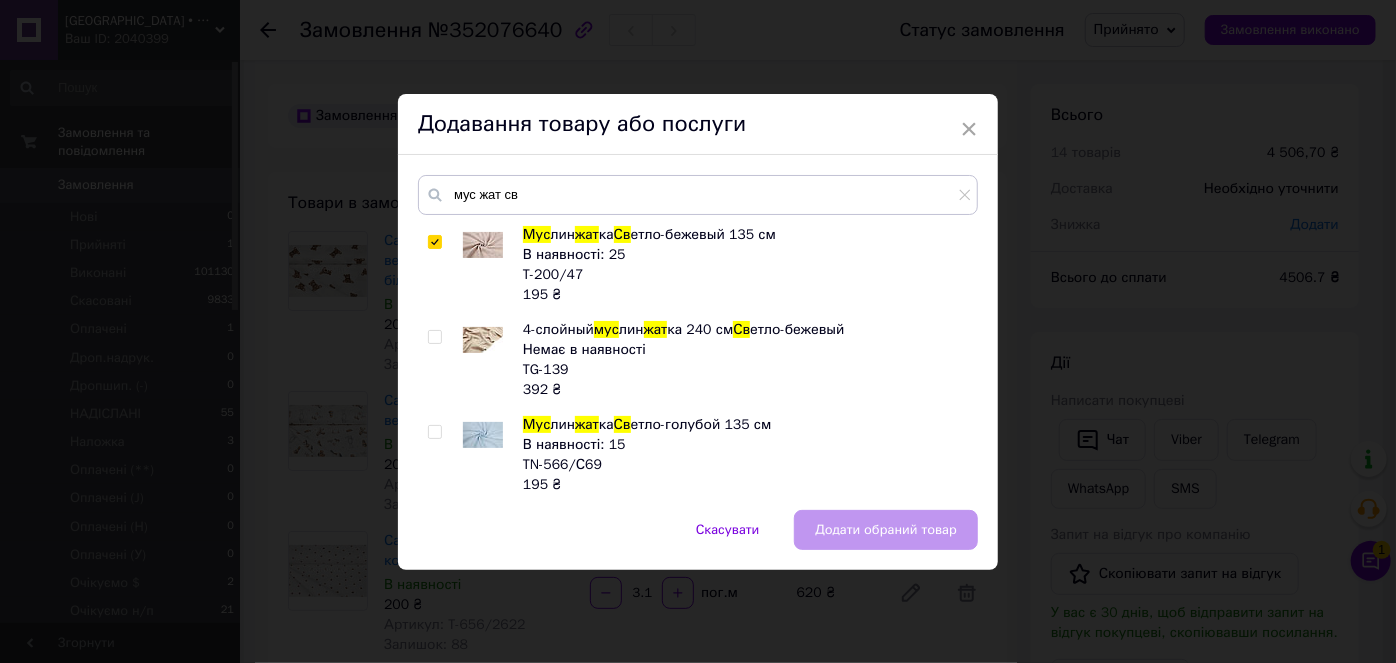 checkbox on "true" 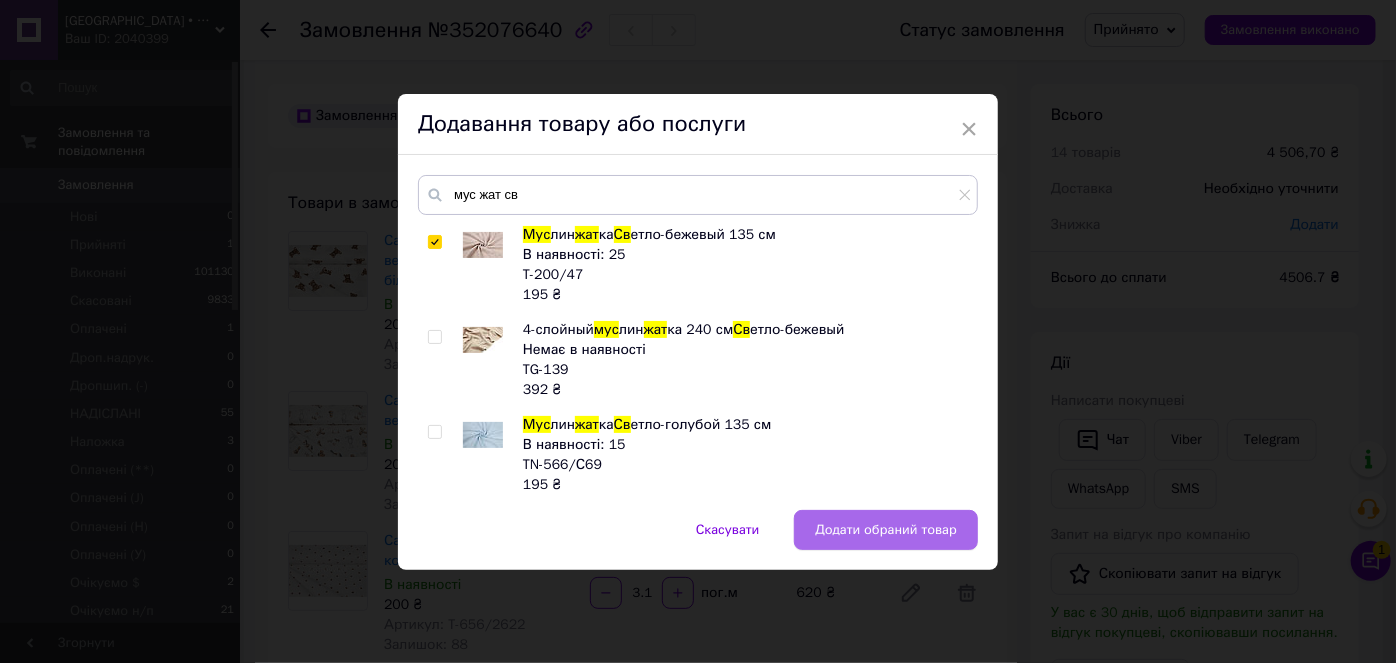 drag, startPoint x: 865, startPoint y: 513, endPoint x: 832, endPoint y: 546, distance: 46.66905 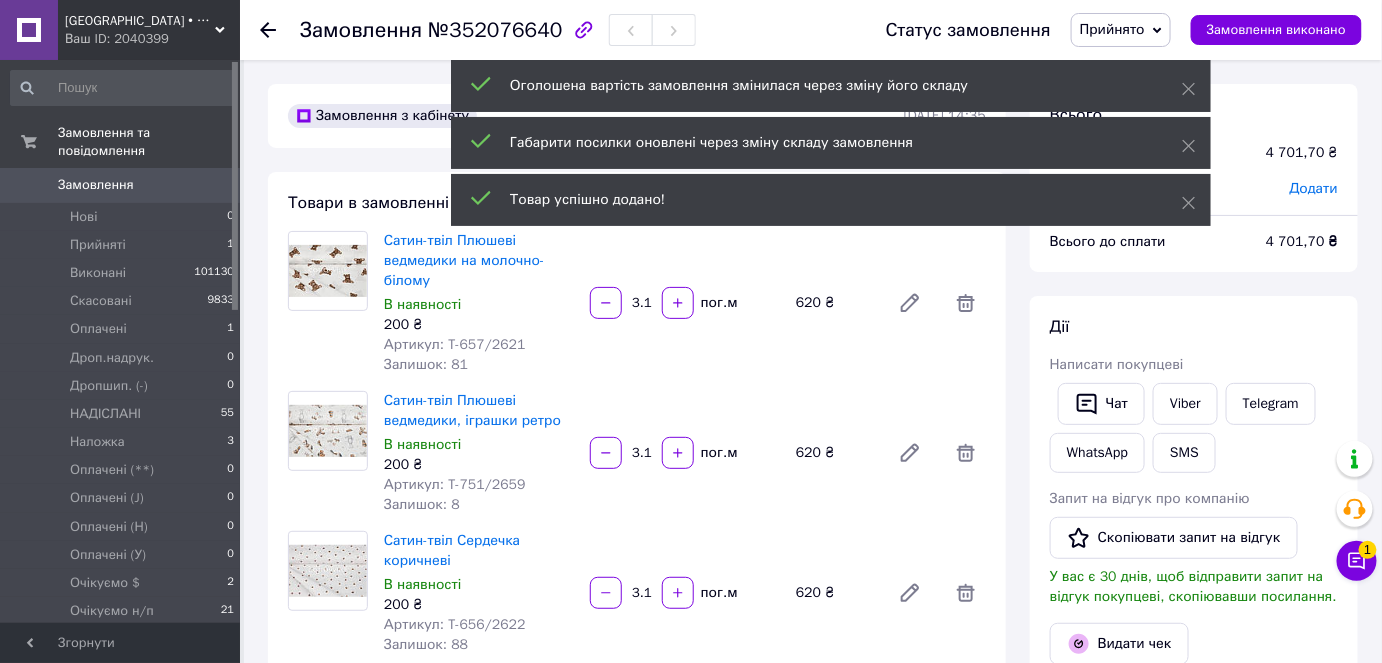 scroll, scrollTop: 77, scrollLeft: 0, axis: vertical 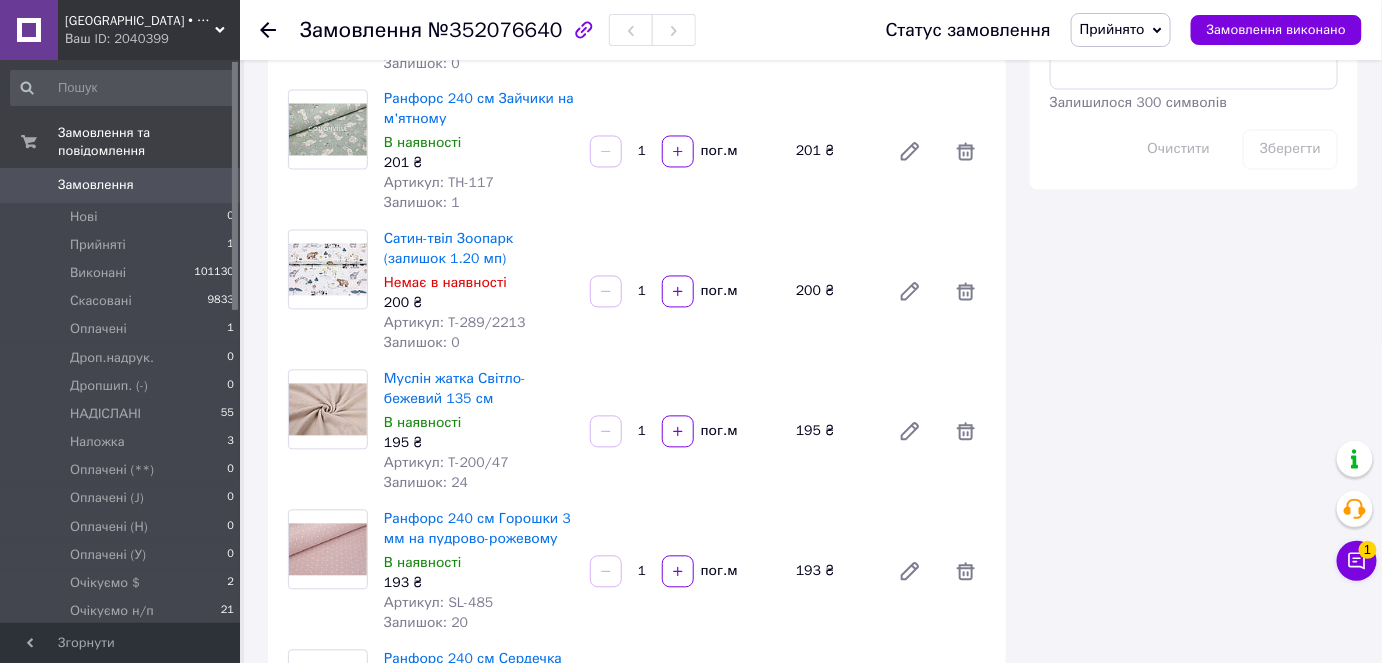 click on "1" at bounding box center (642, 432) 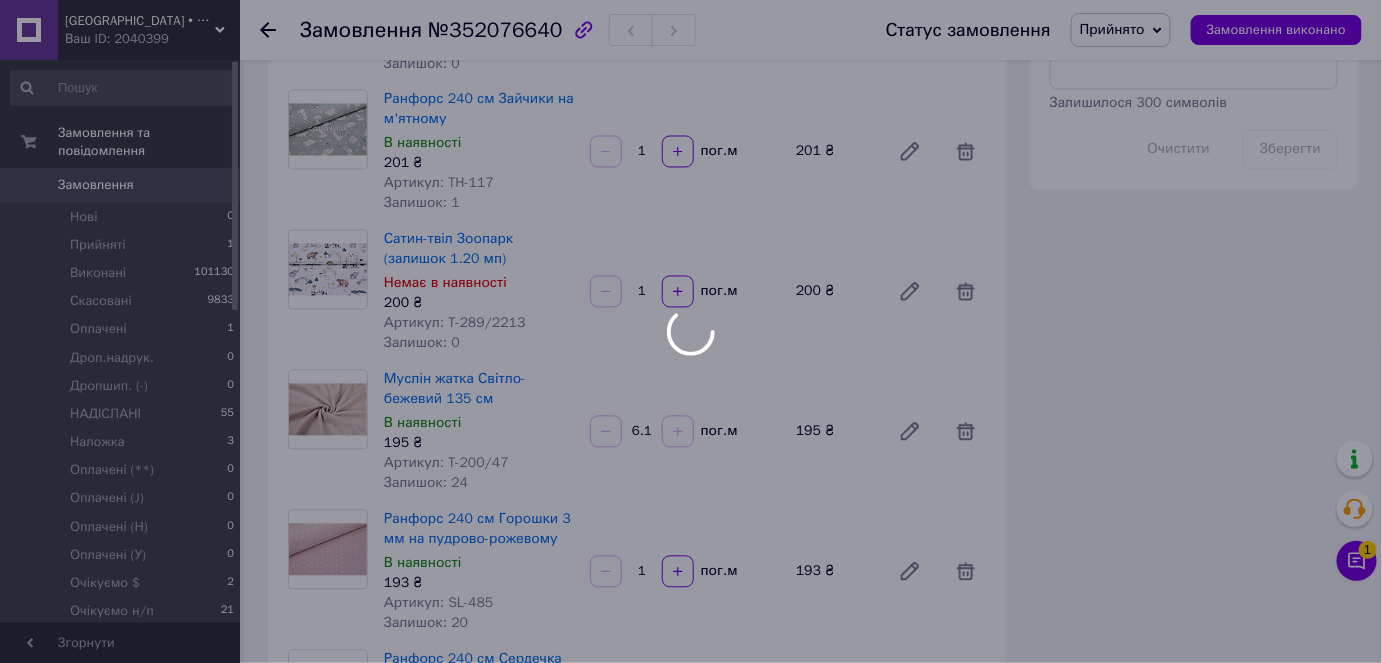 type on "6.1" 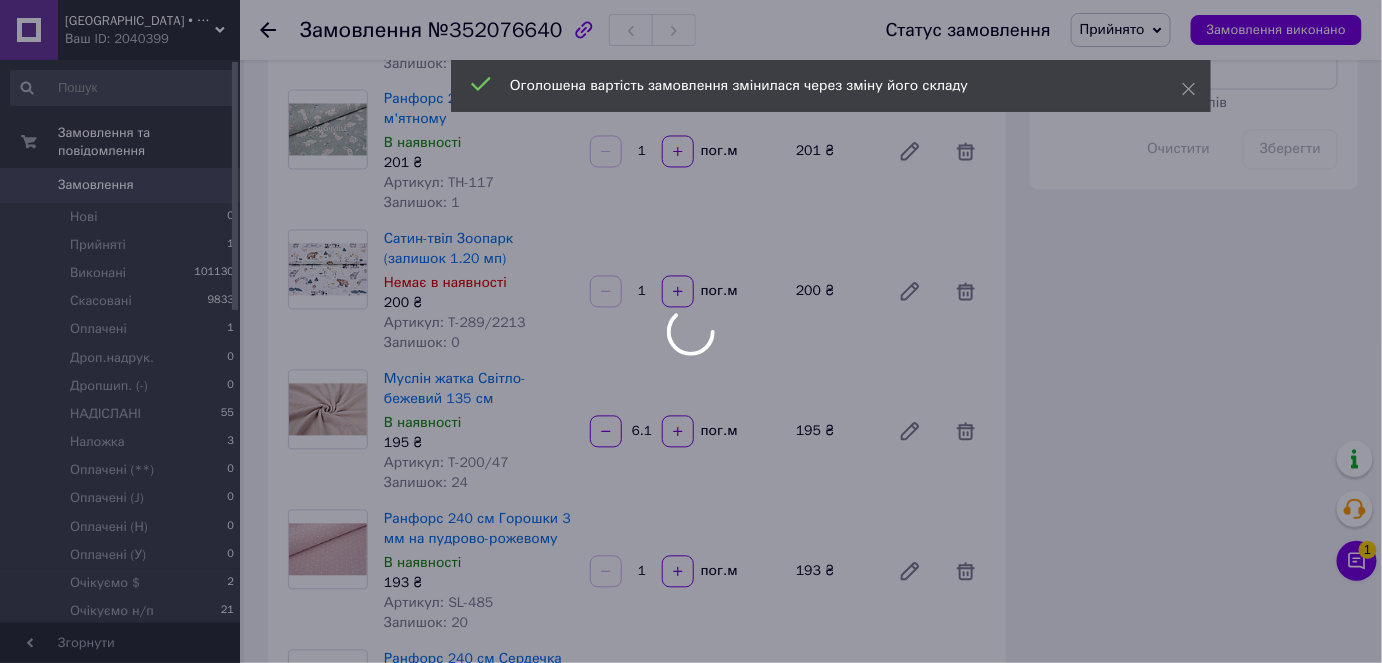 type on "6.1" 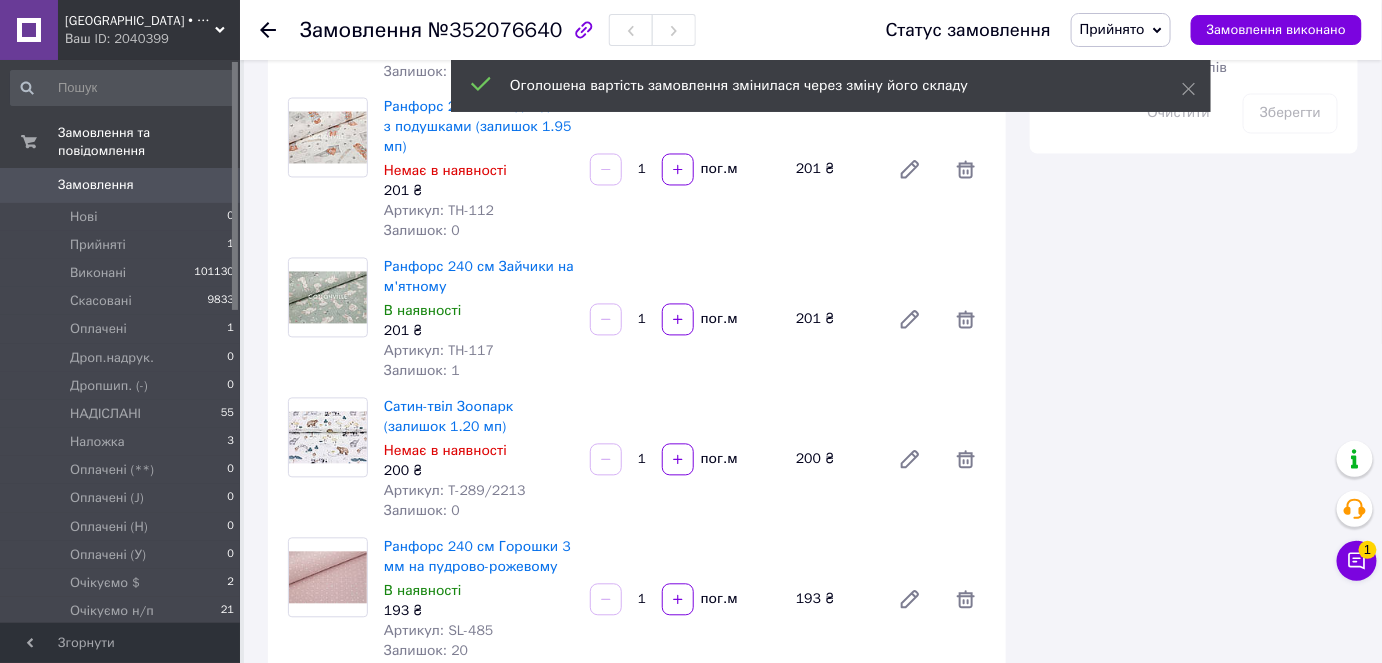 scroll, scrollTop: 1349, scrollLeft: 0, axis: vertical 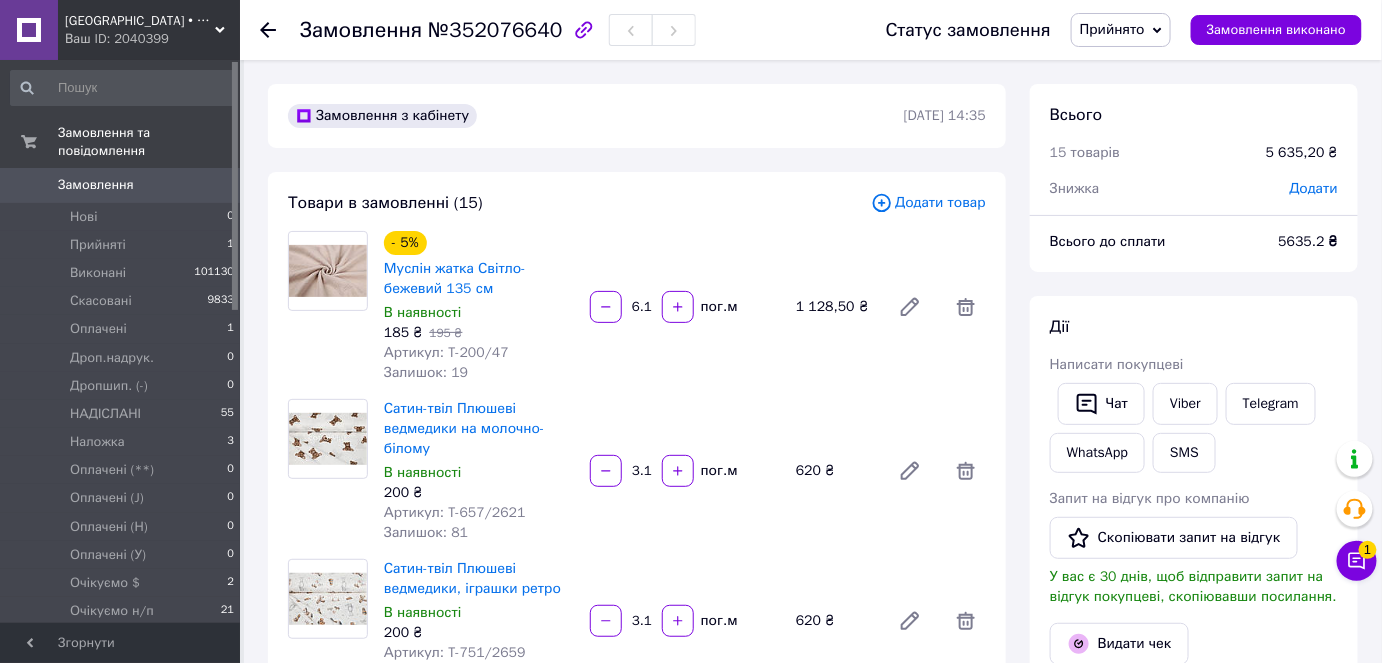 click on "Додати товар" at bounding box center (928, 203) 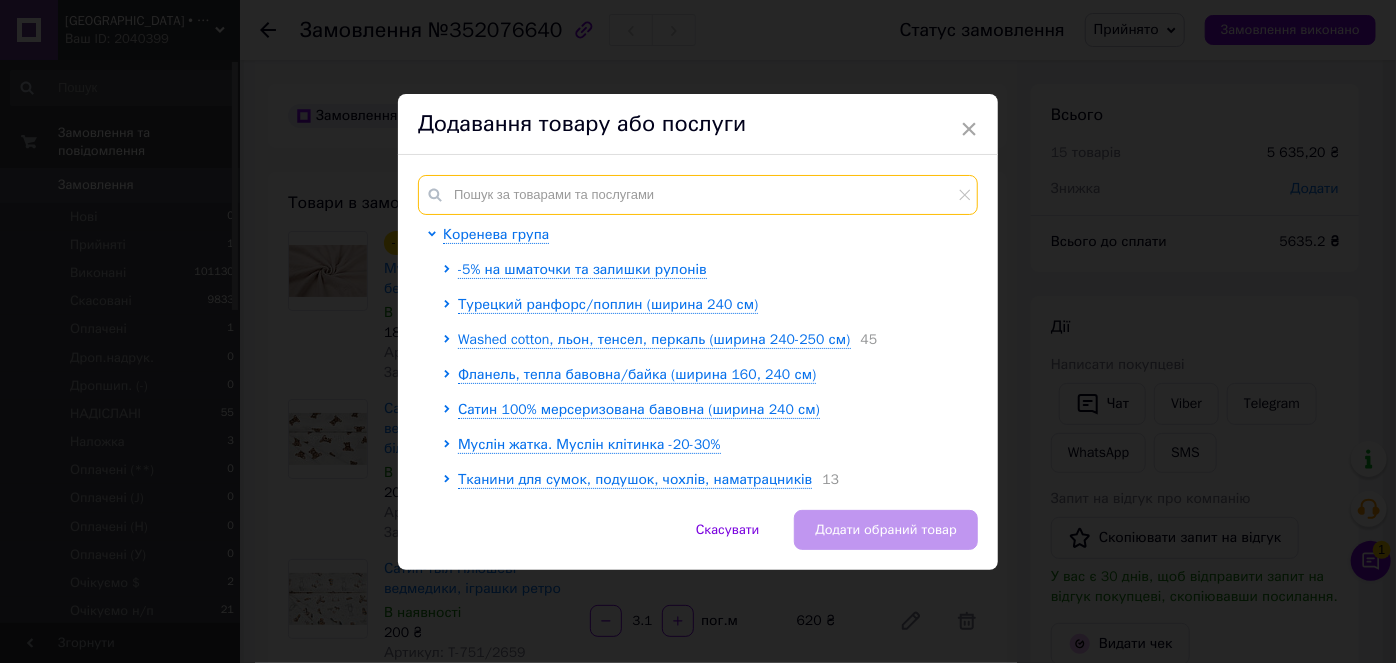 click at bounding box center [698, 195] 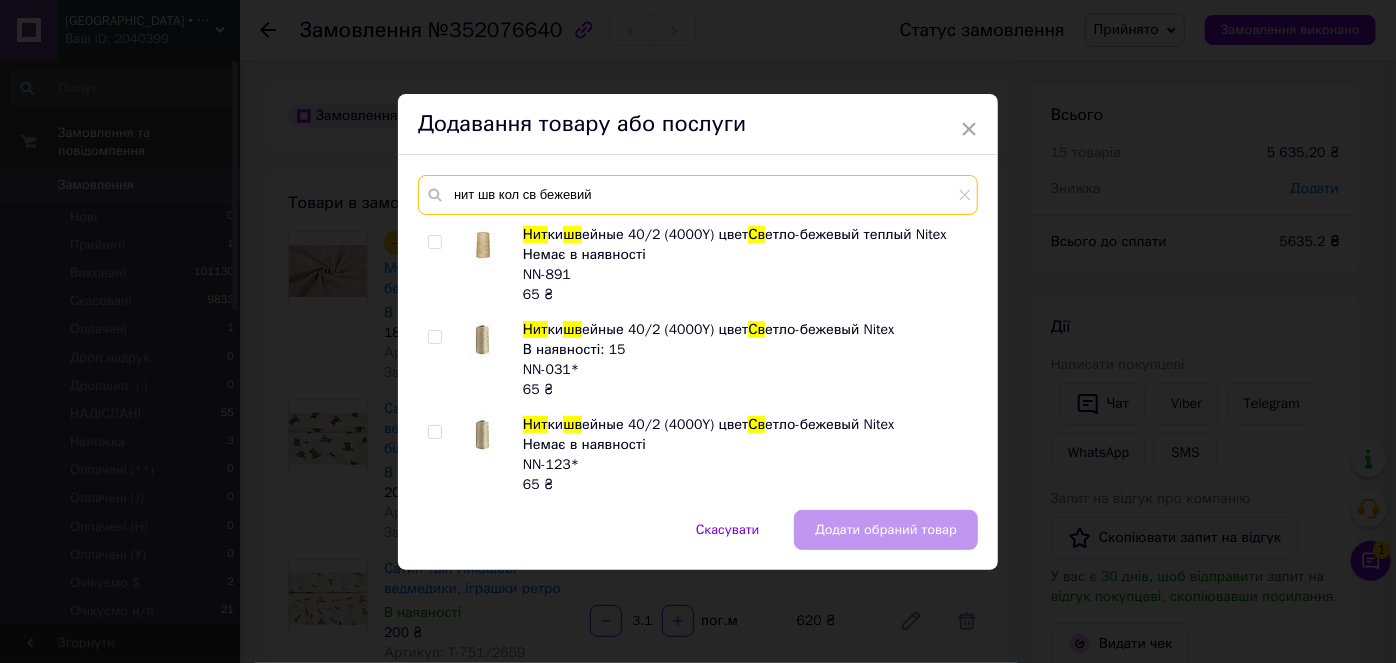 type on "нит шв кол св бежевий" 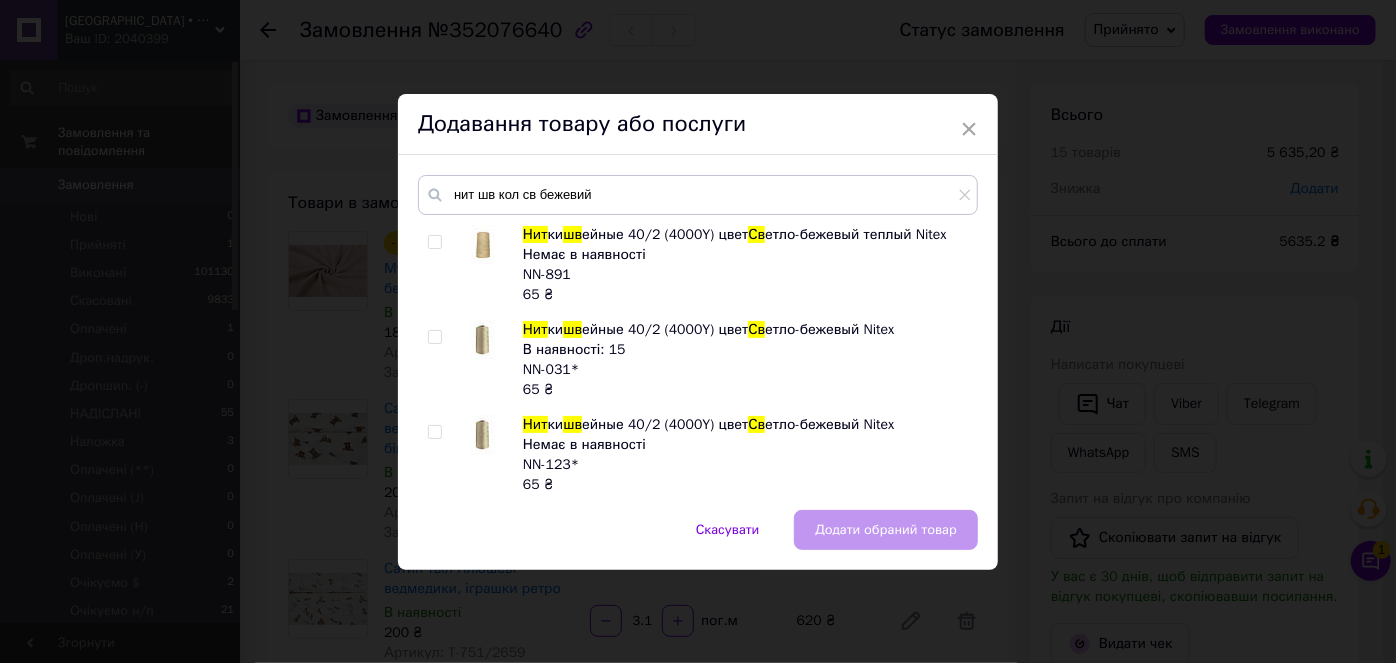 drag, startPoint x: 429, startPoint y: 334, endPoint x: 460, endPoint y: 342, distance: 32.01562 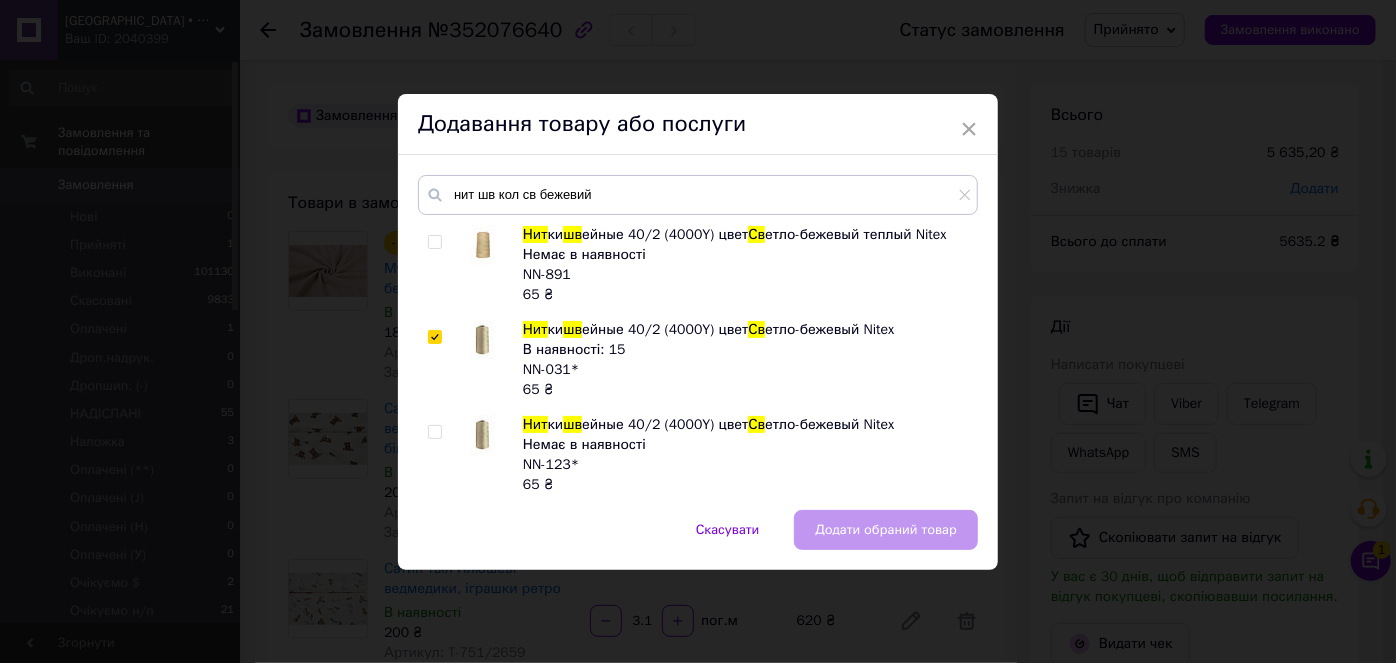 checkbox on "true" 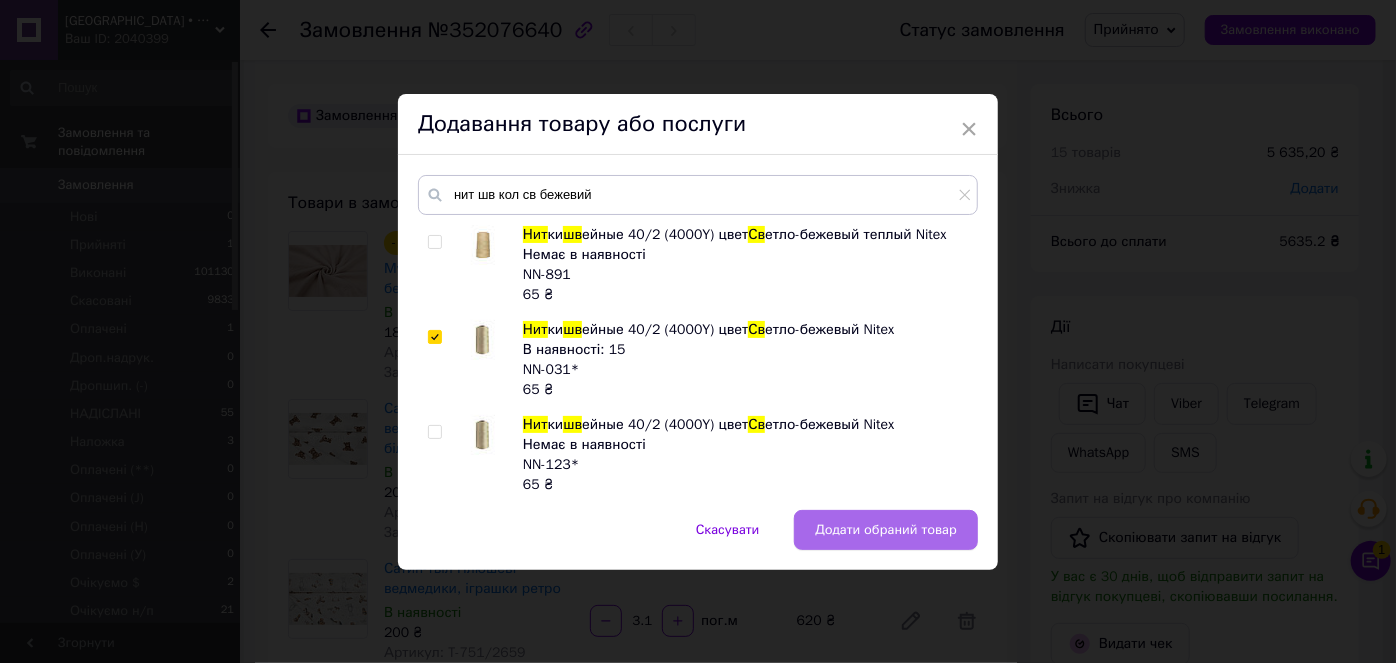 drag, startPoint x: 819, startPoint y: 527, endPoint x: 792, endPoint y: 548, distance: 34.20526 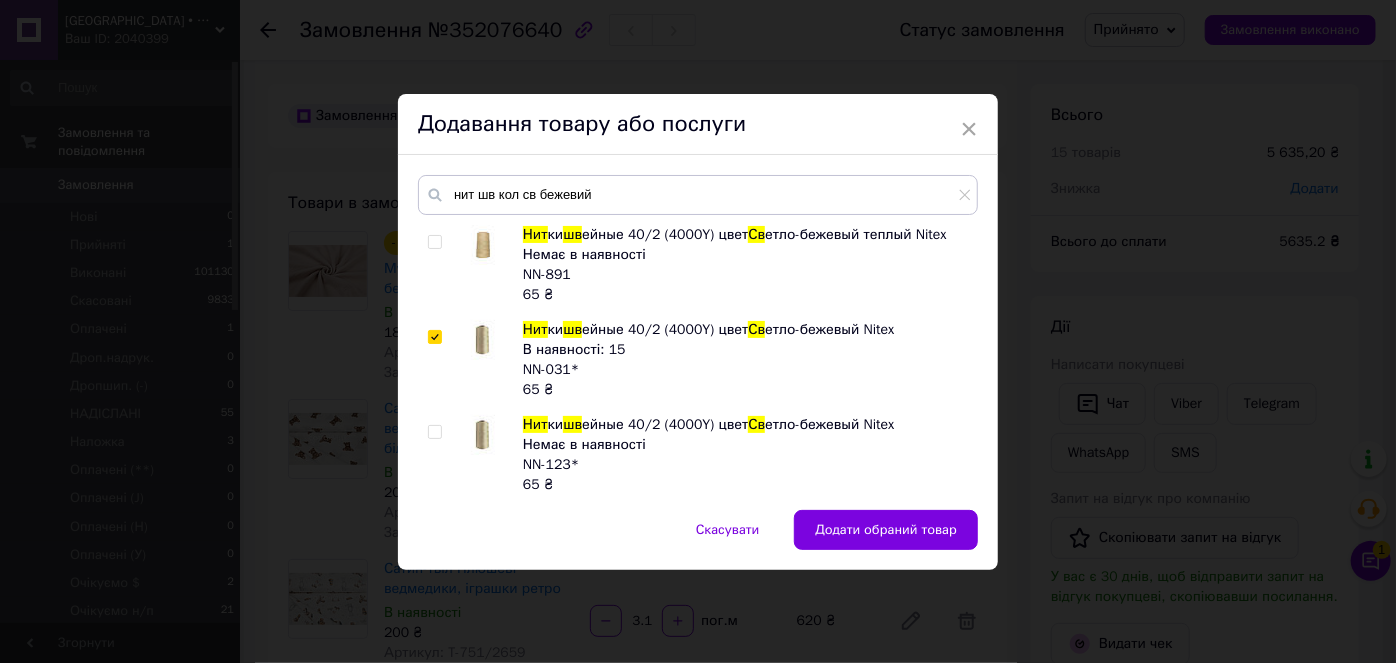click on "Додати обраний товар" at bounding box center (886, 530) 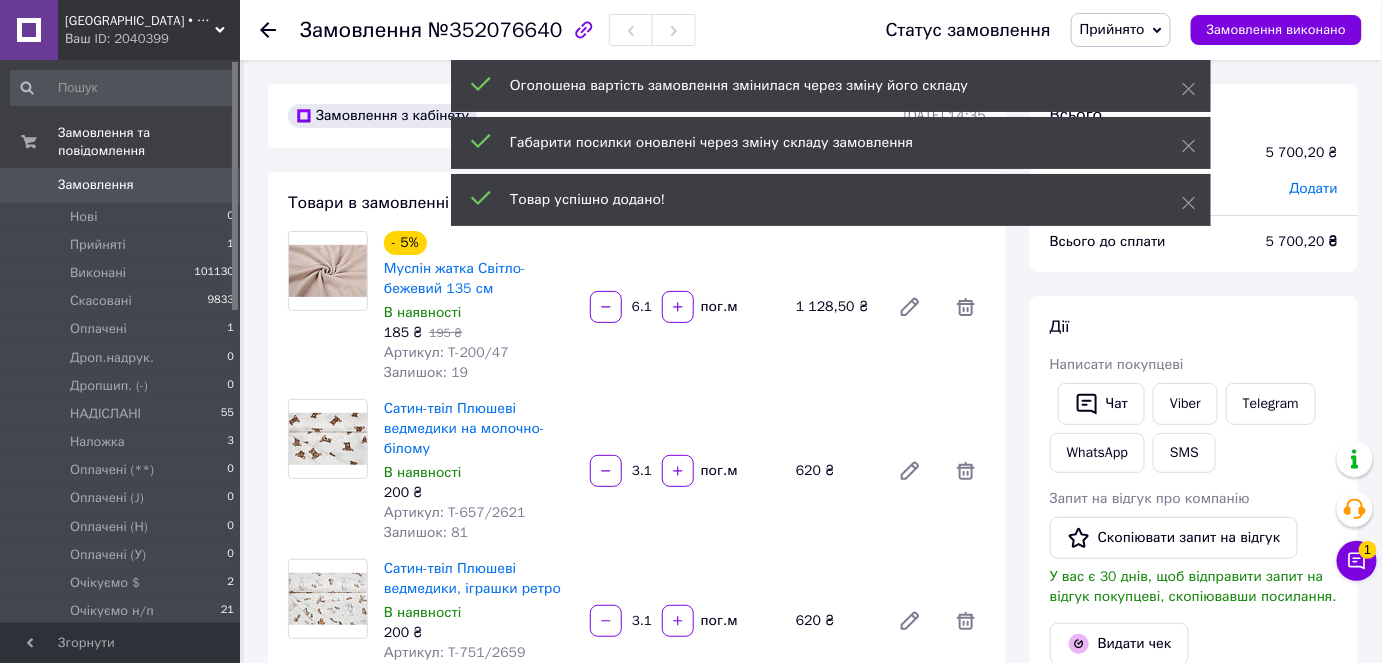 scroll, scrollTop: 1793, scrollLeft: 0, axis: vertical 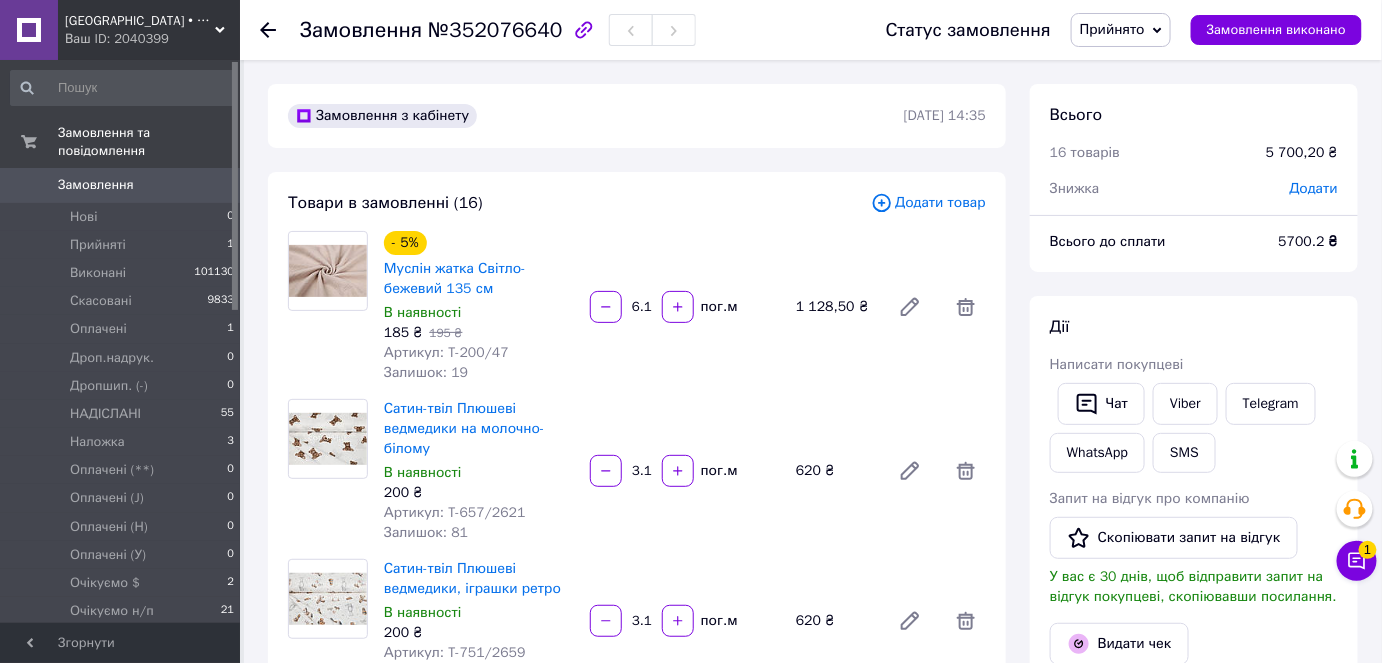 click on "Додати товар" at bounding box center (928, 203) 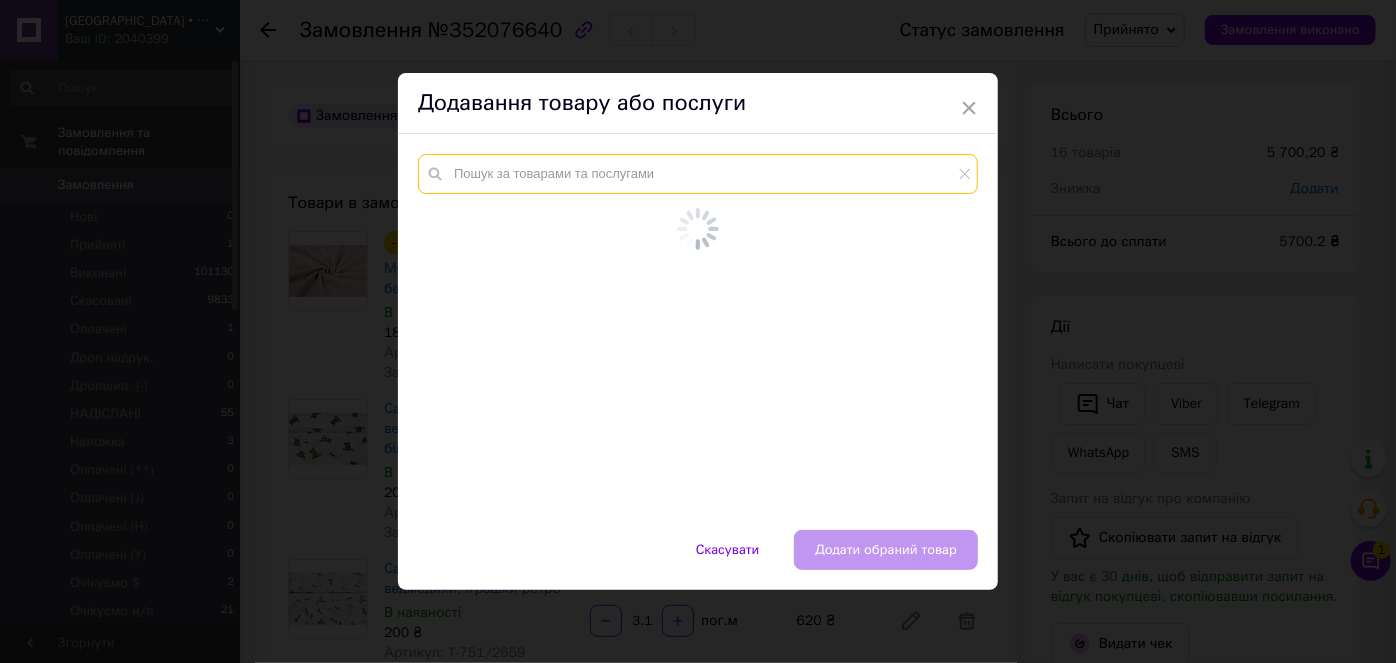 click at bounding box center [698, 174] 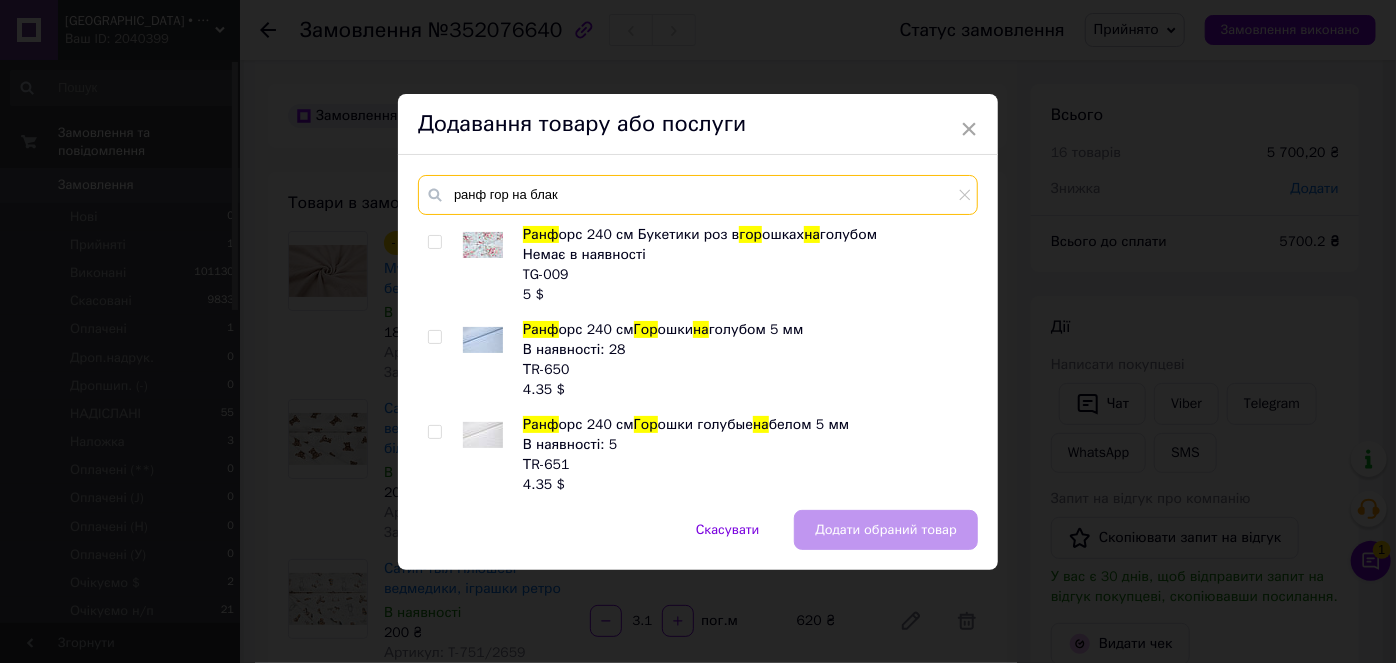 type on "ранф гор на блак" 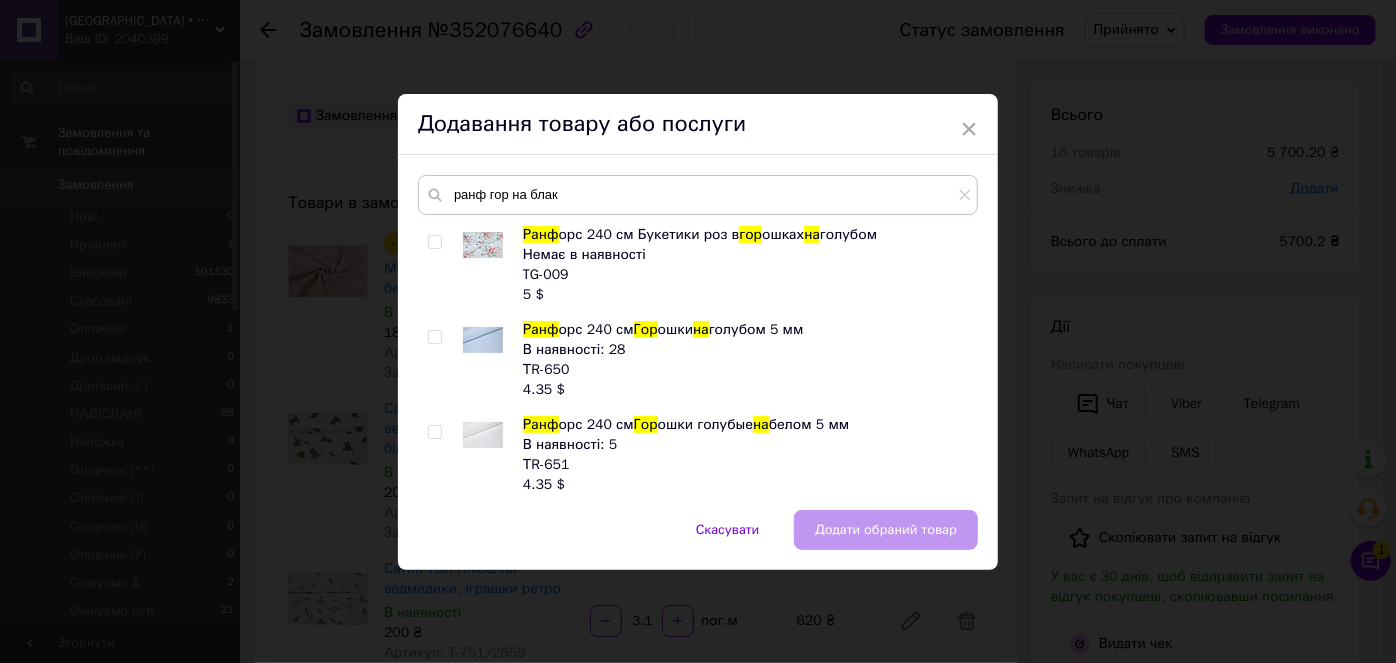 drag, startPoint x: 431, startPoint y: 339, endPoint x: 712, endPoint y: 419, distance: 292.16605 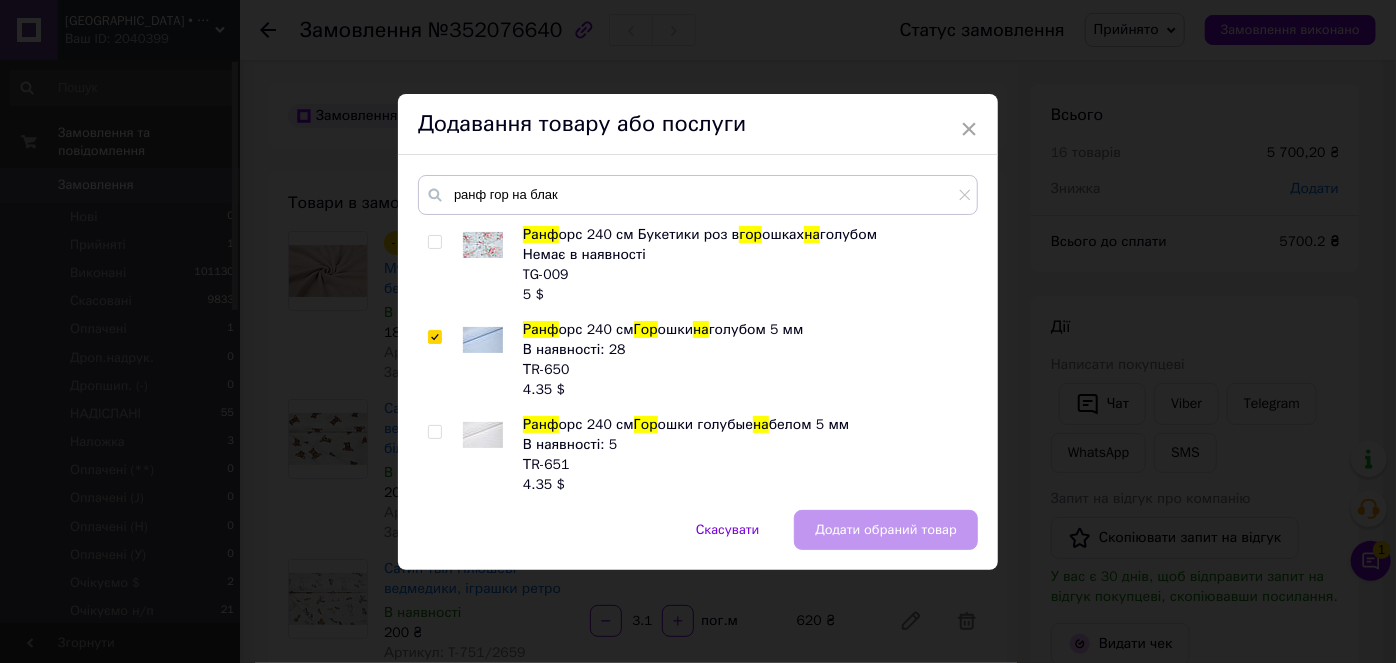 checkbox on "true" 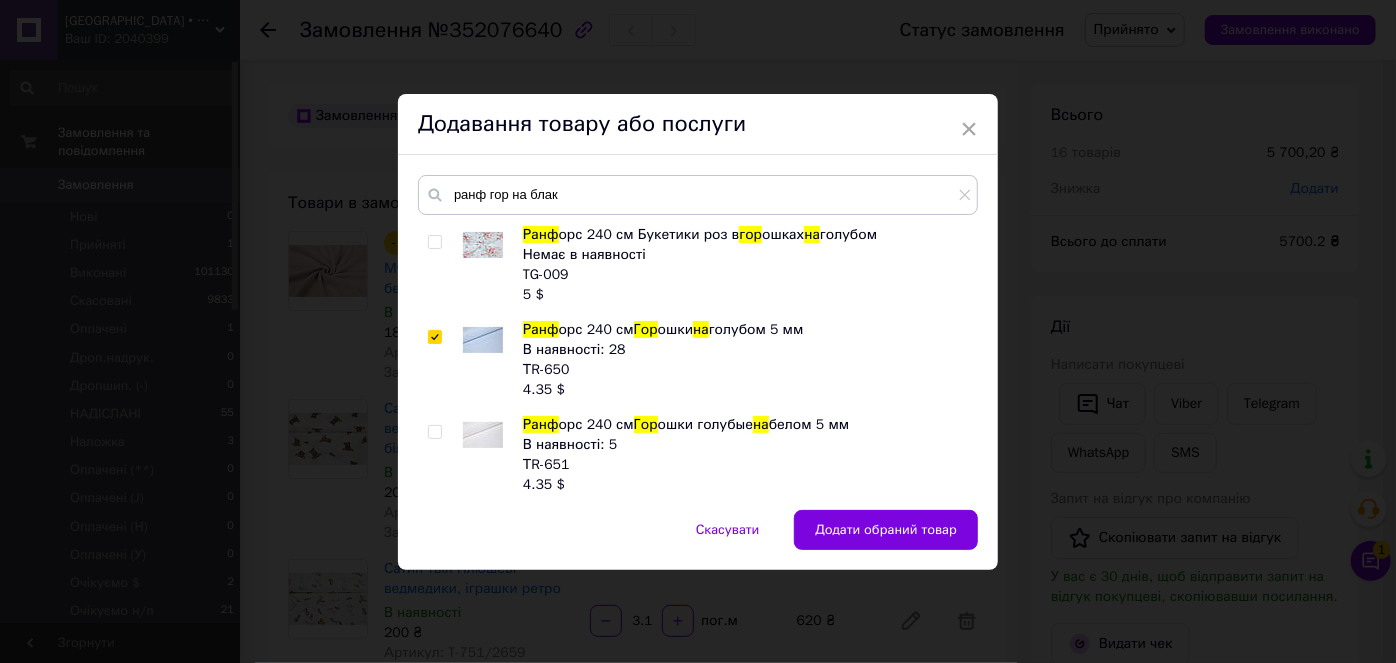 drag, startPoint x: 939, startPoint y: 533, endPoint x: 890, endPoint y: 557, distance: 54.56189 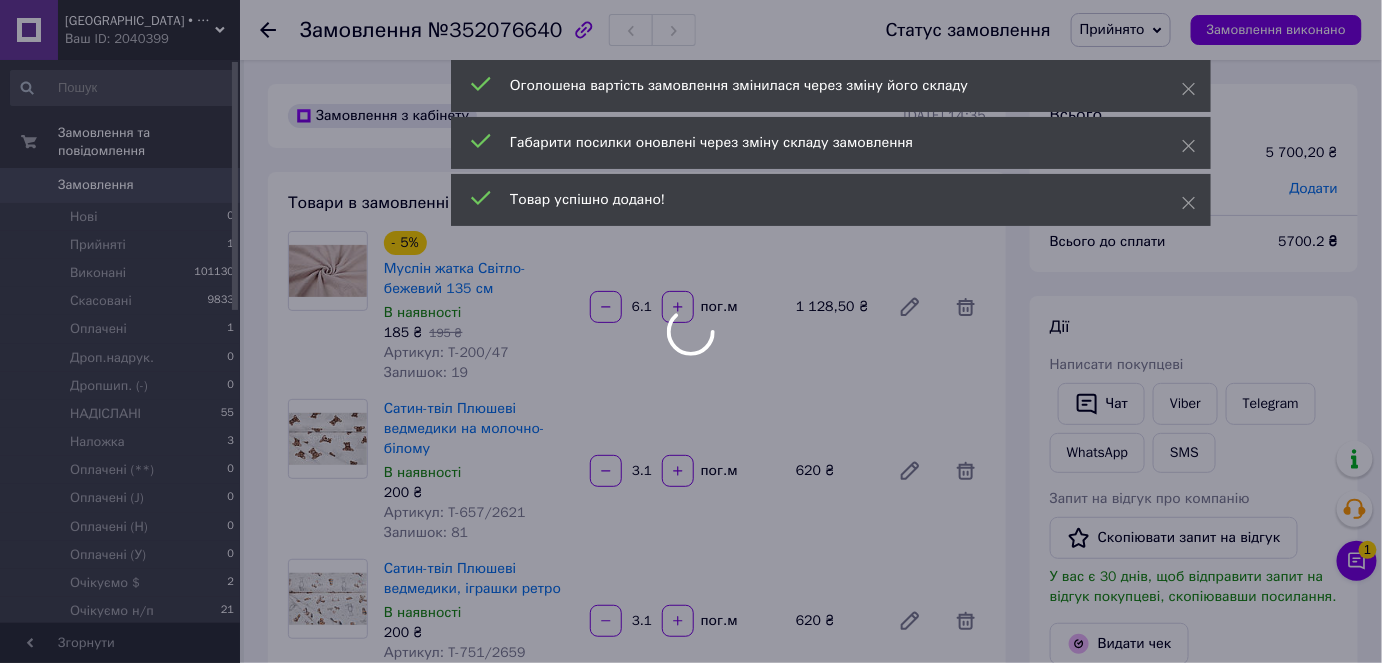 scroll, scrollTop: 1889, scrollLeft: 0, axis: vertical 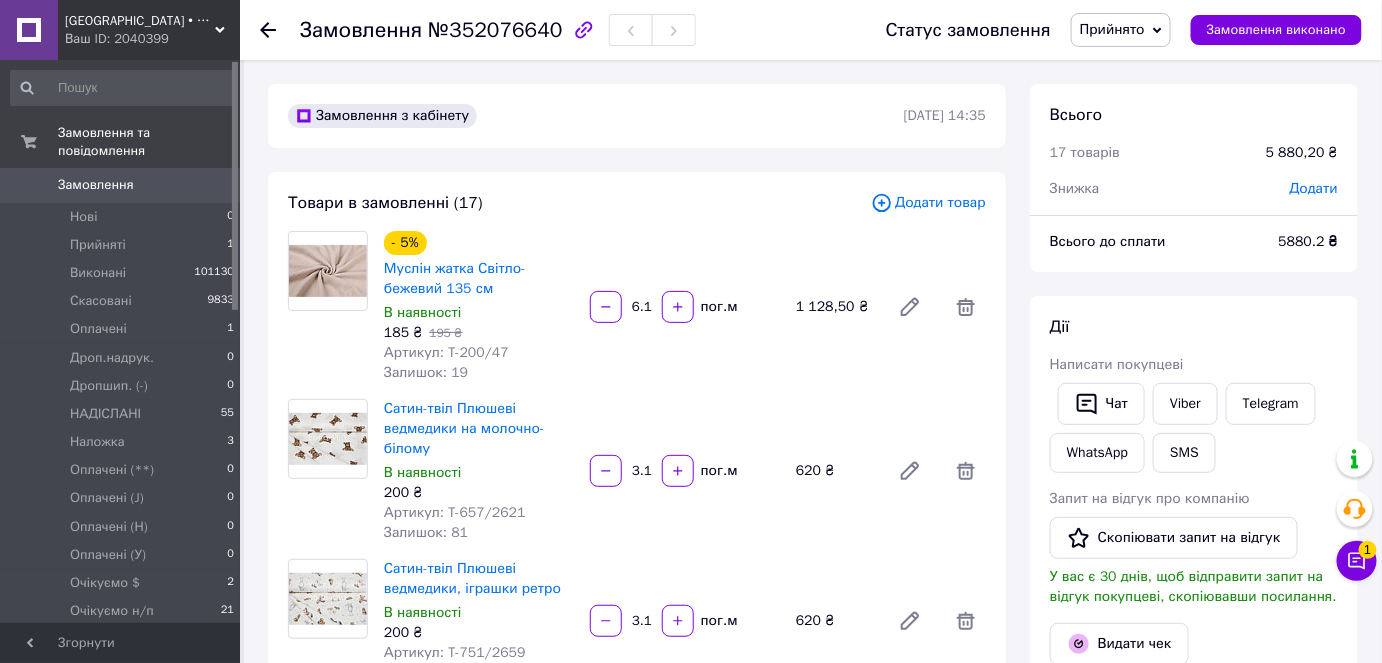 click on "Додати товар" at bounding box center [928, 203] 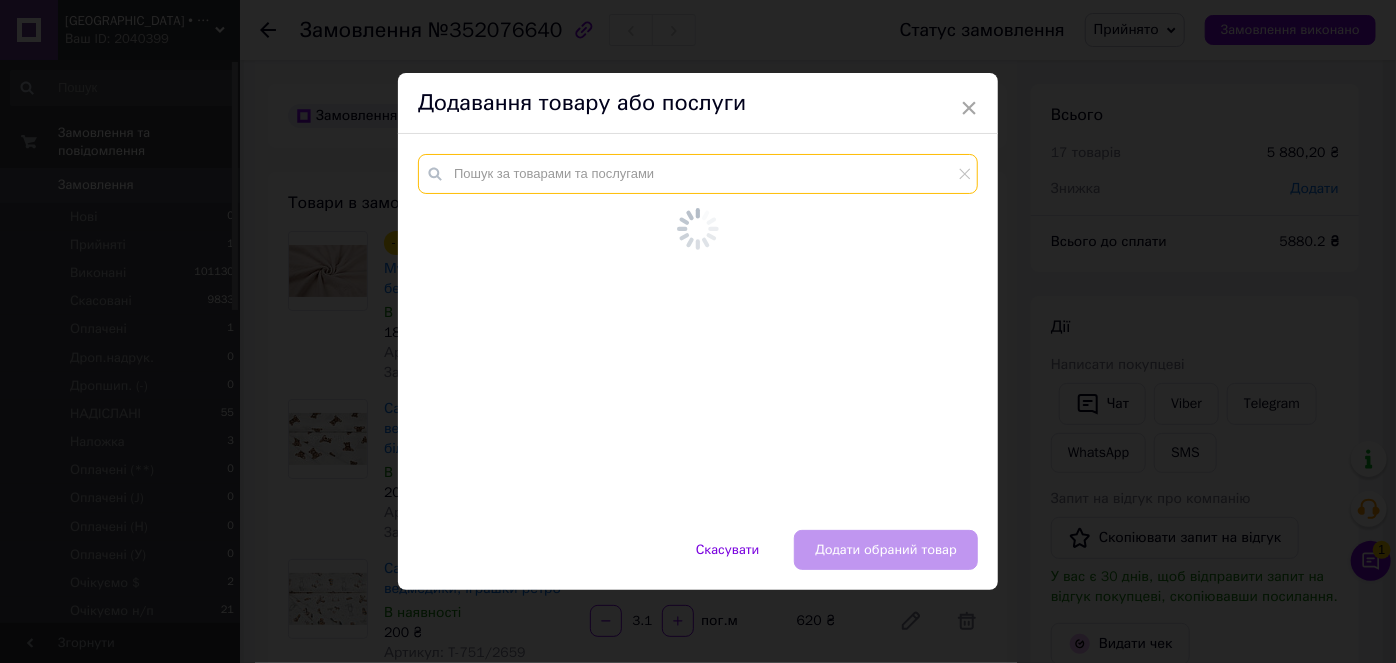 click at bounding box center (698, 174) 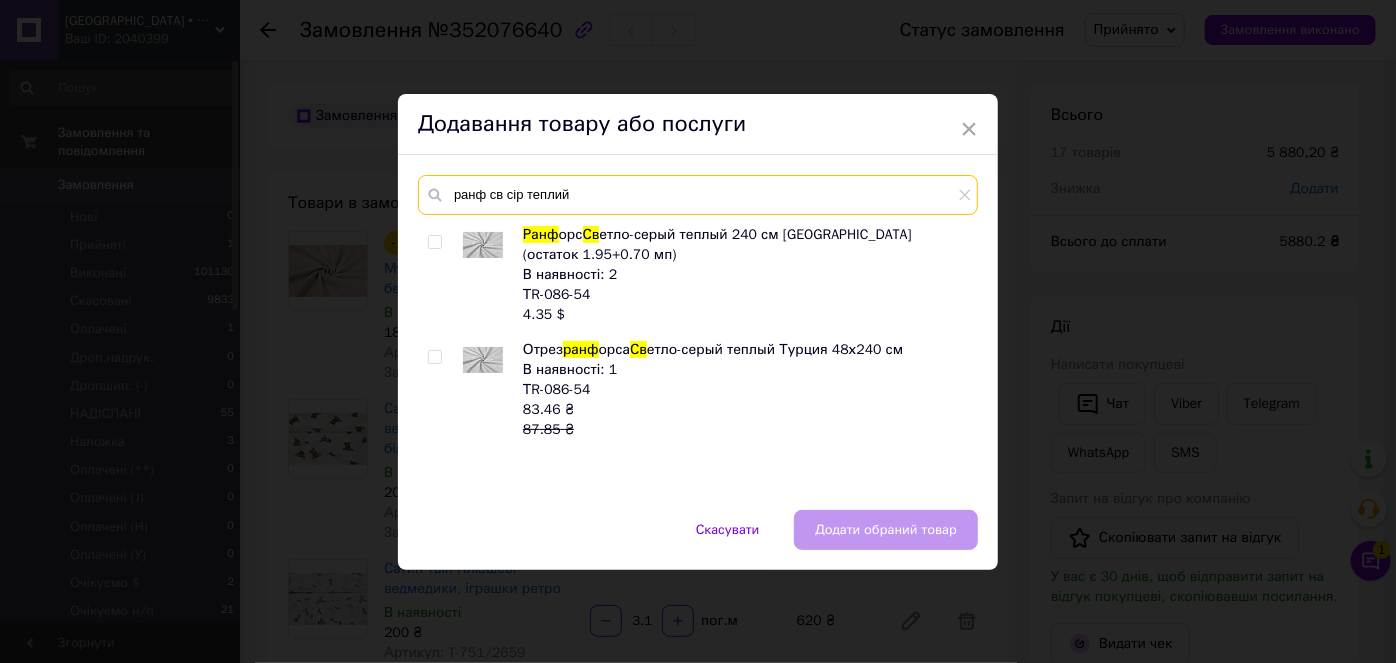 type on "ранф св сір теплий" 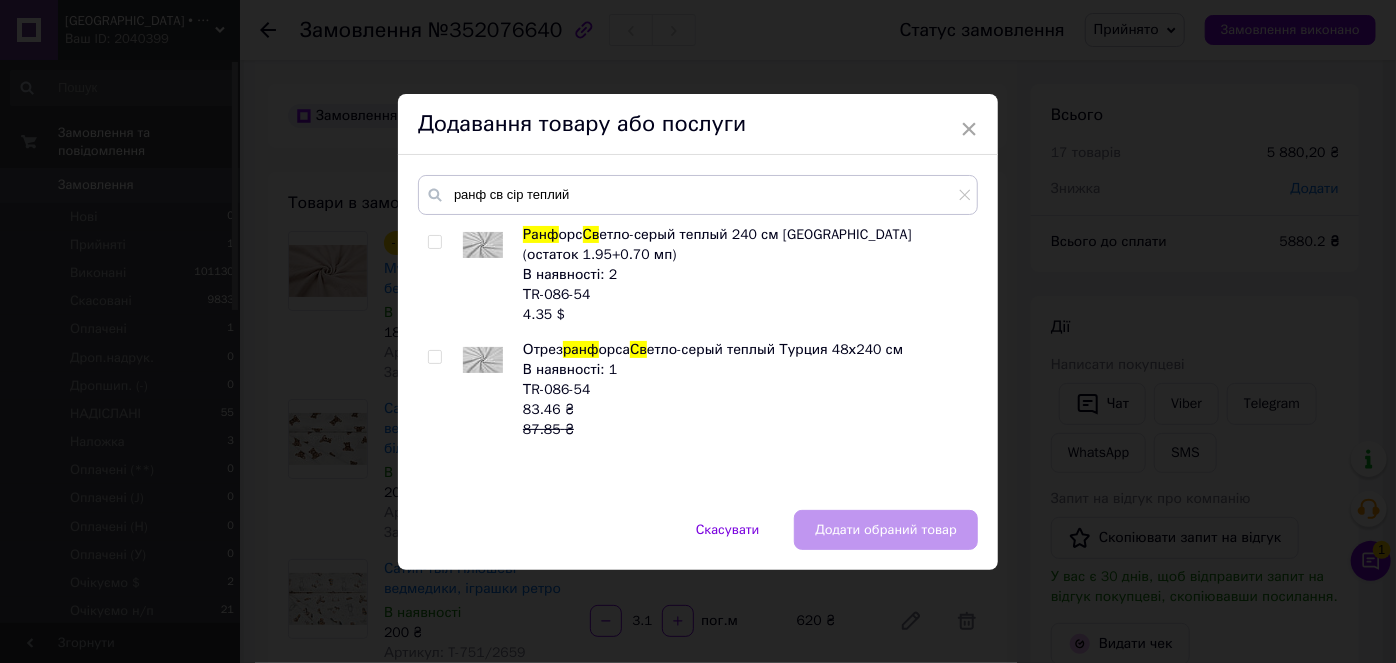 click at bounding box center (434, 242) 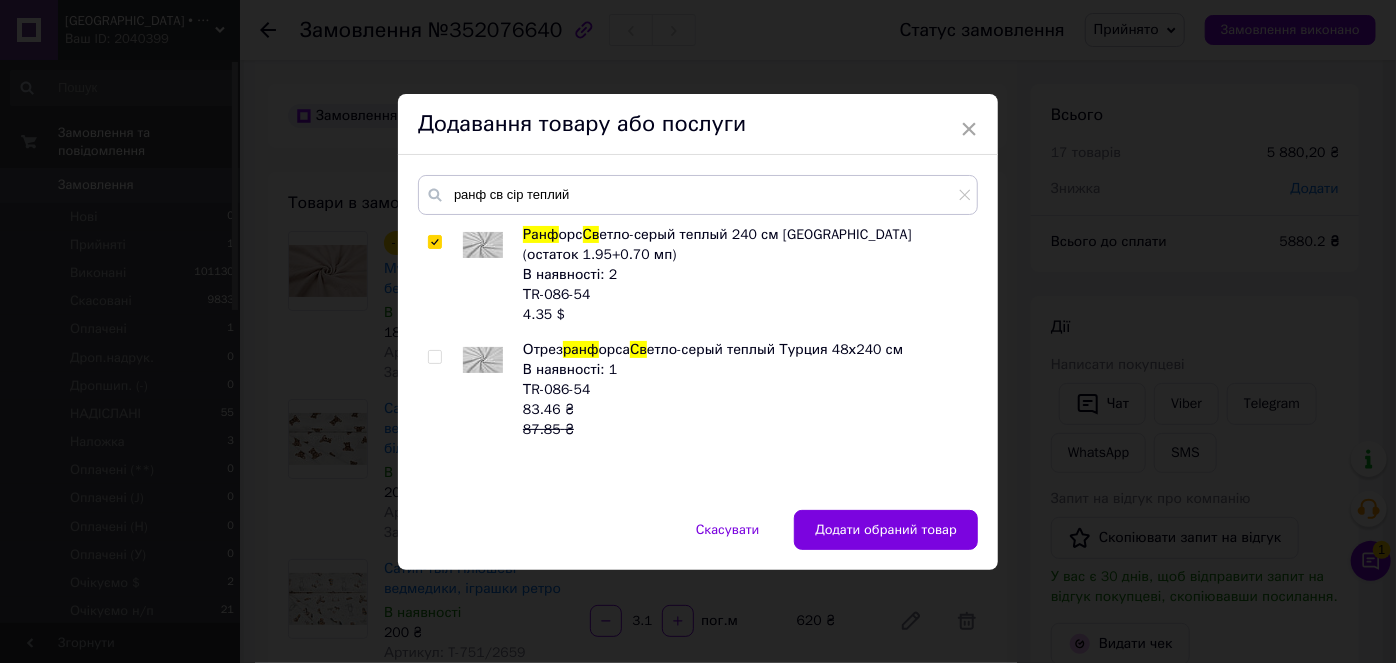click on "Додати обраний товар" at bounding box center [886, 530] 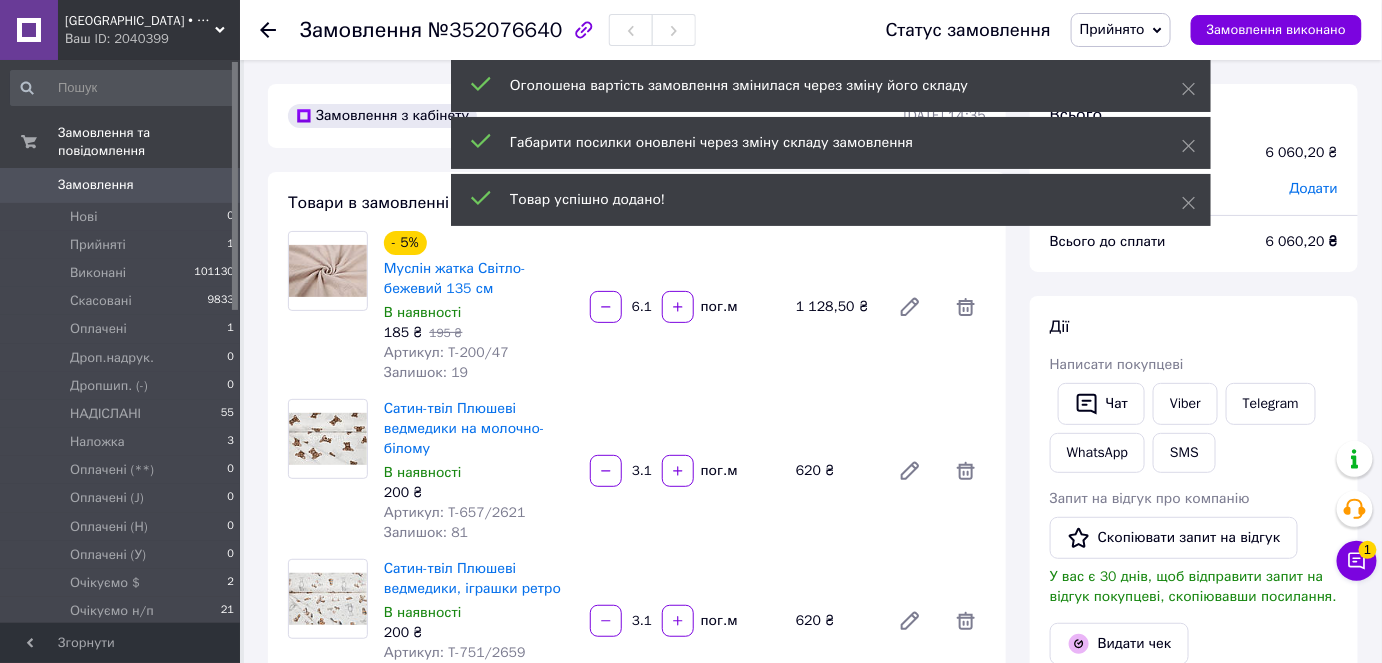 scroll, scrollTop: 1985, scrollLeft: 0, axis: vertical 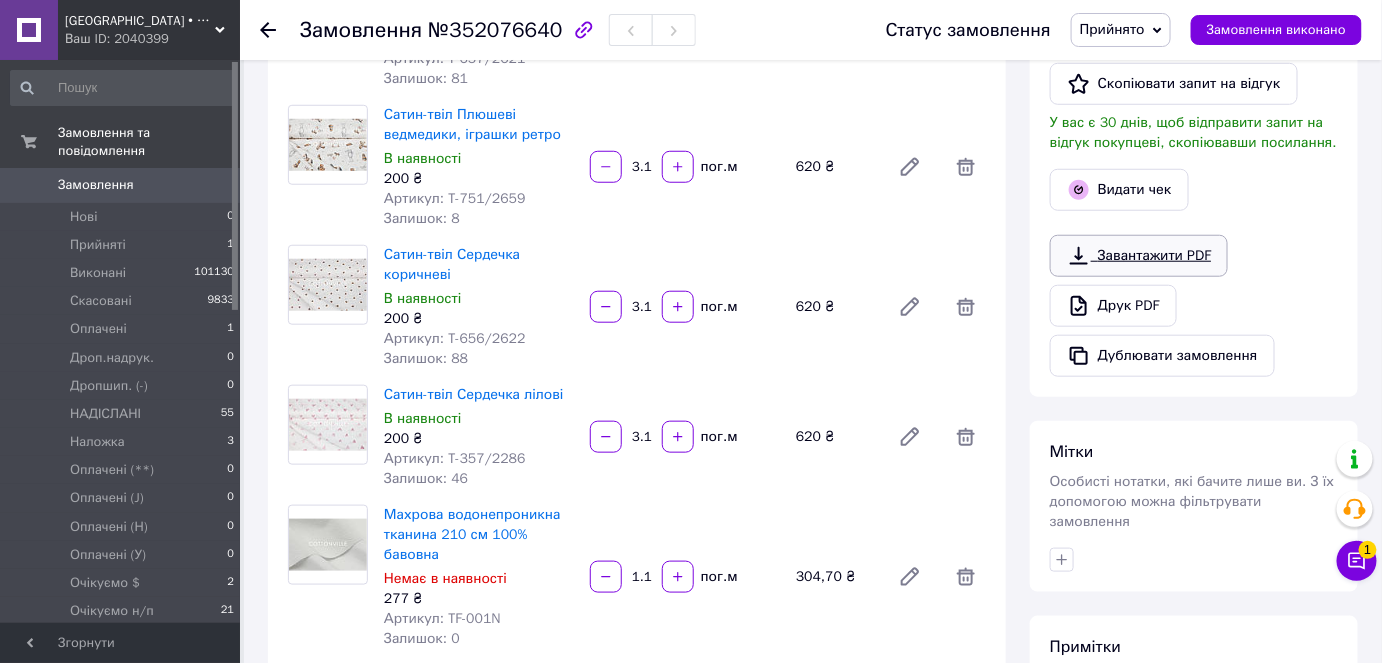 click on "Завантажити PDF" at bounding box center [1139, 256] 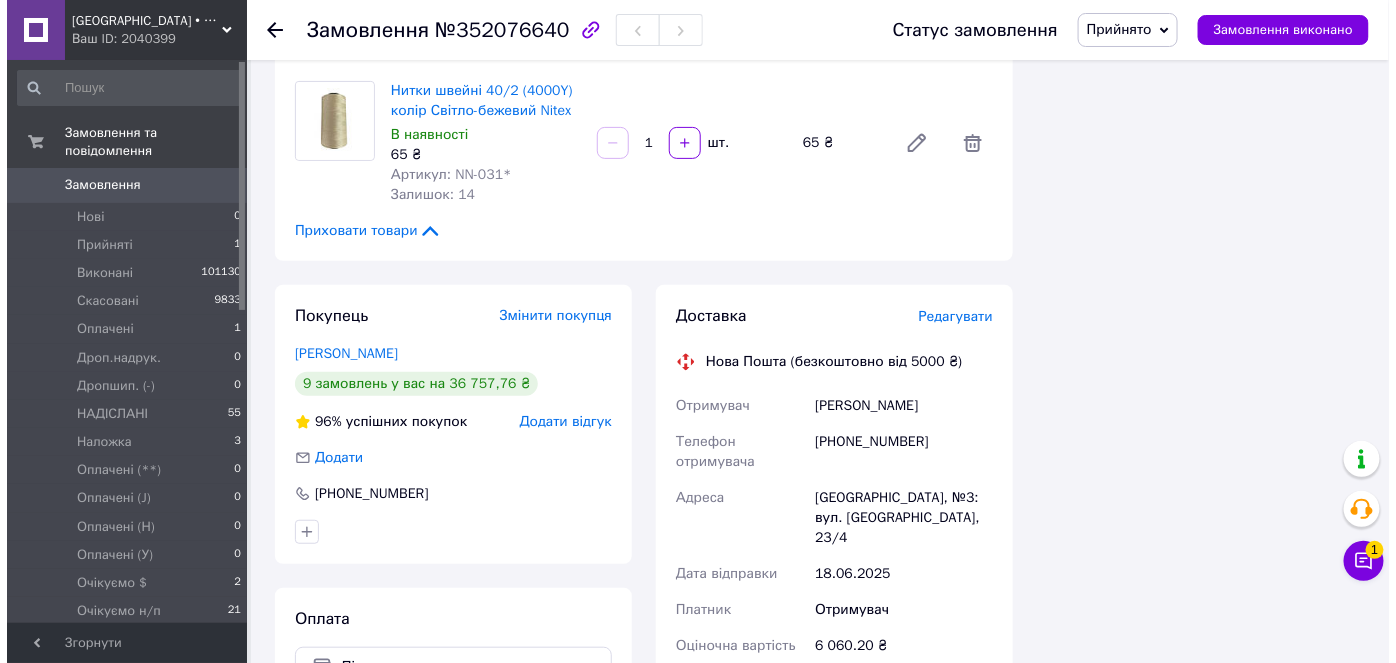 scroll, scrollTop: 2727, scrollLeft: 0, axis: vertical 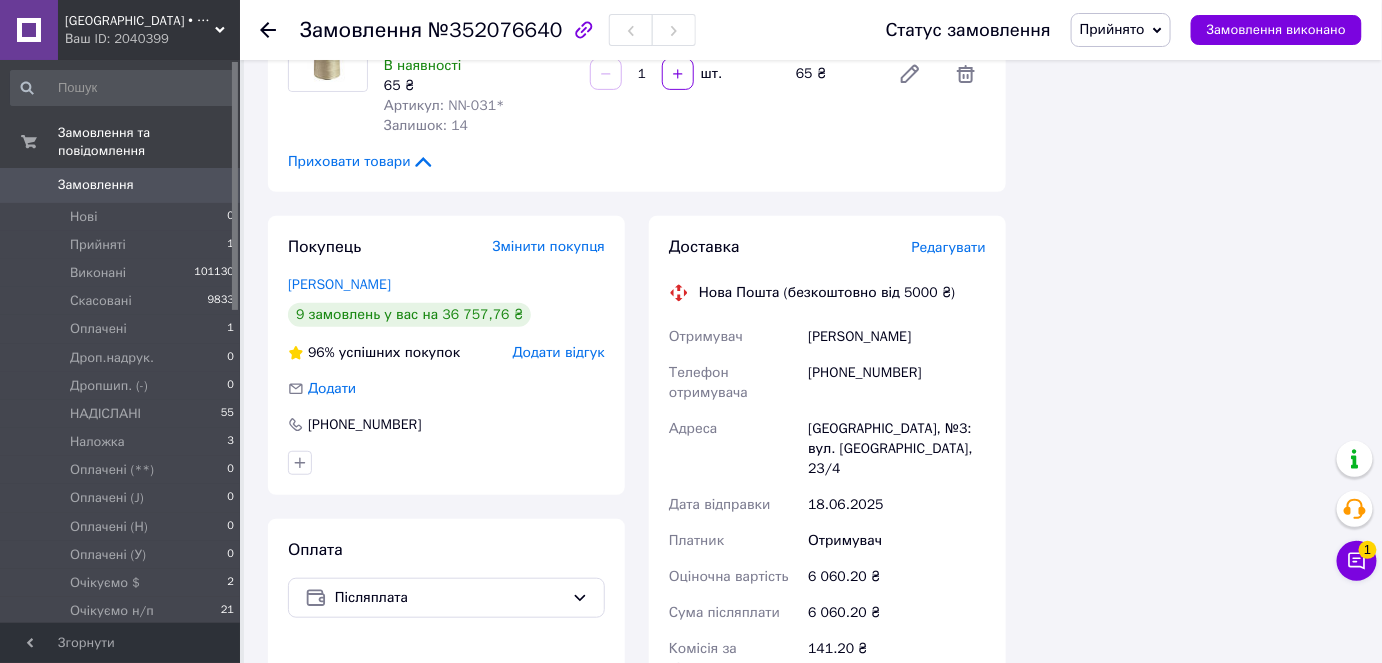 click on "Редагувати" at bounding box center (949, 247) 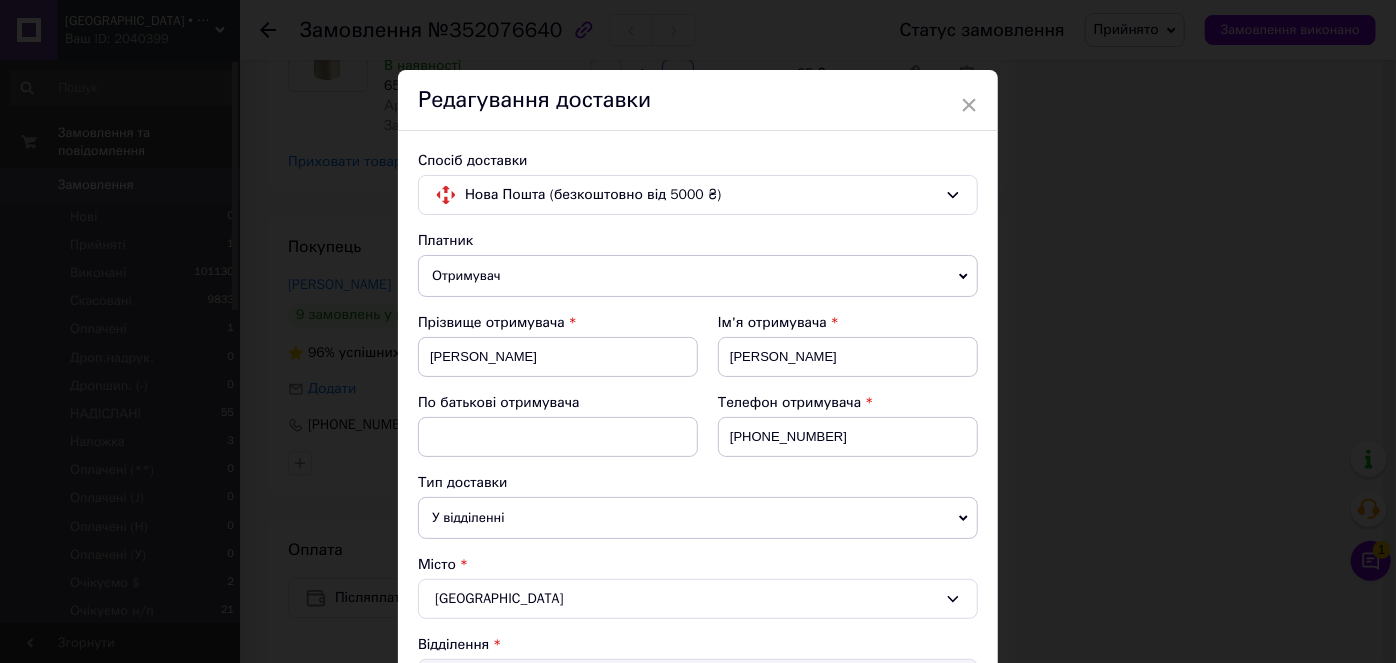 click on "Отримувач" at bounding box center (698, 276) 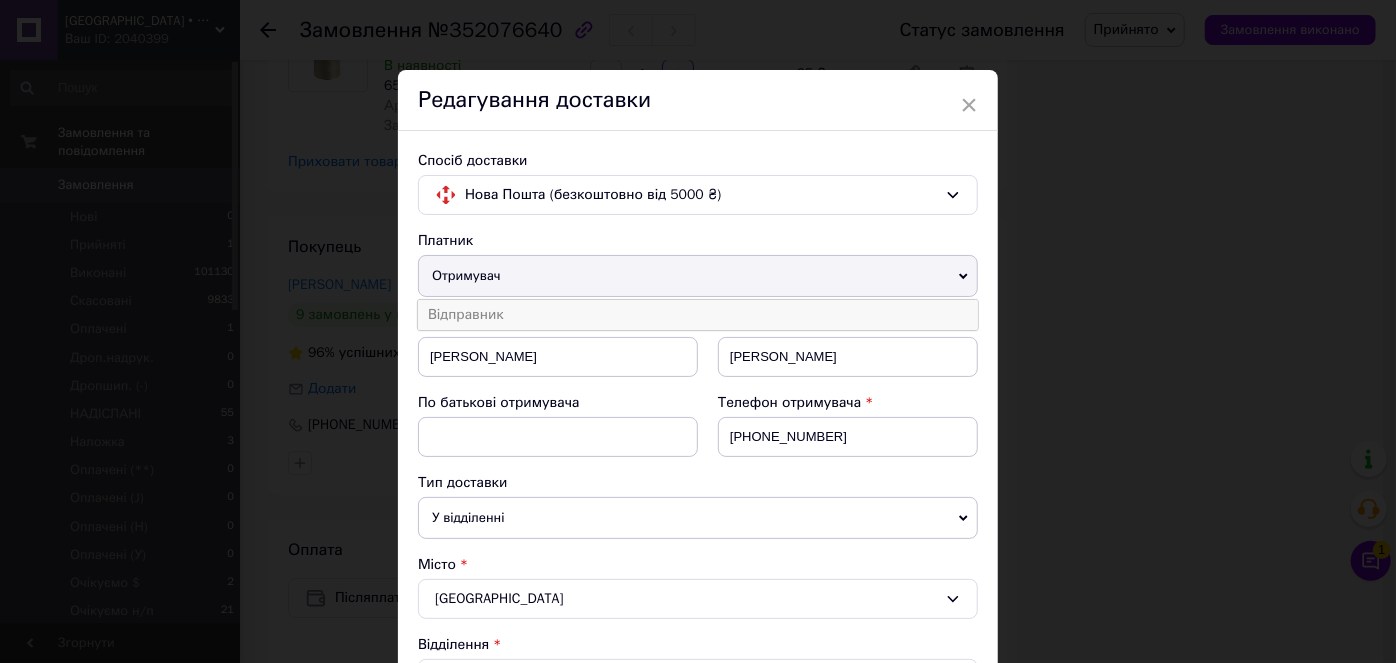 click on "Відправник" at bounding box center [698, 315] 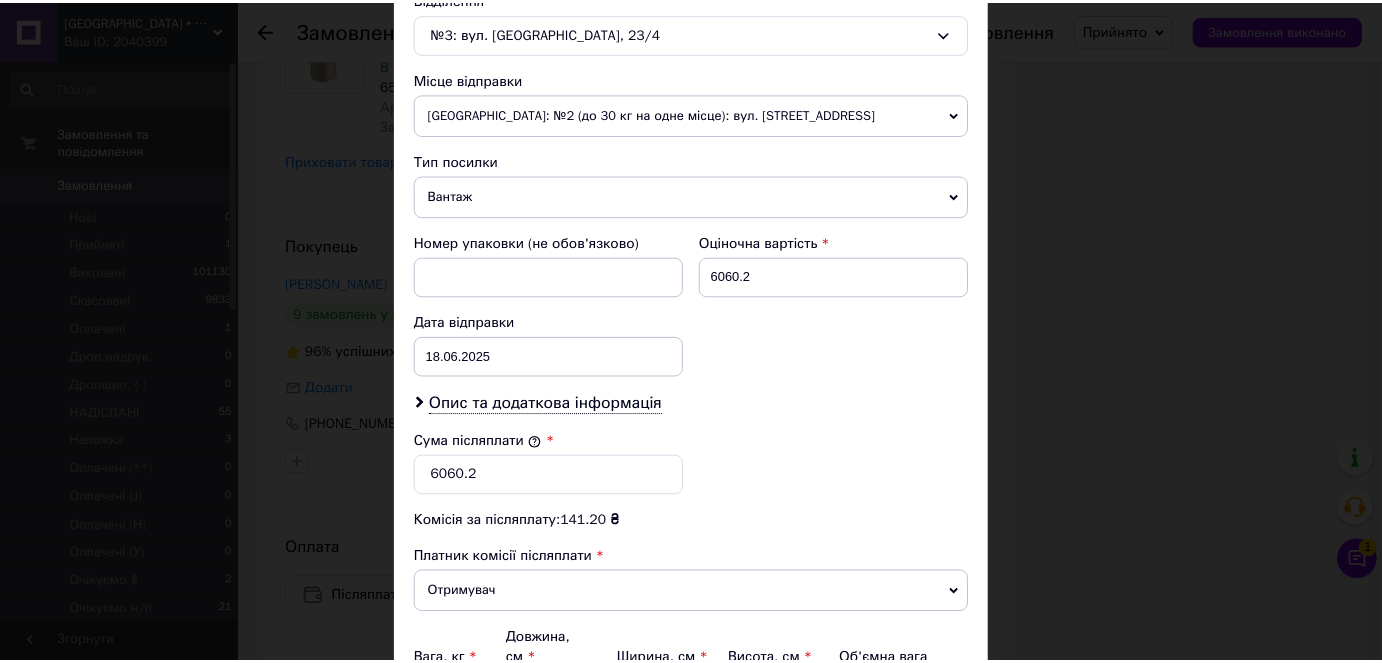 scroll, scrollTop: 854, scrollLeft: 0, axis: vertical 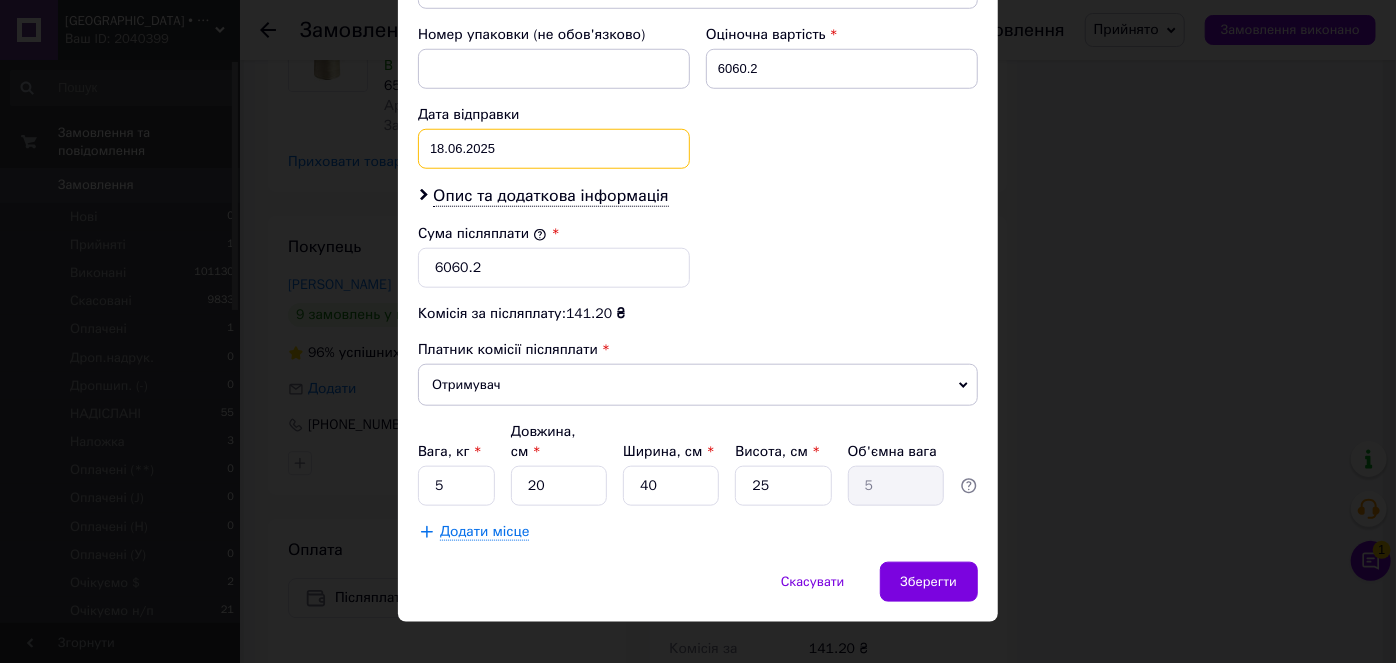 drag, startPoint x: 508, startPoint y: 142, endPoint x: 507, endPoint y: 176, distance: 34.0147 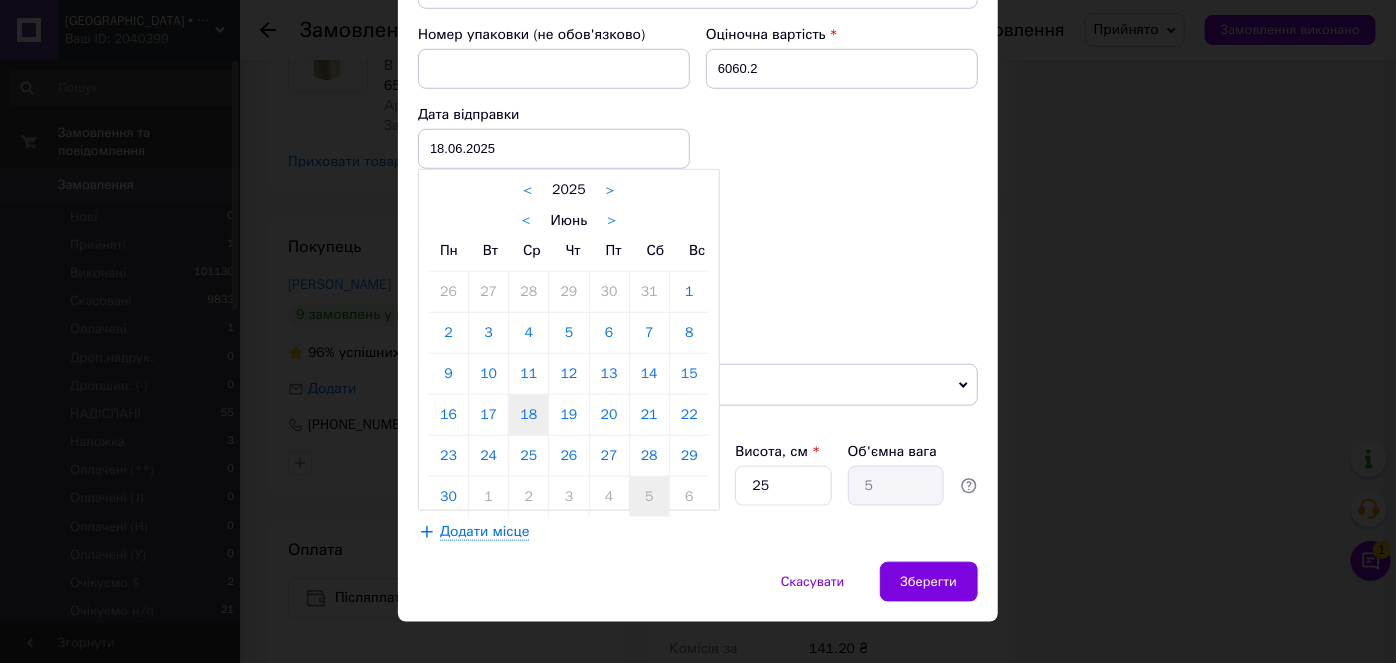 click on "5" at bounding box center [649, 497] 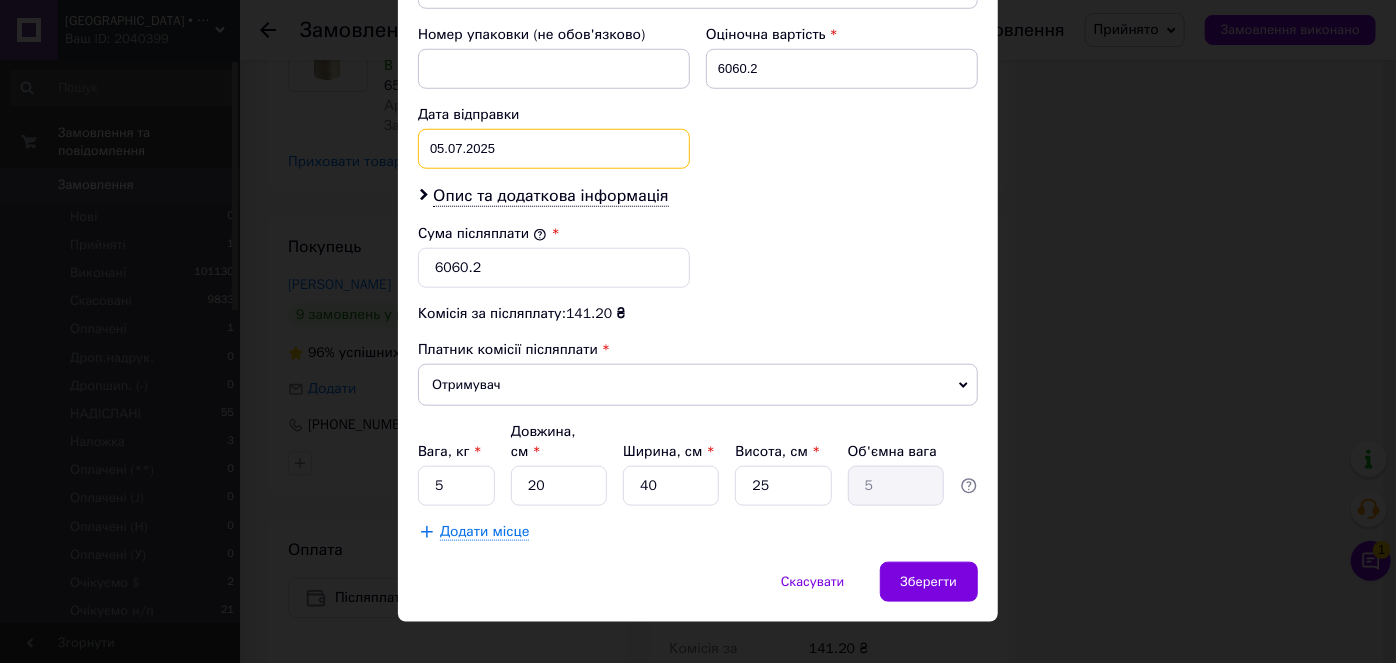 click on "05.07.2025 < 2025 > < Июль > Пн Вт Ср Чт Пт Сб Вс 30 1 2 3 4 5 6 7 8 9 10 11 12 13 14 15 16 17 18 19 20 21 22 23 24 25 26 27 28 29 30 31 1 2 3 4 5 6 7 8 9 10" at bounding box center (554, 149) 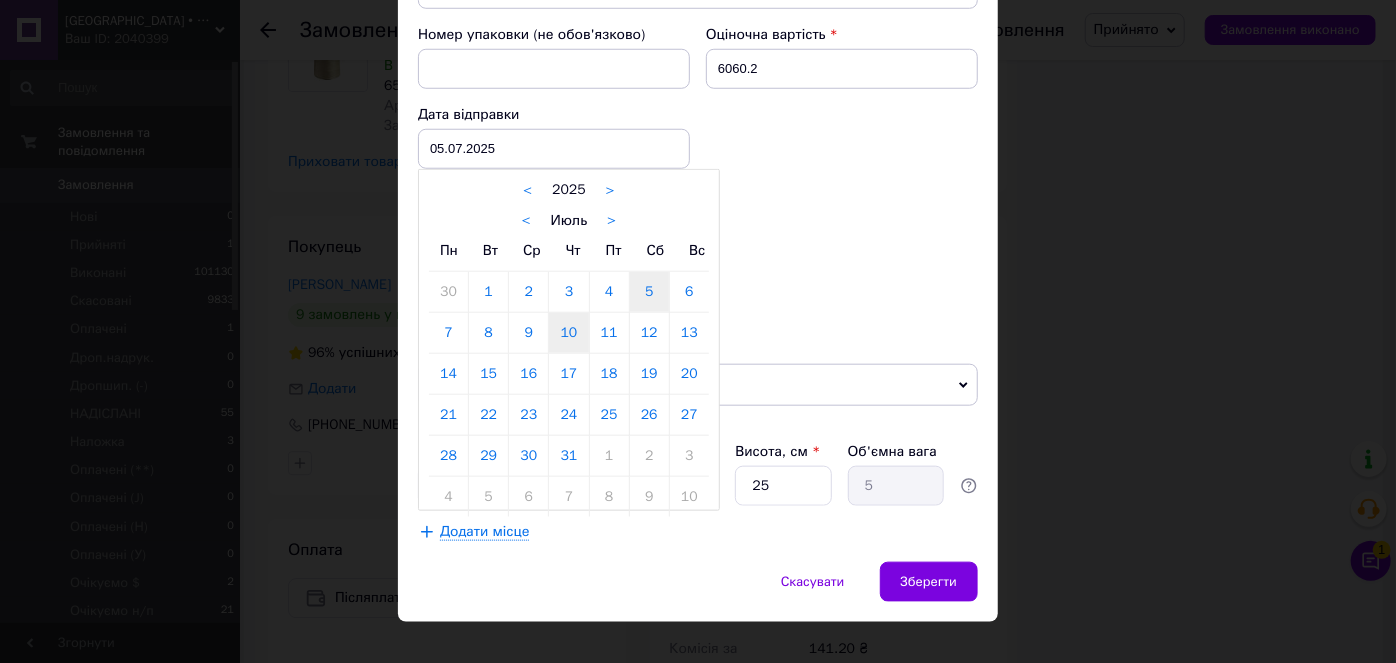 click on "10" at bounding box center (568, 333) 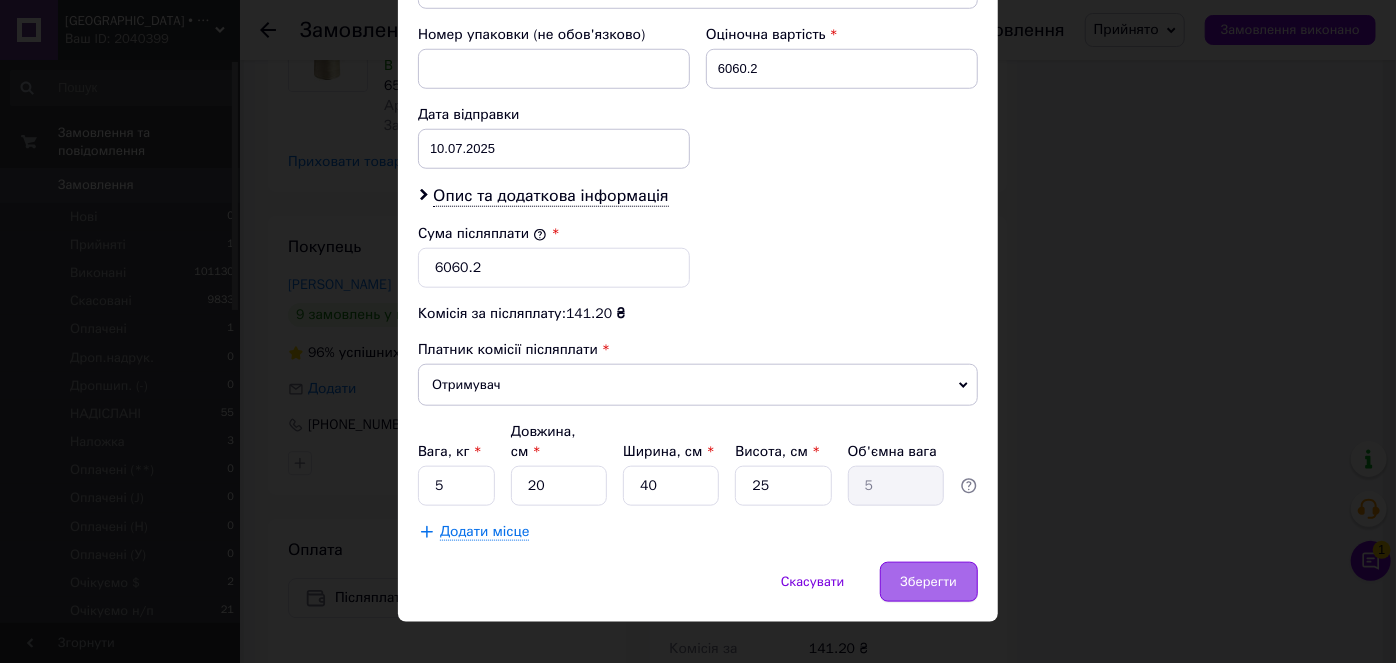 click on "Зберегти" at bounding box center [929, 582] 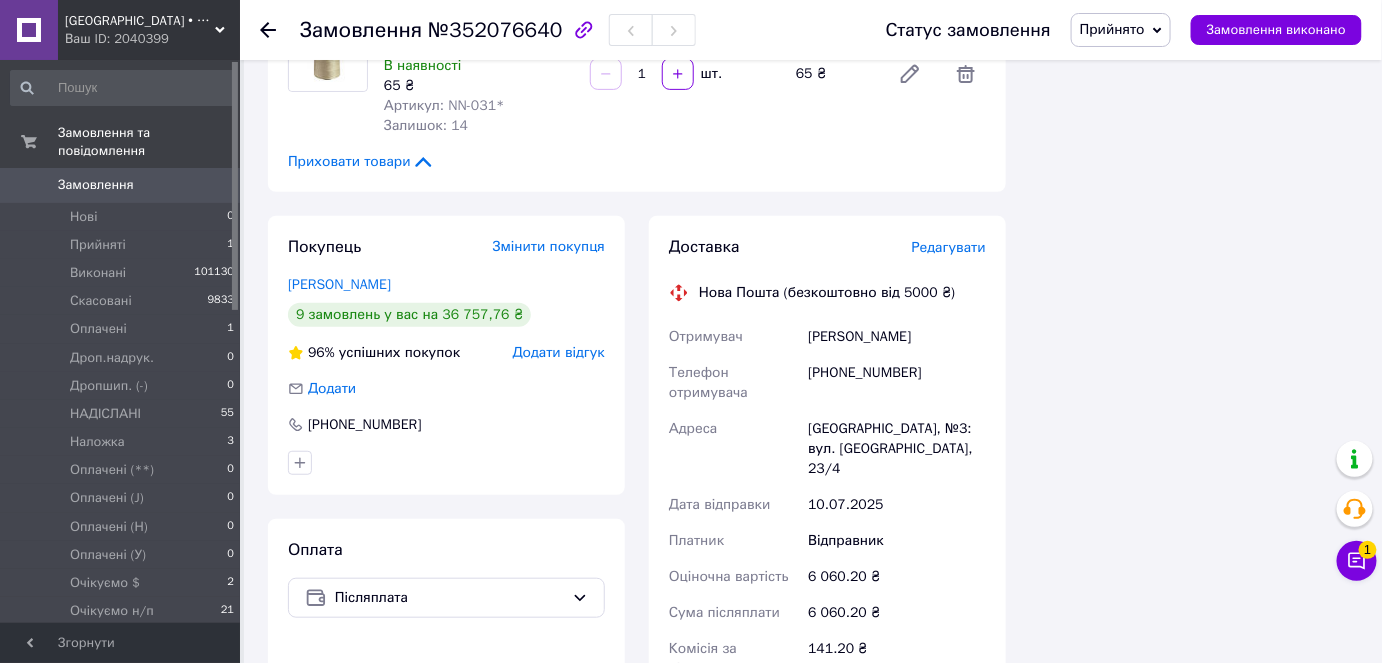 scroll, scrollTop: 2113, scrollLeft: 0, axis: vertical 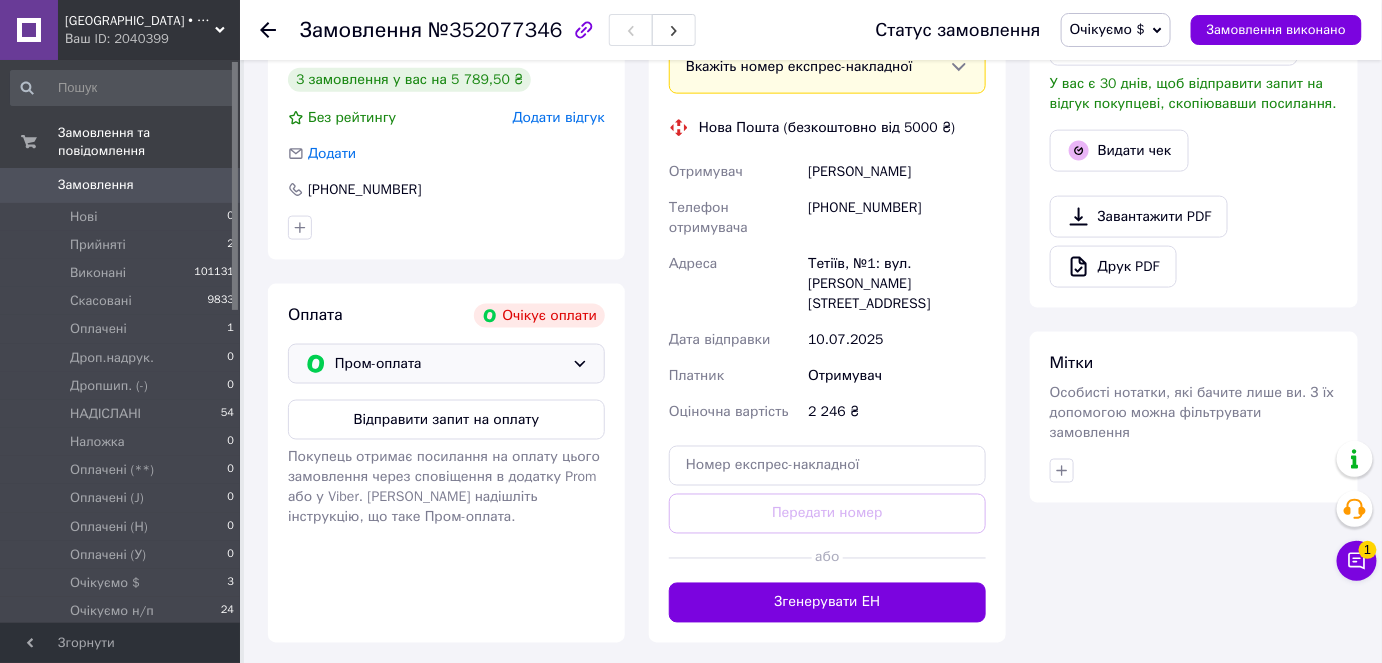 click on "Пром-оплата" at bounding box center (449, 364) 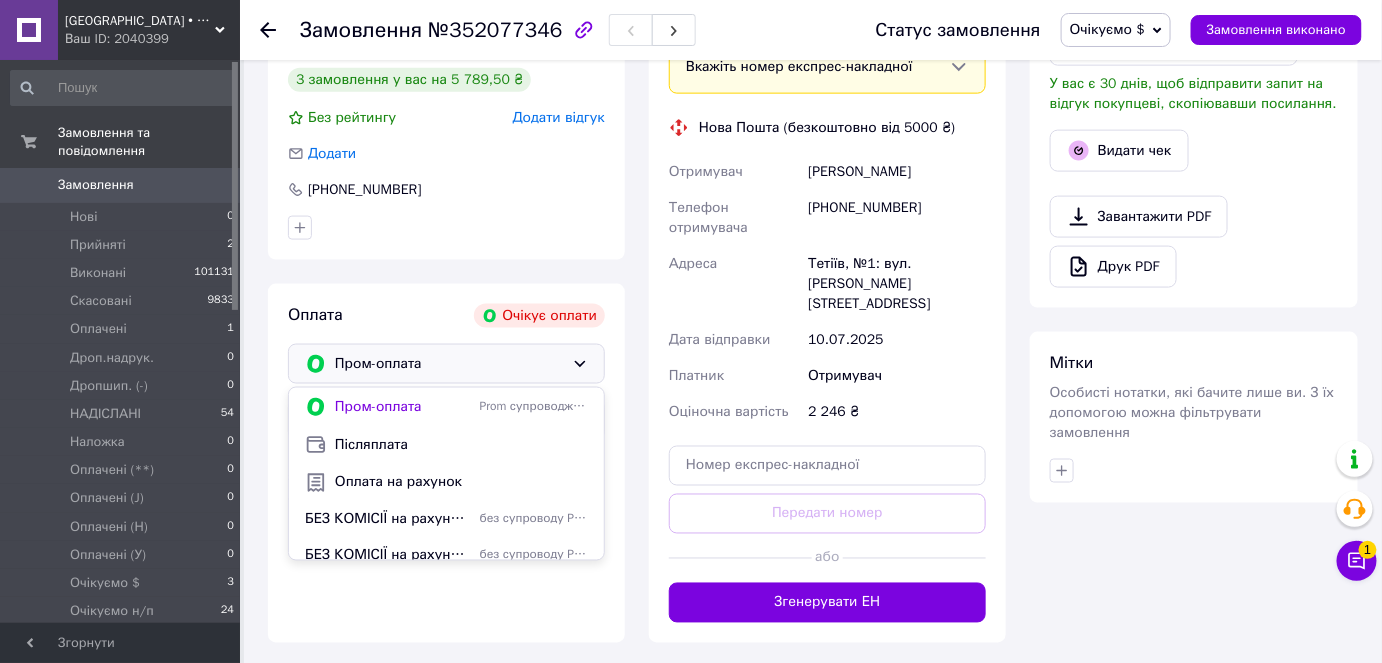 click on "Оплата на рахунок" at bounding box center [461, 483] 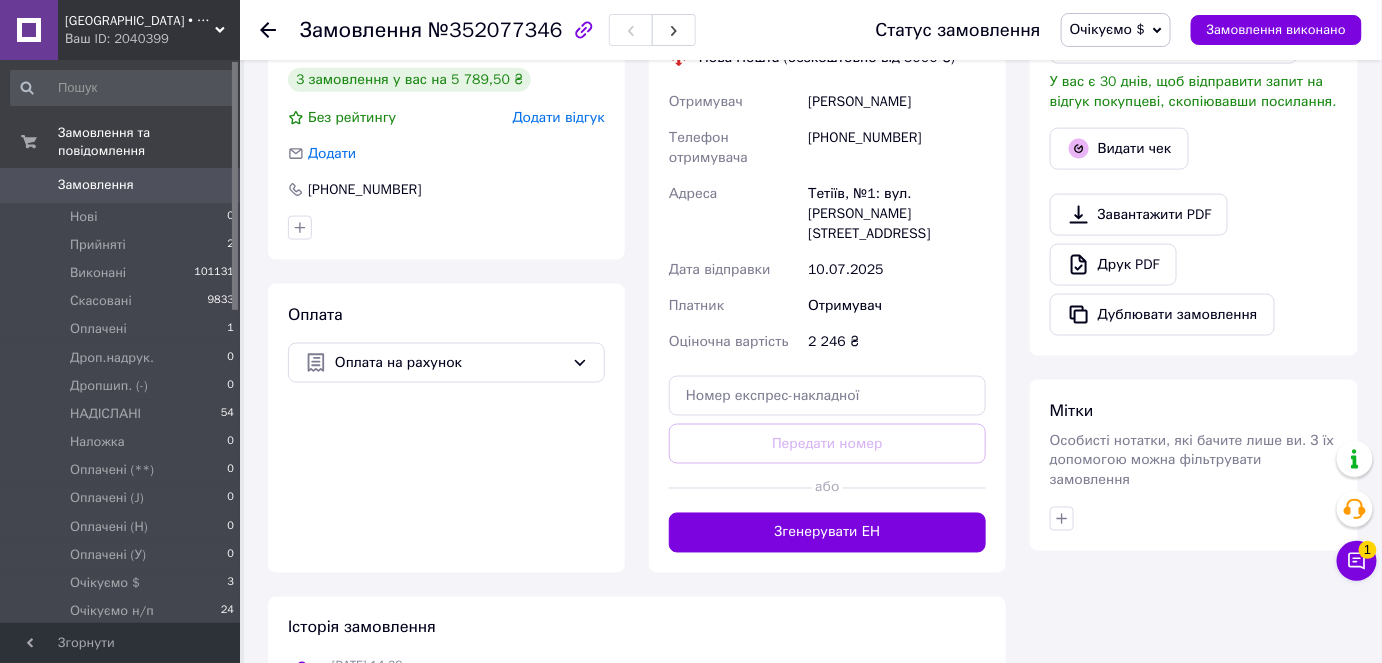 click on "Замовлення 0" at bounding box center [123, 185] 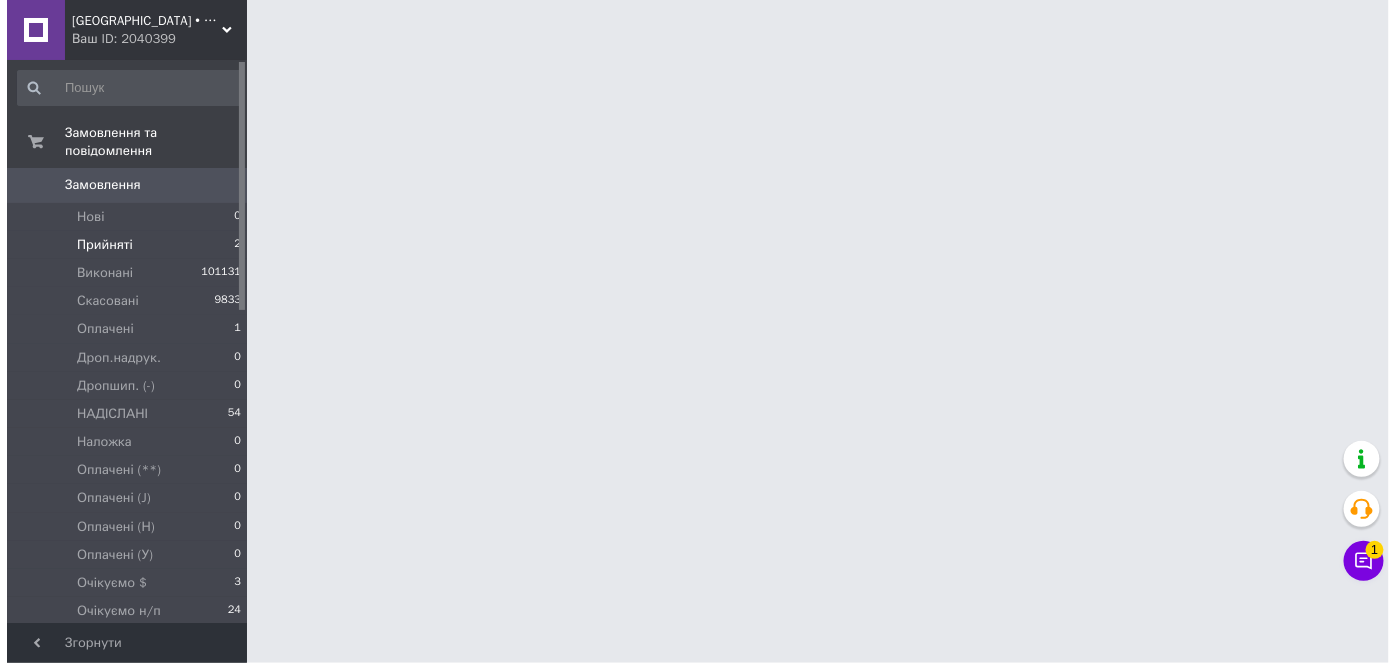 scroll, scrollTop: 0, scrollLeft: 0, axis: both 